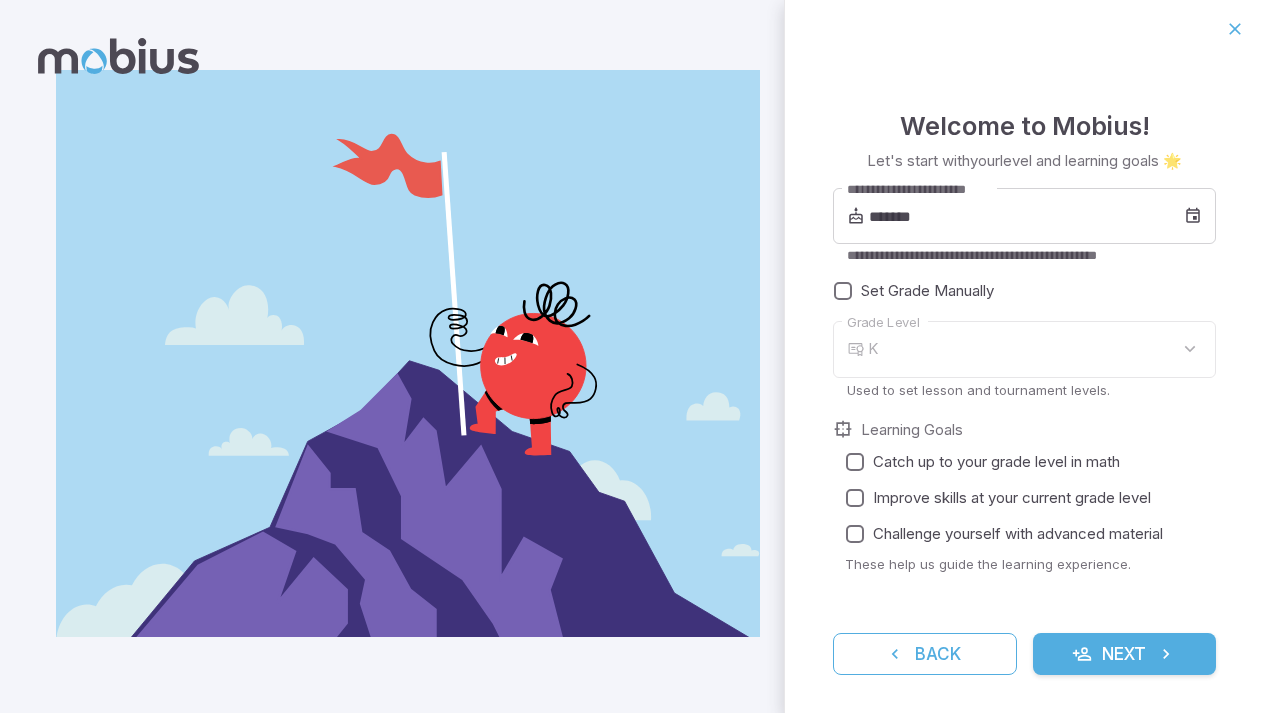 scroll, scrollTop: 0, scrollLeft: 0, axis: both 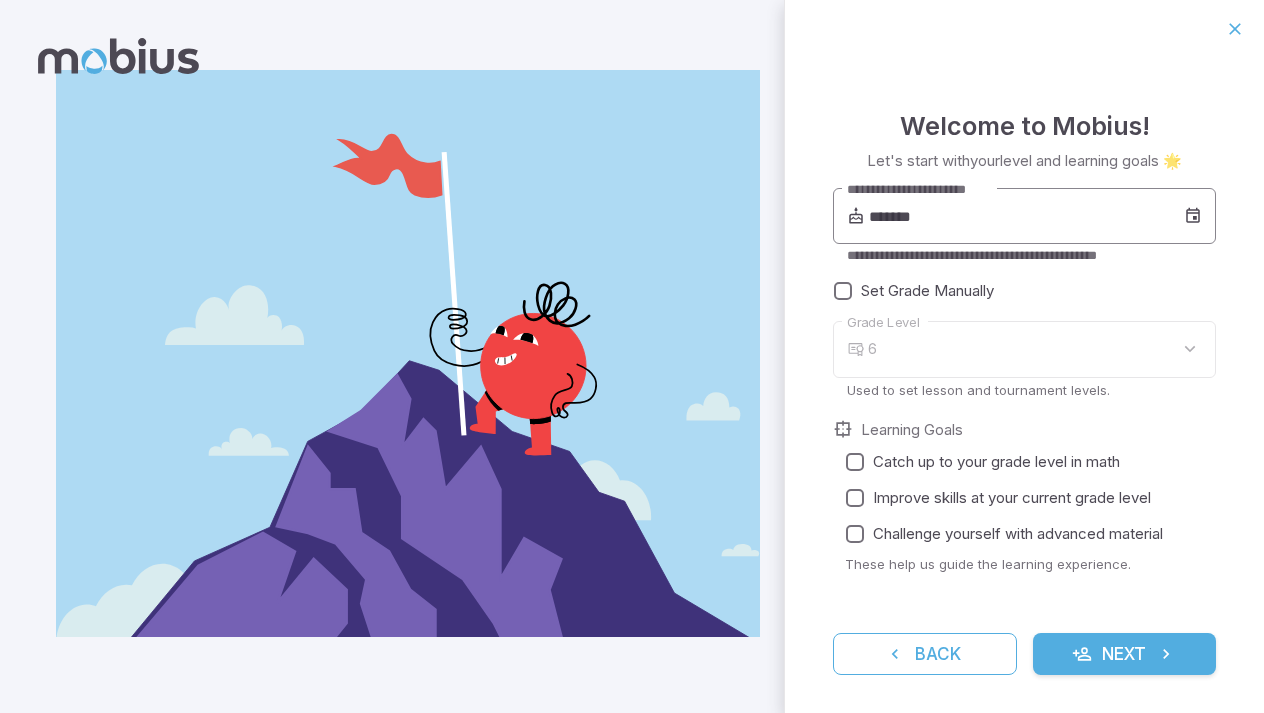 click on "*******" at bounding box center (1026, 216) 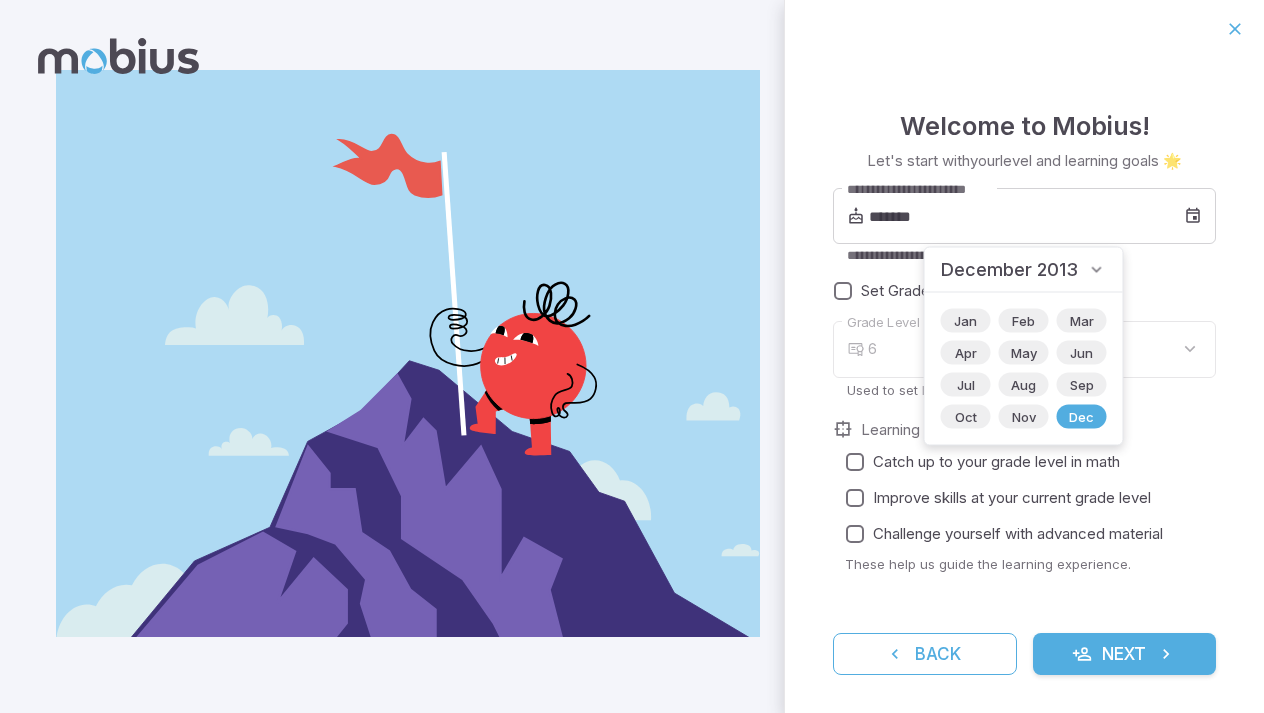 click on "December 2013" at bounding box center [1009, 270] 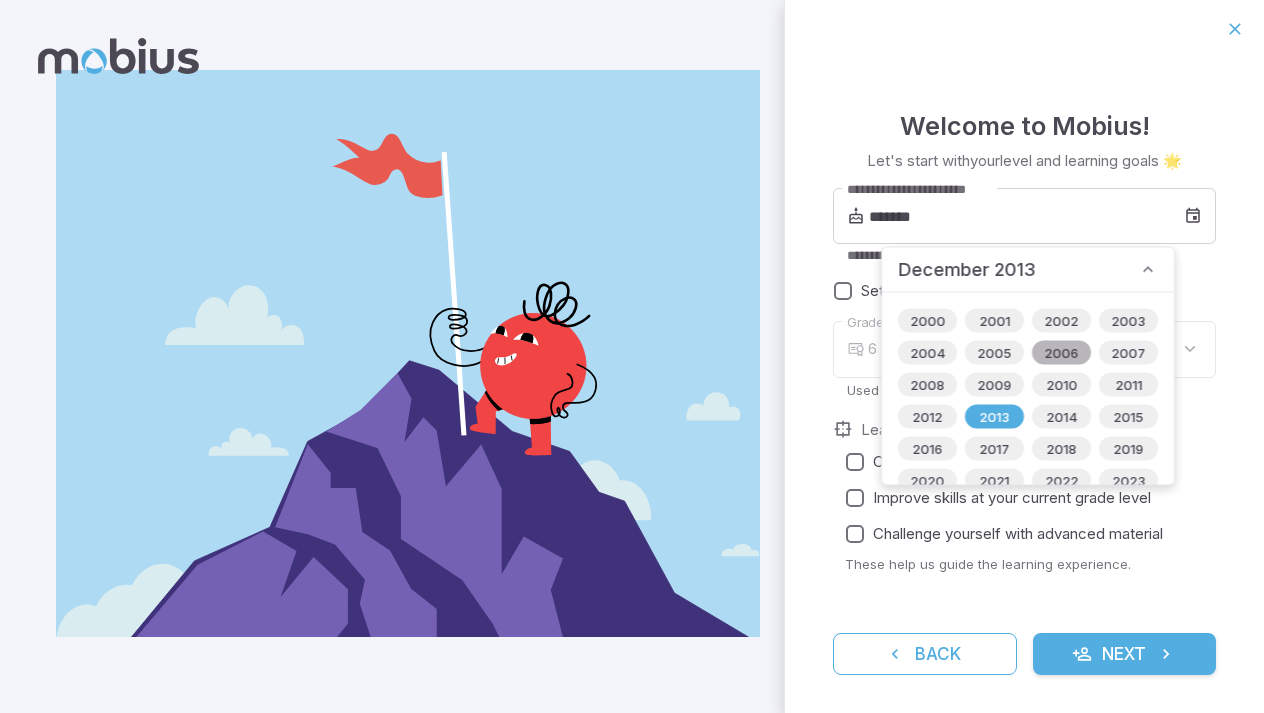 click on "2006" at bounding box center (1062, 353) 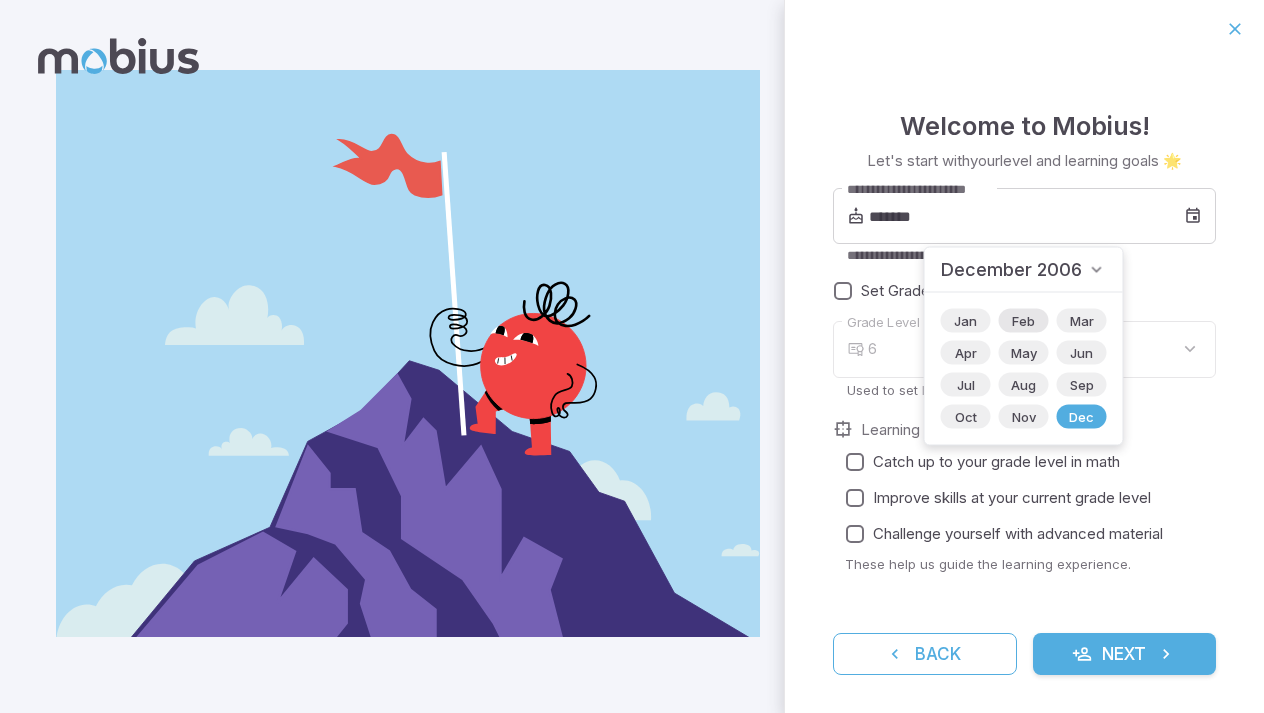 type on "**" 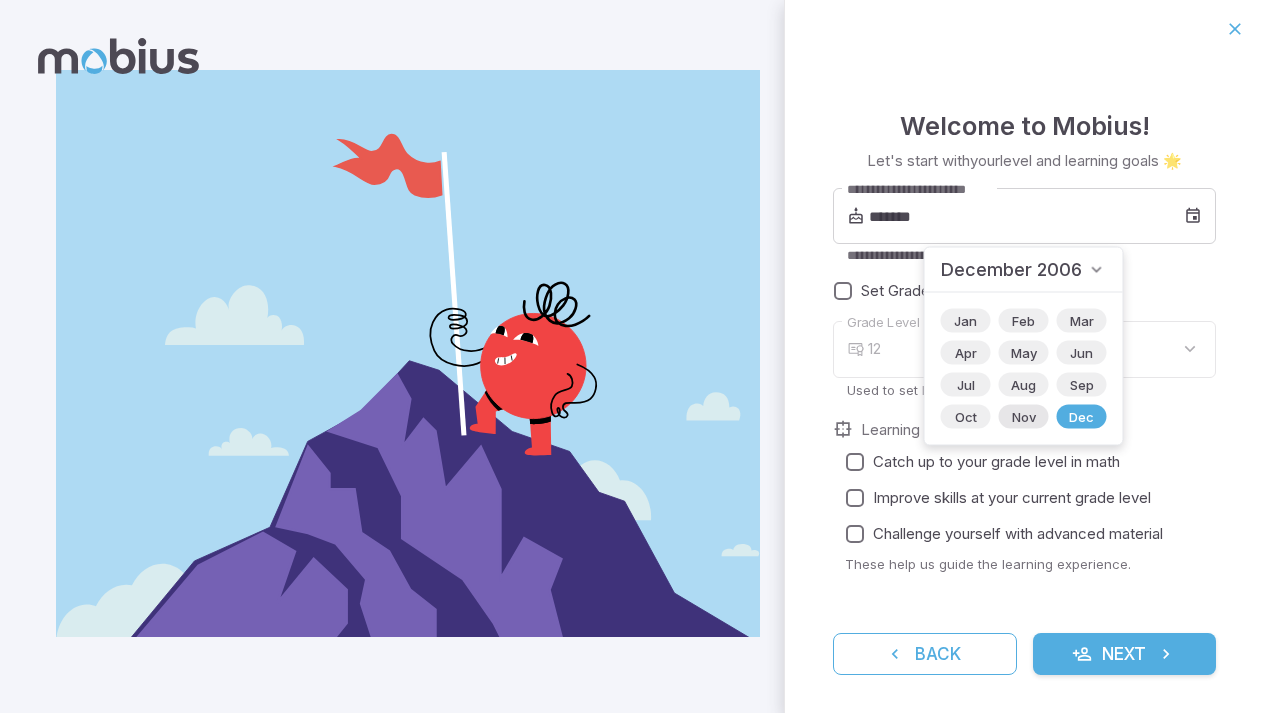 click on "Nov" at bounding box center (1024, 417) 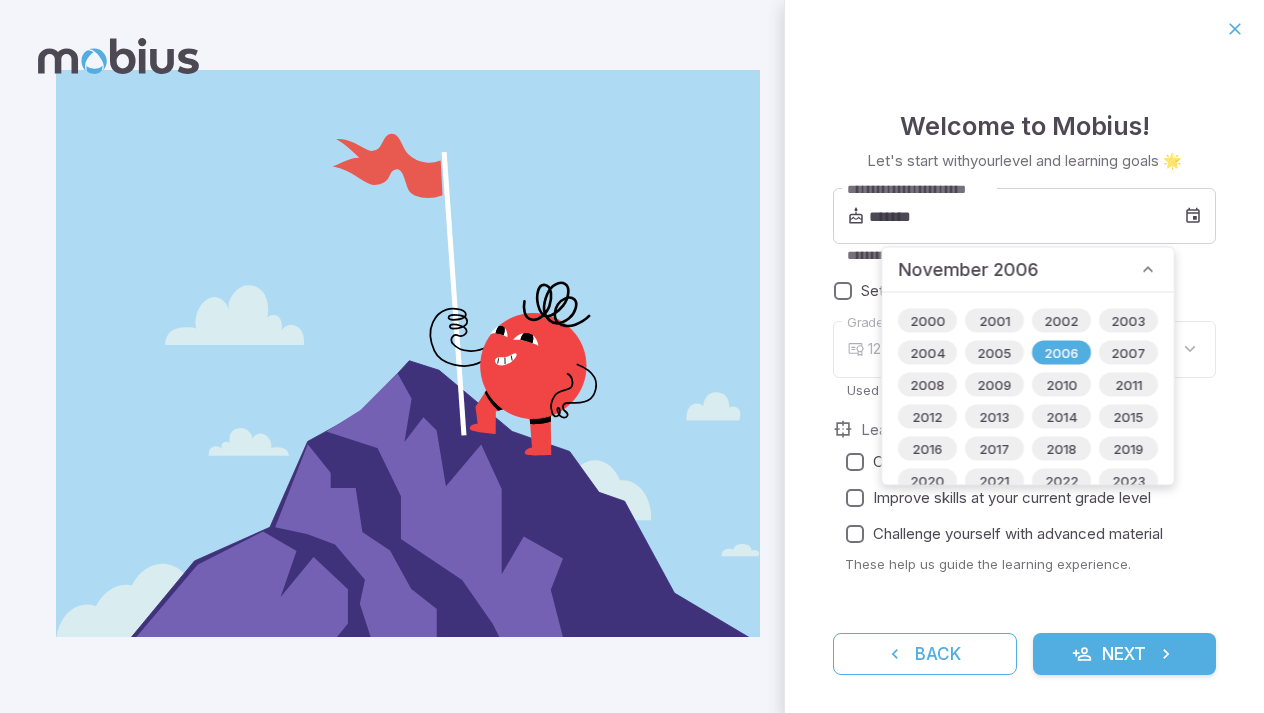 click on "Used to set lesson and tournament levels." at bounding box center (1024, 390) 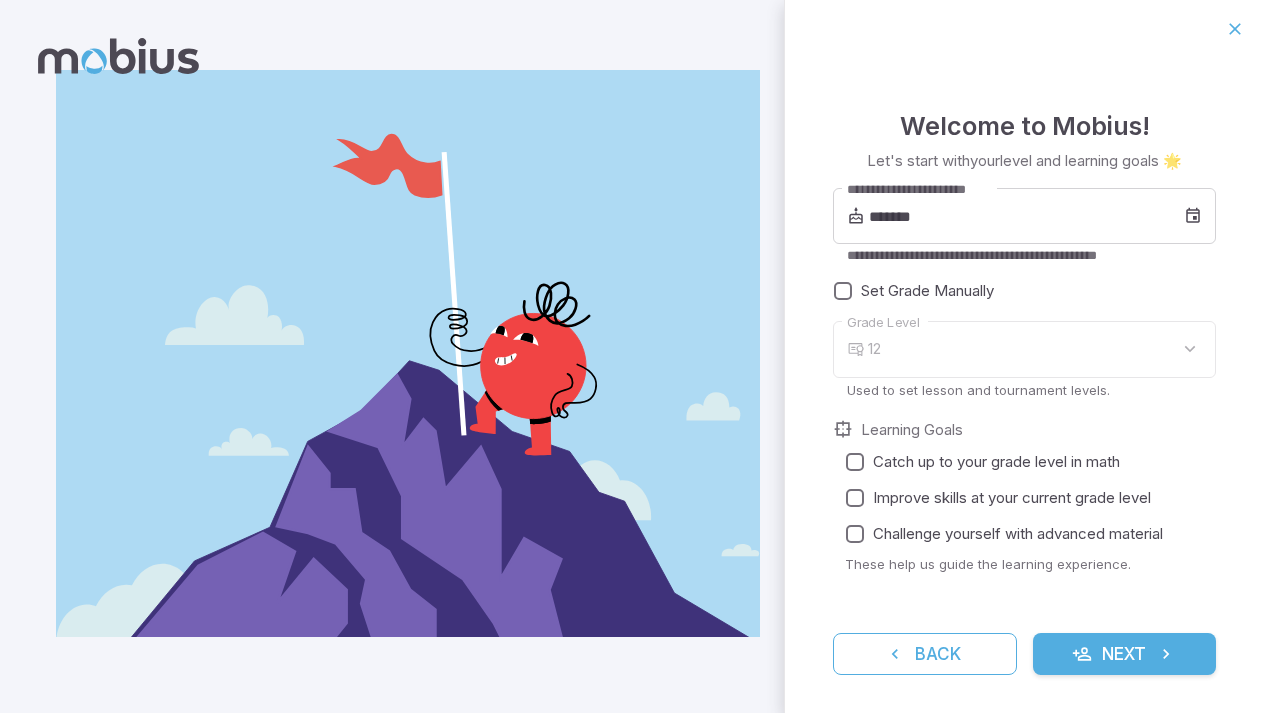 click on "12" at bounding box center [1042, 349] 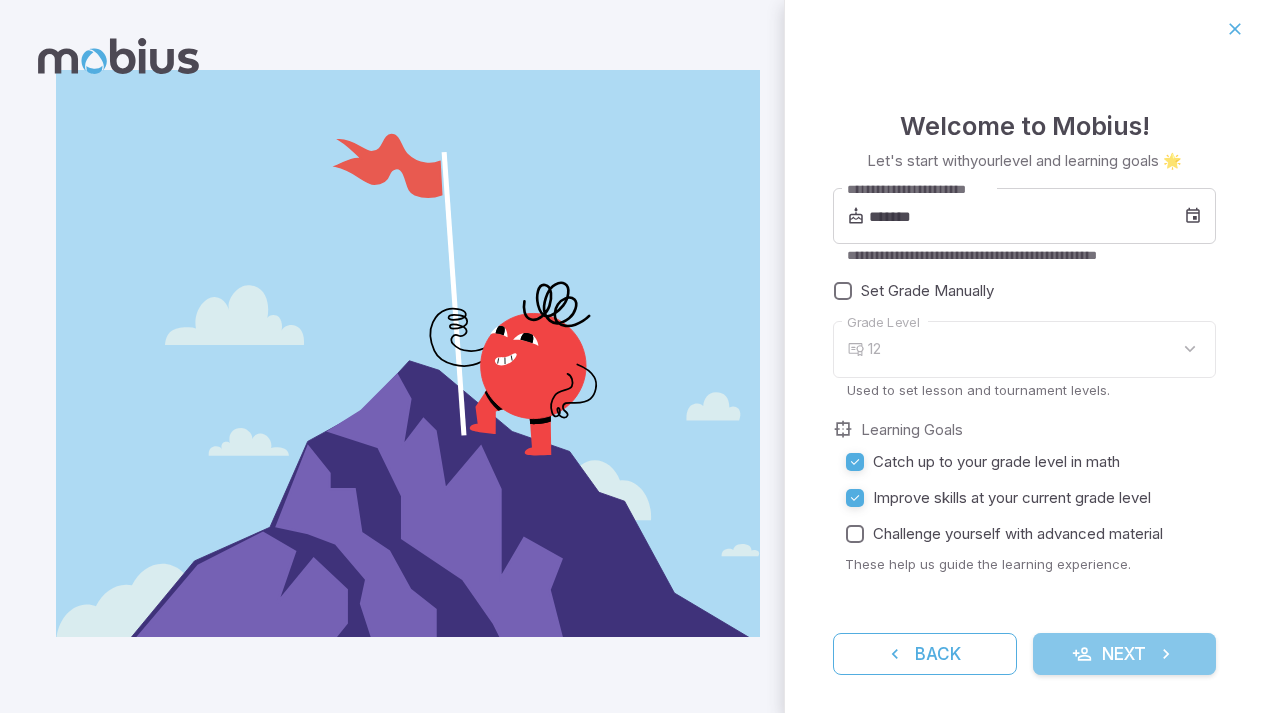 click on "Next" at bounding box center [1125, 654] 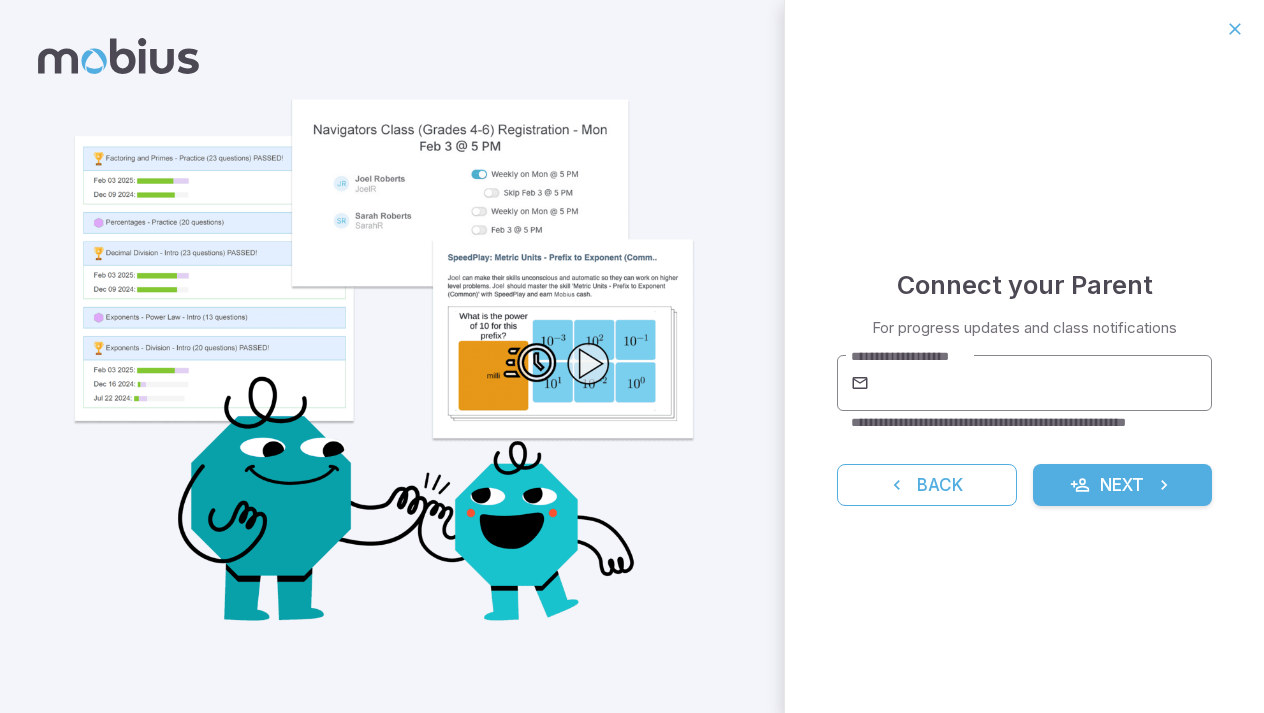 click on "**********" at bounding box center [1042, 383] 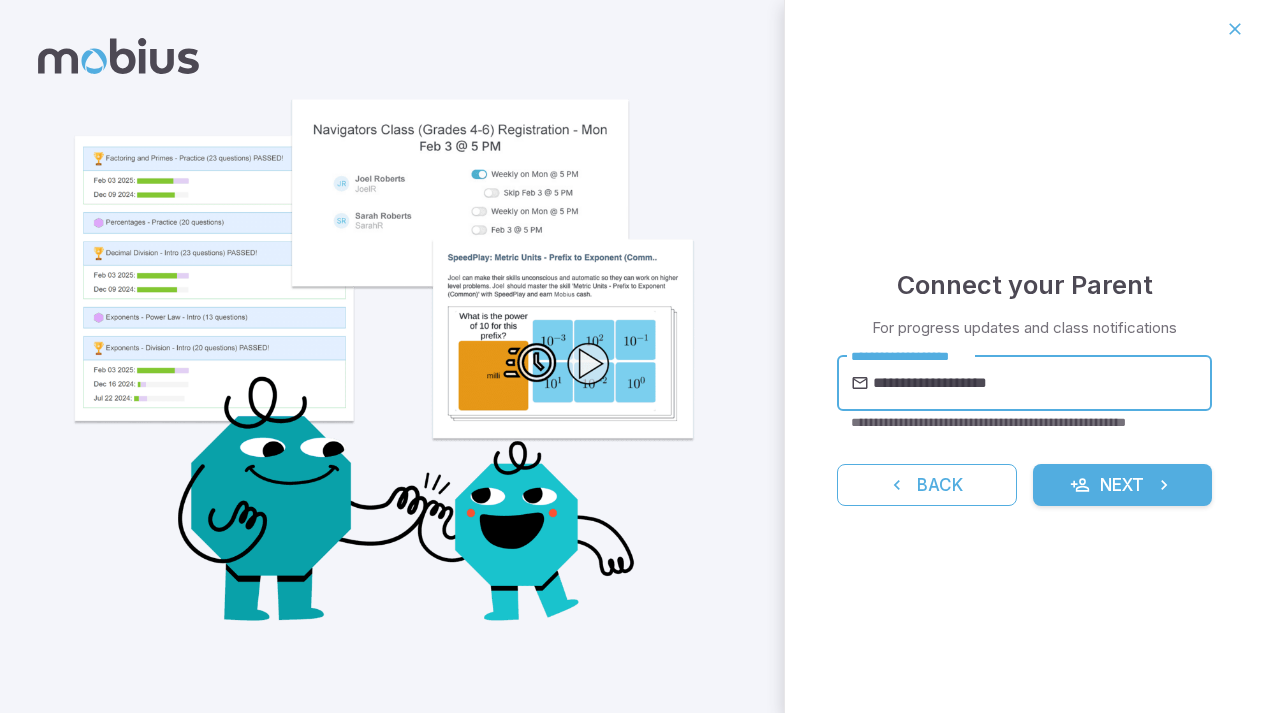 type on "**********" 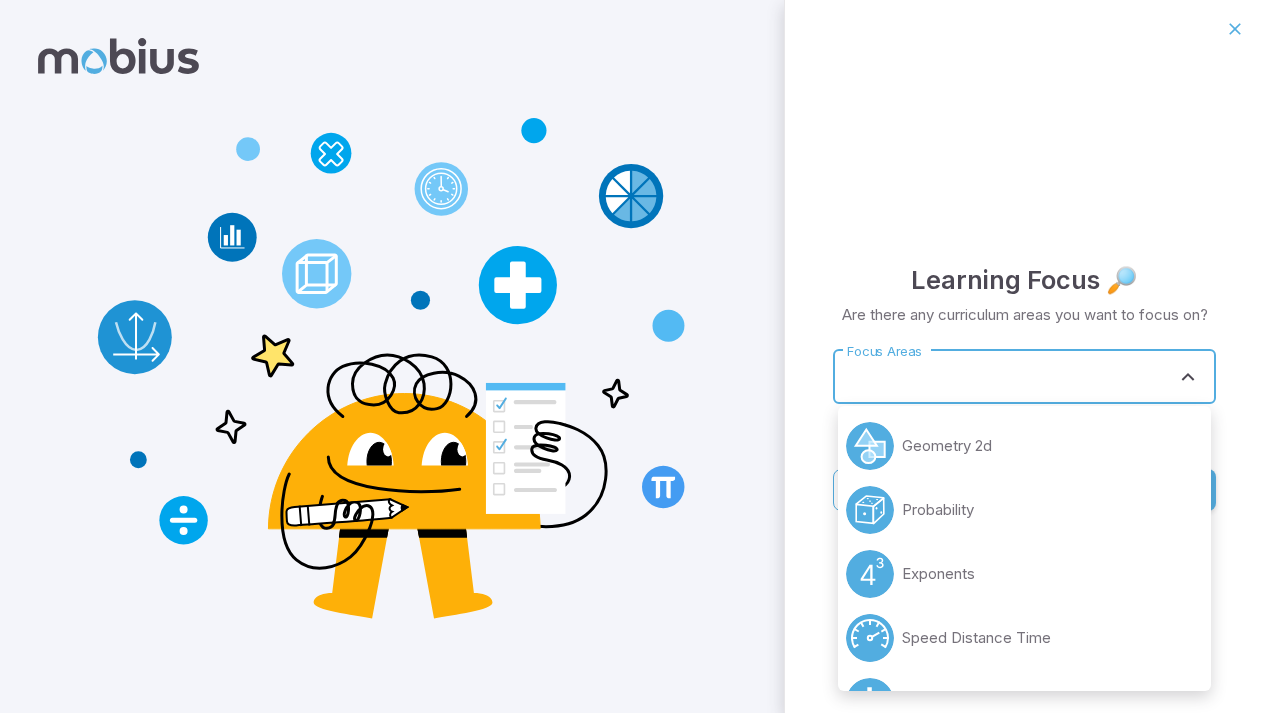click on "Focus Areas" at bounding box center [1009, 377] 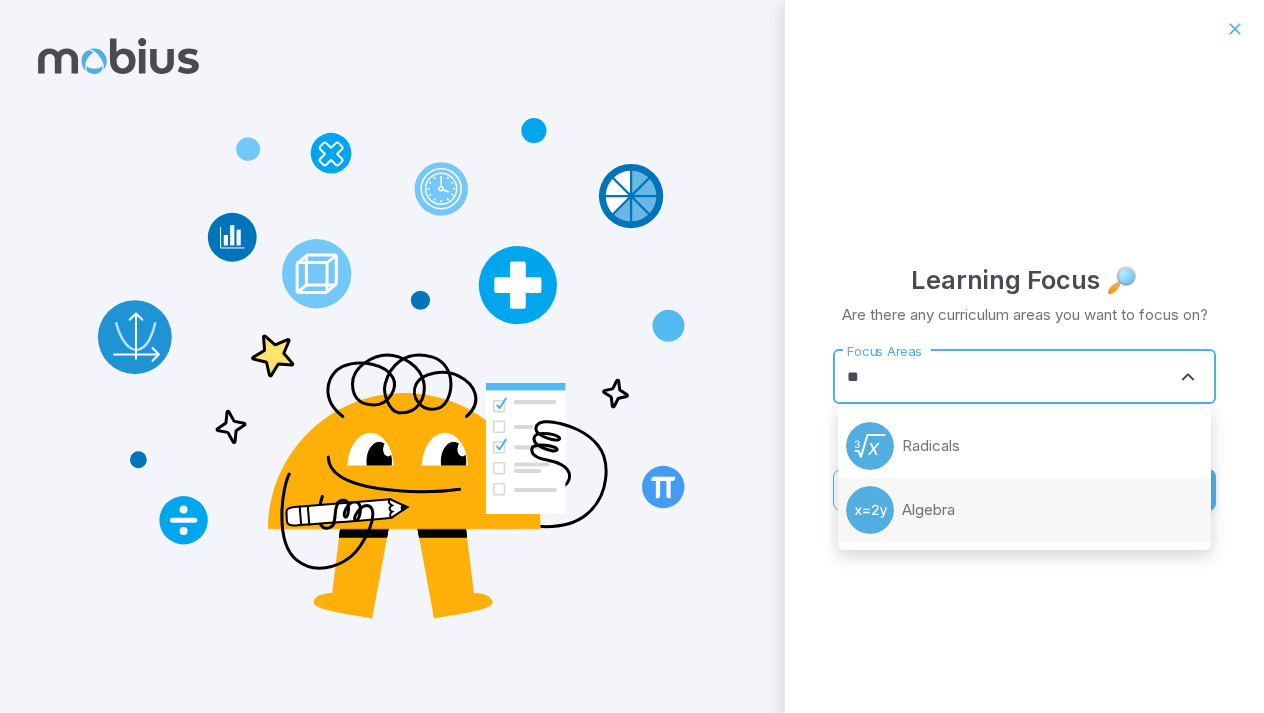 click on "Algebra" at bounding box center [1024, 510] 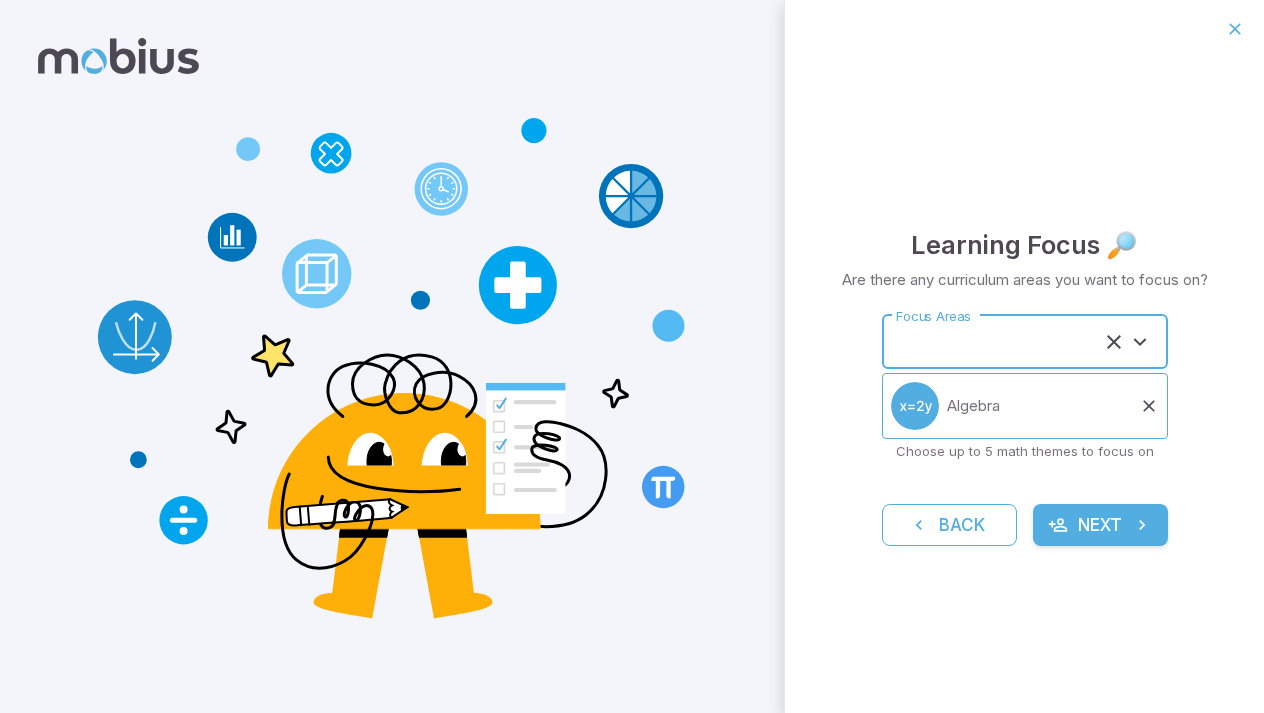 type on "*******" 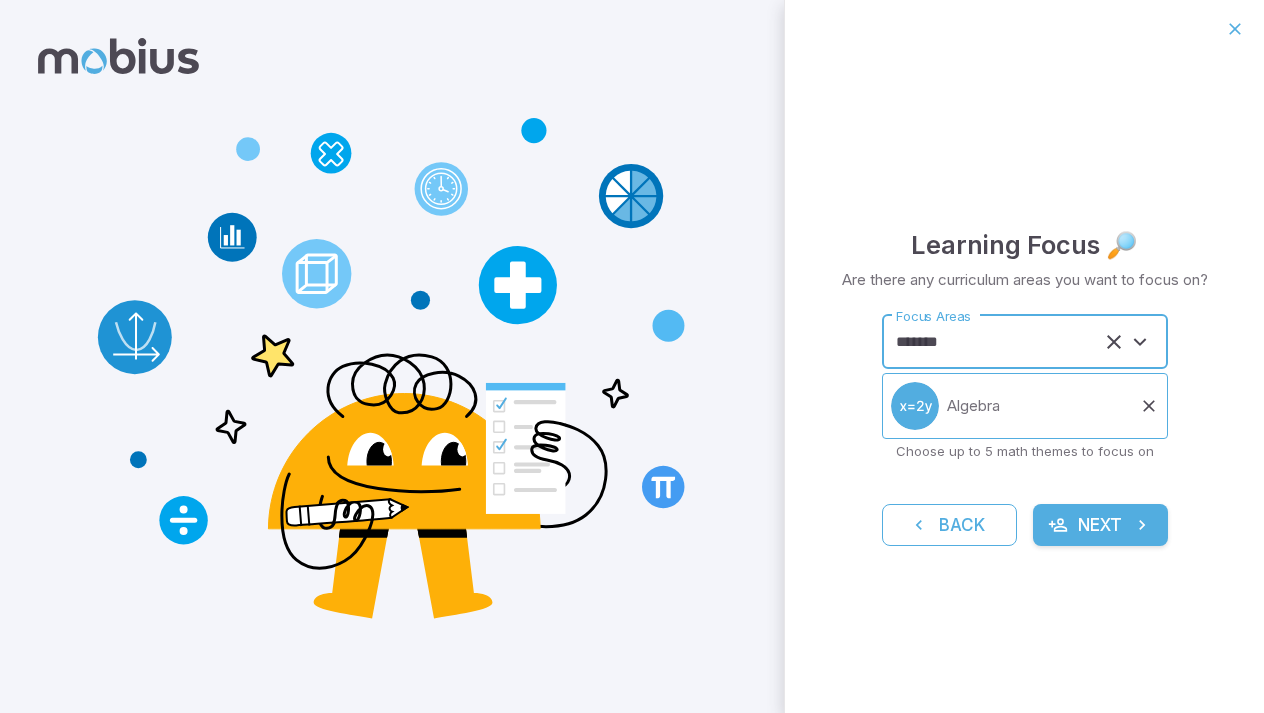 click on "Next" at bounding box center [1100, 525] 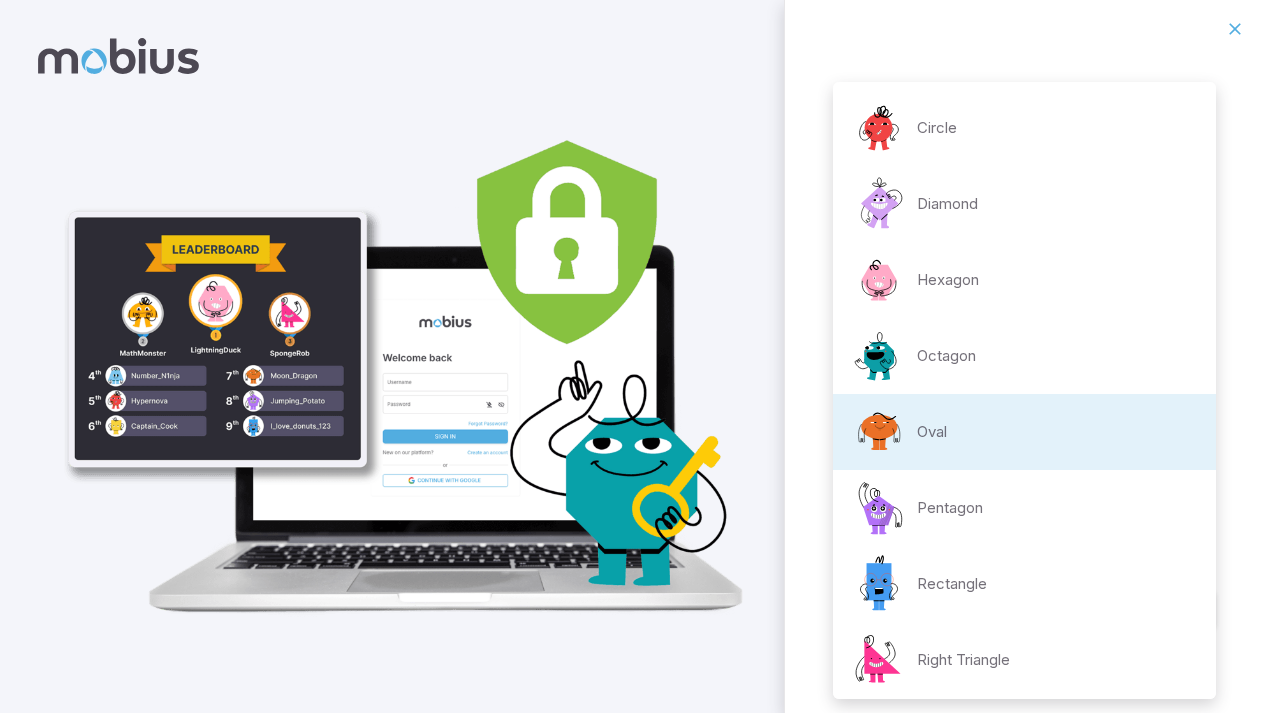 click on "**********" at bounding box center (632, 356) 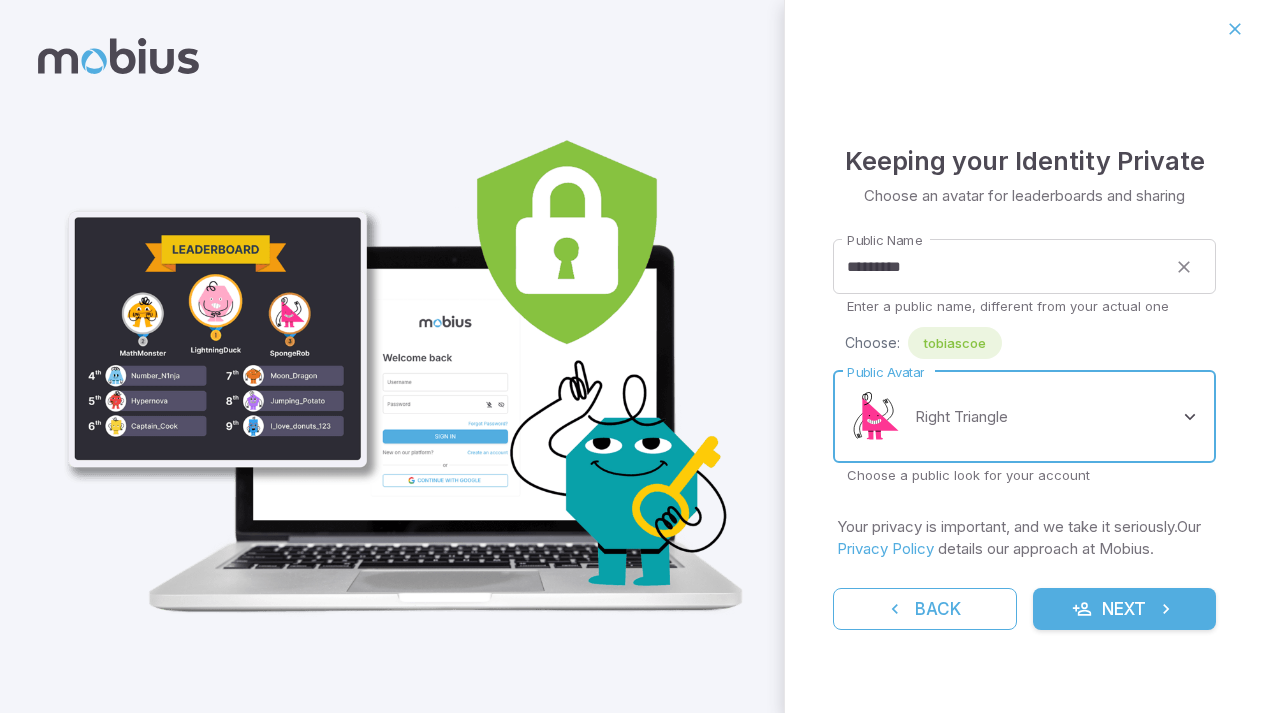 click on "Next" at bounding box center [1125, 609] 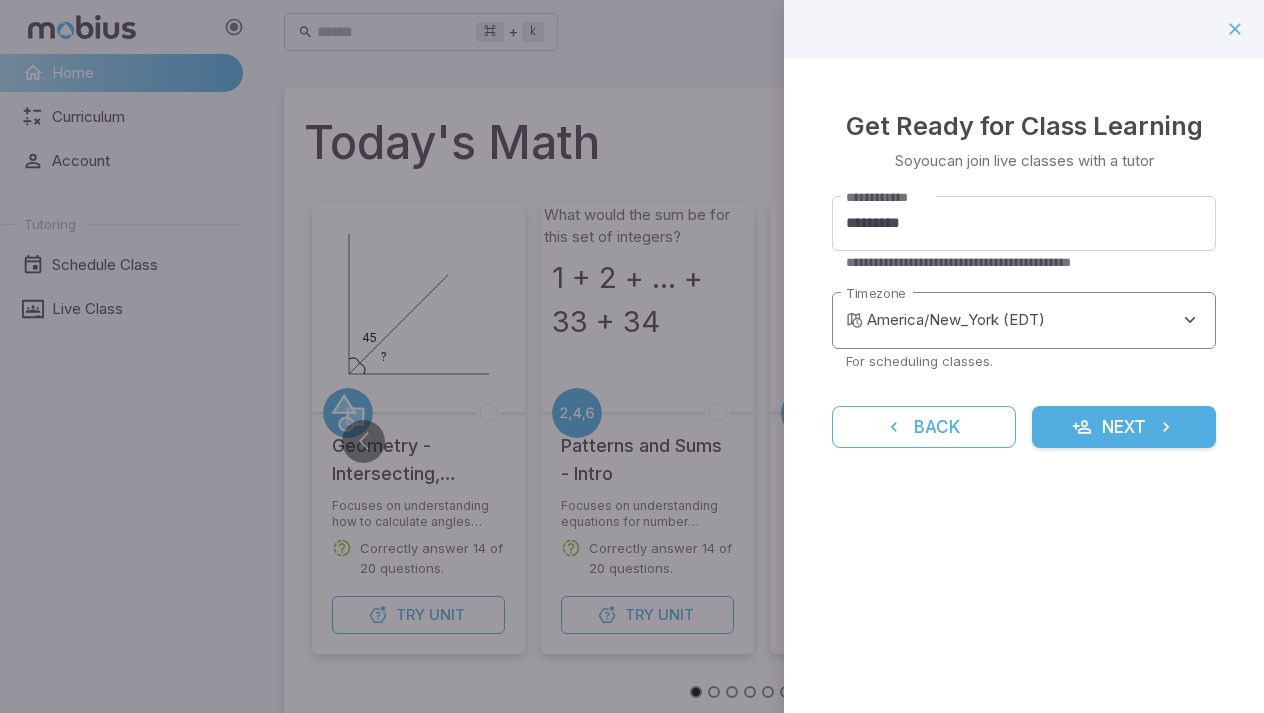 click on "Home Curriculum Account Tutoring Schedule Class Live Class ⌘ + k ​ Today's Math ? 45 Geometry - Intersecting, Parallel, and Perpendicular Lines Focuses on understanding how to calculate angles when lines intersect. Correctly answer 14 of 20 questions. Try Unit What would the sum be for this set of integers? 1 + 2 + ... + 33 + 34 Patterns and Sums - Intro Focuses on understanding equations for number patterns, sums of sequential integers, and finding patterns in ones digits. Correctly answer 14 of 20 questions. Try Unit 1 0 − 3 10^{-3} 1 0 − 3 Scientific Notation Units - Intro Focuses on understanding how to work with scientific notation and metric units. Correctly answer 14 of 20 questions. Try Unit y = 2 y=2 y = 2 Line Equations and Graphing - Practice Focuses on understanding line equations and graphing of lines. Correctly answer 14 of 20 questions. Try Unit
2 cm
16 dm Measurement - Unit Conversion Advanced - Metric Correctly answer 14 of 20 questions. Try Unit P ( A ∩ B )" at bounding box center (632, 647) 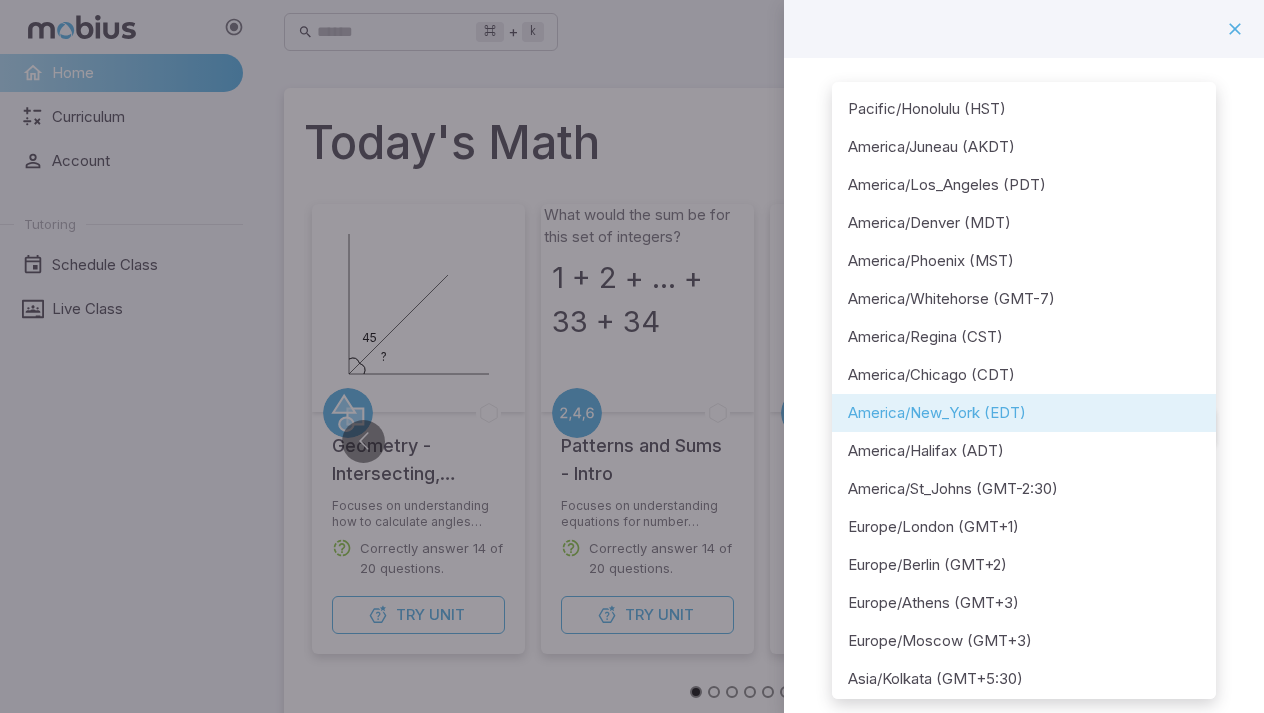 click at bounding box center (632, 356) 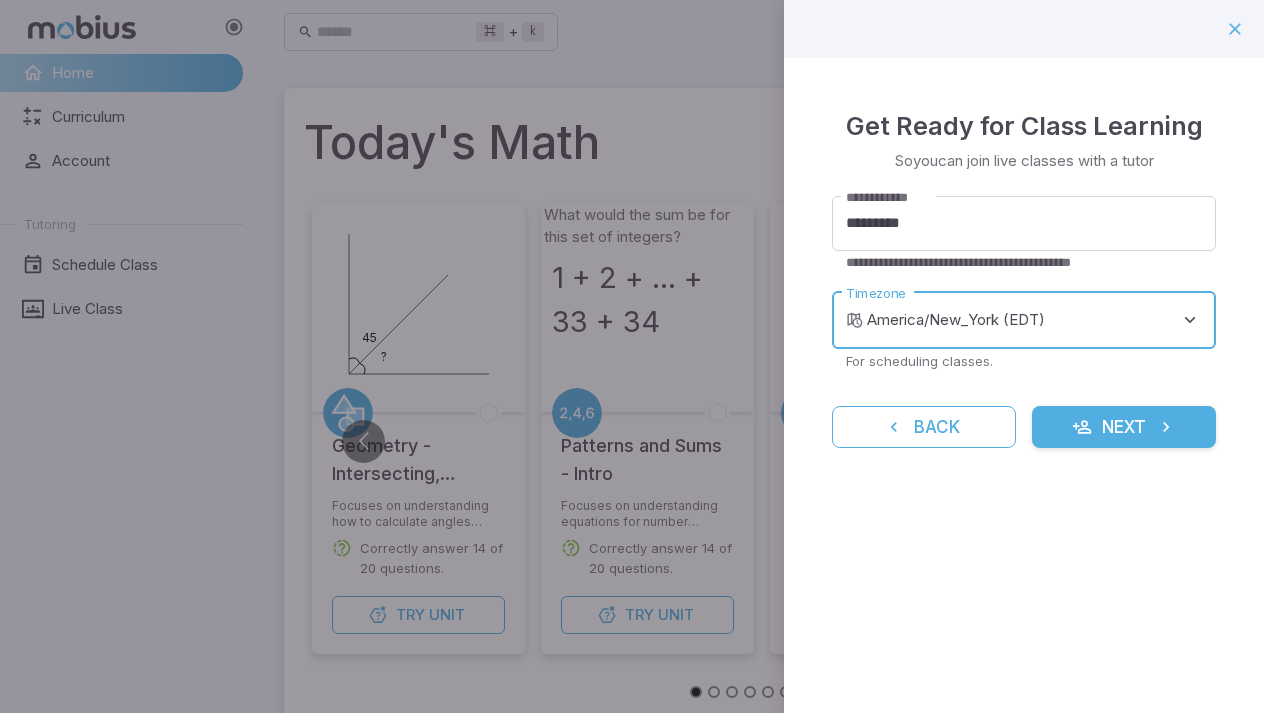 click at bounding box center (1082, 427) 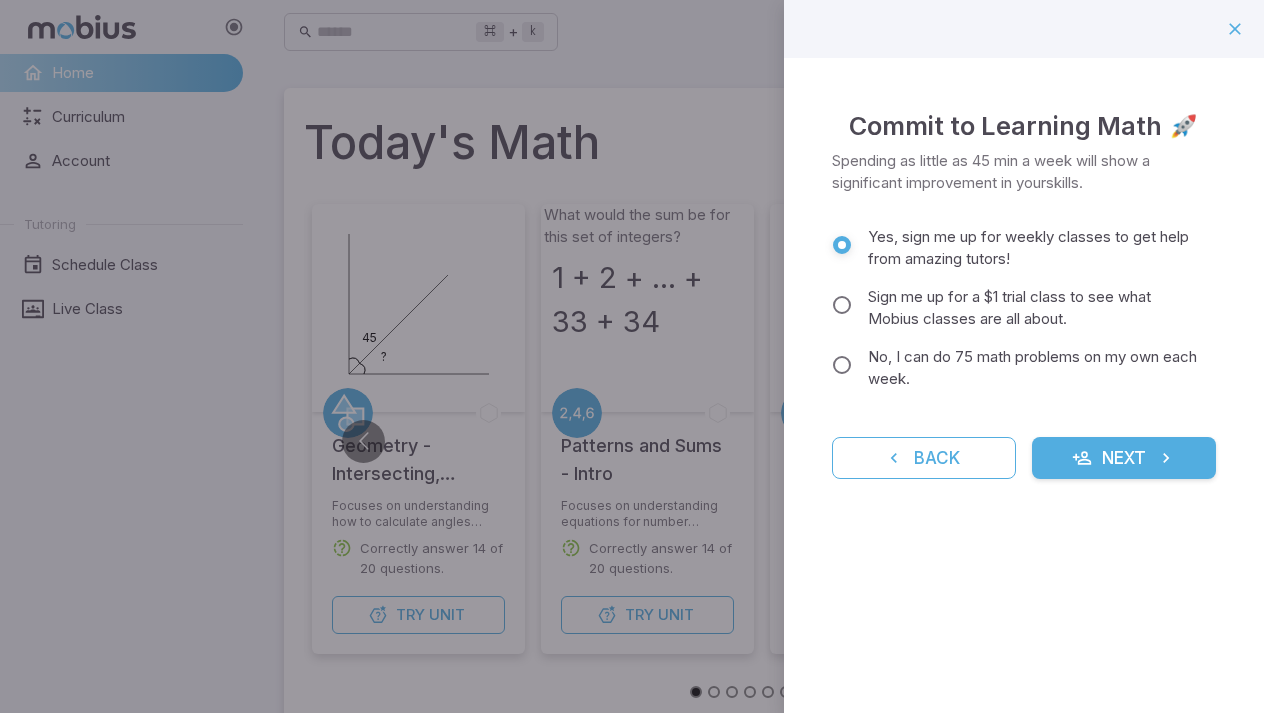 click on "No, I can do 75 math problems on my own each week." at bounding box center (1034, 368) 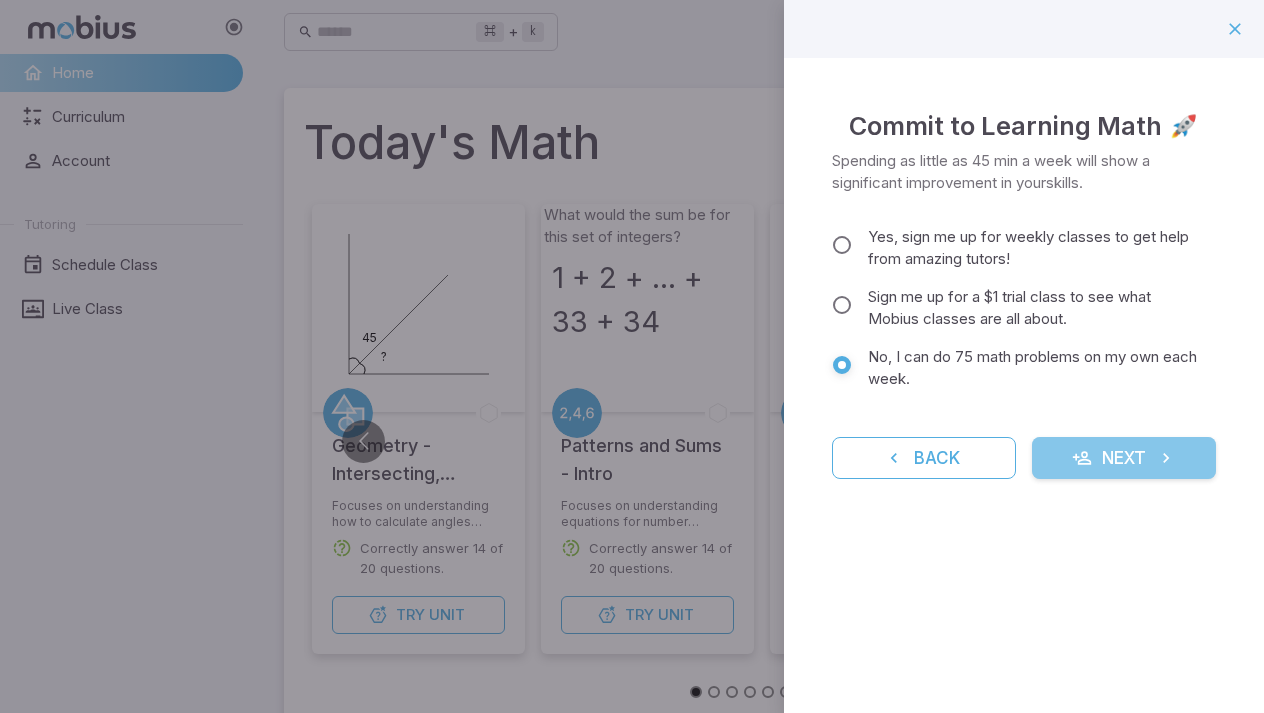 click on "Next" at bounding box center [1124, 458] 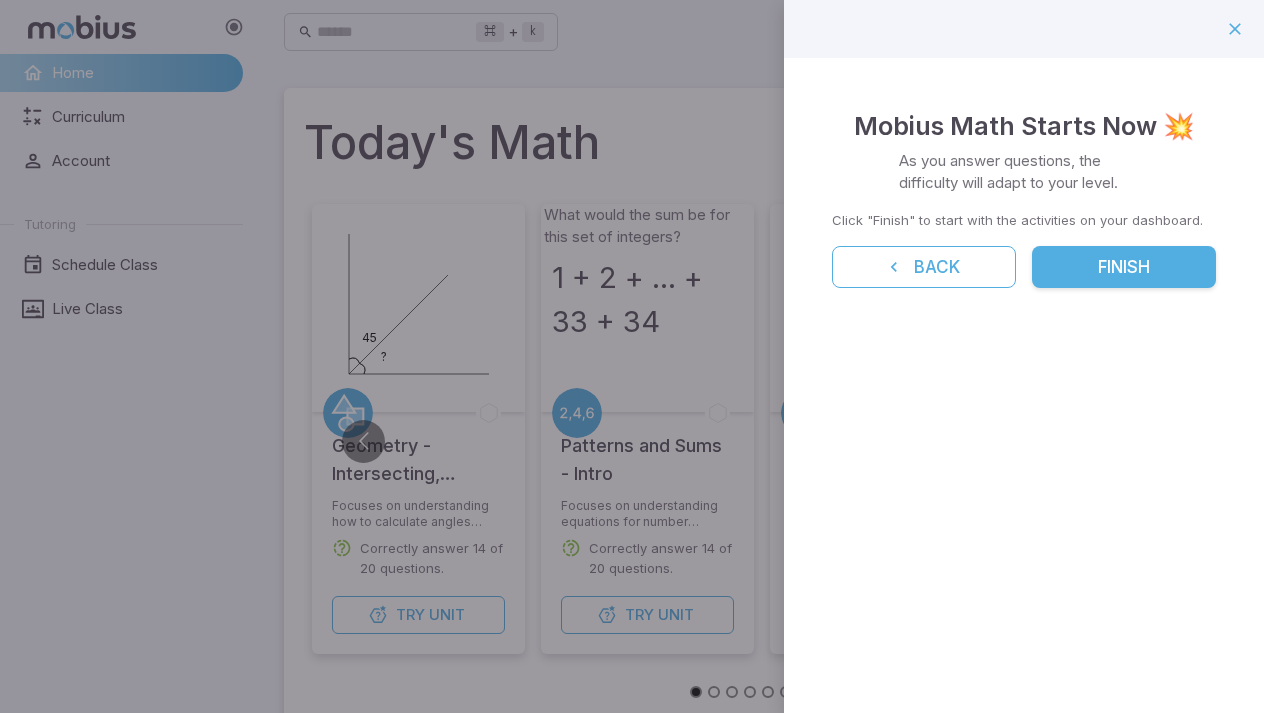 click on "Finish" at bounding box center (1124, 267) 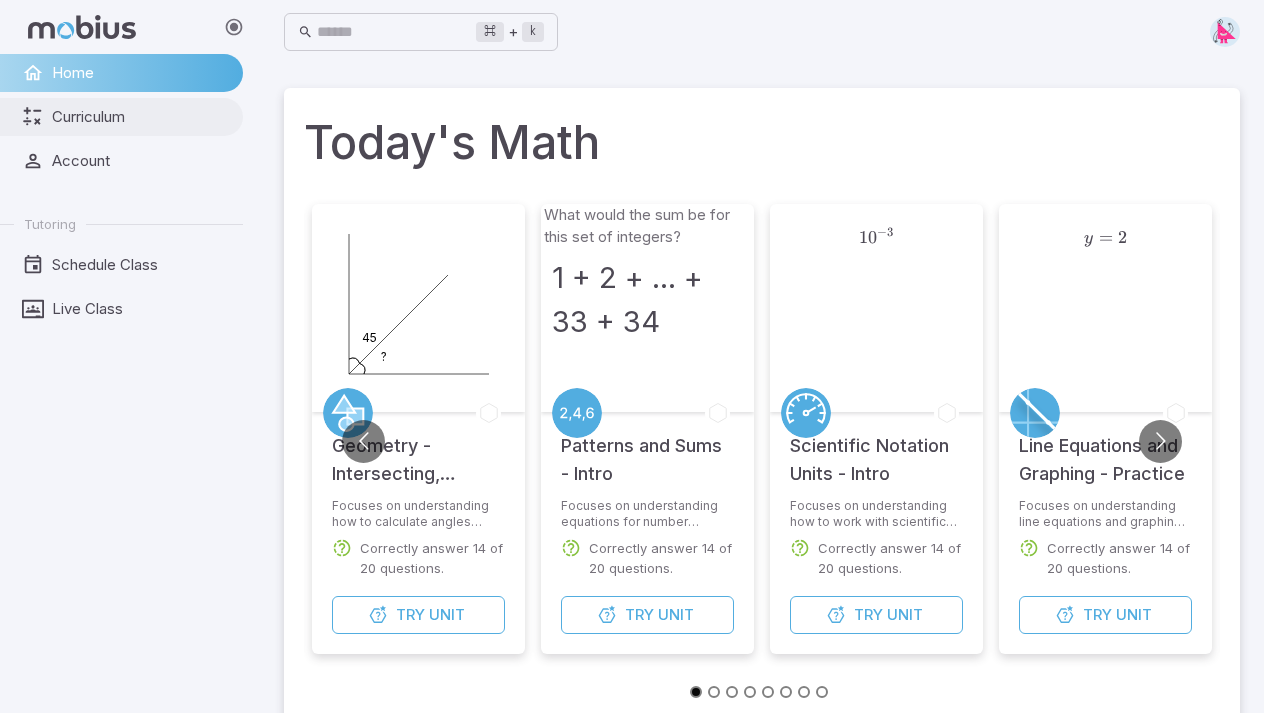 click on "Curriculum" at bounding box center [140, 117] 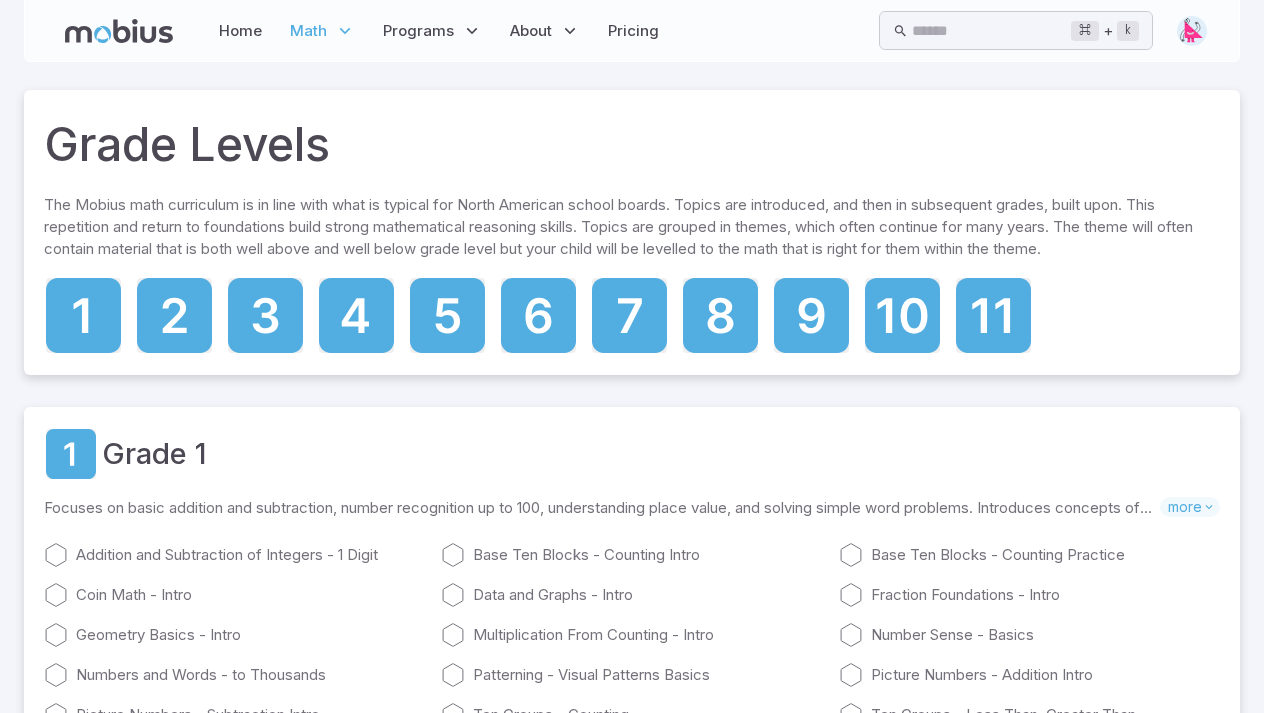click on "Math" at bounding box center (308, 31) 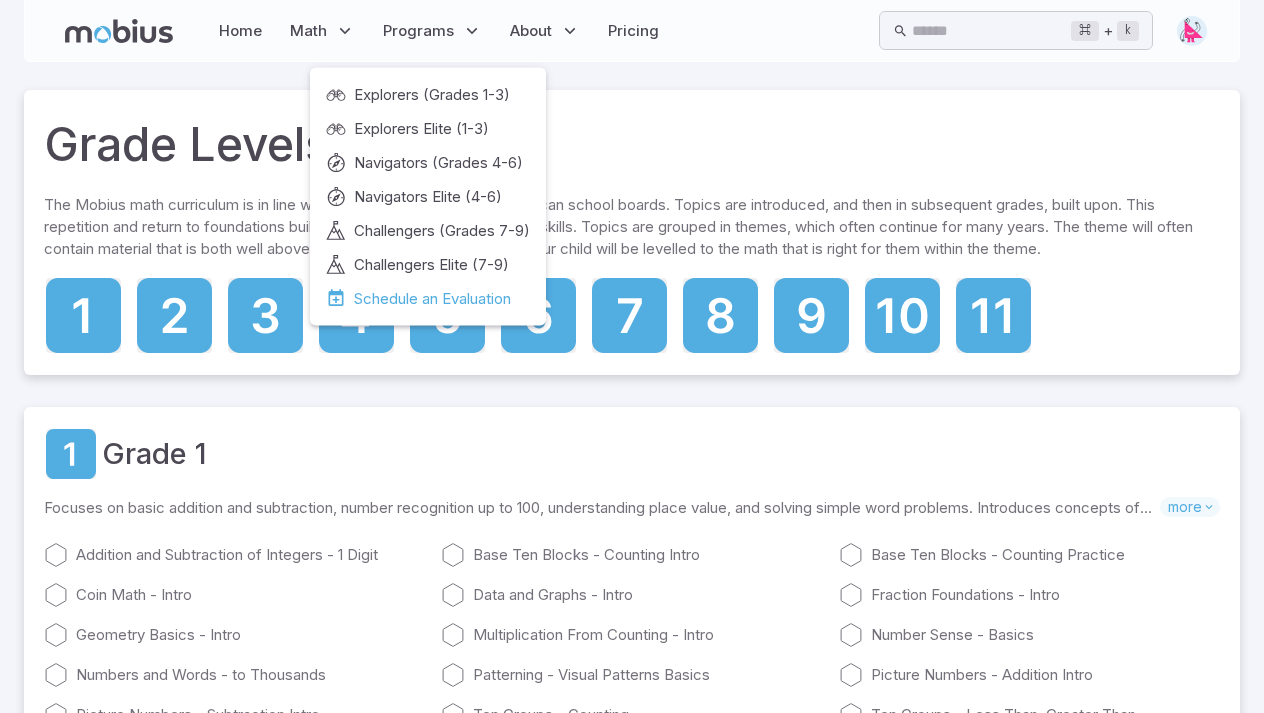 click on "Schedule an Evaluation" at bounding box center [432, 299] 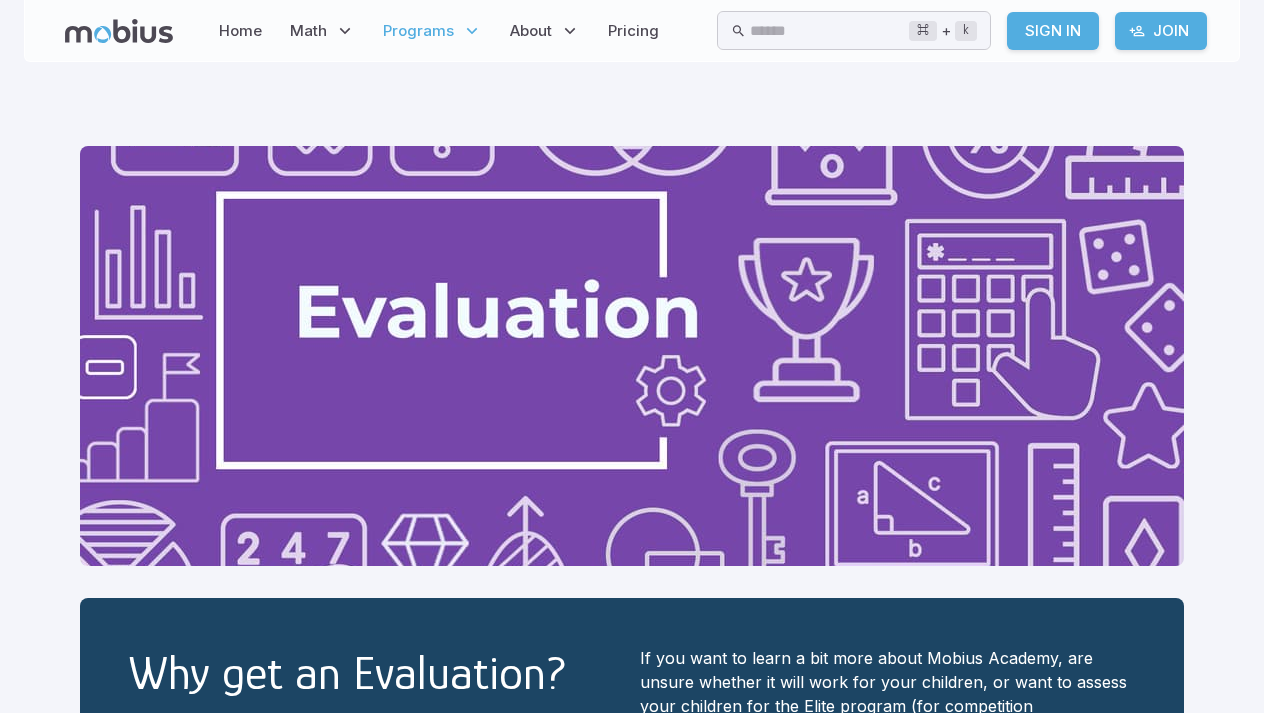 scroll, scrollTop: 0, scrollLeft: 0, axis: both 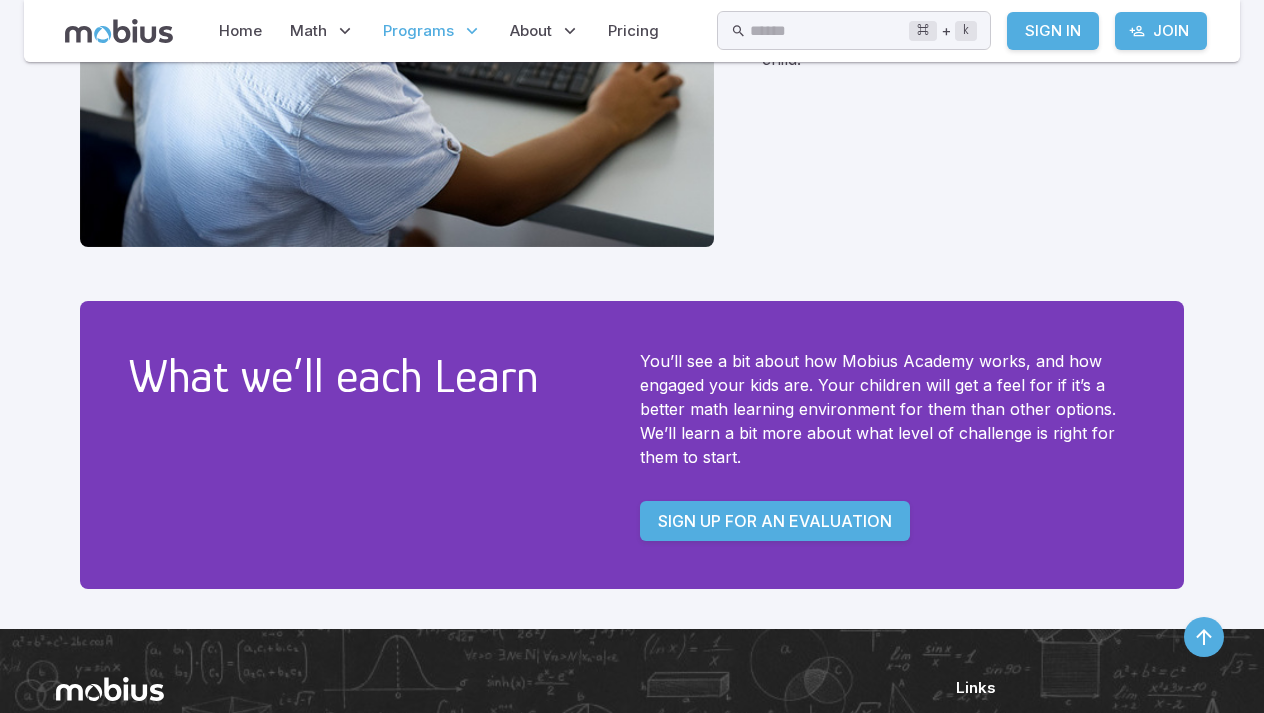 click on "Sign In" at bounding box center [1053, 31] 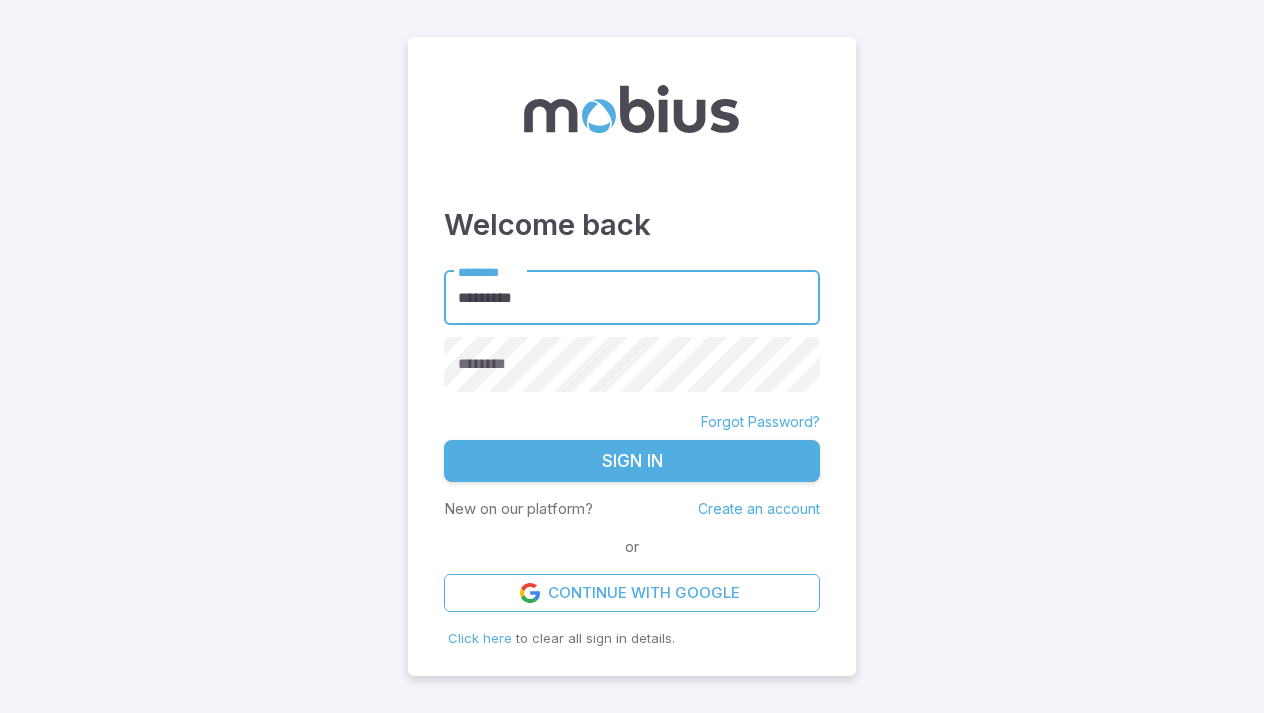scroll, scrollTop: 0, scrollLeft: 0, axis: both 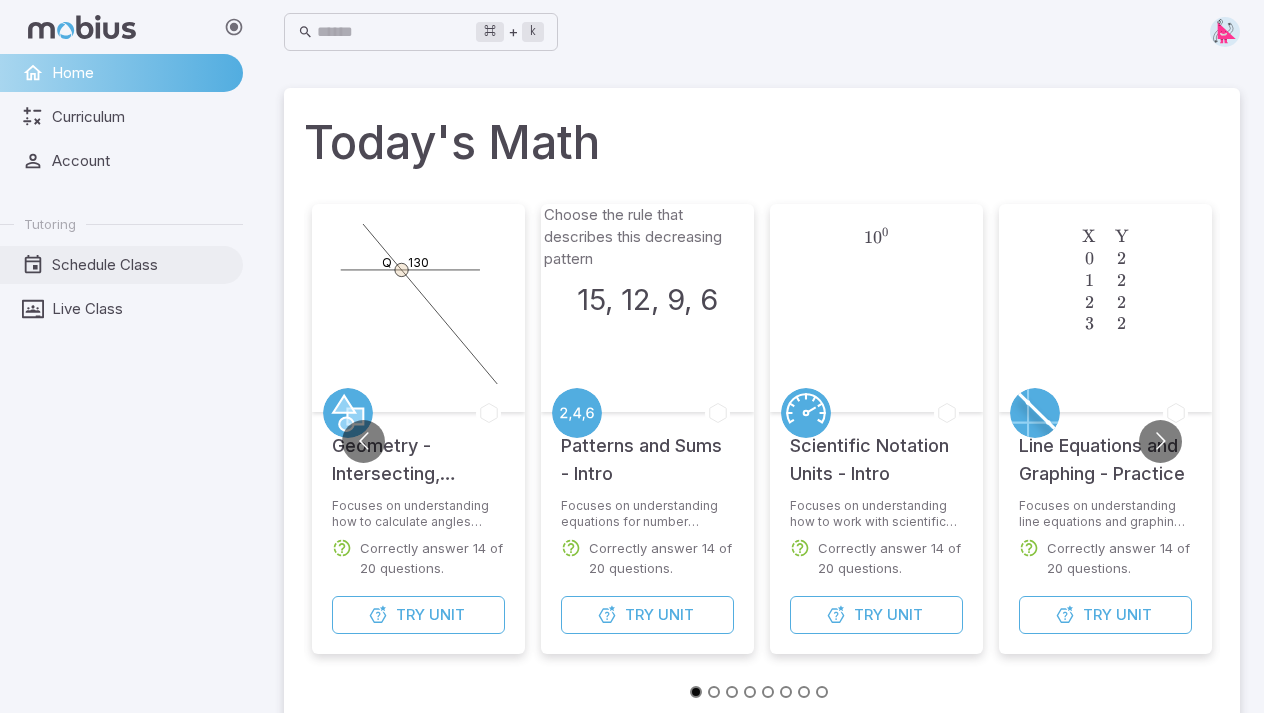 click on "Schedule Class" at bounding box center (140, 265) 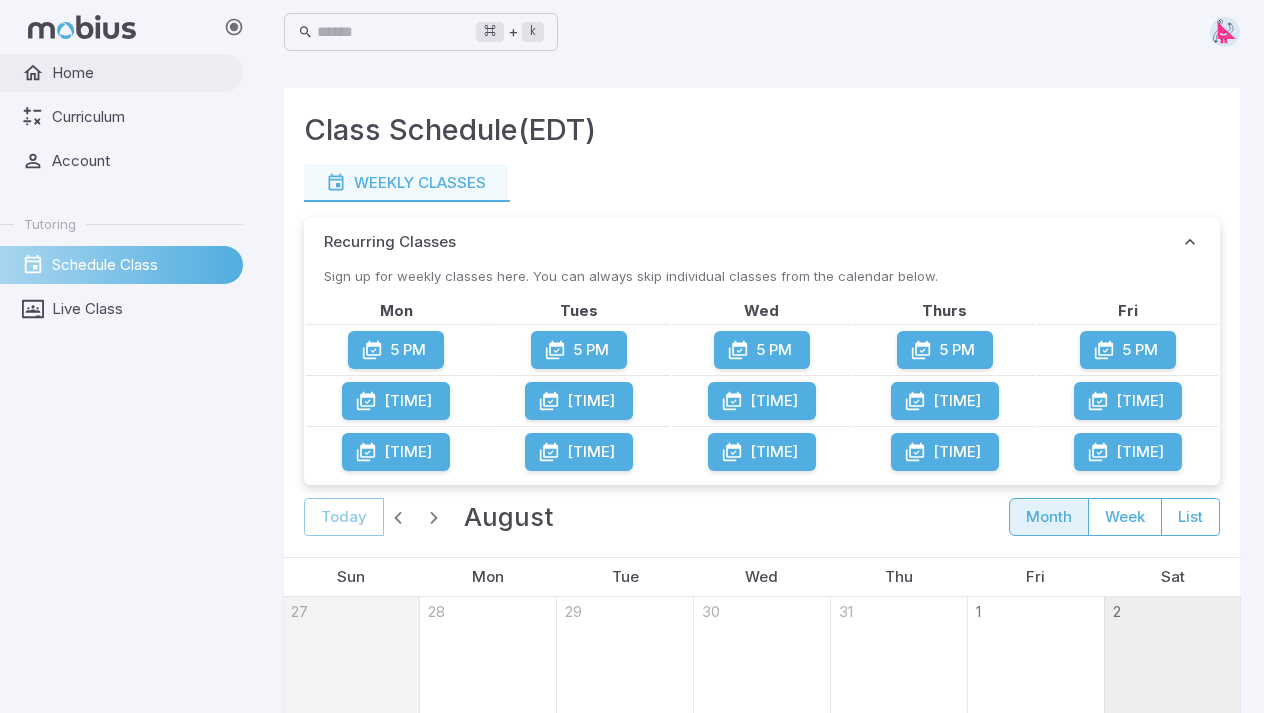 click on "Home" at bounding box center [140, 73] 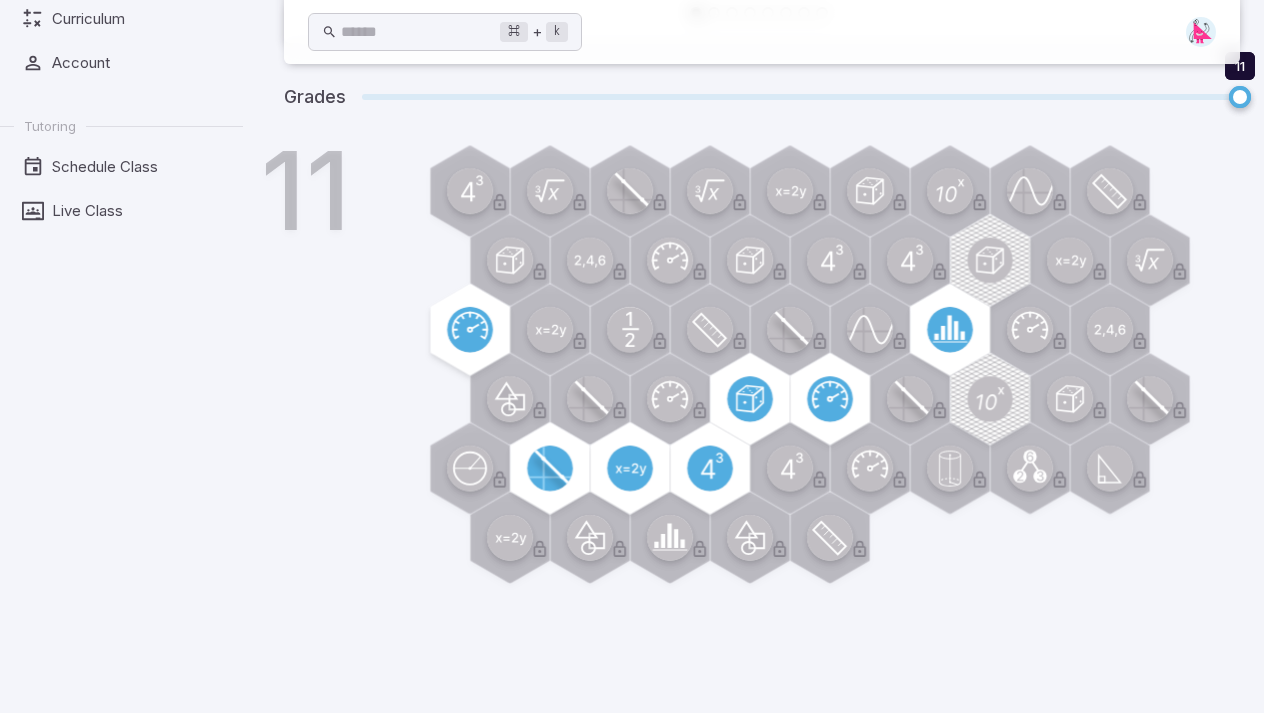 scroll, scrollTop: 581, scrollLeft: 0, axis: vertical 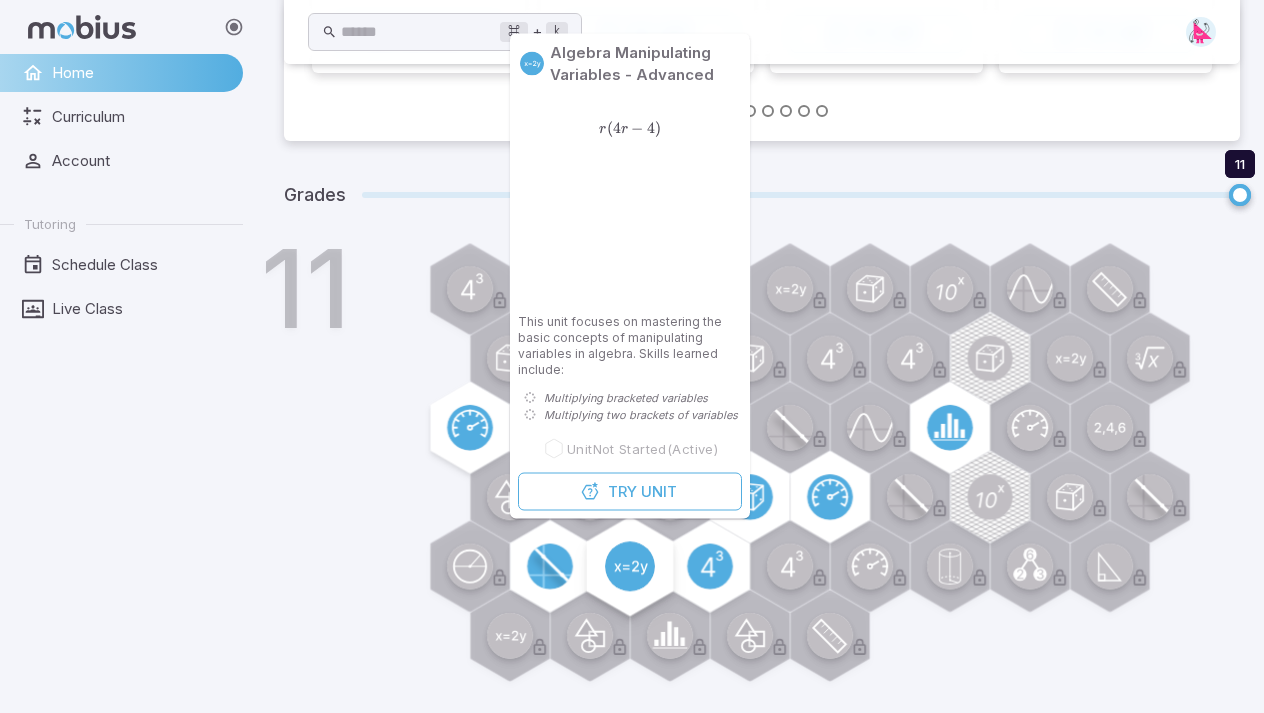click 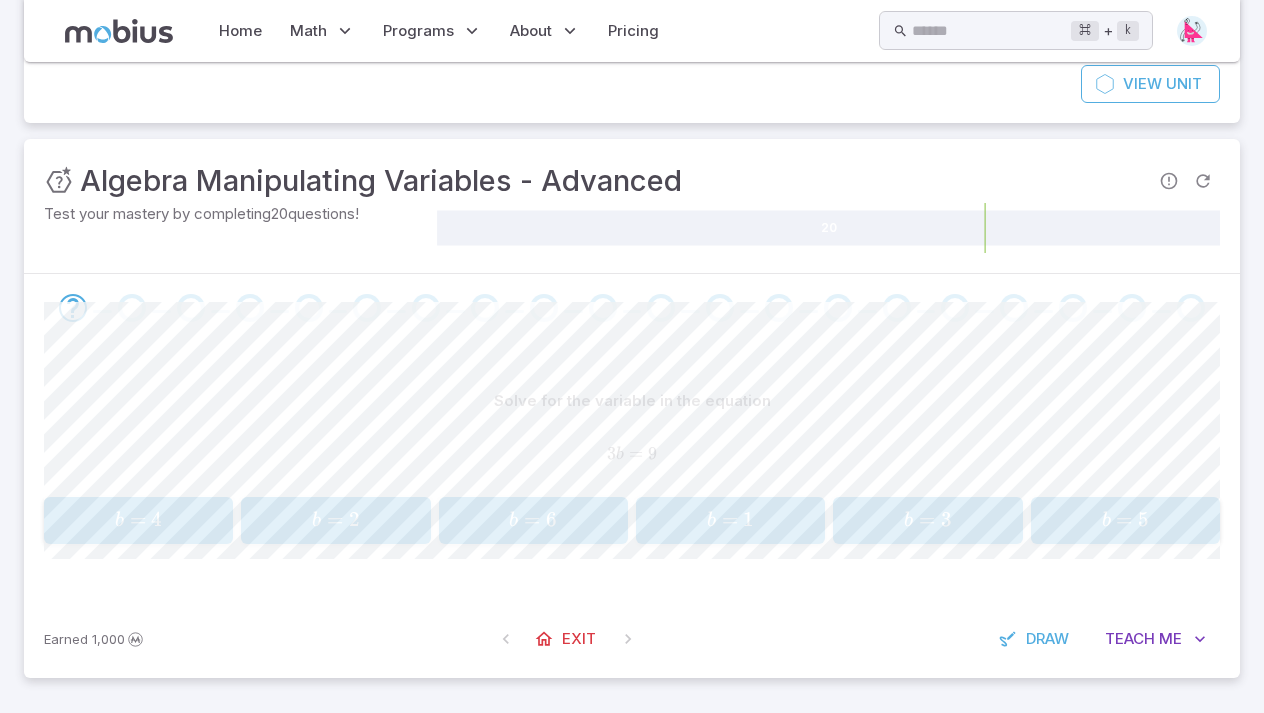 scroll, scrollTop: 170, scrollLeft: 0, axis: vertical 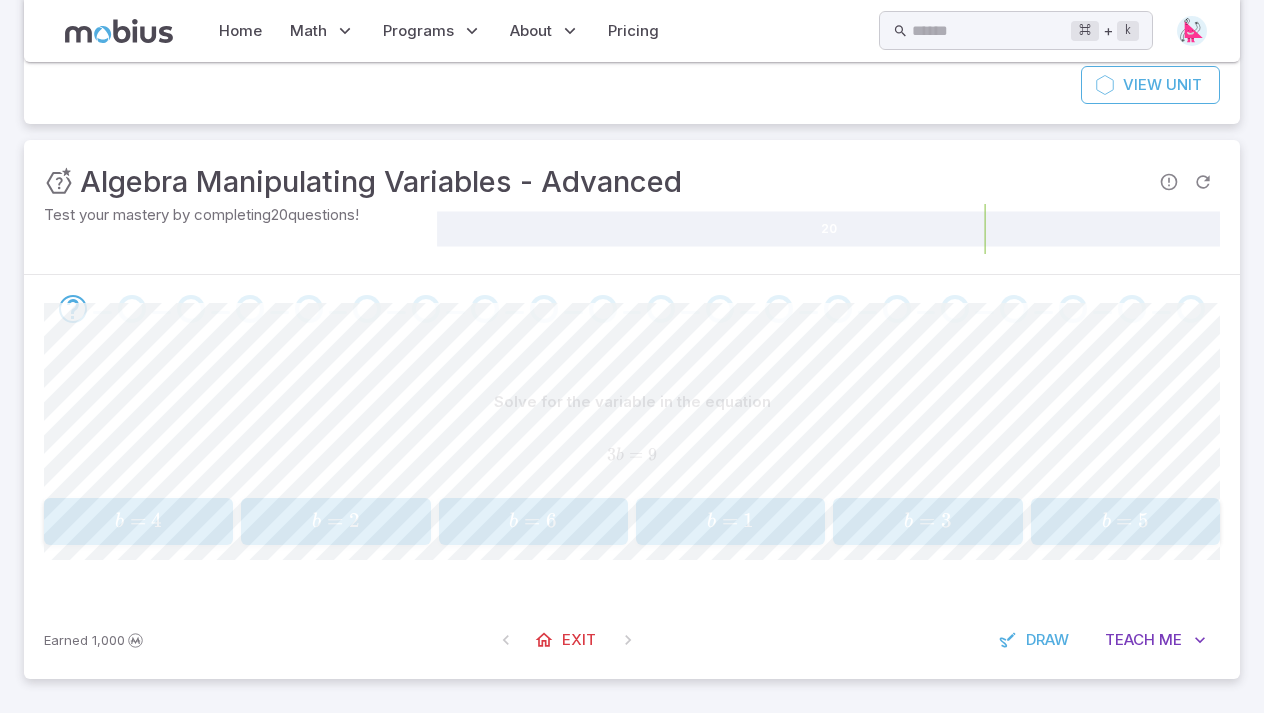click on "b = 2" at bounding box center (336, 521) 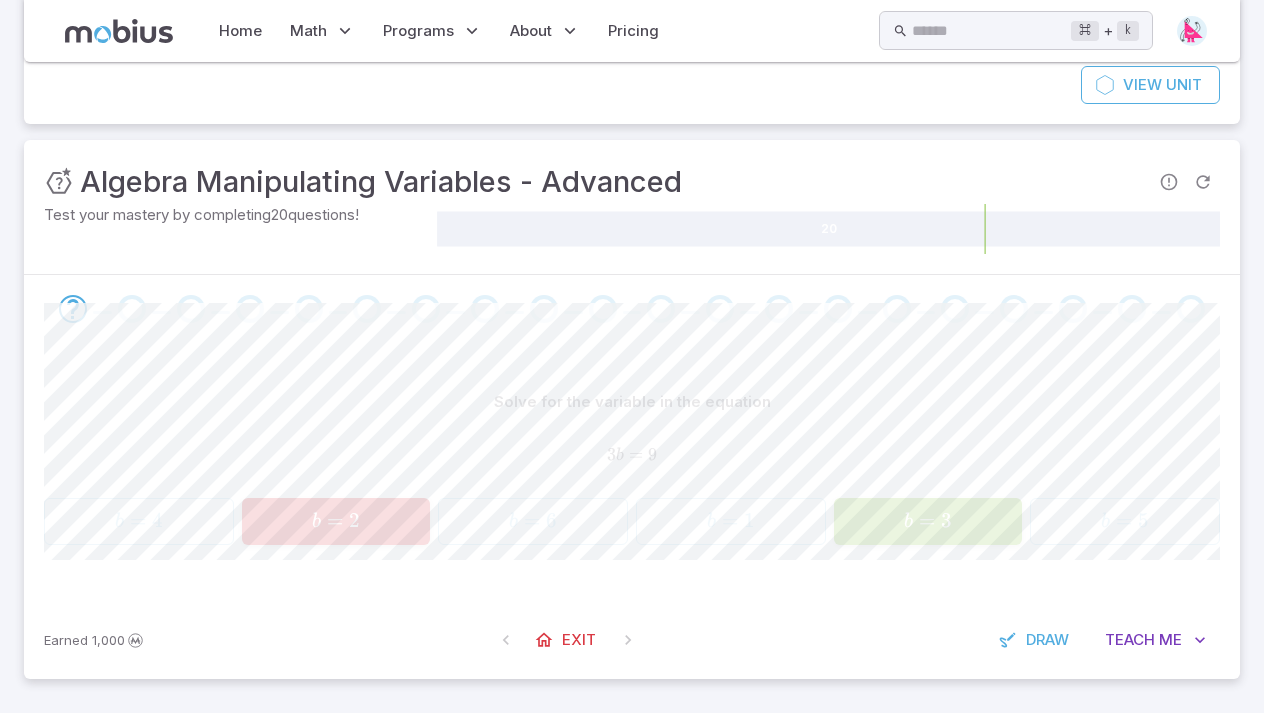 click on "b = 2" at bounding box center [335, 521] 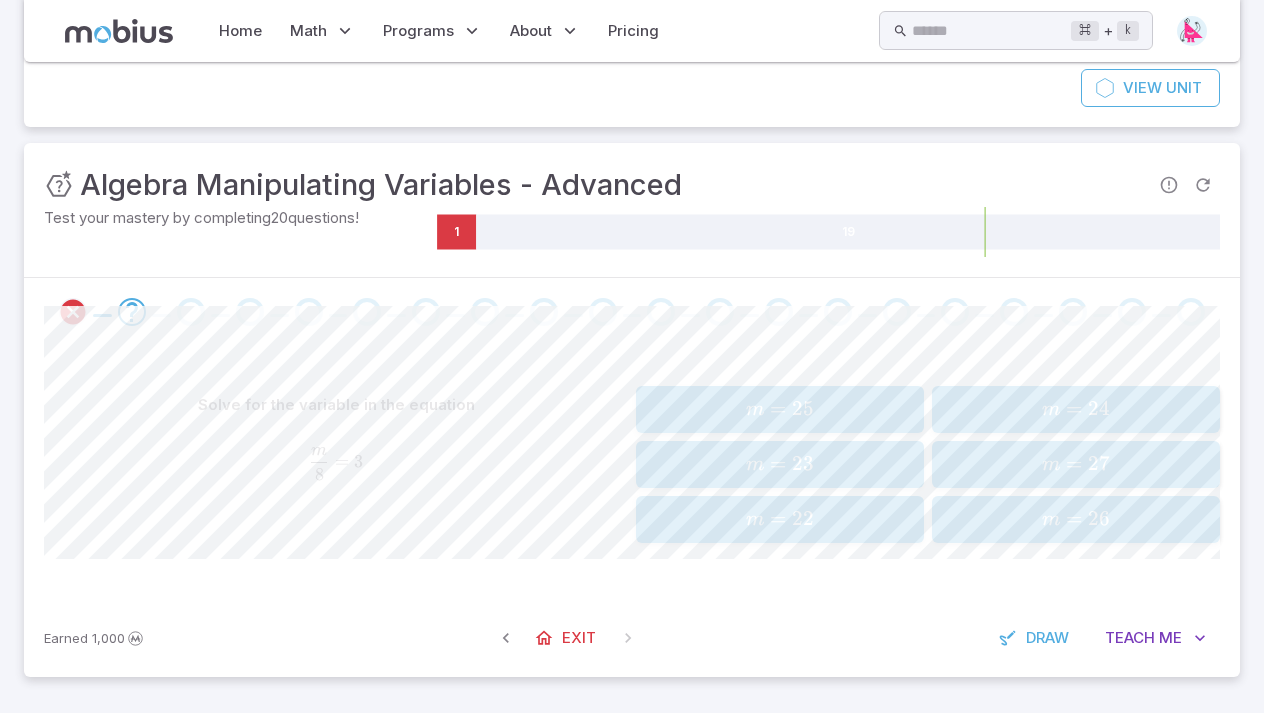 scroll, scrollTop: 165, scrollLeft: 0, axis: vertical 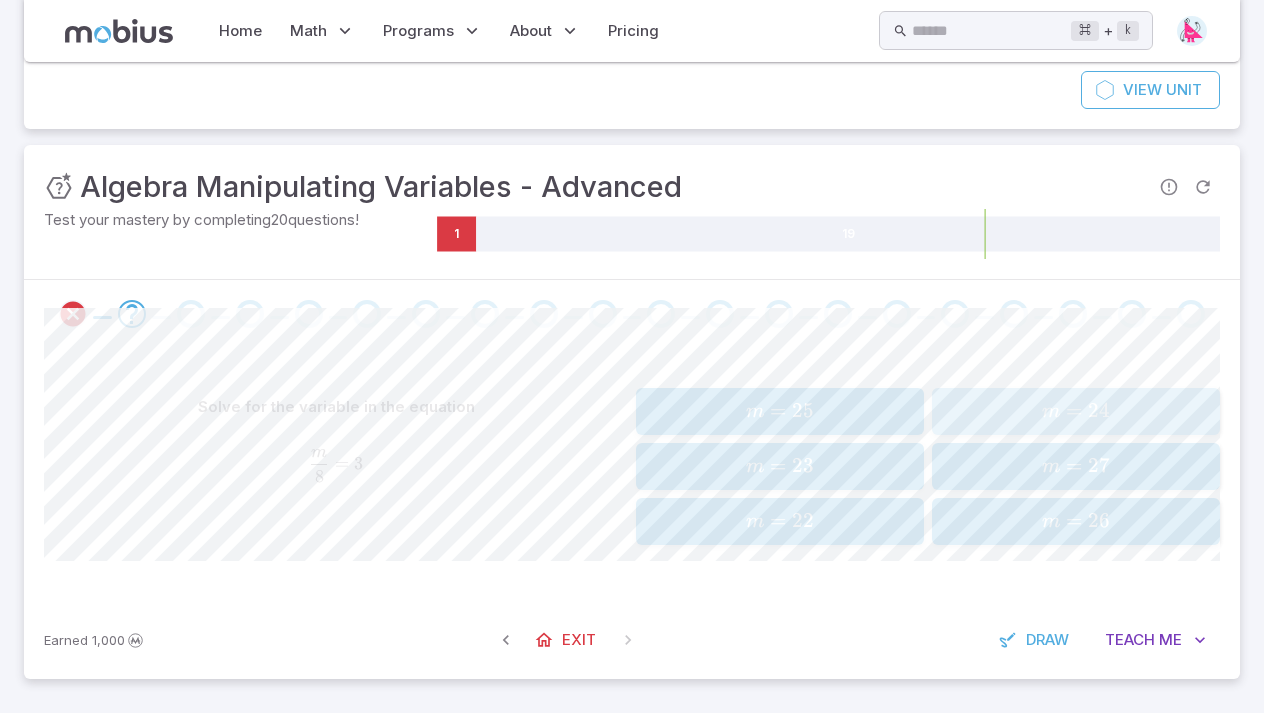 click on "m = 24" at bounding box center (1075, 411) 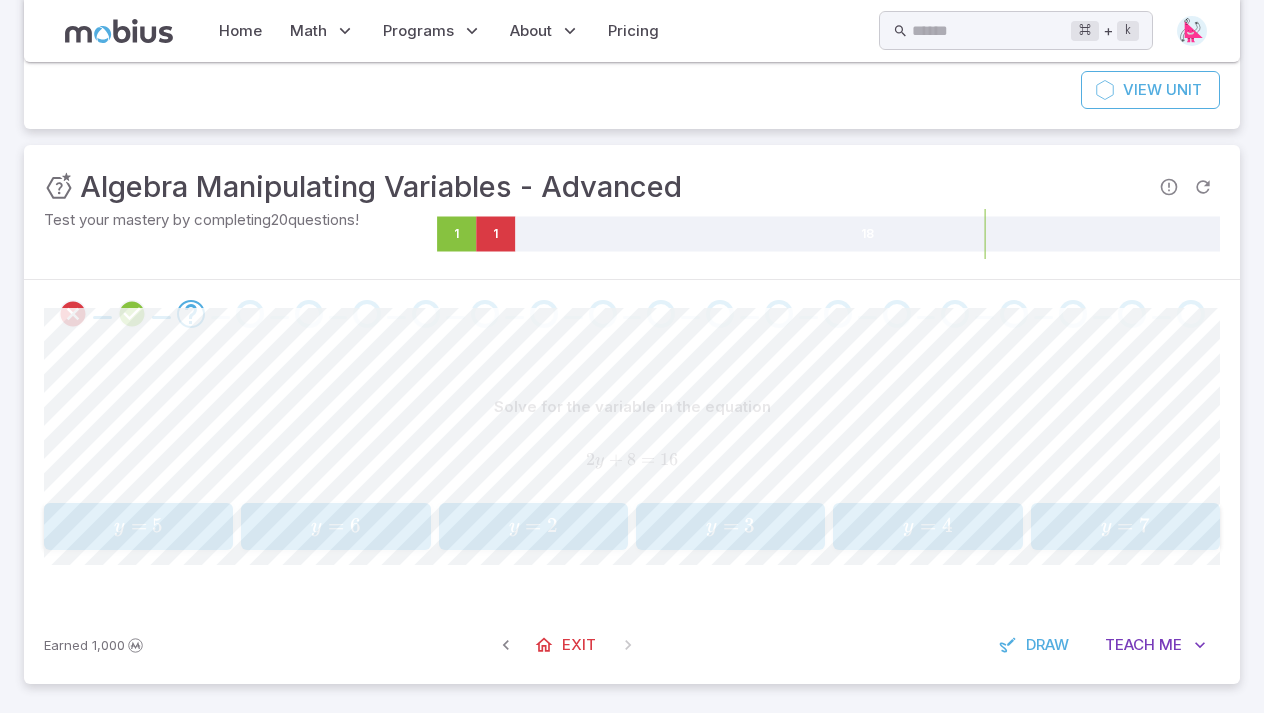 click on "y = 4" at bounding box center [928, 526] 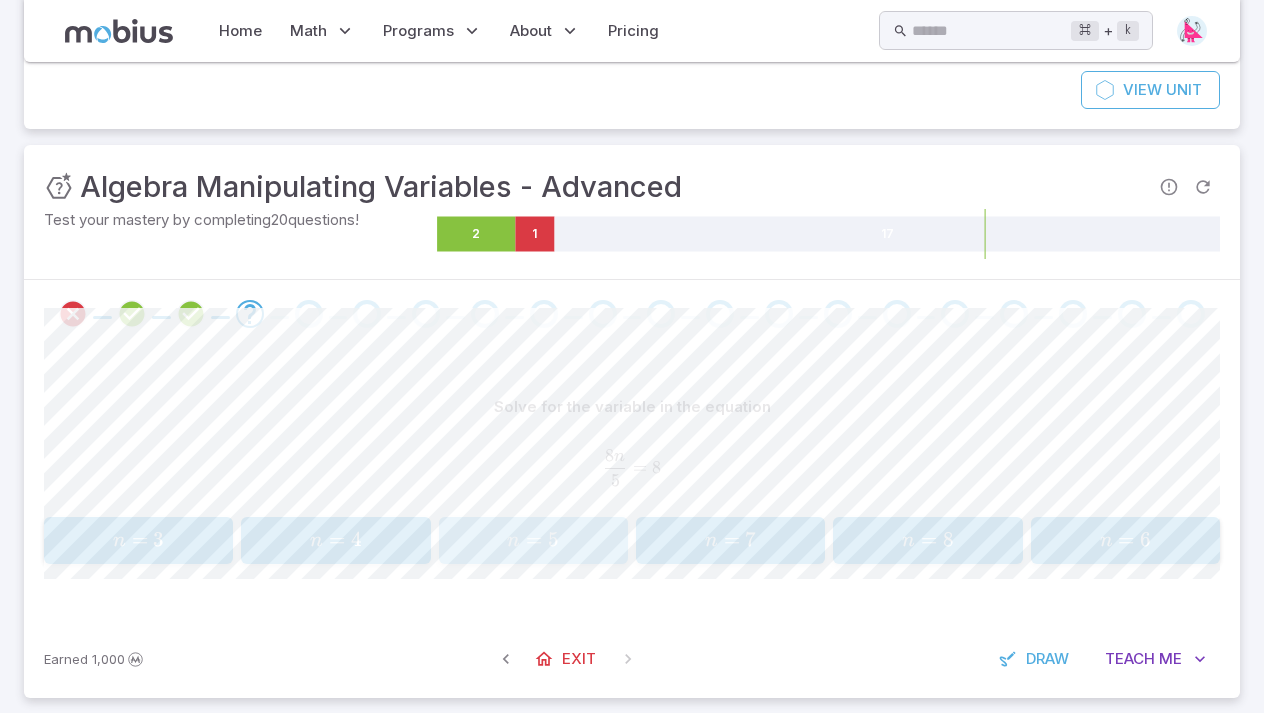 click on "n = 5" at bounding box center (533, 540) 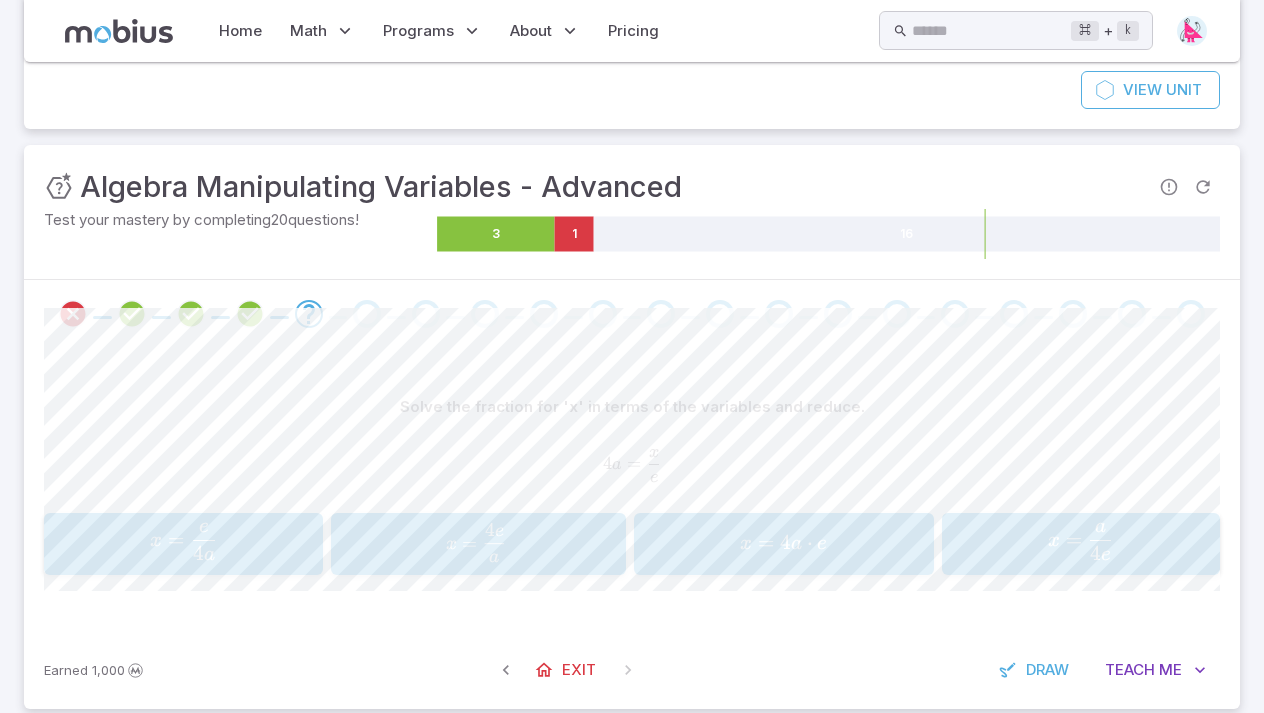 click on "x = 4 a e ​" at bounding box center [183, 542] 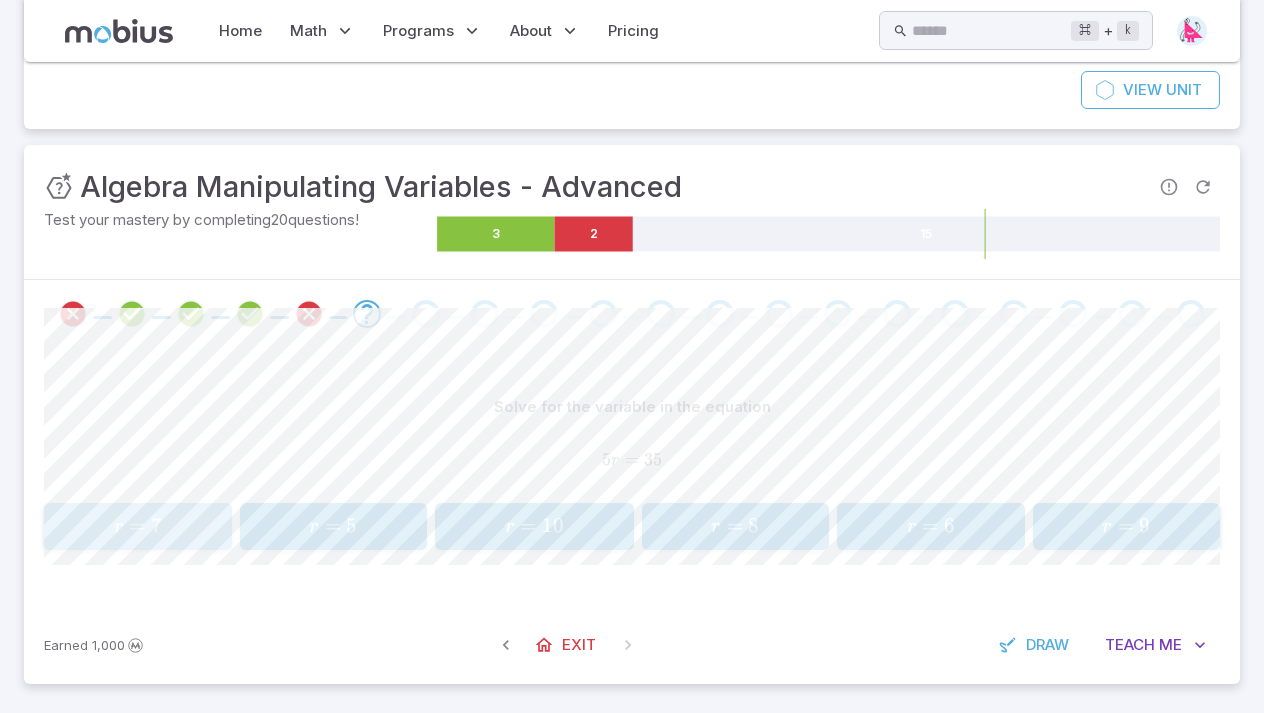 click on "r = 7" at bounding box center [137, 526] 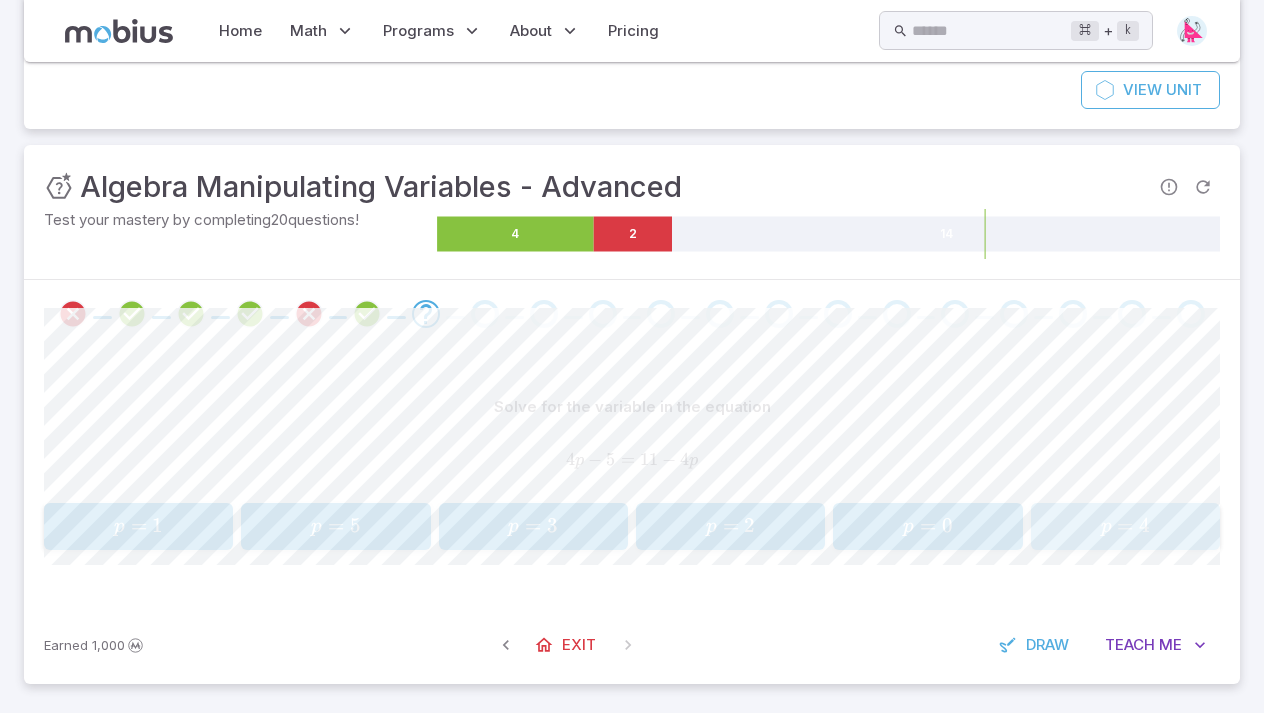 click on "p = 4" at bounding box center (1125, 526) 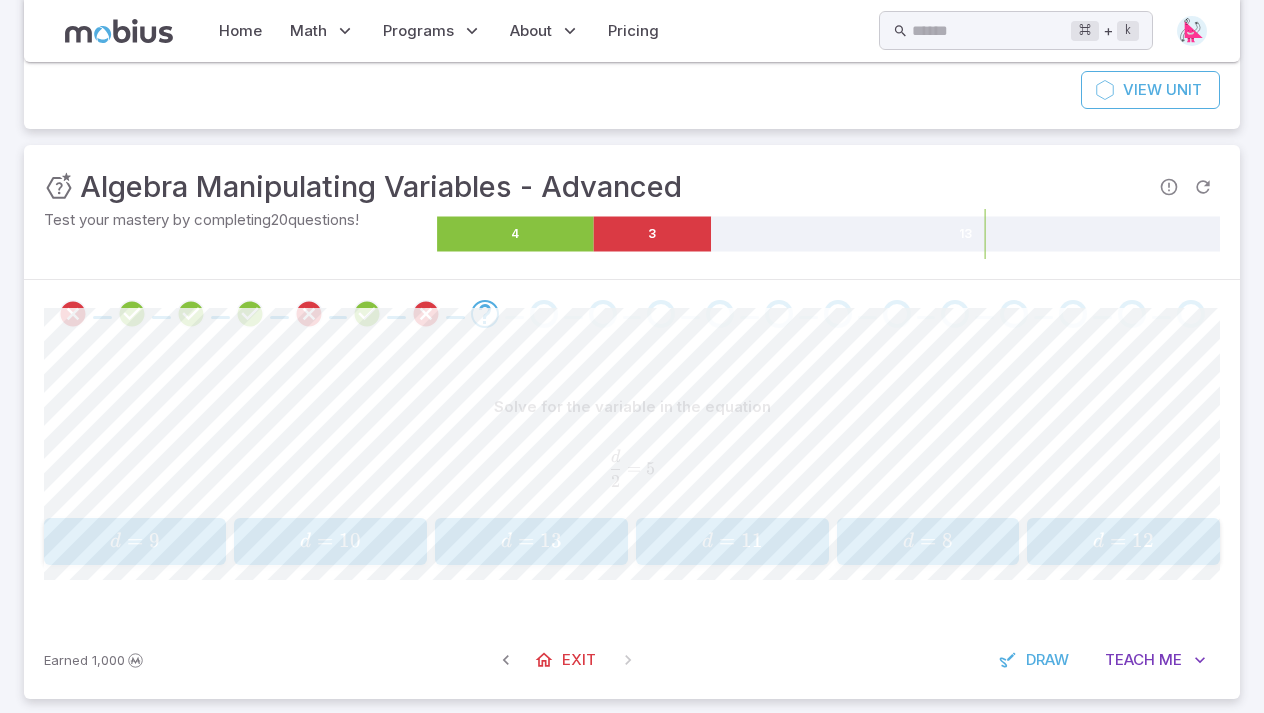 click on "d = 10" at bounding box center (330, 541) 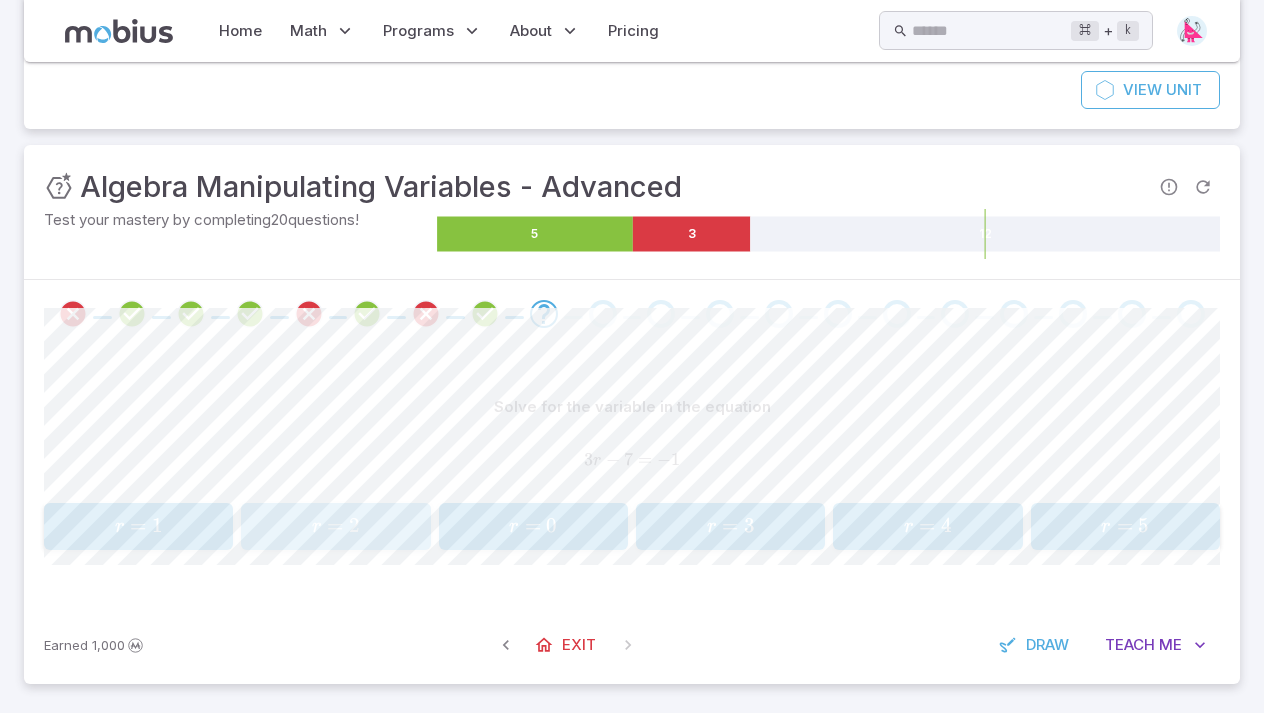 click on "r = 2" at bounding box center (336, 526) 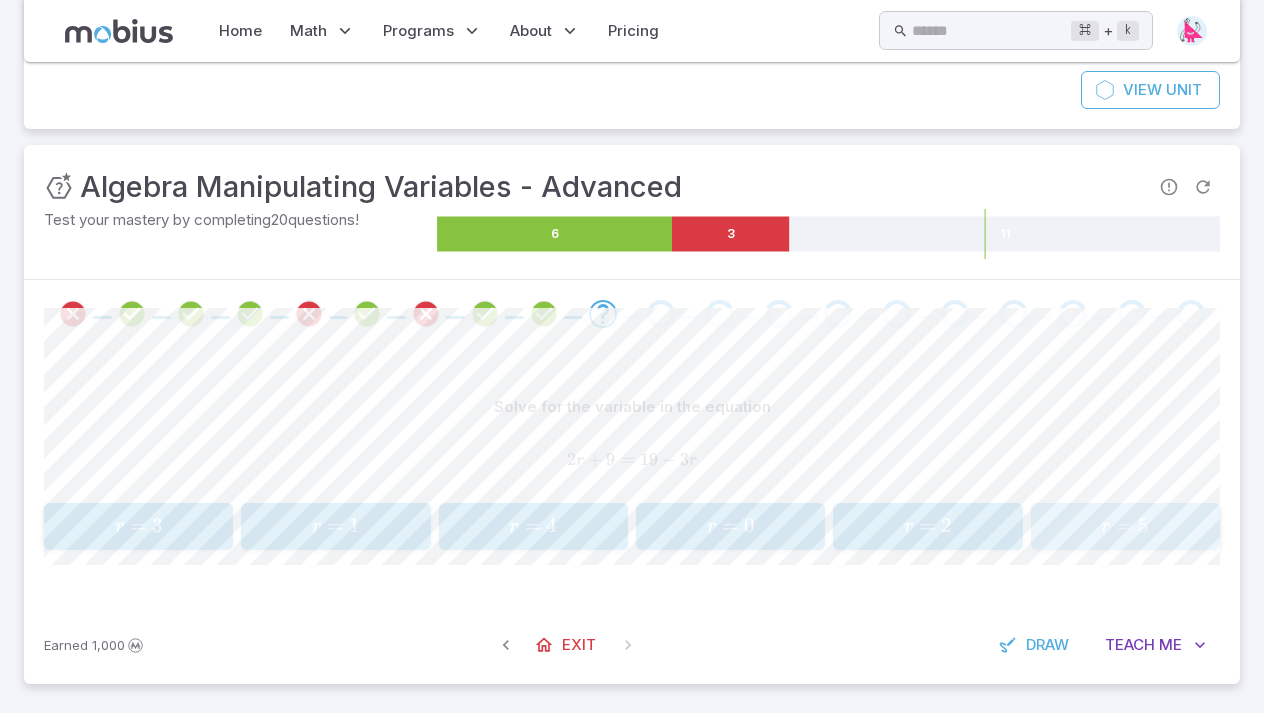 click on "r = 5" at bounding box center (1125, 526) 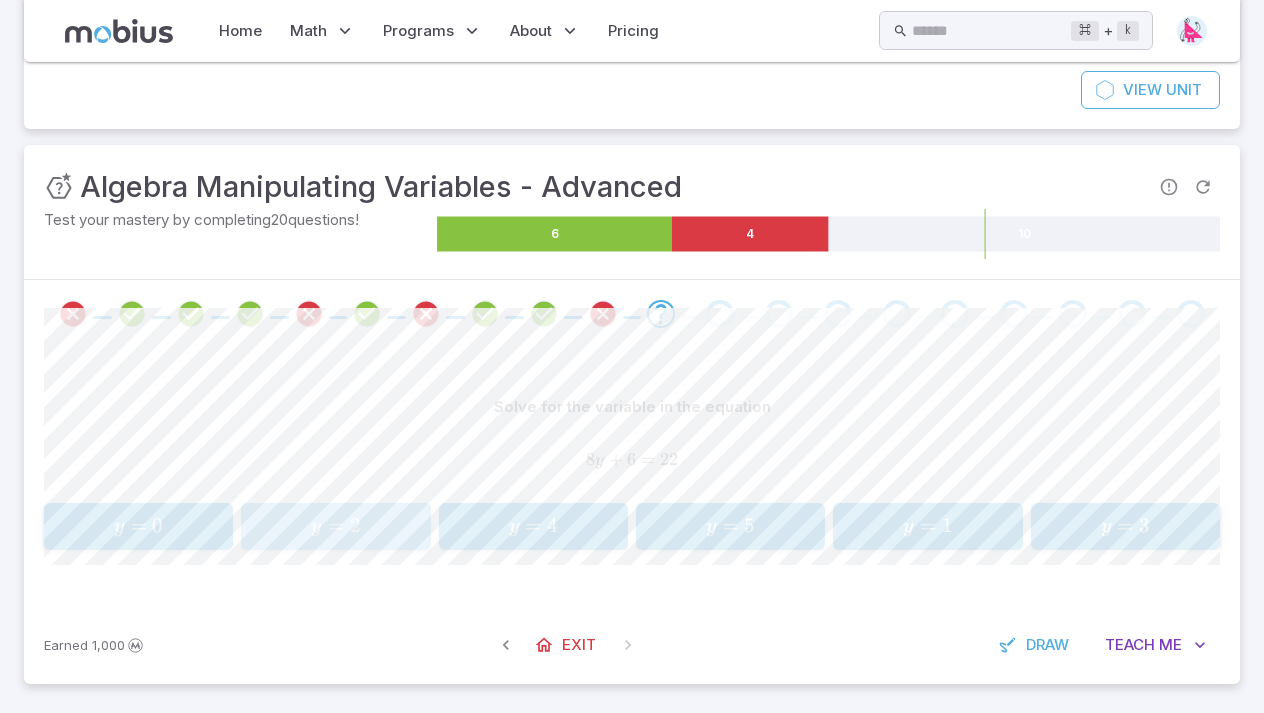 click on "y = 2" at bounding box center (336, 526) 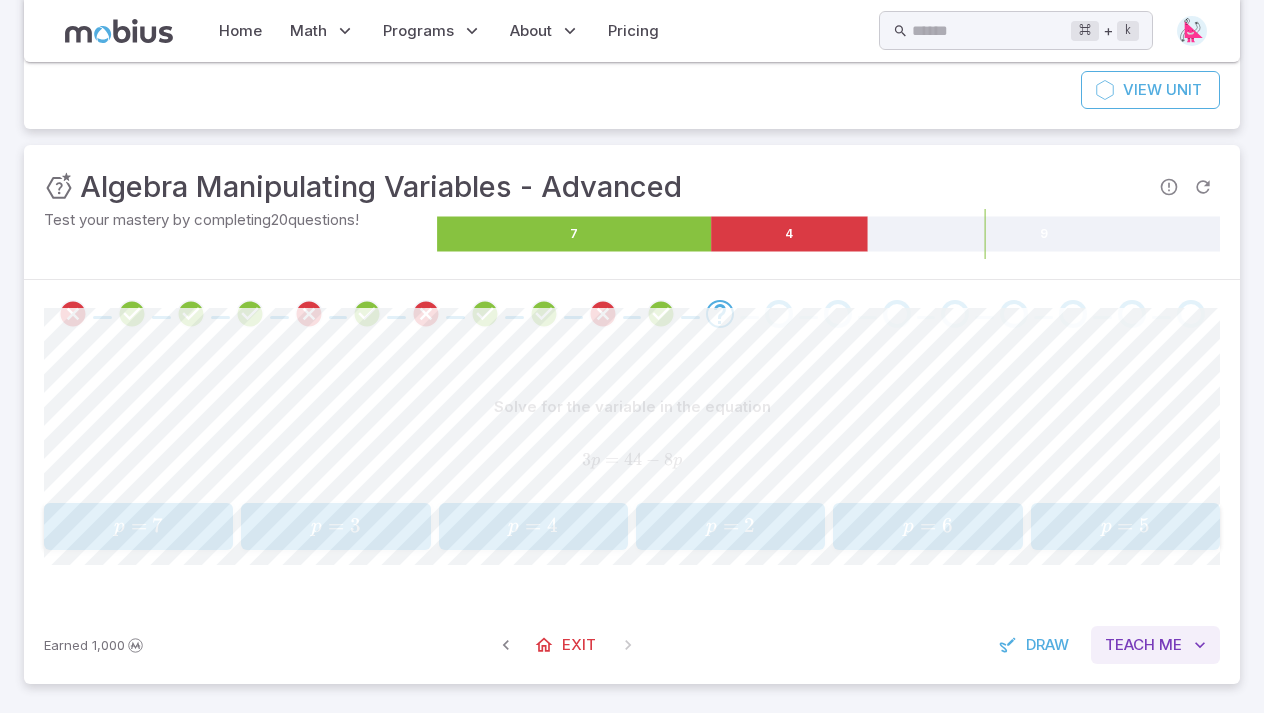 click on "Me" at bounding box center (1170, 645) 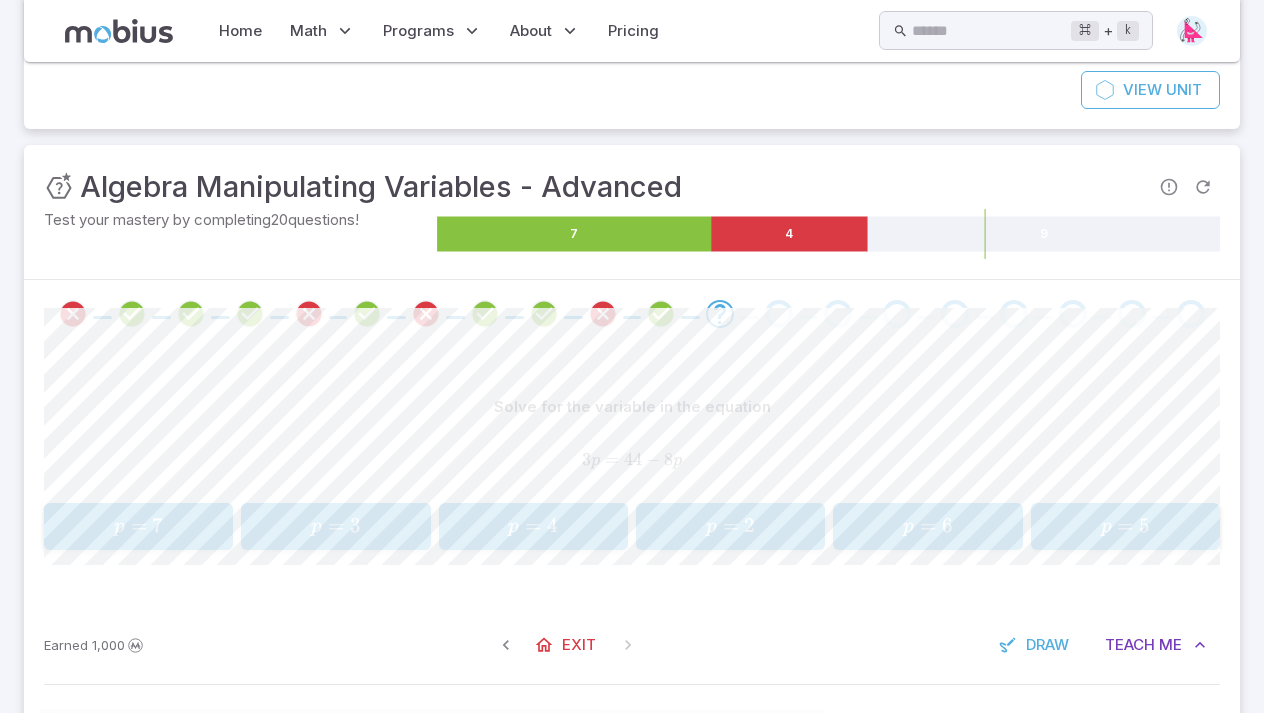 type 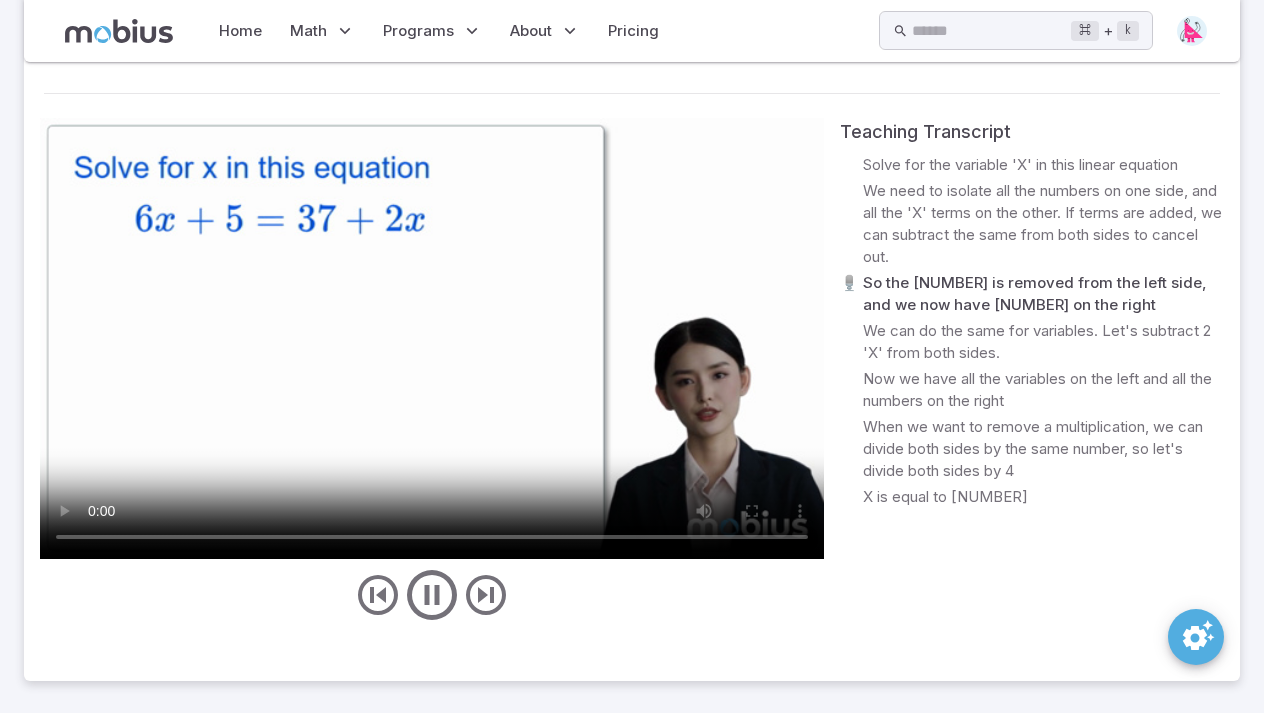 scroll, scrollTop: 759, scrollLeft: 0, axis: vertical 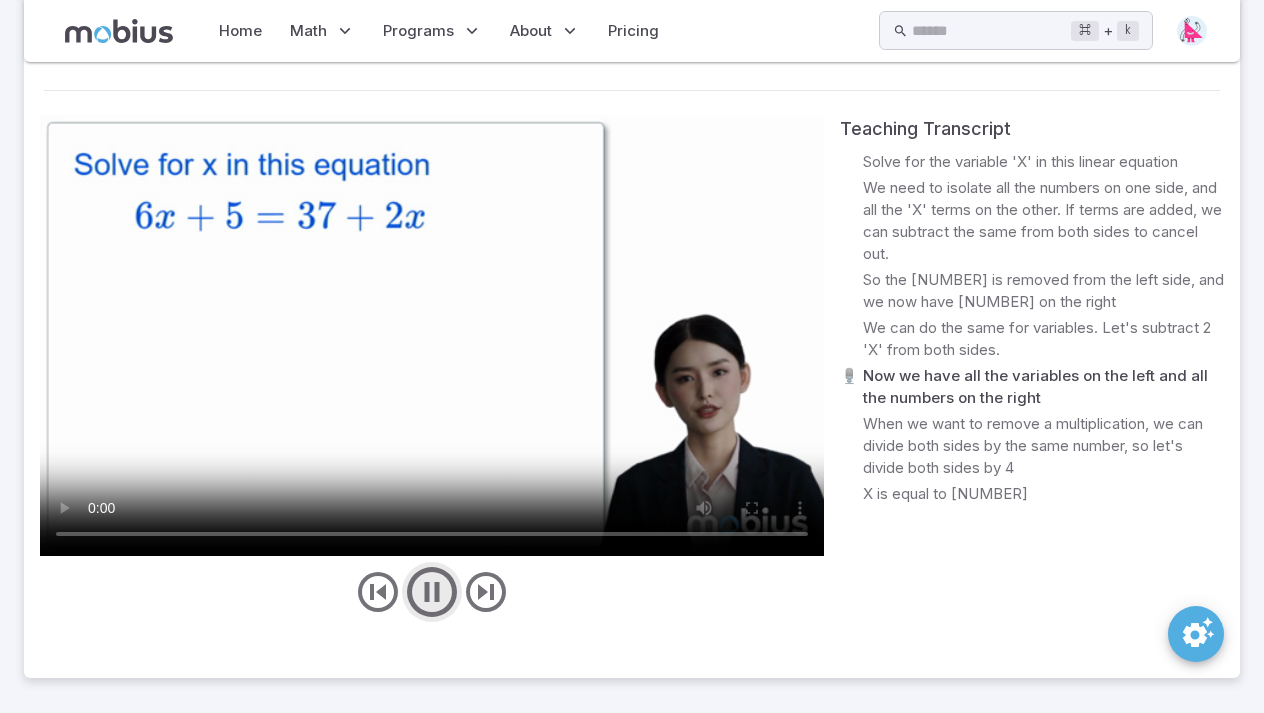 click at bounding box center [432, 592] 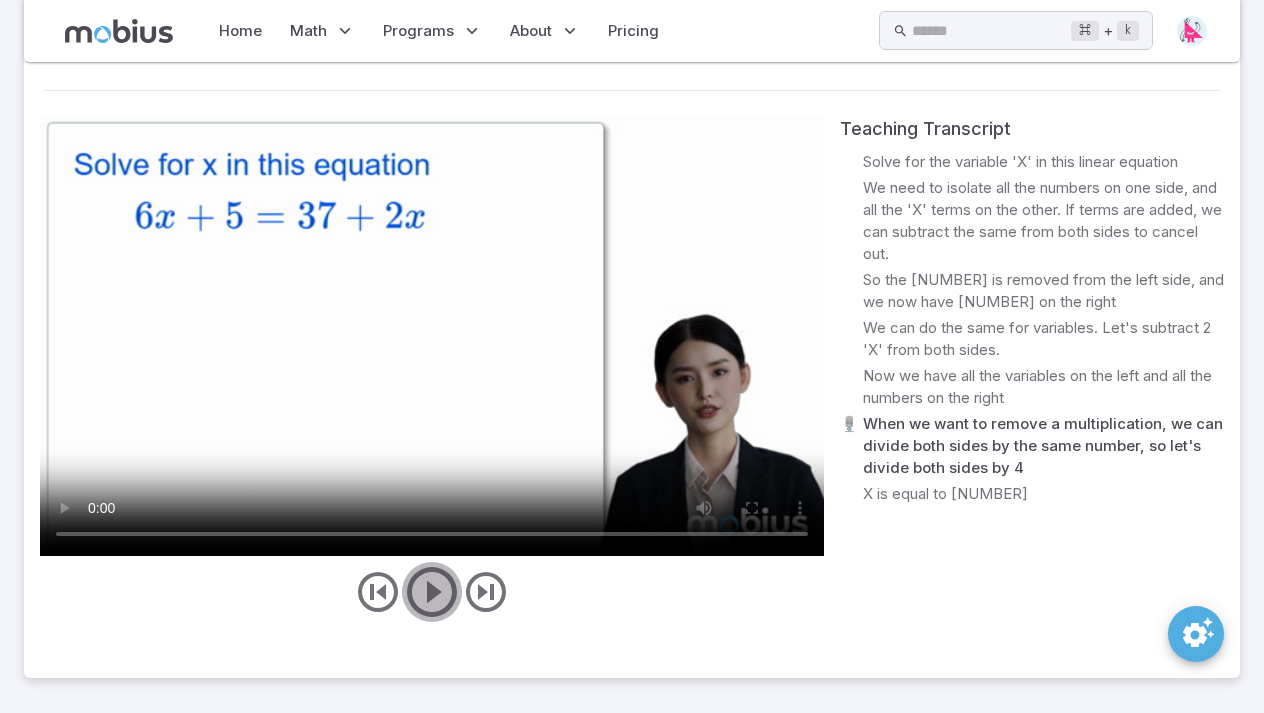click at bounding box center (432, 592) 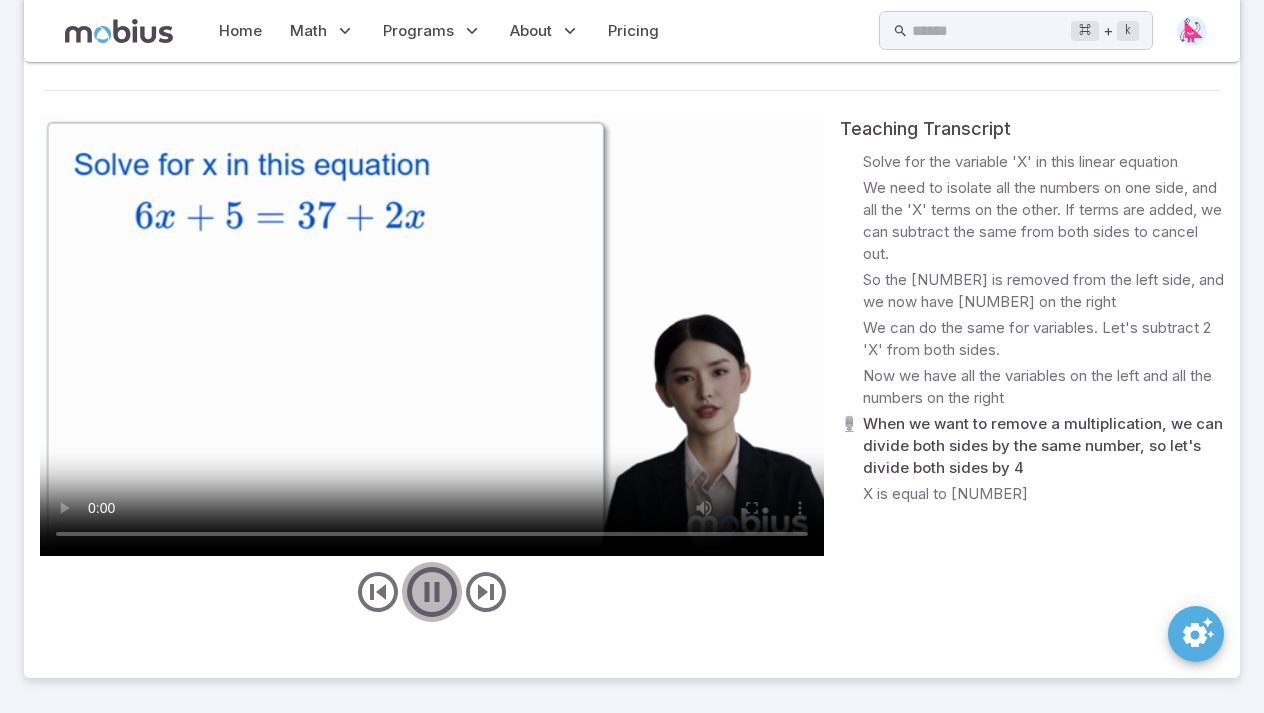 click at bounding box center (432, 592) 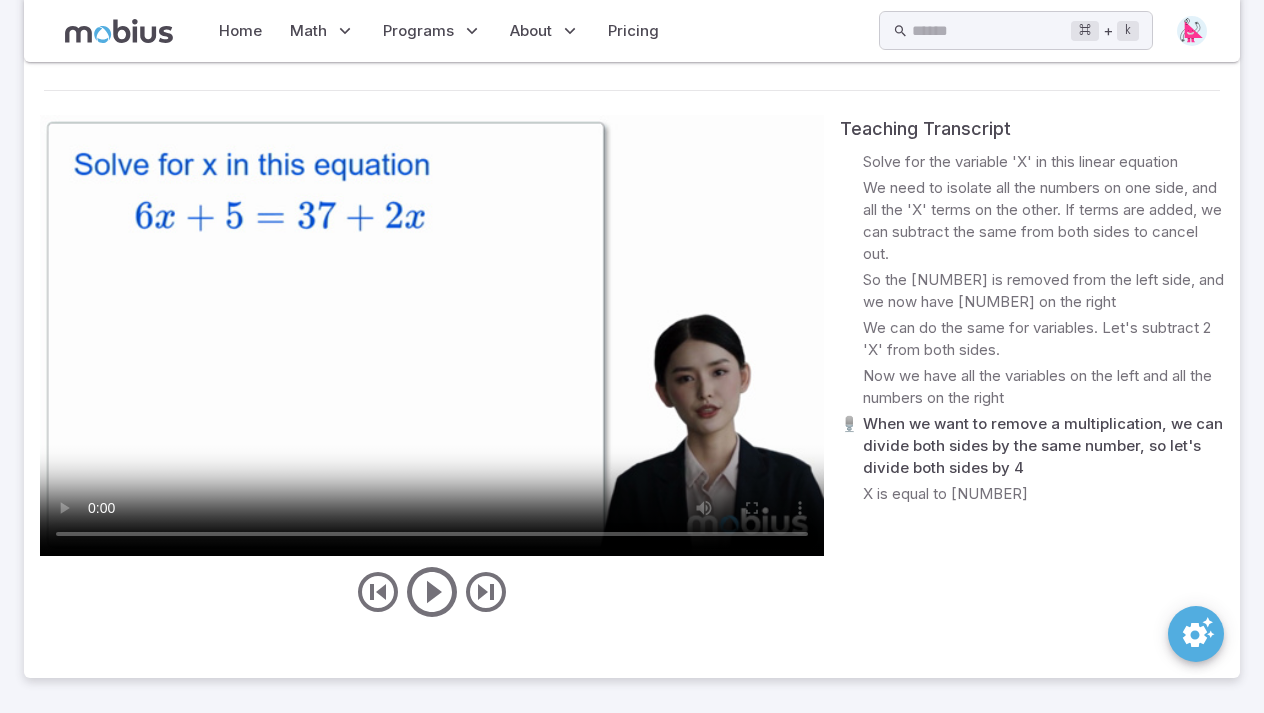 type 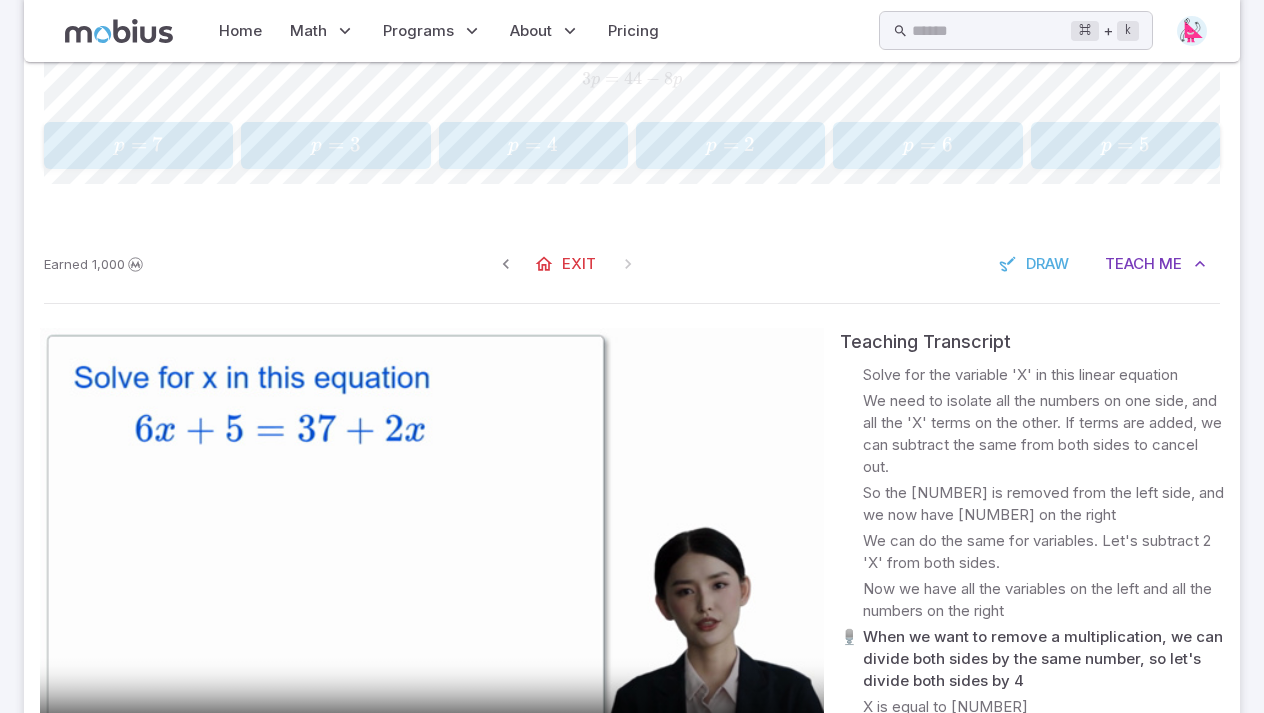 scroll, scrollTop: 540, scrollLeft: 0, axis: vertical 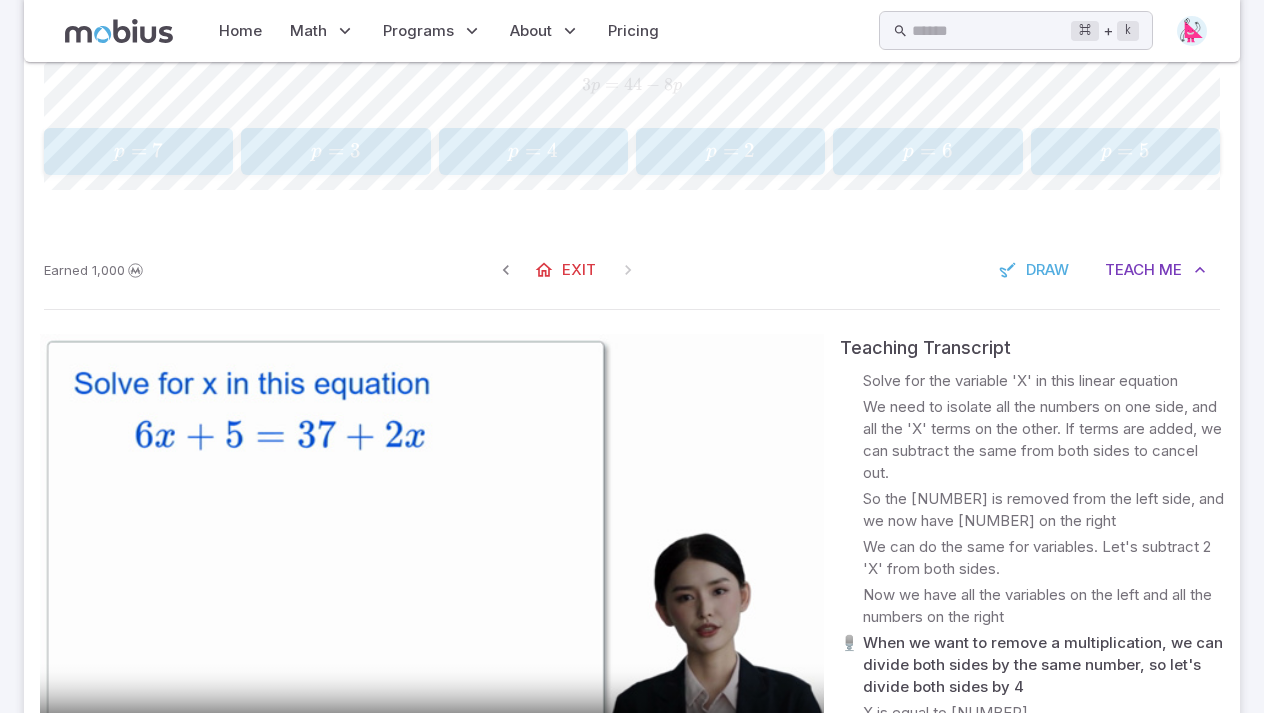 click on "Solve for the variable in the equation 3 p = 44 − 8 p 3p = 44 - 8p 3 p = 44 − 8 p" at bounding box center (632, 66) 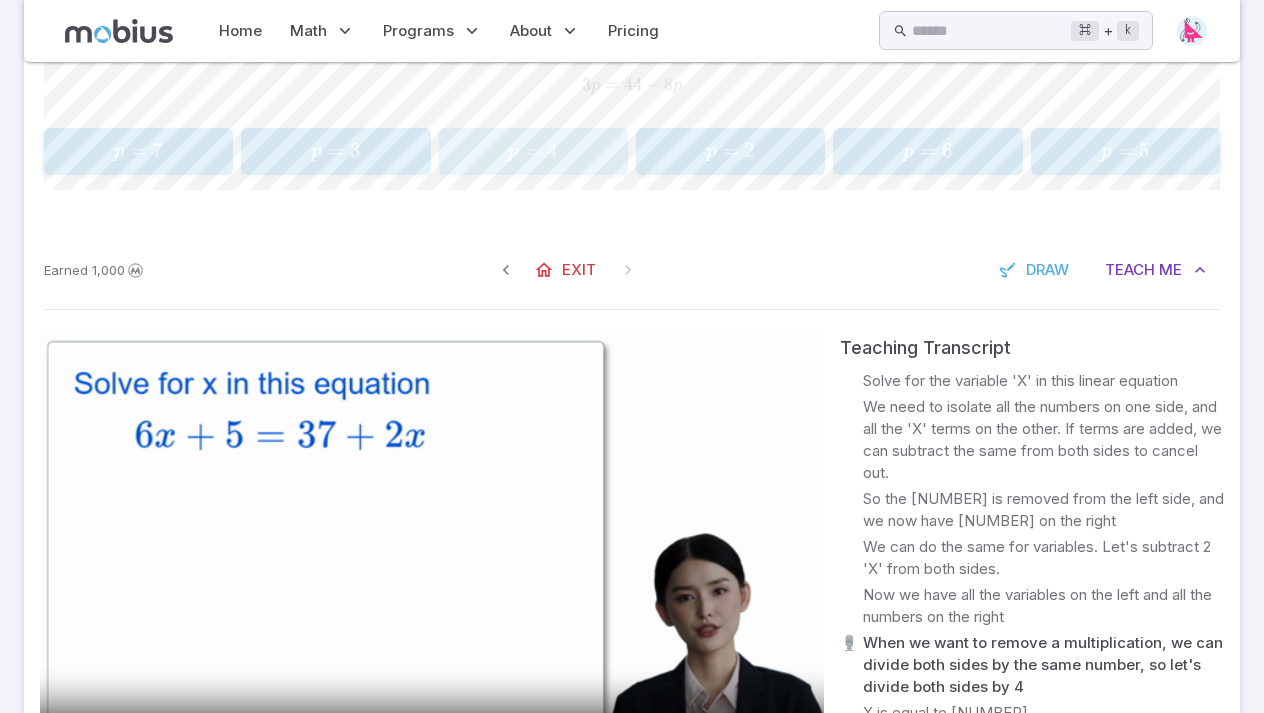 click on "p = 4" at bounding box center [533, 151] 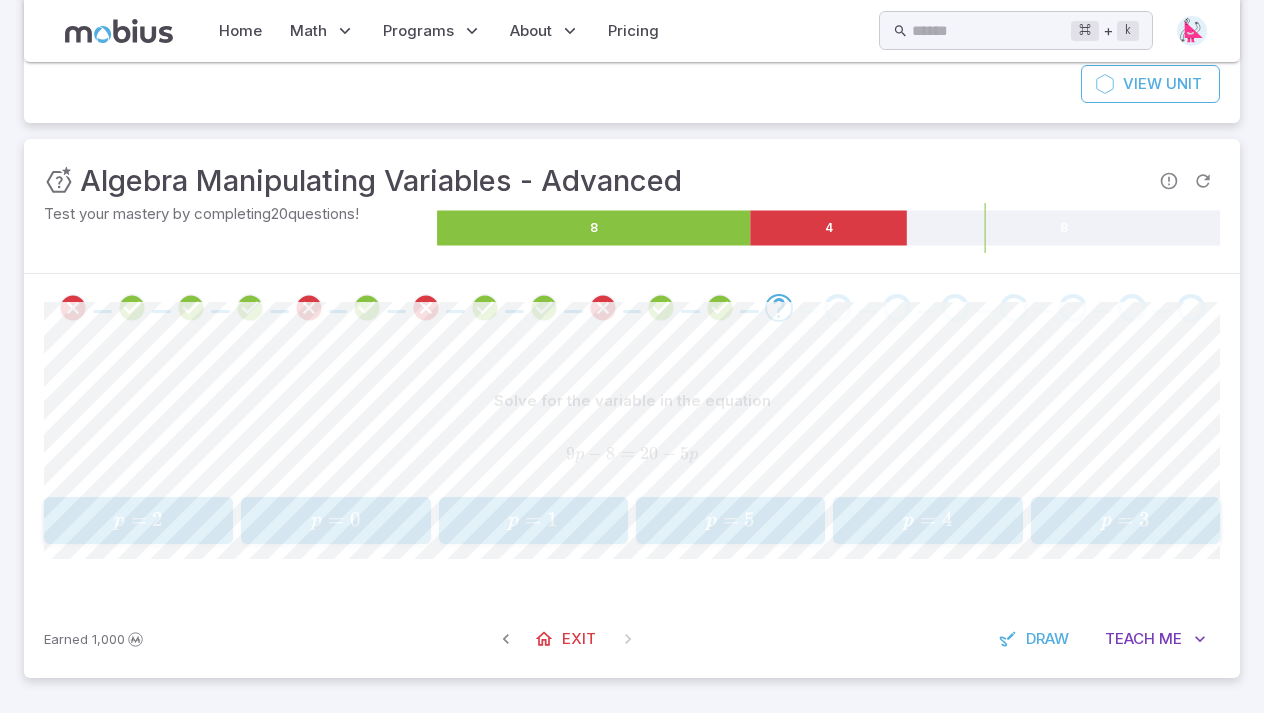 scroll, scrollTop: 170, scrollLeft: 0, axis: vertical 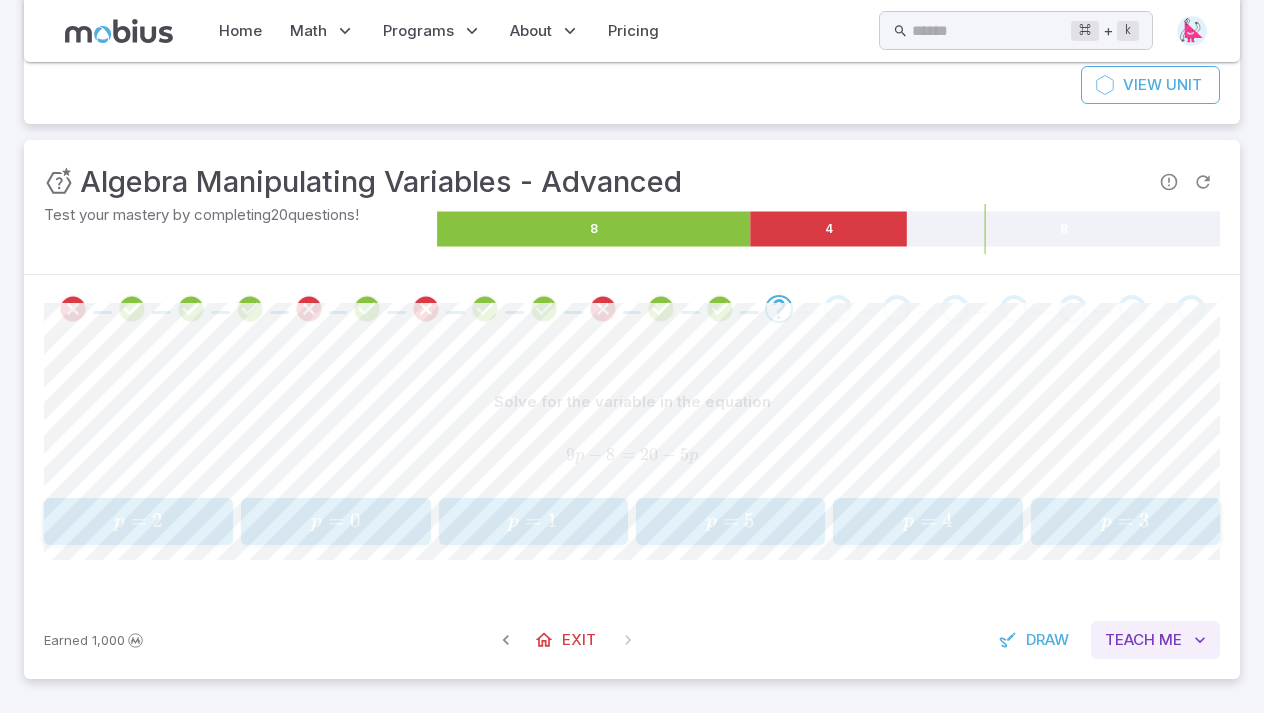 click on "Teach" at bounding box center [1130, 640] 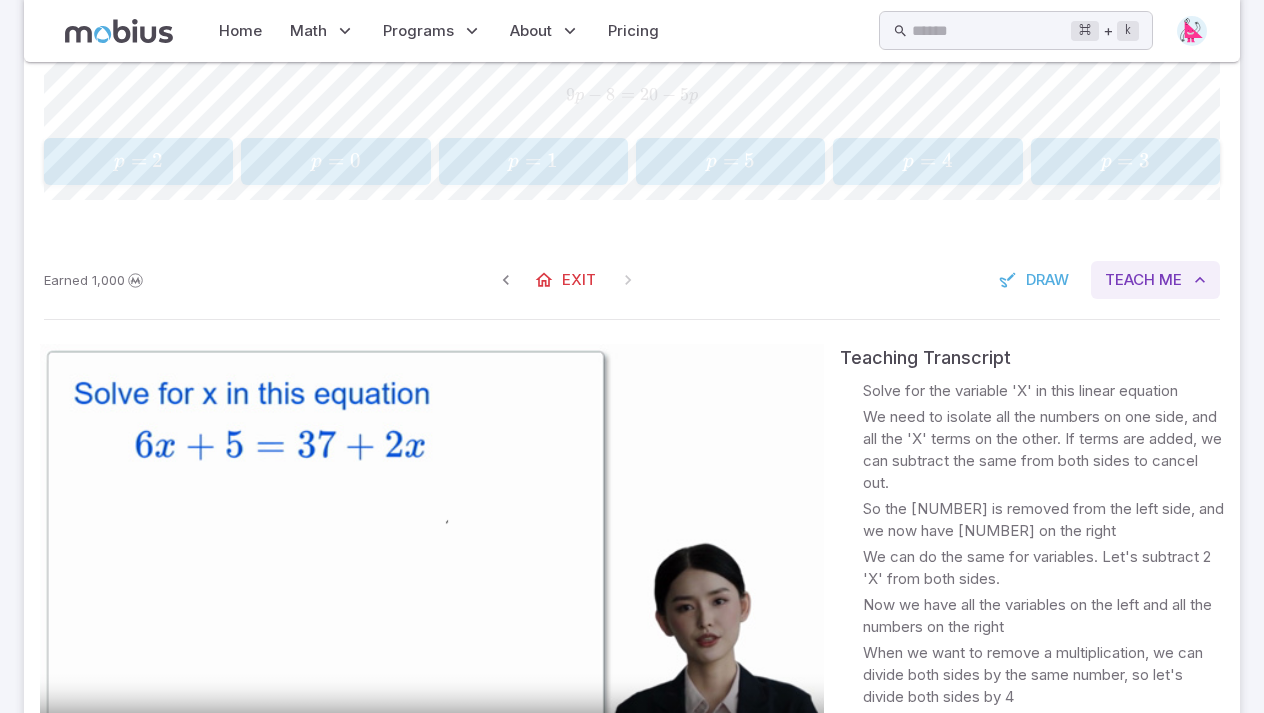 scroll, scrollTop: 630, scrollLeft: 0, axis: vertical 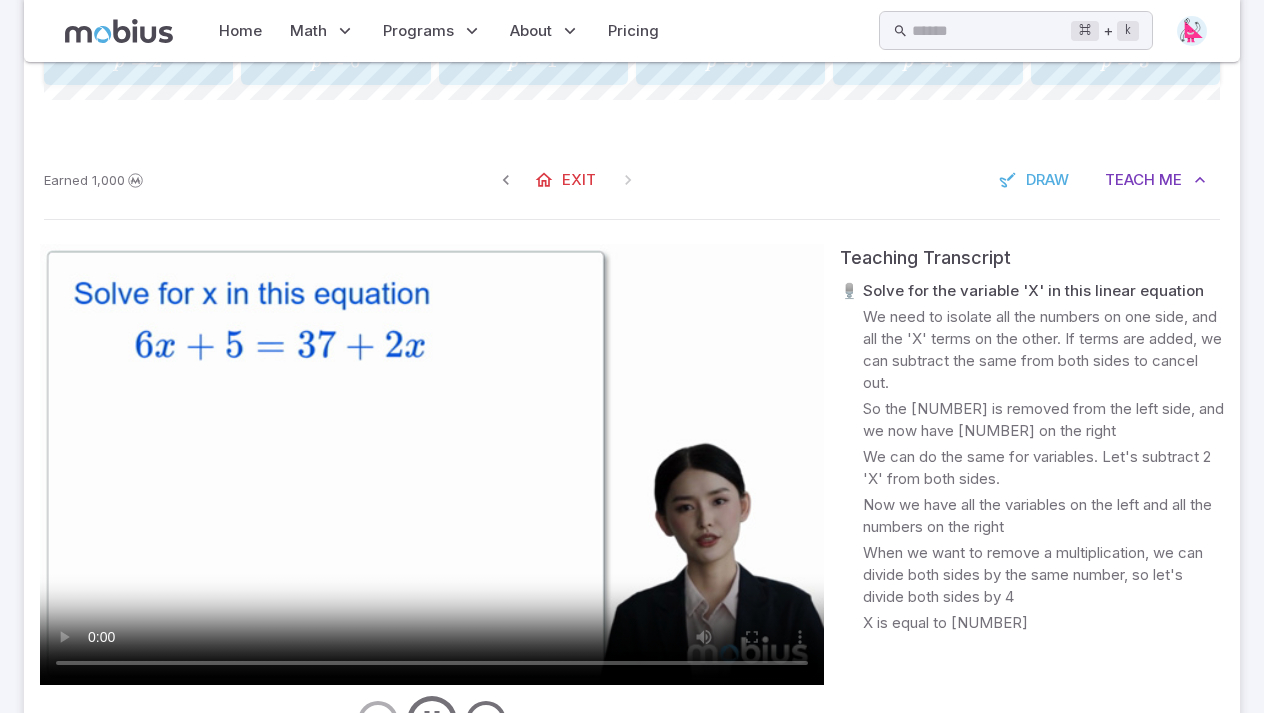 type 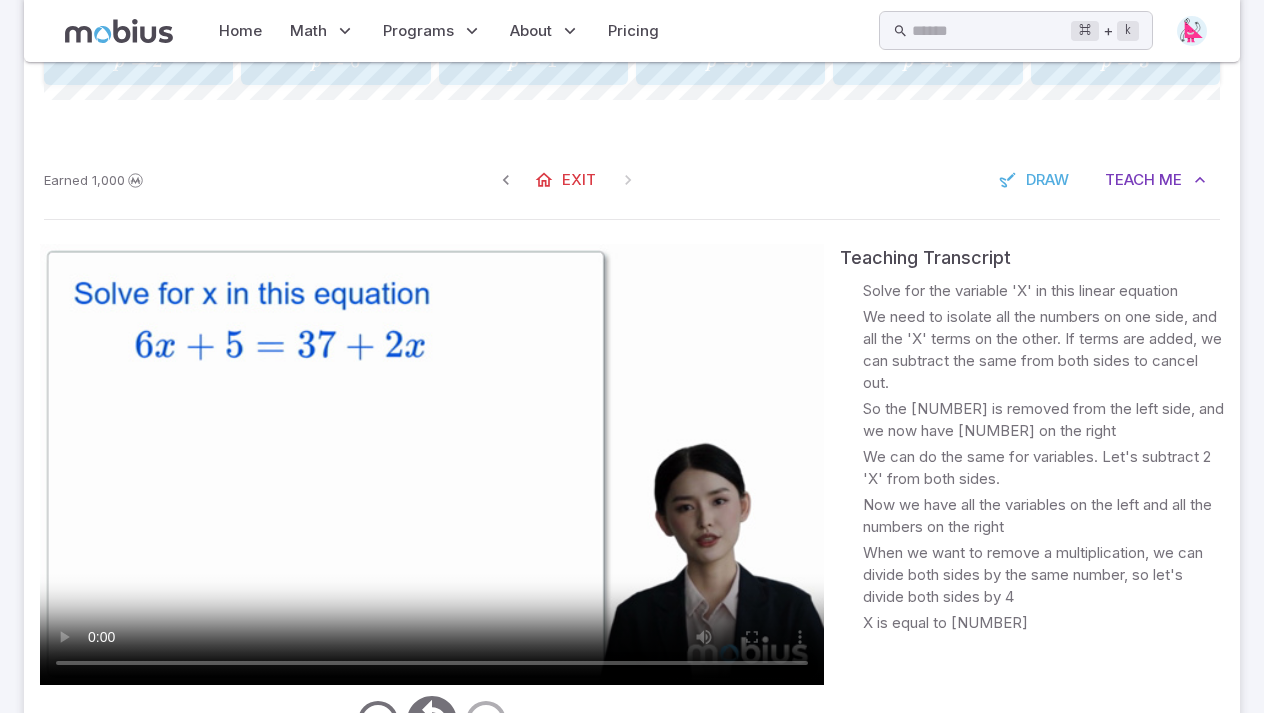 drag, startPoint x: 218, startPoint y: 664, endPoint x: 655, endPoint y: 672, distance: 437.0732 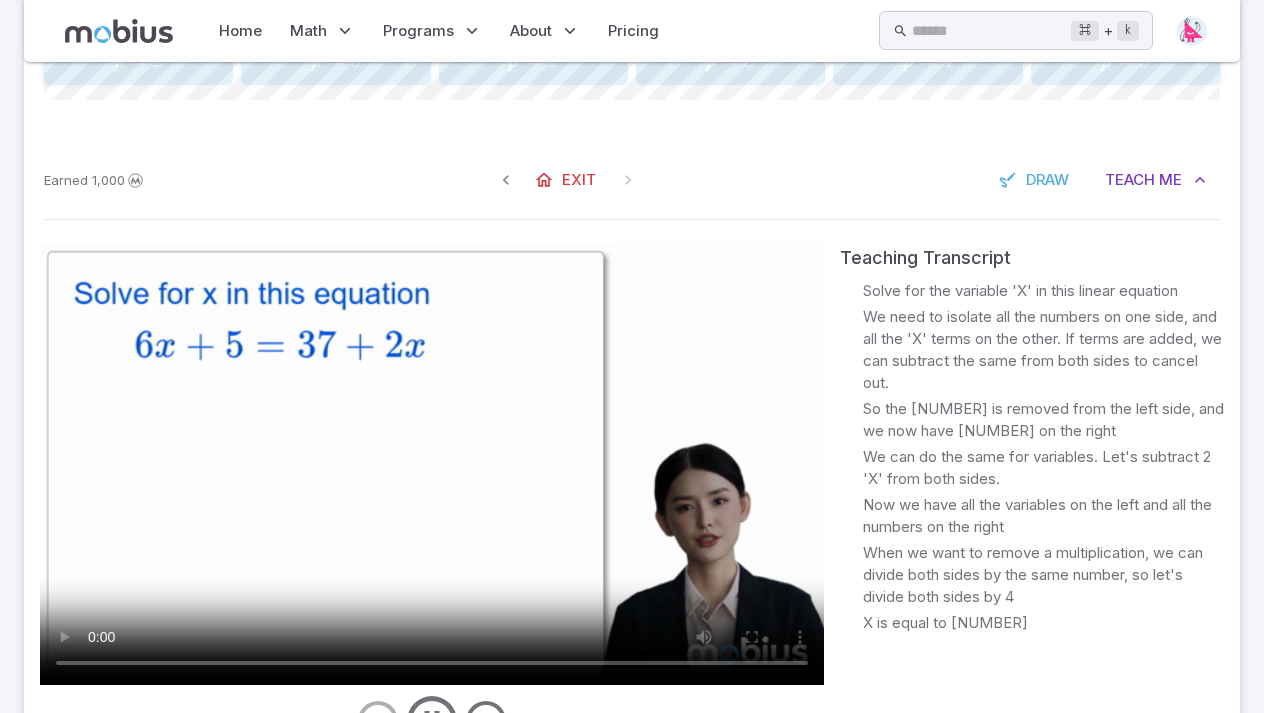click at bounding box center [432, 464] 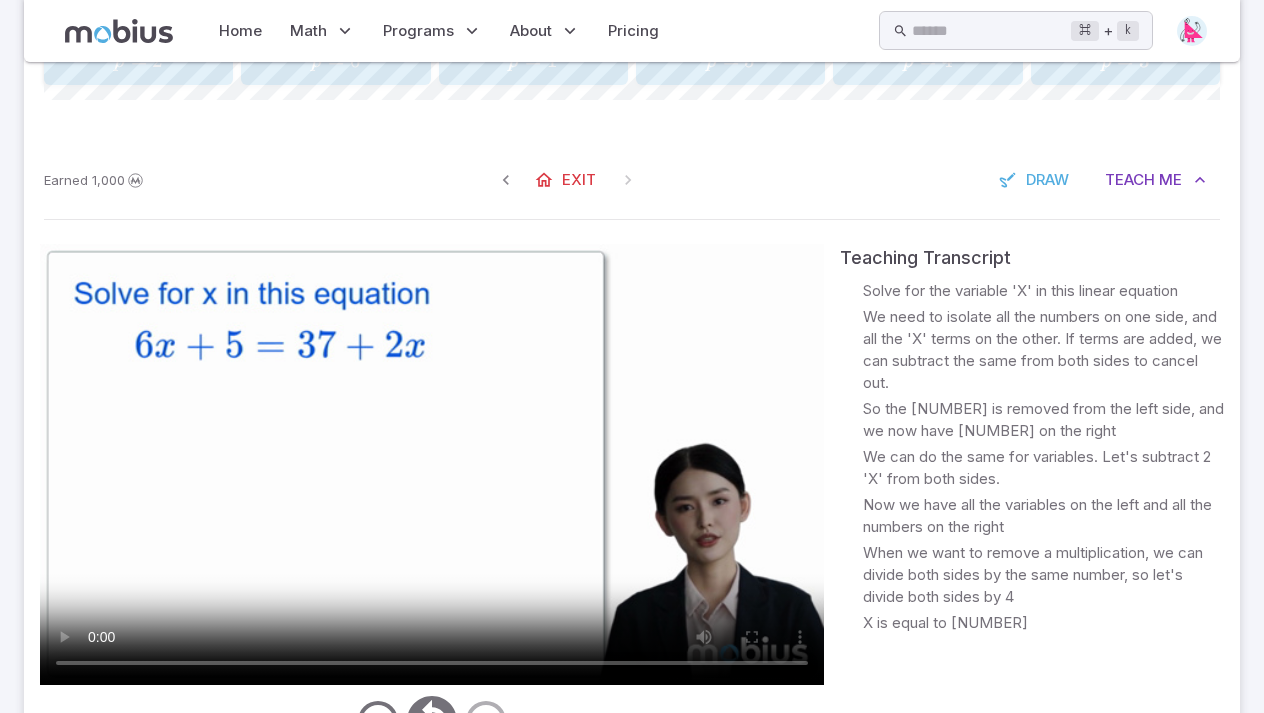 drag, startPoint x: 182, startPoint y: 663, endPoint x: 679, endPoint y: 794, distance: 513.97473 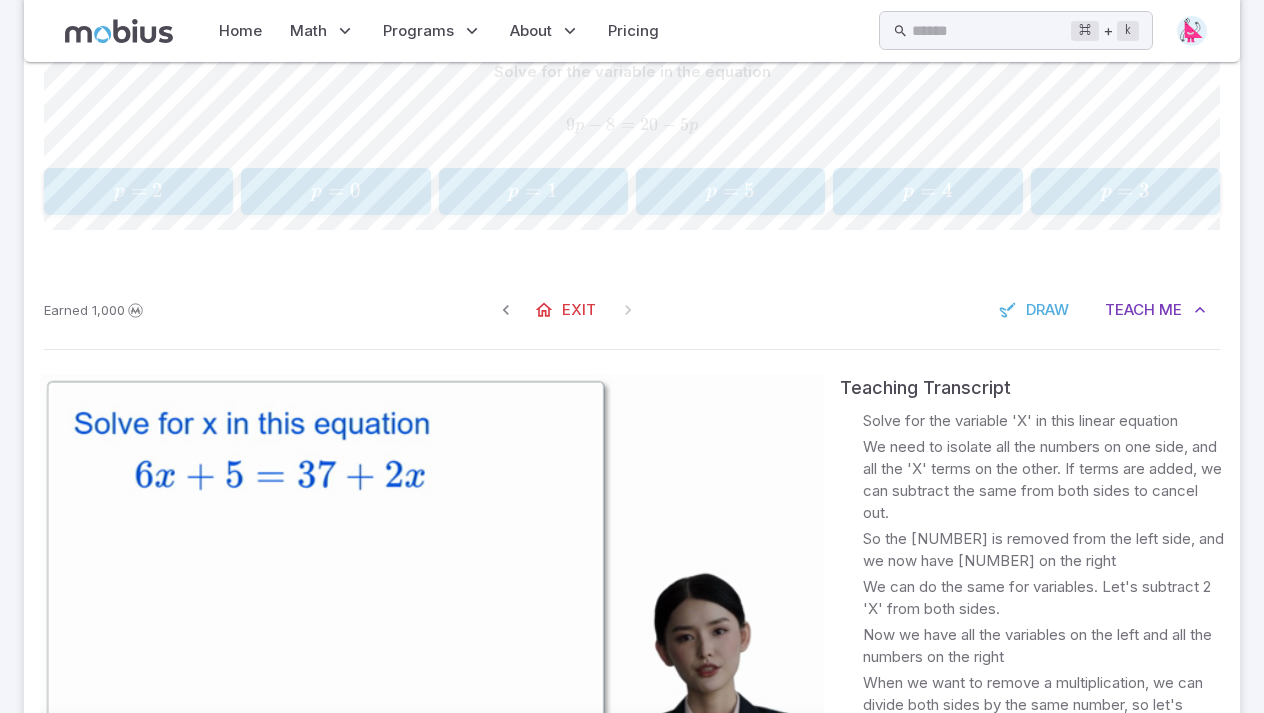 scroll, scrollTop: 495, scrollLeft: 0, axis: vertical 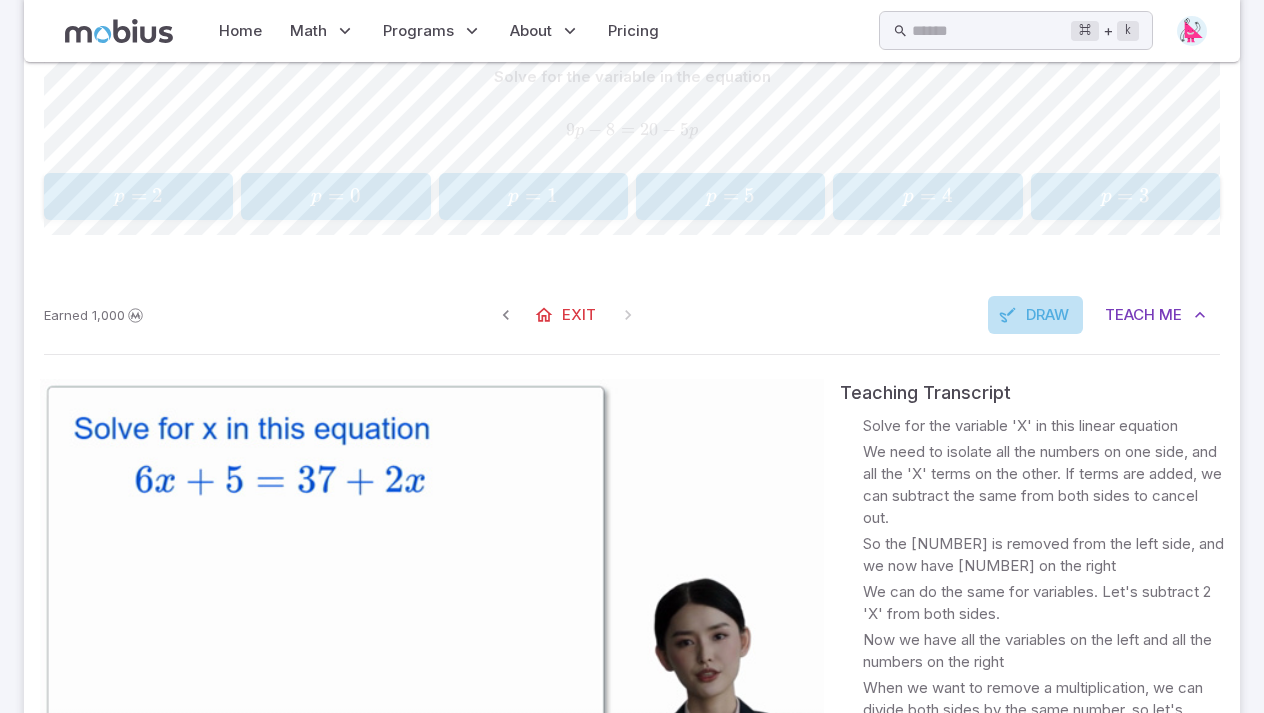 click at bounding box center [1008, 315] 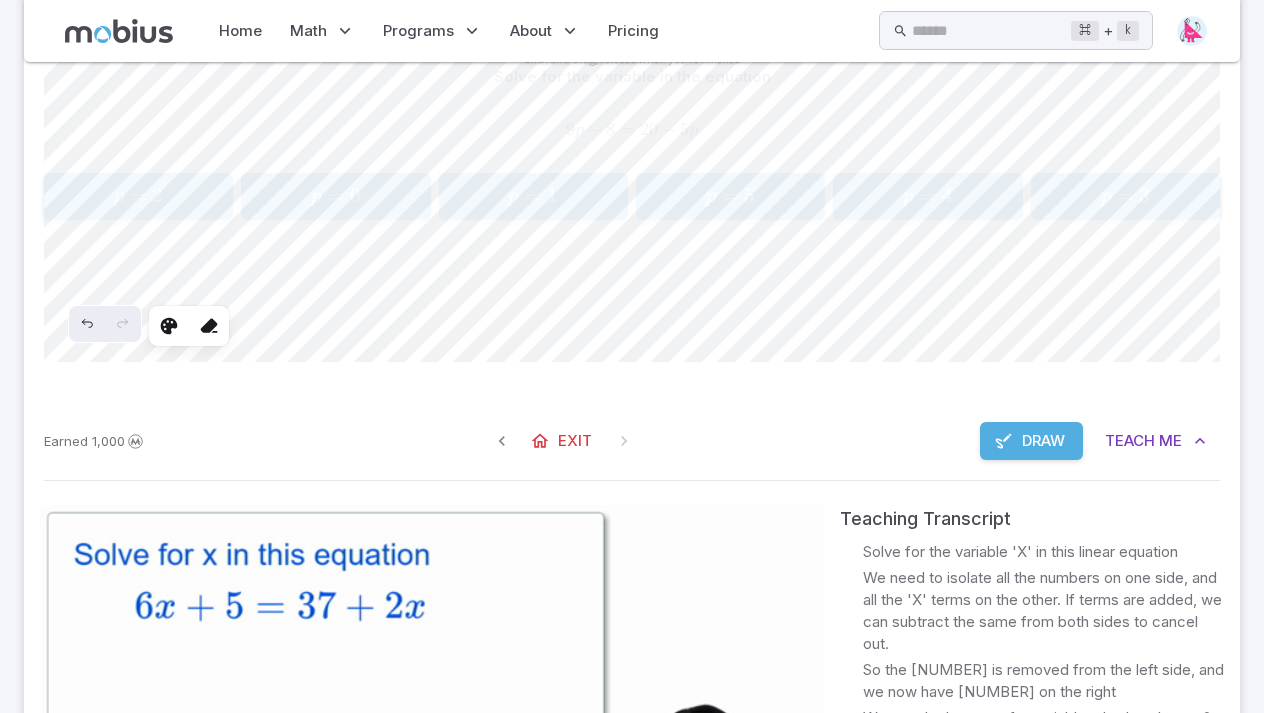 click on "Solve for the variable in the equation 9 p − 8 = 20 − 5 p 9p - 8 = 20 - 5p 9 p − 8 = 20 − 5 p p = 2 p = 2 p = 2 p = 0 p = 0 p = 0 p = 1 p = 1 p = 1 p = 5 p = 5 p = 5 p = 4 p = 4 p = 4 p = 3 p = 3 p = 3 Selected shape actions Stroke Background Stroke width Opacity 80 0 Layers Click and drag, release when you're finished Shapes 1 2 3 4 5 6 7 8 0 Library Canvas actions 100 %   Exit zen mode" at bounding box center [632, 210] 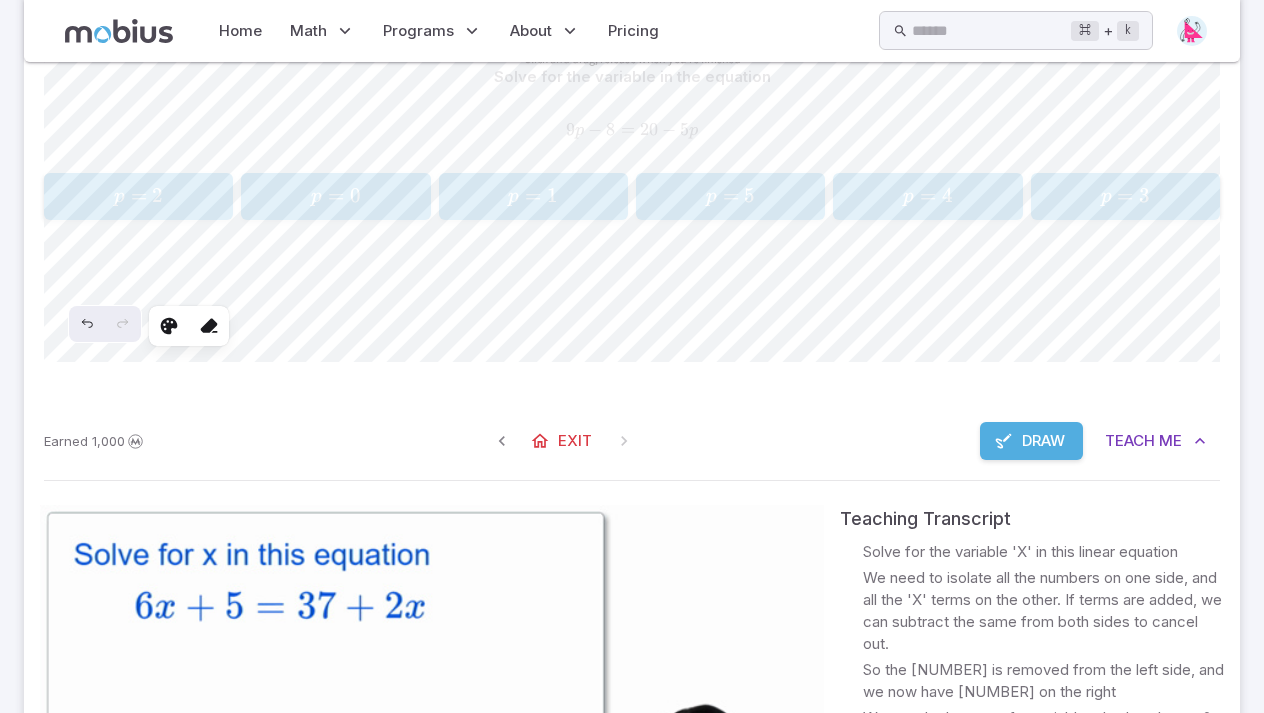 click on "Algebra Manipulating Variables - Advanced Skills you will learn include: Multiplying bracketed variables Multiplying two brackets of variables more View Unit Unit Mastery : Algebra Manipulating Variables - Advanced Test your mastery by completing  [NUMBER]  questions! 8 4 8 Solve for the variable in the equation 9 p − 8 = 20 − 5 p 9p - 8 = 20 - 5p 9 p − 8 = 20 − 5 p p = 2 p = 2 p = 2 p = 0 p = 0 p = 0 p = 1 p = 1 p = 1 p = 5 p = 5 p = 5 p = 4 p = 4 p = 4 p = 3 p = 3 p = 3 Selected shape actions Stroke Background Stroke width Opacity 80 0 Layers Click and drag, release when you're finished Shapes 1 2 3 4 5 6 7 8 0 Library Canvas actions 100 %   Exit zen mode Earned  [NUMBER] Exit Draw Teach Me Teaching Transcript 🎙️ Solve for the variable 'X' in this linear equation 🎙️ We need to isolate all the numbers on one side, and all the 'X' terms on the other.  If terms are added, we can subtract the same from both sides to cancel out. 🎙️ 🎙️ 🎙️ 🎙️ 🎙️ X is equal to [NUMBER] Toggle Auto Play (" at bounding box center (632, 335) 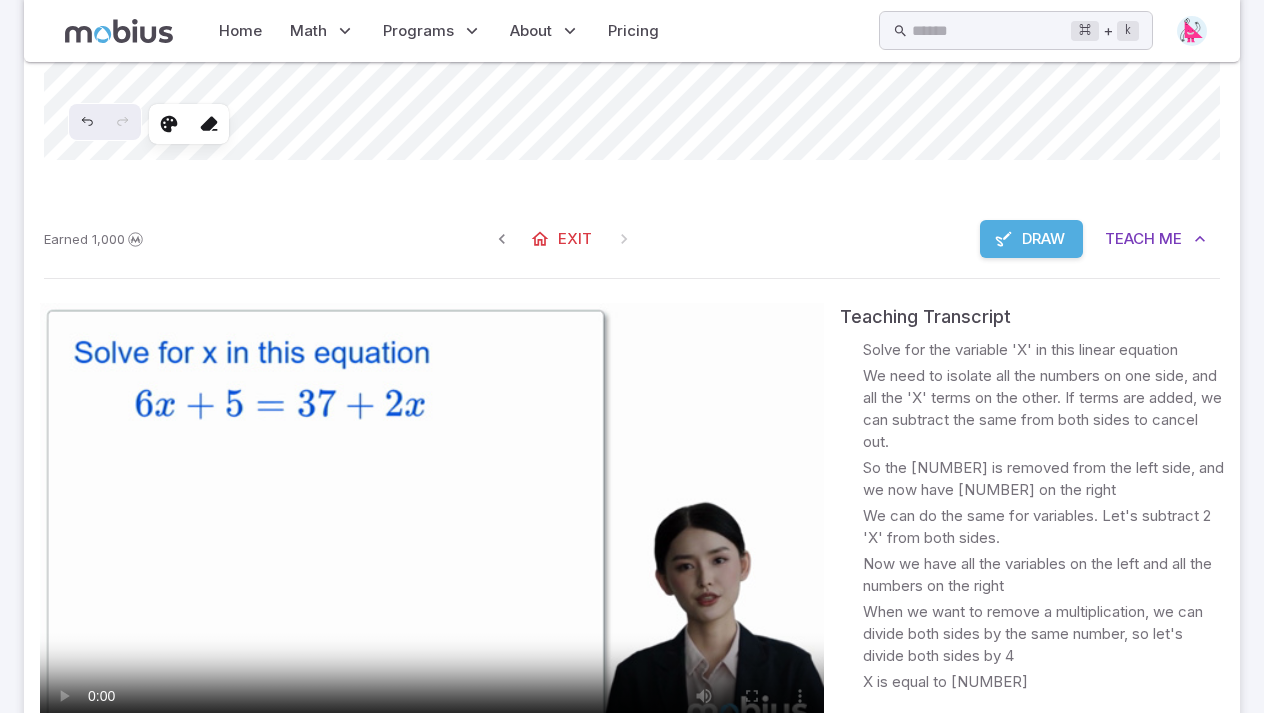 scroll, scrollTop: 657, scrollLeft: 0, axis: vertical 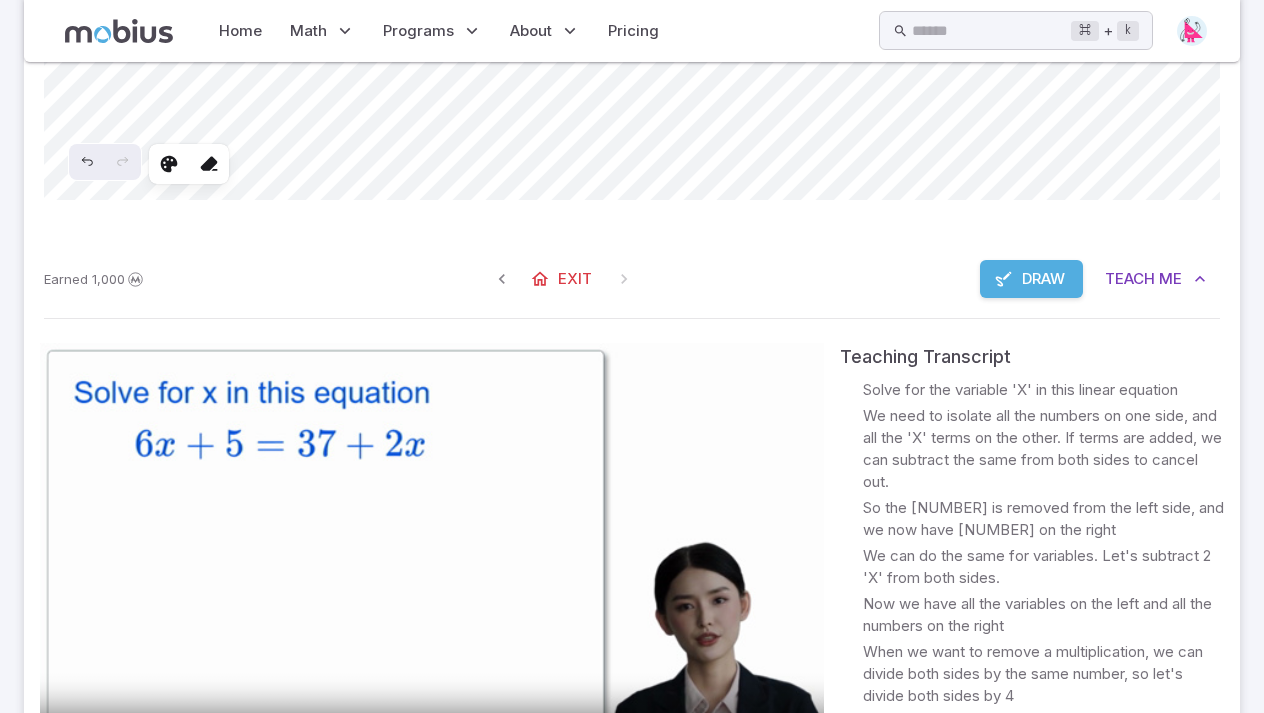 click on "Solve for the variable in the equation 9 p − 8 = 20 − 5 p 9p - 8 = 20 - 5p 9 p − 8 = 20 − 5 p p = 2 p = 2 p = 2 p = 0 p = 0 p = 0 p = 1 p = 1 p = 1 p = 5 p = 5 p = 5 p = 4 p = 4 p = 4 p = 3 p = 3 p = 3 Selected shape actions Stroke Background Stroke width Opacity 80 0 Layers Click and drag, release when you're finished Shapes 1 2 3 4 5 6 7 8 0 Library Canvas actions 100 %   Exit zen mode" at bounding box center [632, 48] 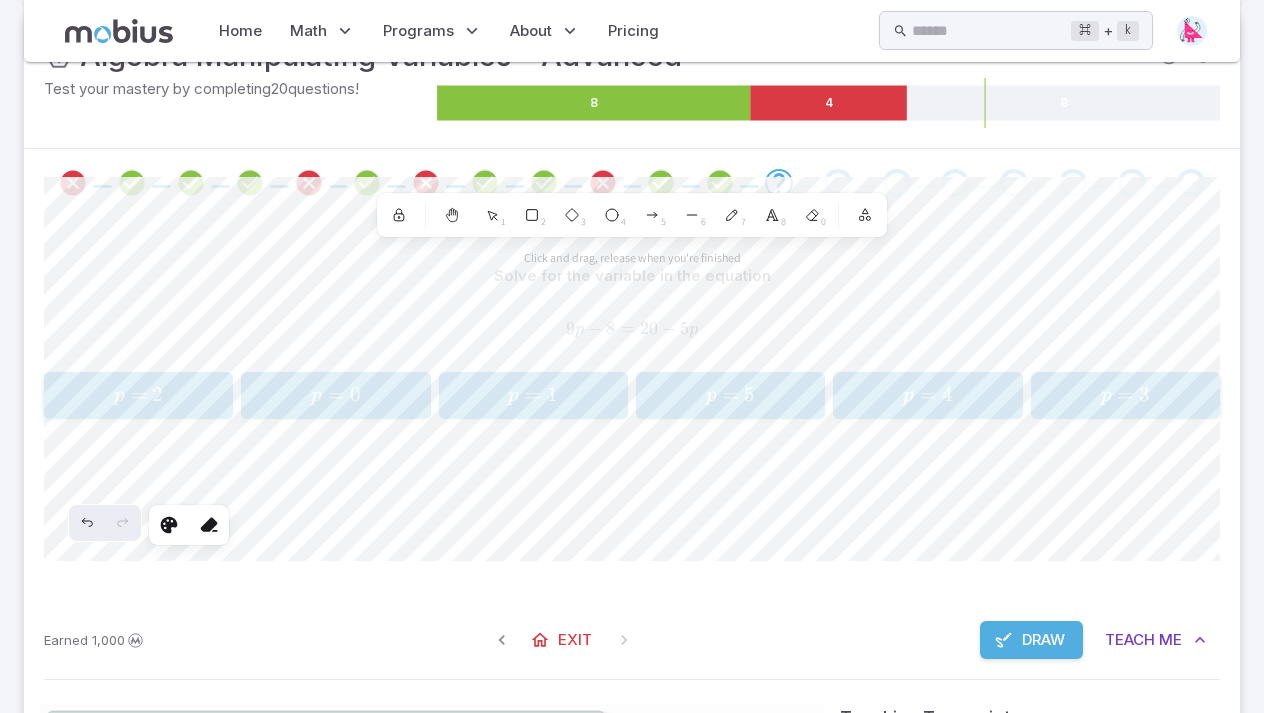 scroll, scrollTop: 195, scrollLeft: 0, axis: vertical 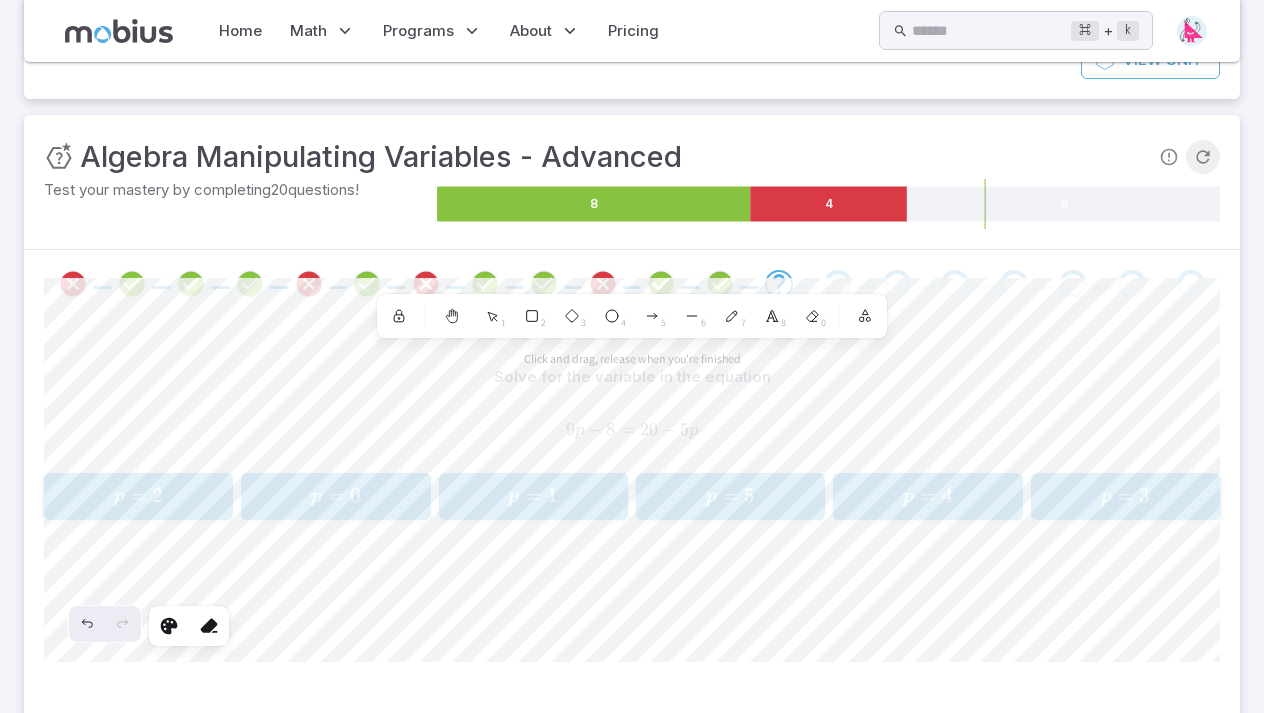click on "Unit Mastery : Algebra Manipulating Variables - Advanced Test your mastery by completing  [NUMBER]  questions! 8 4 8" at bounding box center [632, 182] 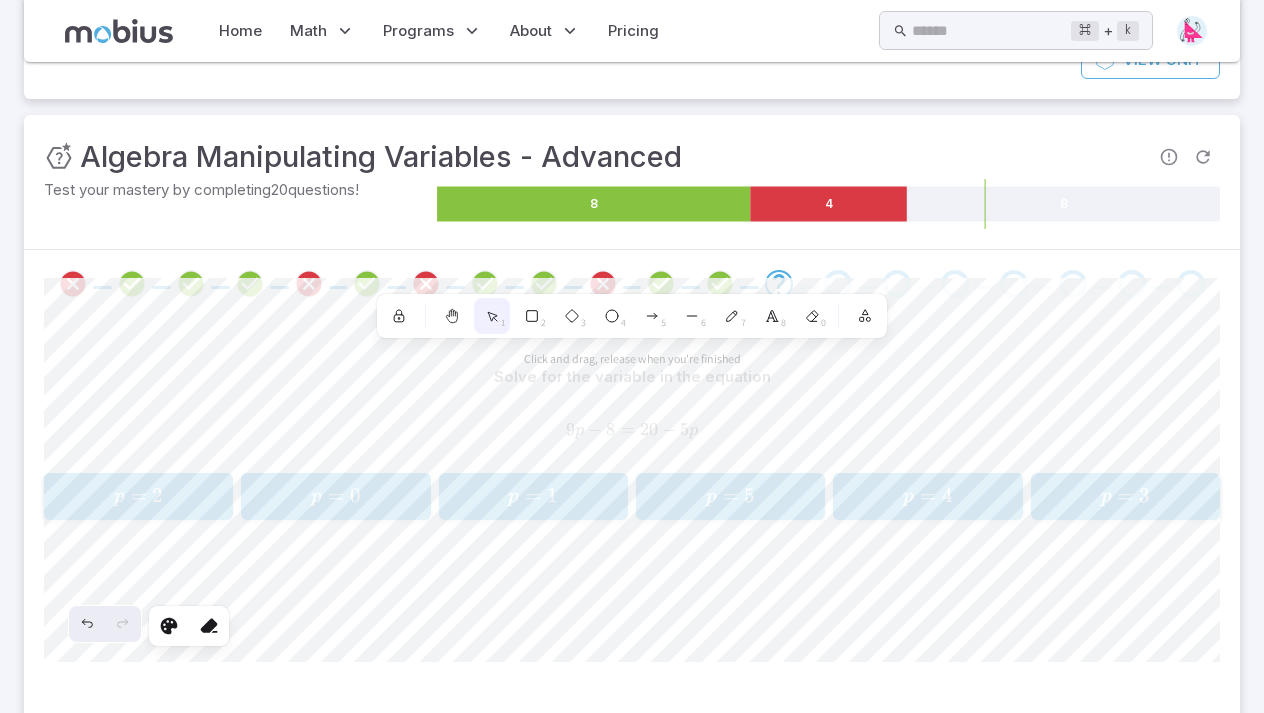 click 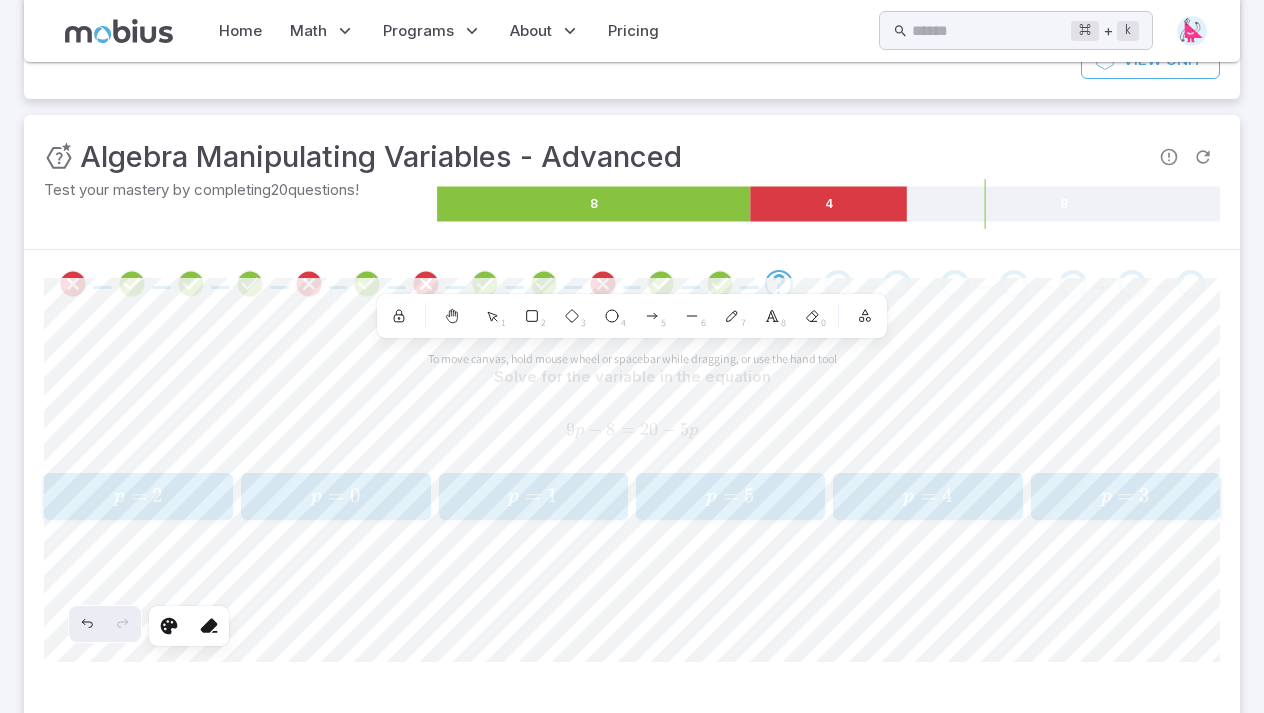 drag, startPoint x: 888, startPoint y: 0, endPoint x: 865, endPoint y: 0, distance: 23 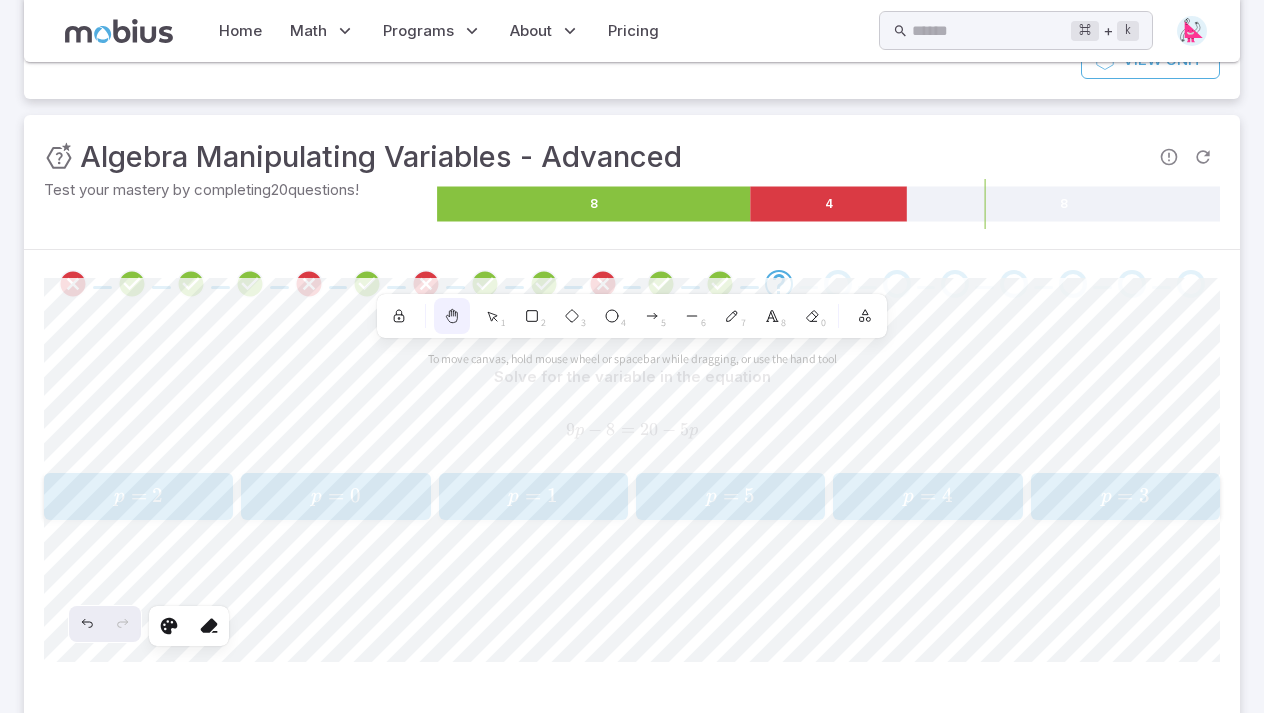 click at bounding box center [452, 316] 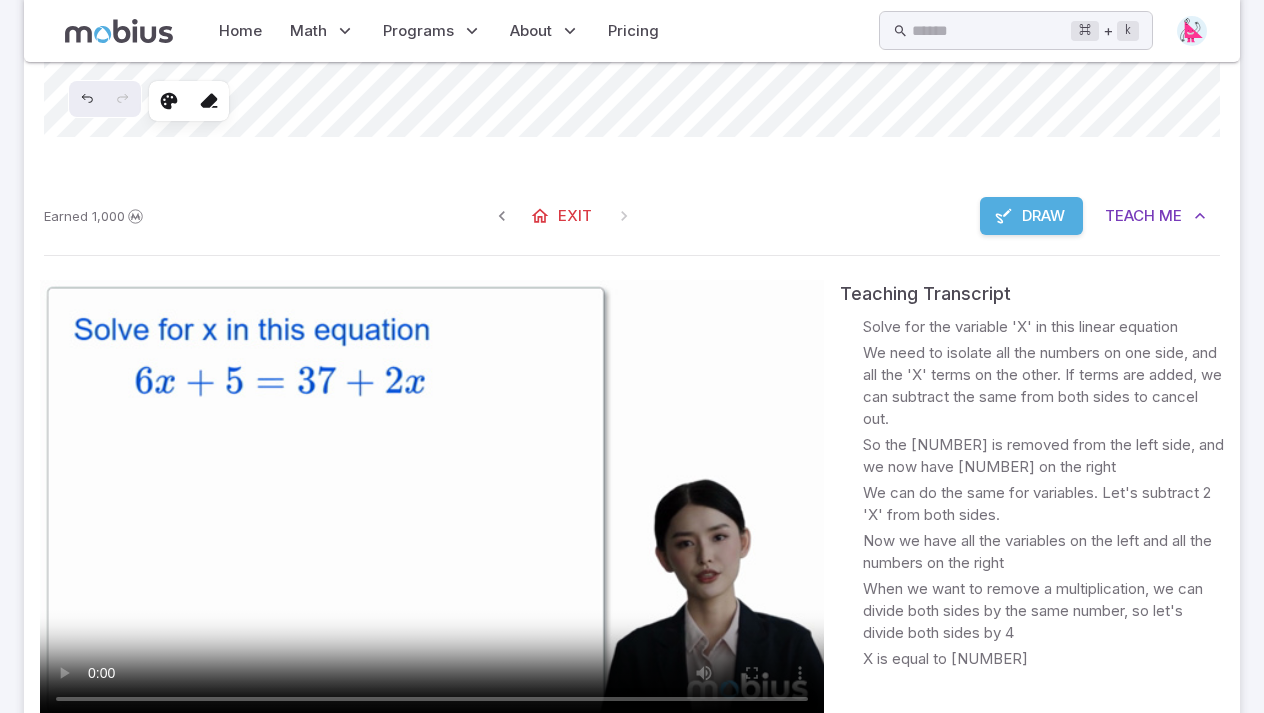 scroll, scrollTop: 765, scrollLeft: 0, axis: vertical 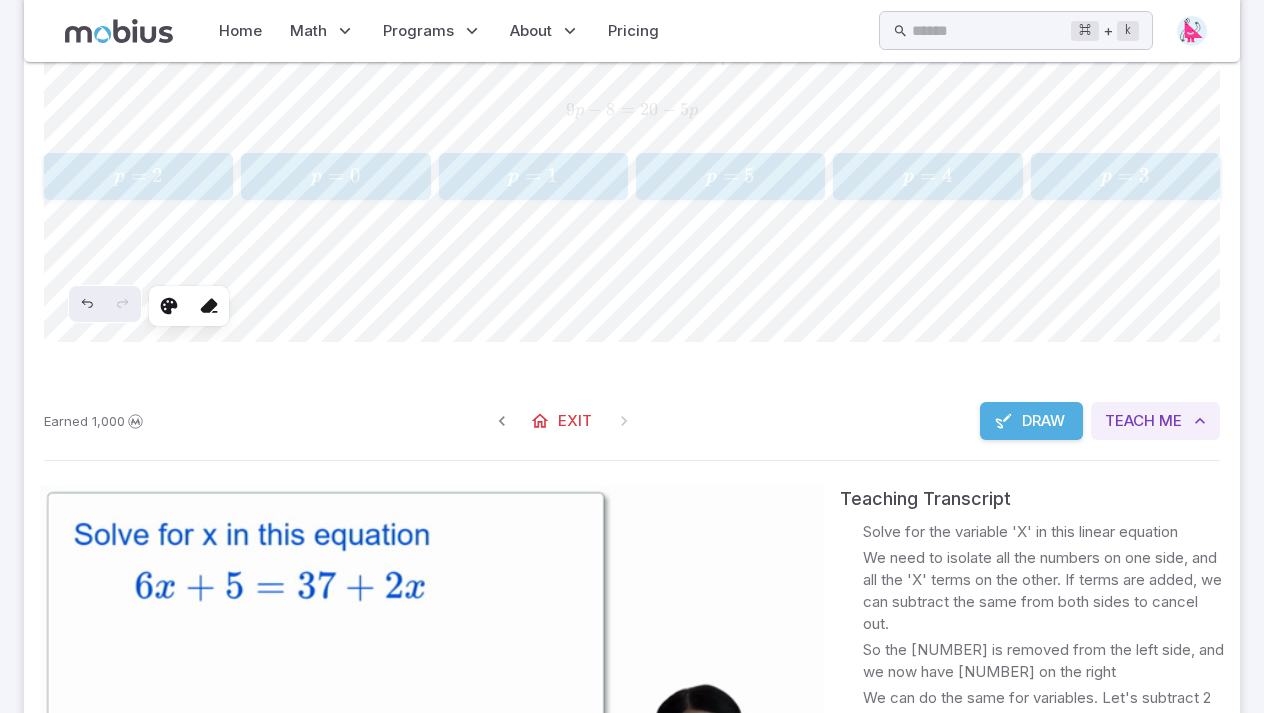 click at bounding box center [1200, 421] 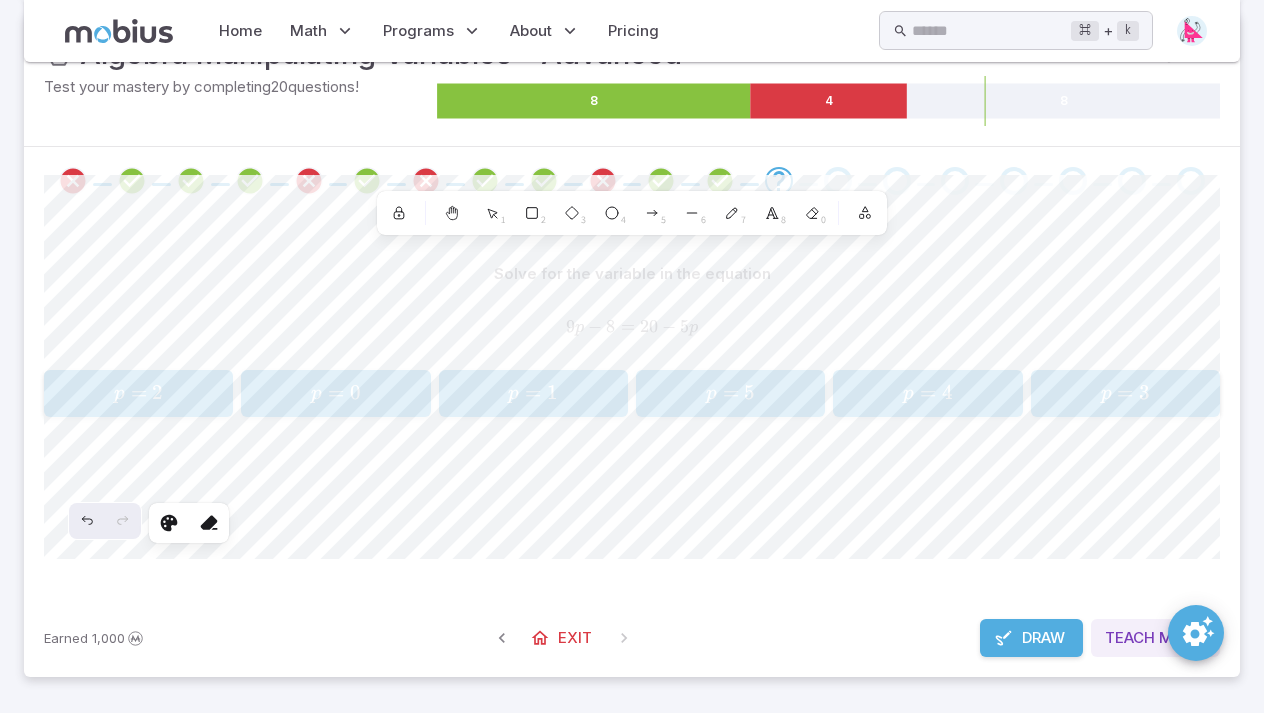 scroll, scrollTop: 297, scrollLeft: 0, axis: vertical 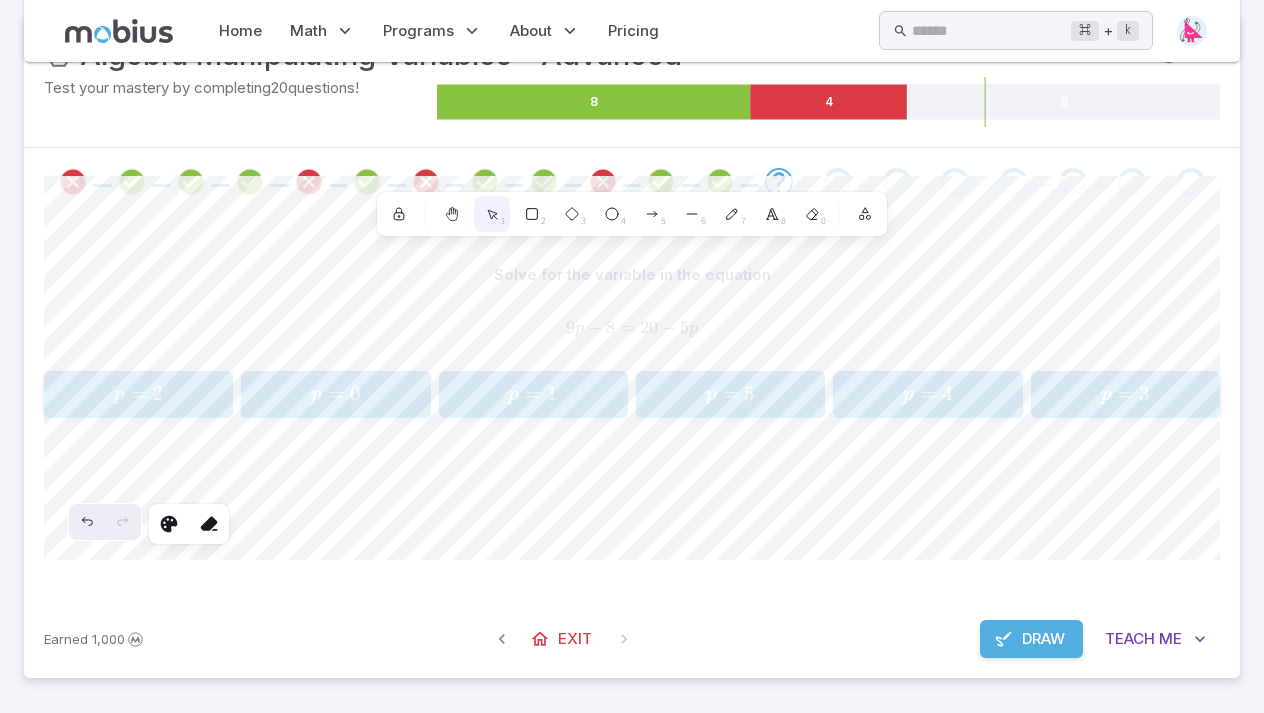 click on "1 2 3 4 5 6 7 8 0" at bounding box center (632, 214) 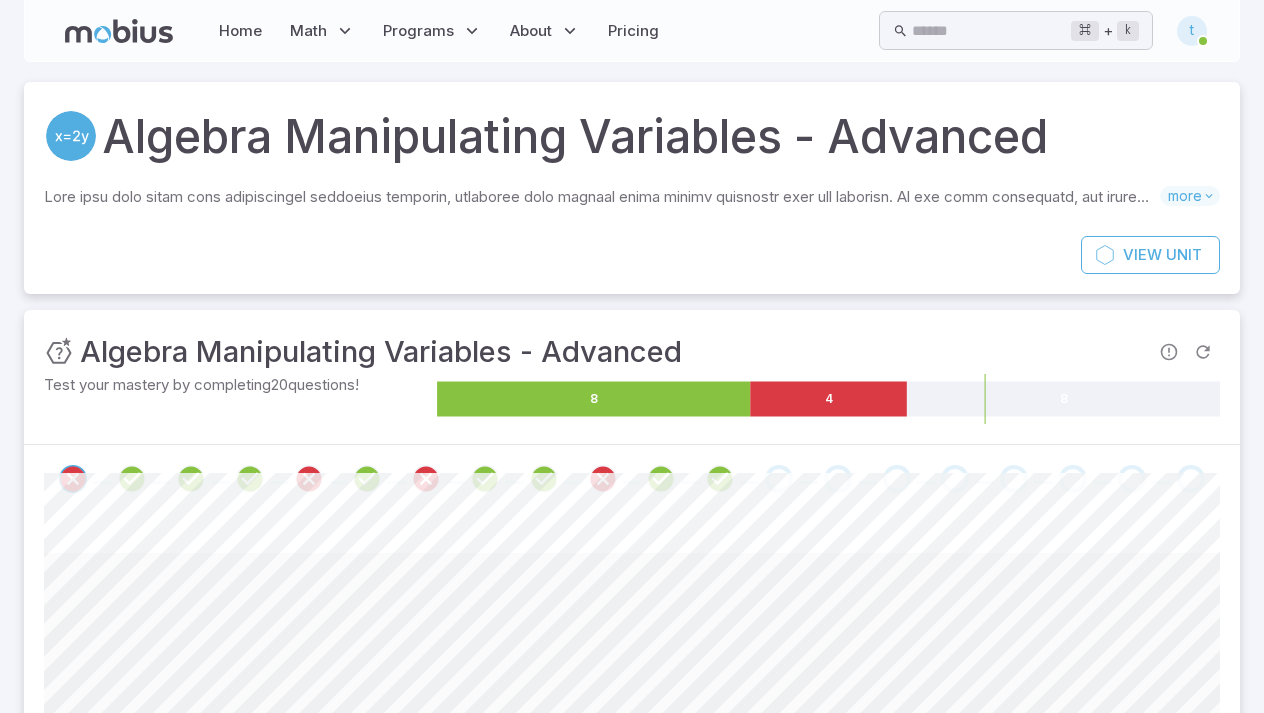 scroll, scrollTop: 0, scrollLeft: 0, axis: both 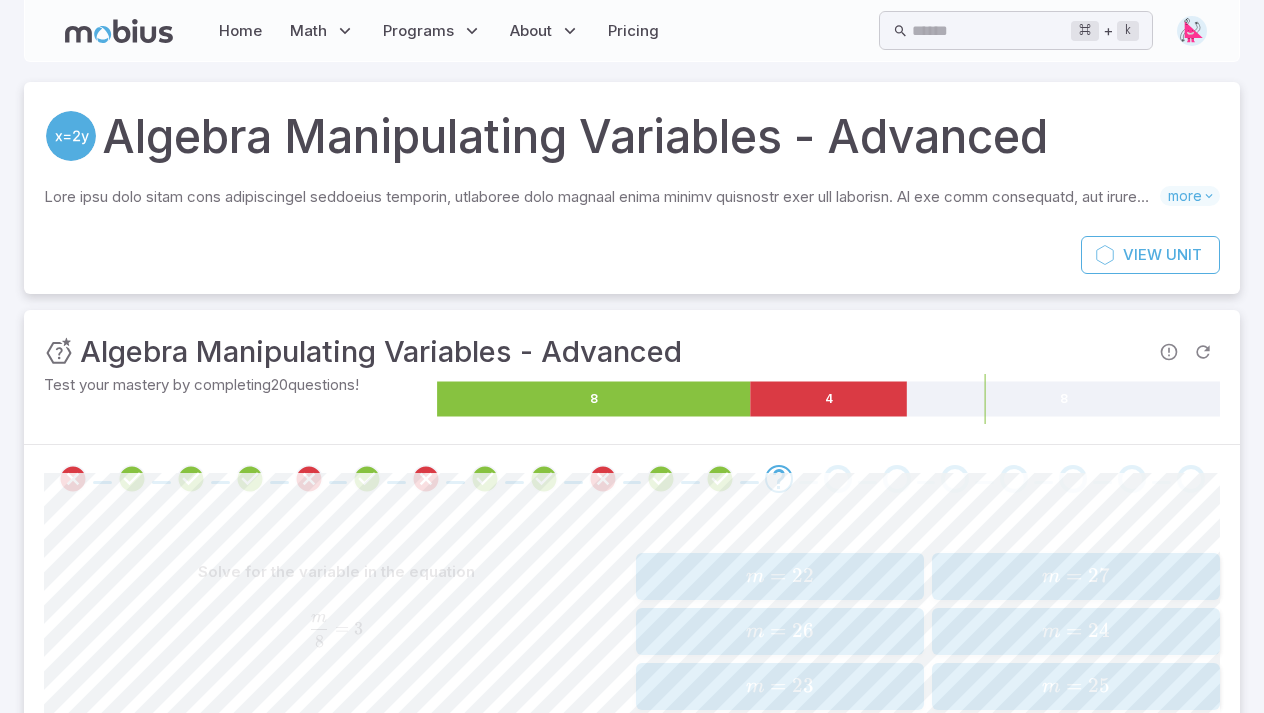 click on "Algebra Manipulating Variables - Advanced Skills you will learn include: Multiplying bracketed variables Multiplying two brackets of variables more View Unit Unit Mastery : Algebra Manipulating Variables - Advanced Test your mastery by completing  20  questions! 8 4 8 Solve for the variable in the equation m 8 = 3 \frac{m}{8} = 3 8 m ​ = 3 m = 22 m = 22 m = 22 m = 26 m = 26 m = 26 m = 23 m = 23 m = 23 m = 27 m = 27 m = 27 m = 24 m = 24 m = 24 m = 25 m = 25 m = 25 Canvas actions 100 % Exit zen mode Earned  1,000 Exit Draw Teach Me" at bounding box center [632, 471] 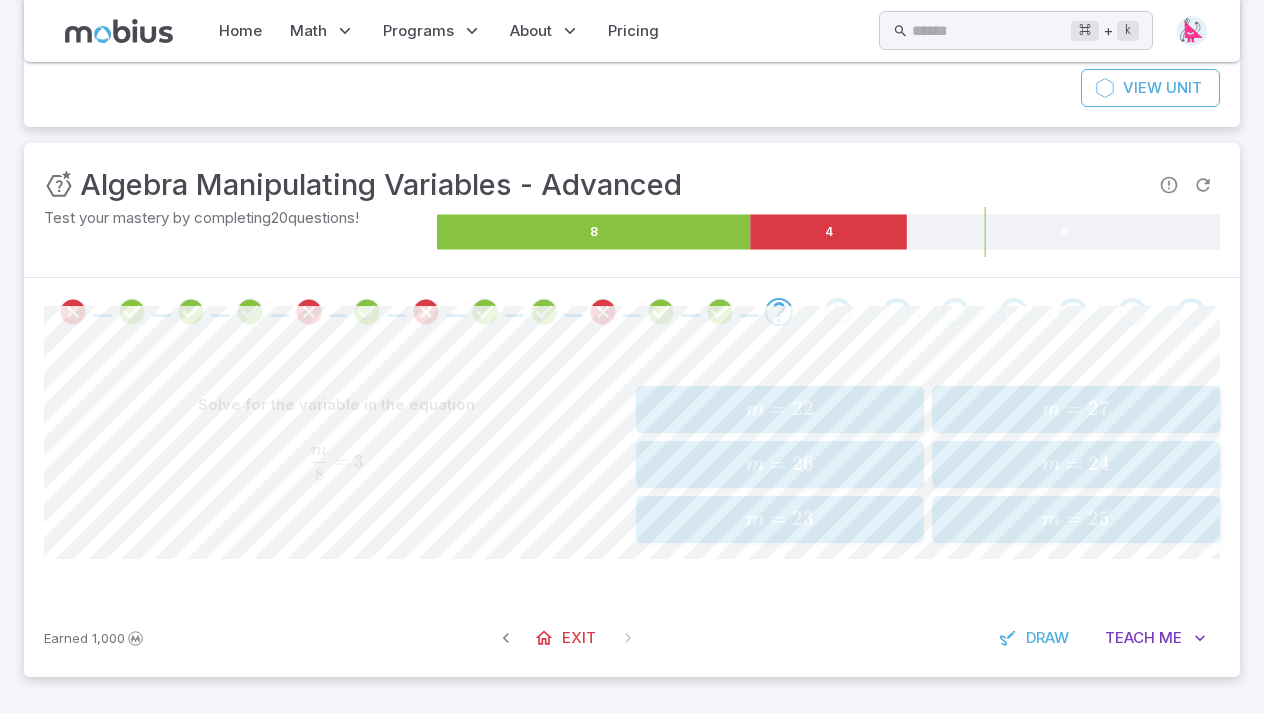 scroll, scrollTop: 166, scrollLeft: 0, axis: vertical 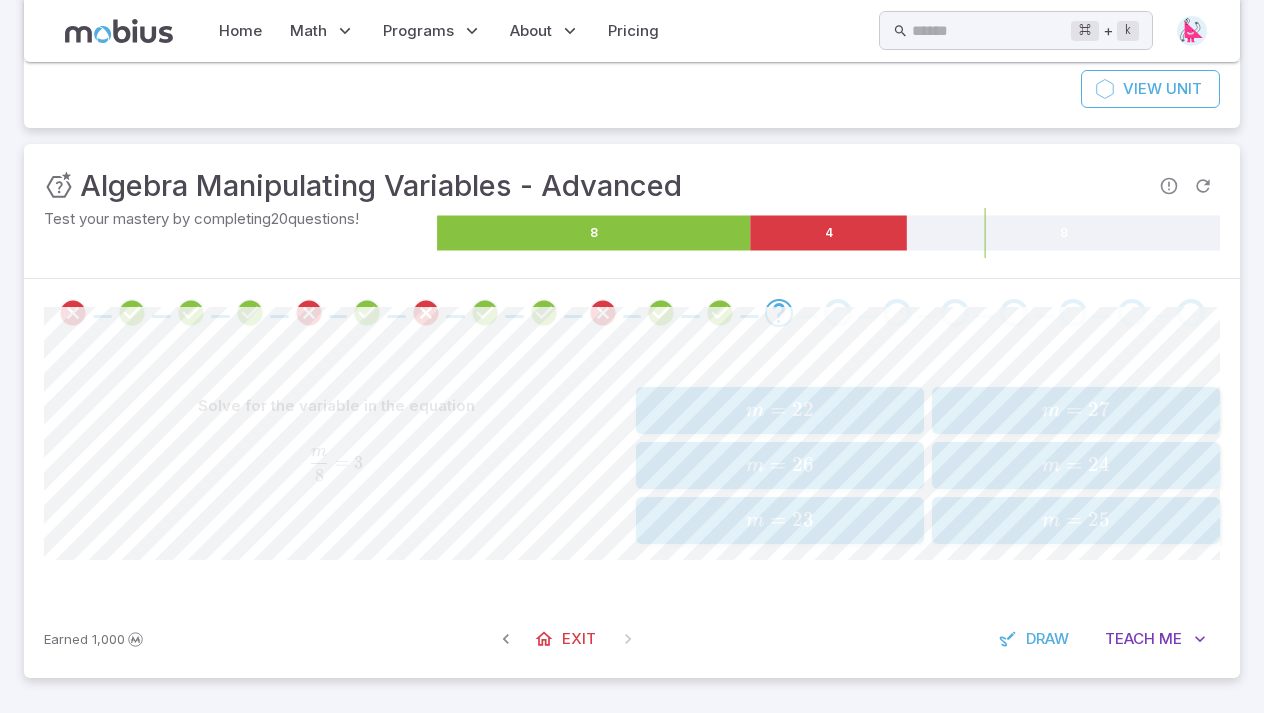 click on "m = 24 m = 24 m = 24" at bounding box center (1076, 465) 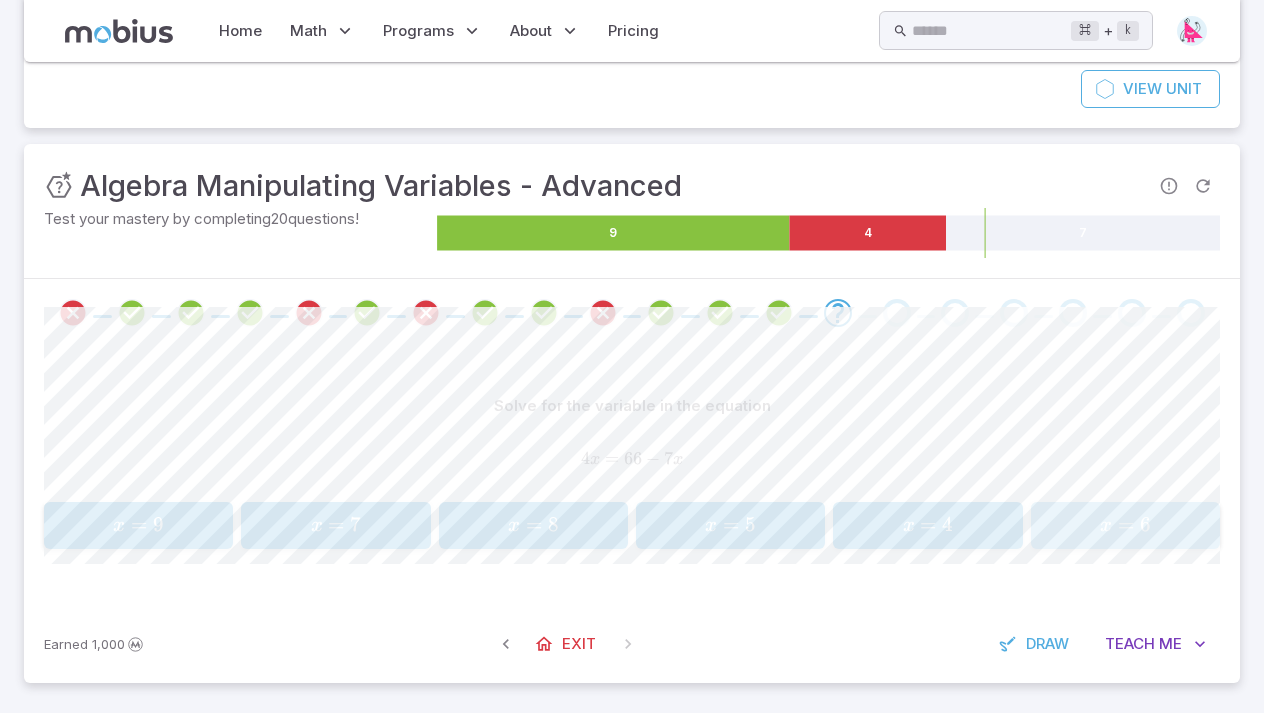 click on "x = 6" at bounding box center [1125, 525] 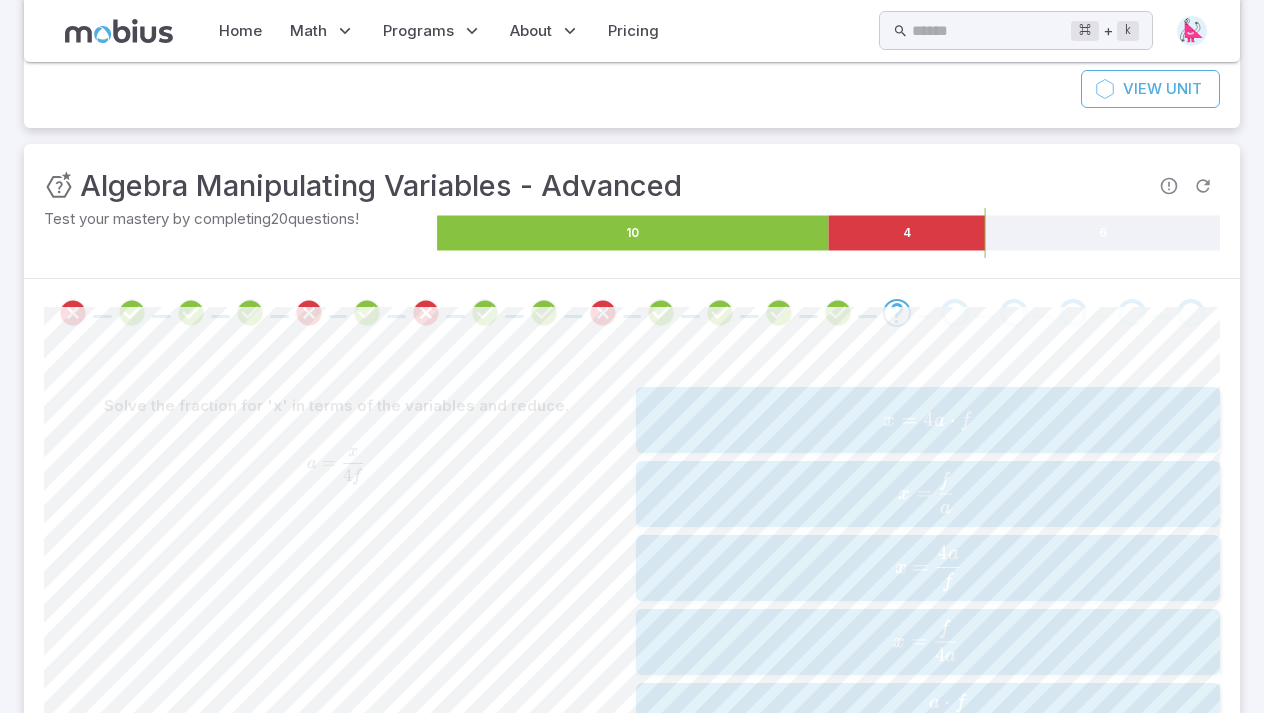 click on "Algebra Manipulating Variables - Advanced Skills you will learn include: Multiplying bracketed variables Multiplying two brackets of variables more View Unit Unit Mastery : Algebra Manipulating Variables - Advanced Test your mastery by completing  20  questions! 10 4 6 Solve the fraction for 'x' in terms of the variables and reduce. a = x 4 f a=\frac{x}{4f} a = 4 f x ​ x = 4 a ⋅ f x=4a \cdot f x = 4 a ⋅ f x = f a x=\frac{f}{a} x = a f ​ x = 4 a f x=\frac{4a}{f} x = f 4 a ​ x = f 4 a x=\frac{f}{4a} x = 4 a f ​ x = a ⋅ f 4 x=\frac{a \cdot f}{4} x = 4 a ⋅ f ​ Canvas actions 100 % Exit zen mode Earned  1,000 Exit Draw Teach Me" at bounding box center [632, 407] 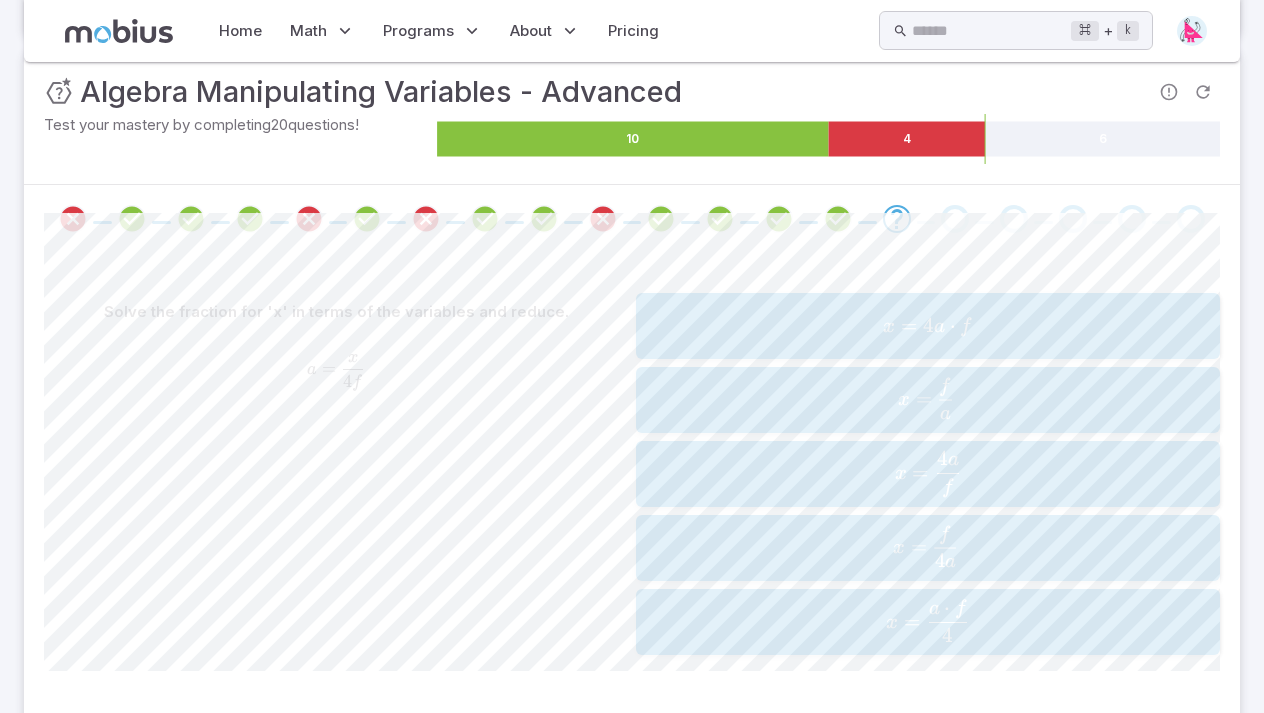 scroll, scrollTop: 299, scrollLeft: 0, axis: vertical 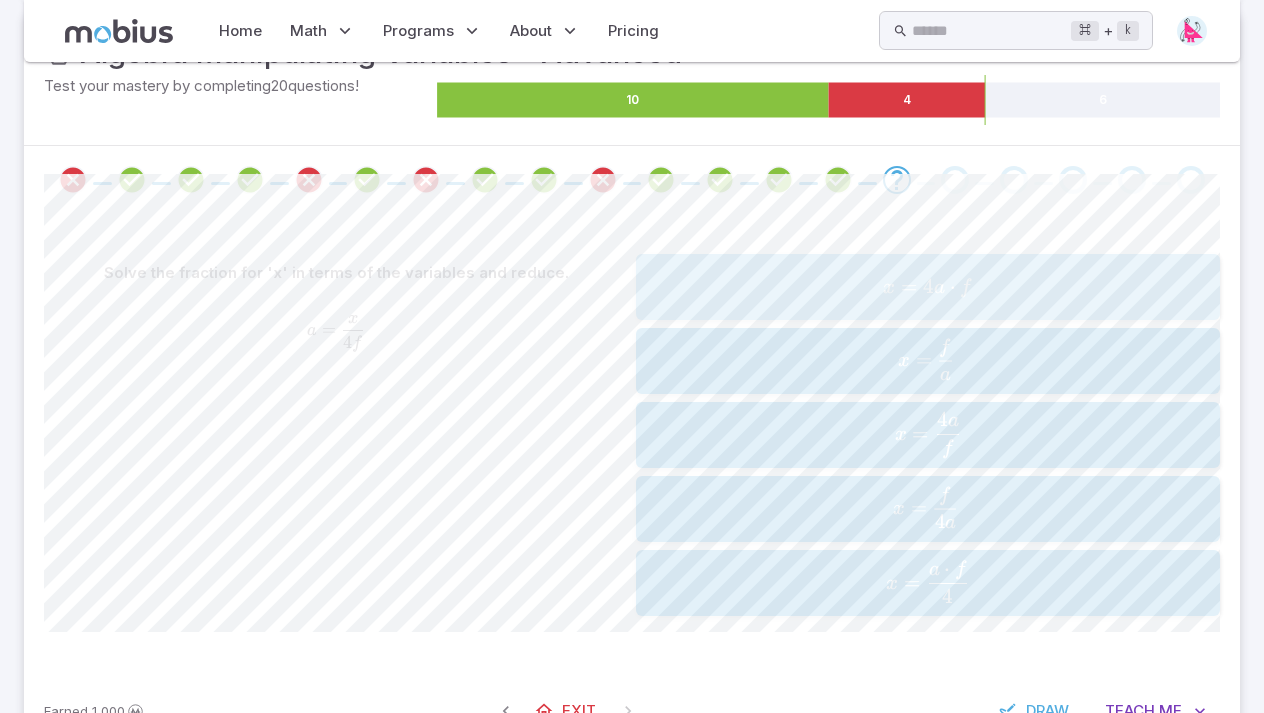 click on "x = 4 a ⋅ f" at bounding box center [927, 287] 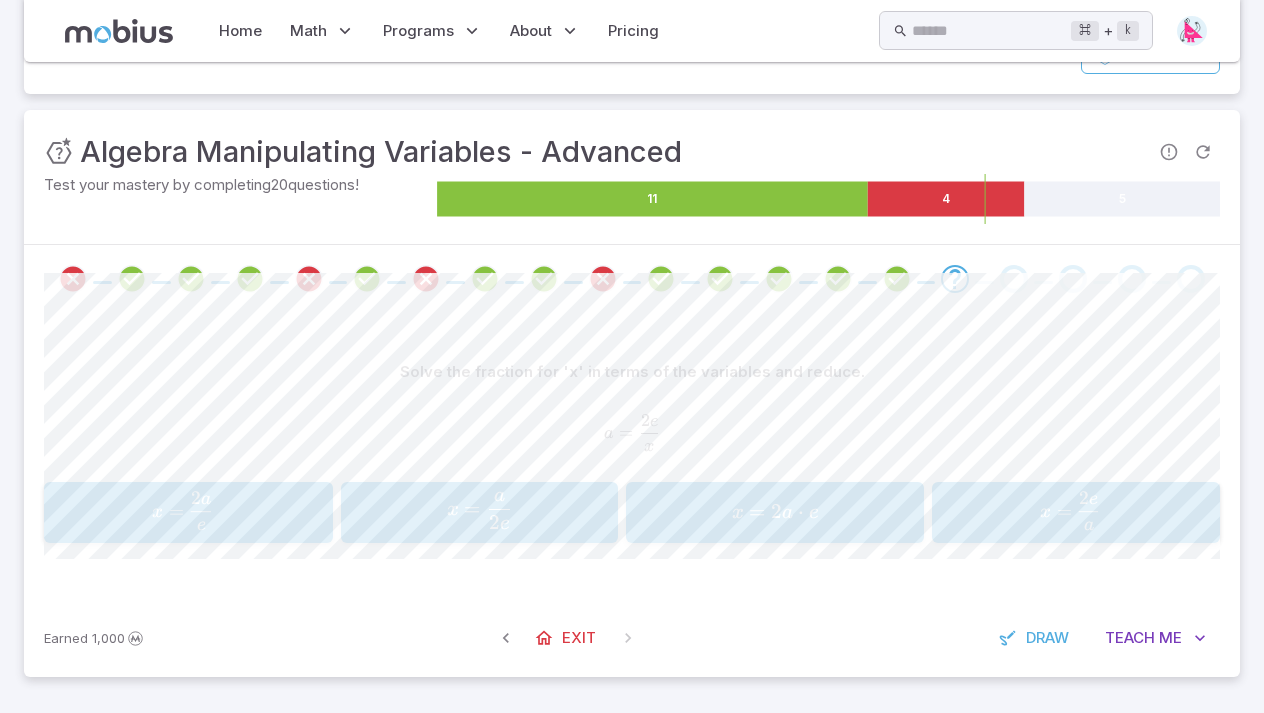 scroll, scrollTop: 200, scrollLeft: 0, axis: vertical 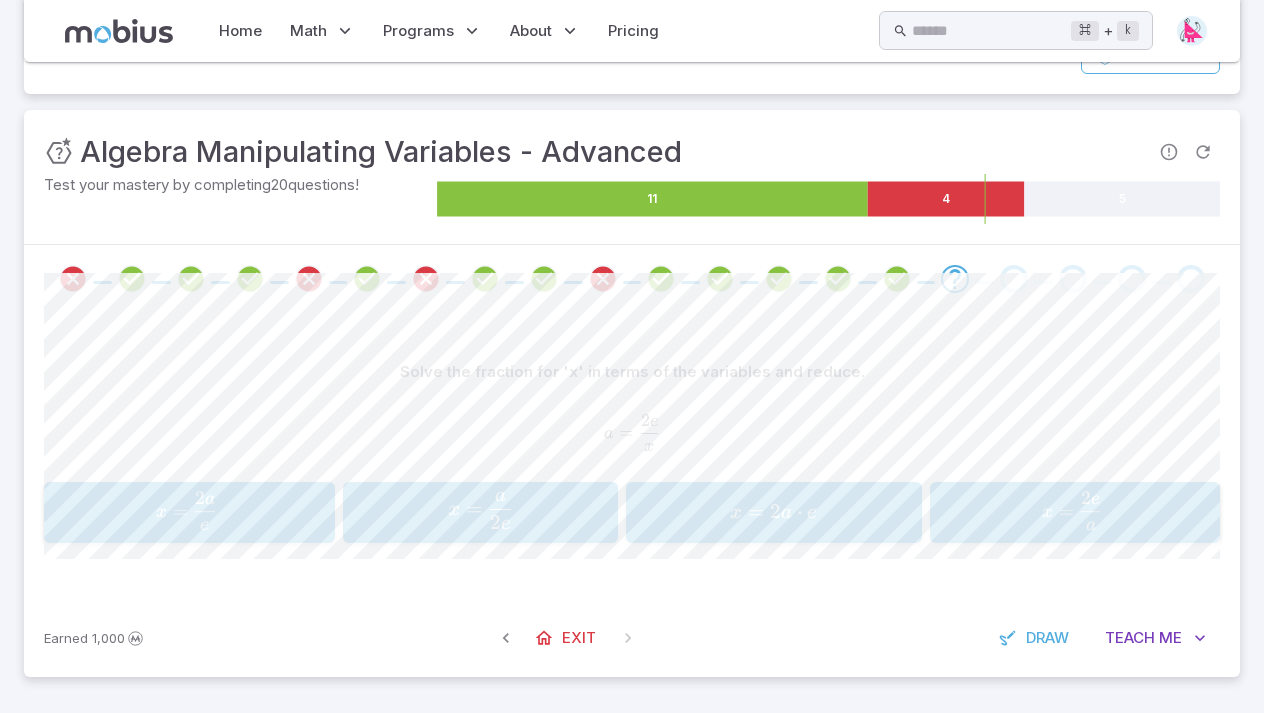 click on "x = 2 a ⋅ e x=2a \cdot e x = 2 a ⋅ e" at bounding box center [774, 513] 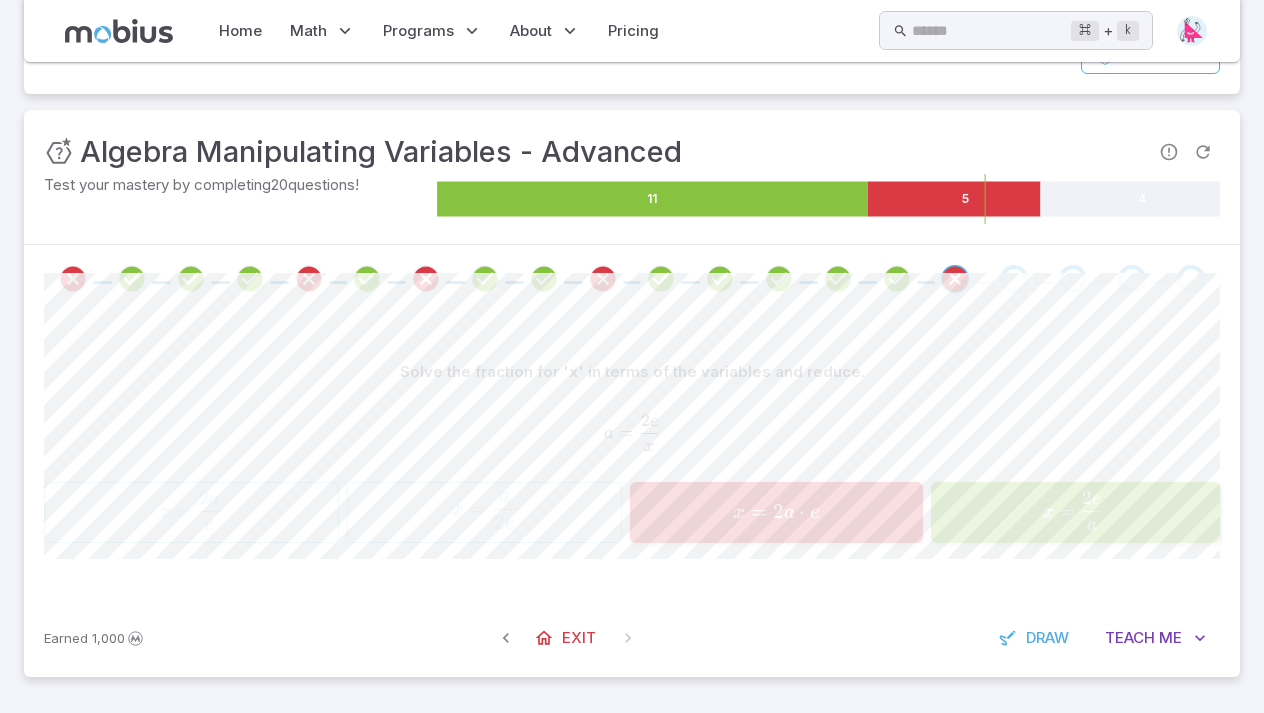 scroll, scrollTop: 170, scrollLeft: 0, axis: vertical 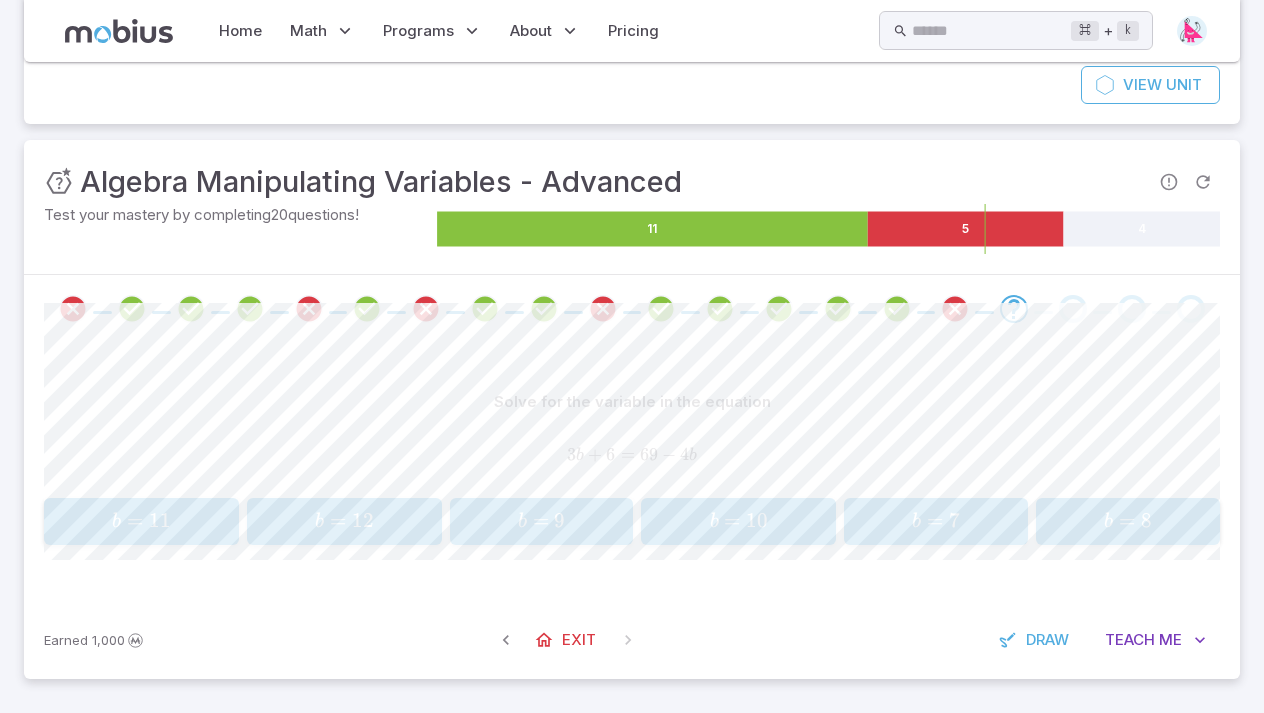 click on "b = 9 b = 9 b = 9" at bounding box center [542, 521] 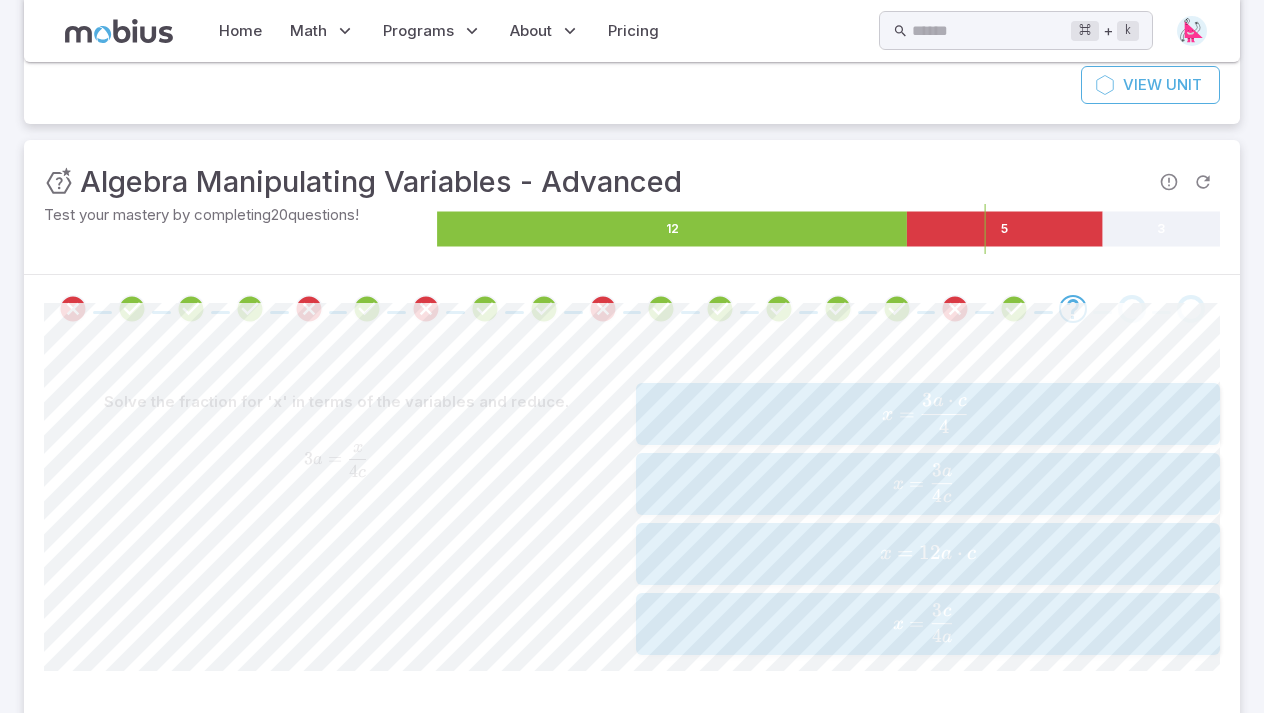 click on "x = 12 a ⋅ c x=12a \cdot c x = 12 a ⋅ c" at bounding box center (927, 554) 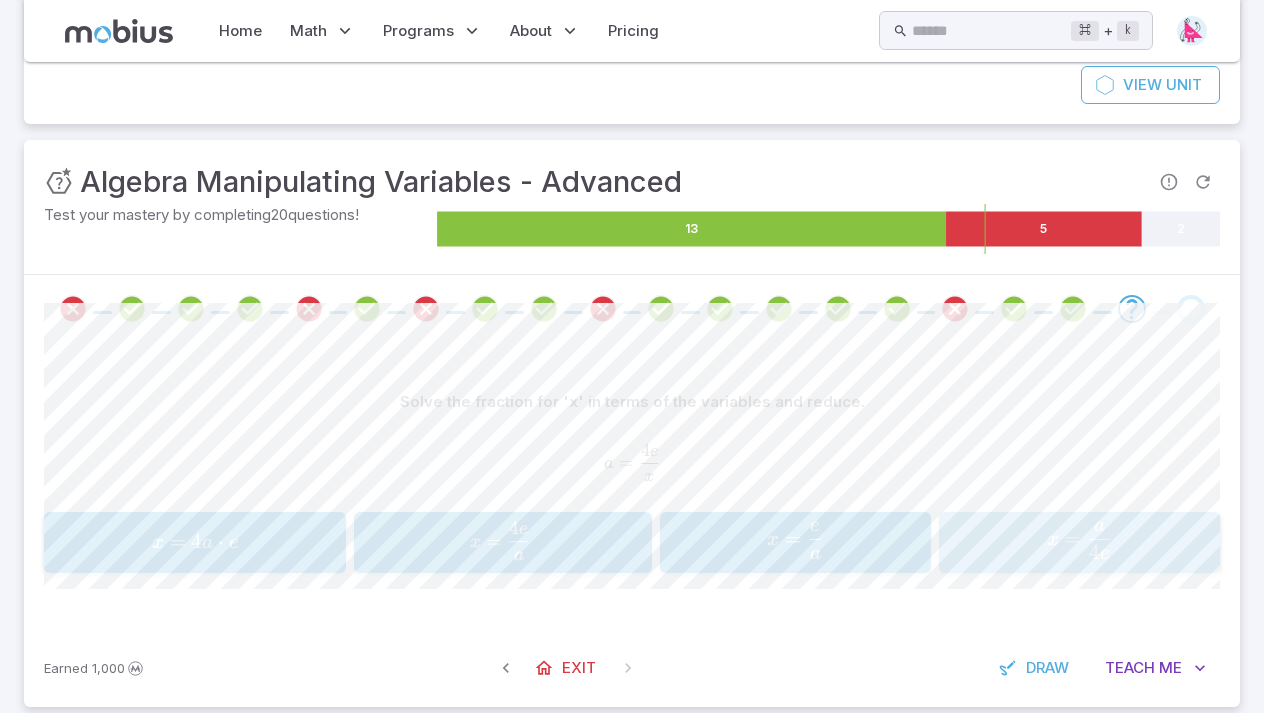 click on "x" at bounding box center (1053, 540) 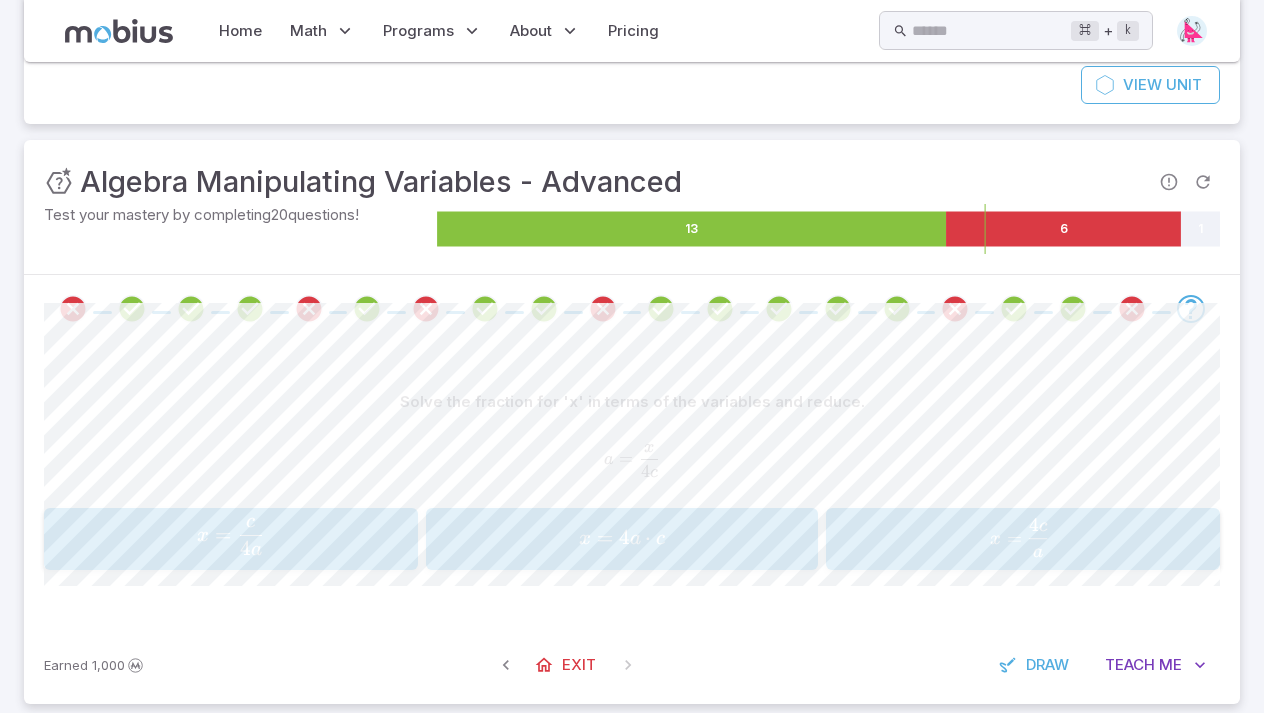 click on "c" at bounding box center (660, 539) 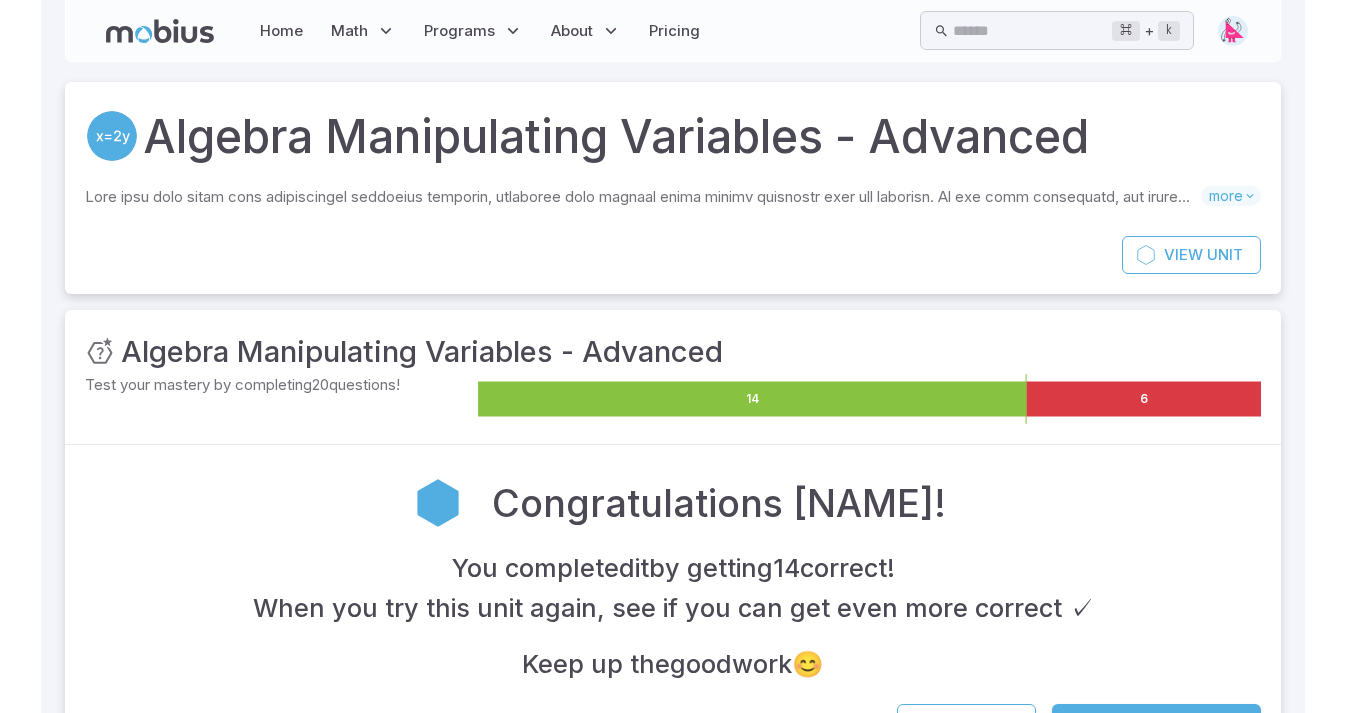 scroll, scrollTop: 0, scrollLeft: 0, axis: both 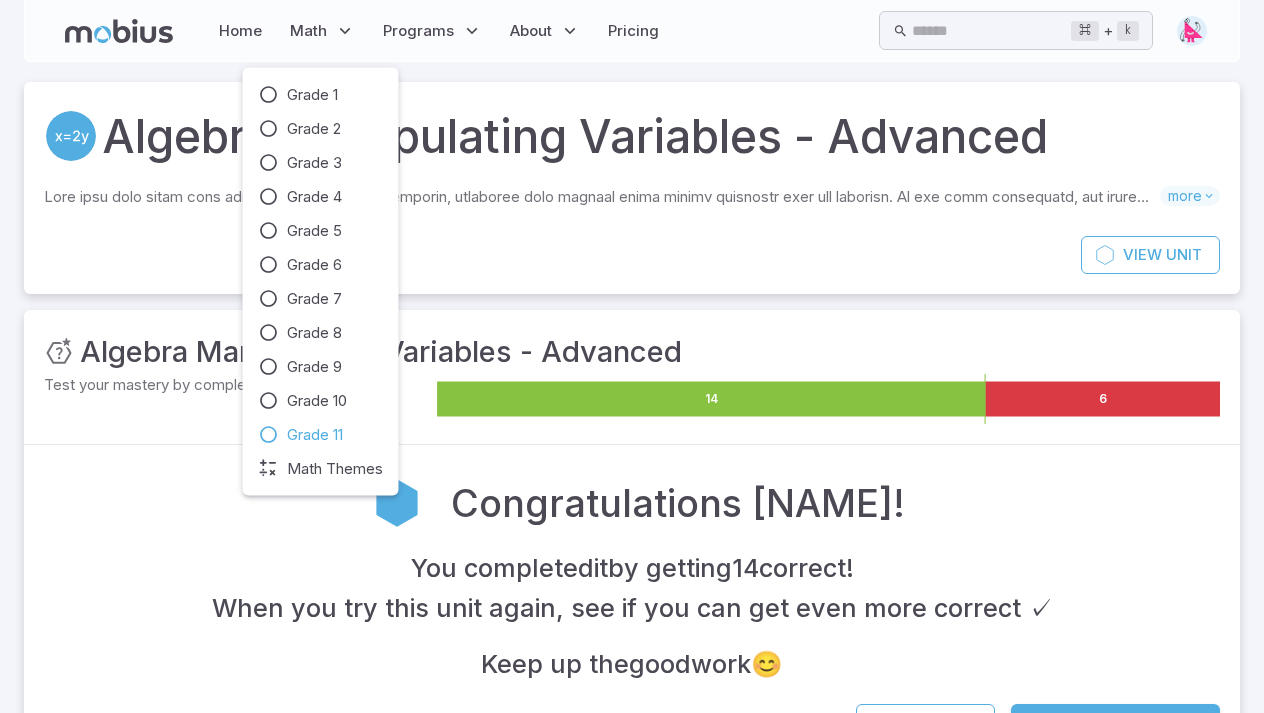 click at bounding box center [269, 435] 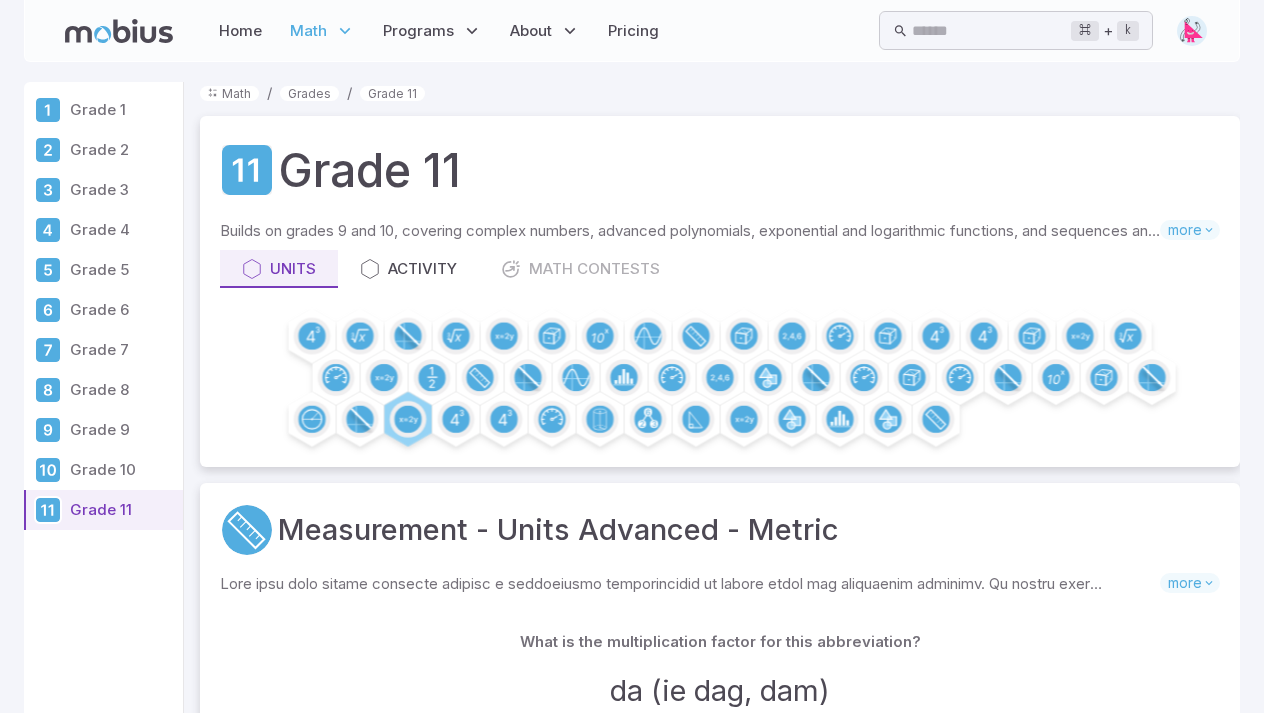 click on "Grade 1 Grade 2 Grade 3 Grade 4 Grade 5 Grade 6 Grade 7 Grade 8 Grade 9 Grade 10 Grade 11 Math / Grades / Grade 11 Grade 11 Builds on grades 9 and 10, covering complex numbers, advanced polynomials, exponential and logarithmic functions, and sequences and series. Introduces conic sections, matrices, and advanced equation solving techniques to prepare students for higher-level mathematics. more Units Activity Math Contests Measurement - Units Advanced - Metric Skills you will learn include: Units of measurement Metric prefixes Kilo, Hecto, Deca, Deci, Centi, Milli more What is the multiplication factor for this abbreviation? da (ie dag, dam) 100 10 1 0.1 0.01 0.001 Play Game View Unit Try Unit Cartesian Grid Geometry Logic - Practice Skills you will learn include: Coordinates from area and perimeter Perimeter and area to missing coordinates Reasoning about geometry on the grid Parallelograms and advanced shapes more Find the missing value for y if the rectangle has an area of 42 y x Area = 42 (2,8) (8,8) (8,y)" at bounding box center [632, 14371] 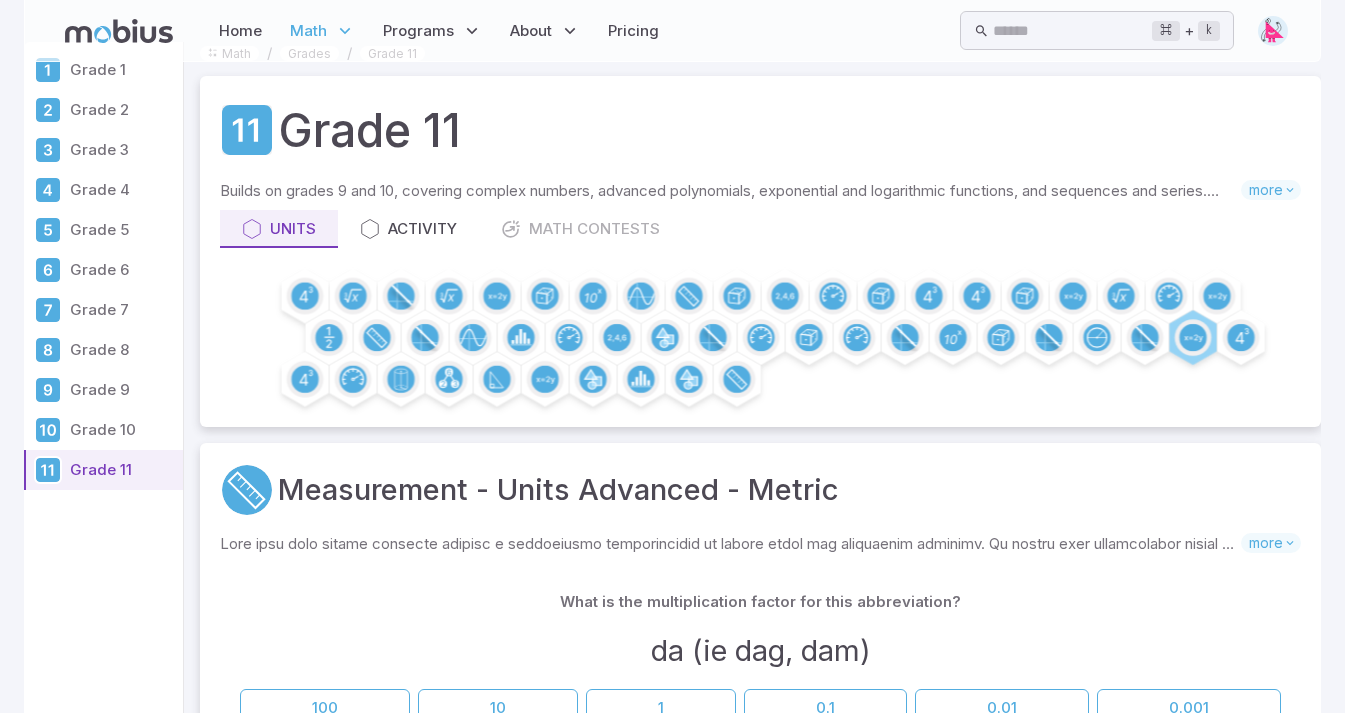 scroll, scrollTop: 0, scrollLeft: 0, axis: both 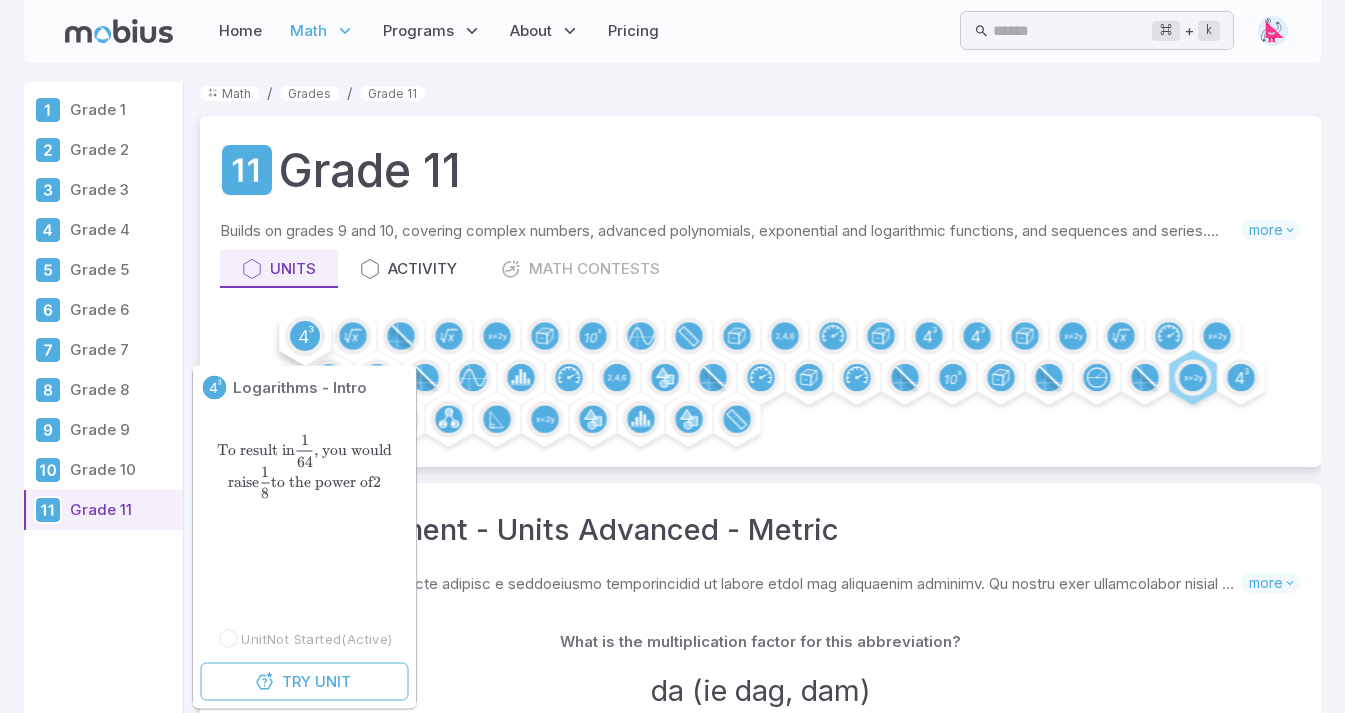 click 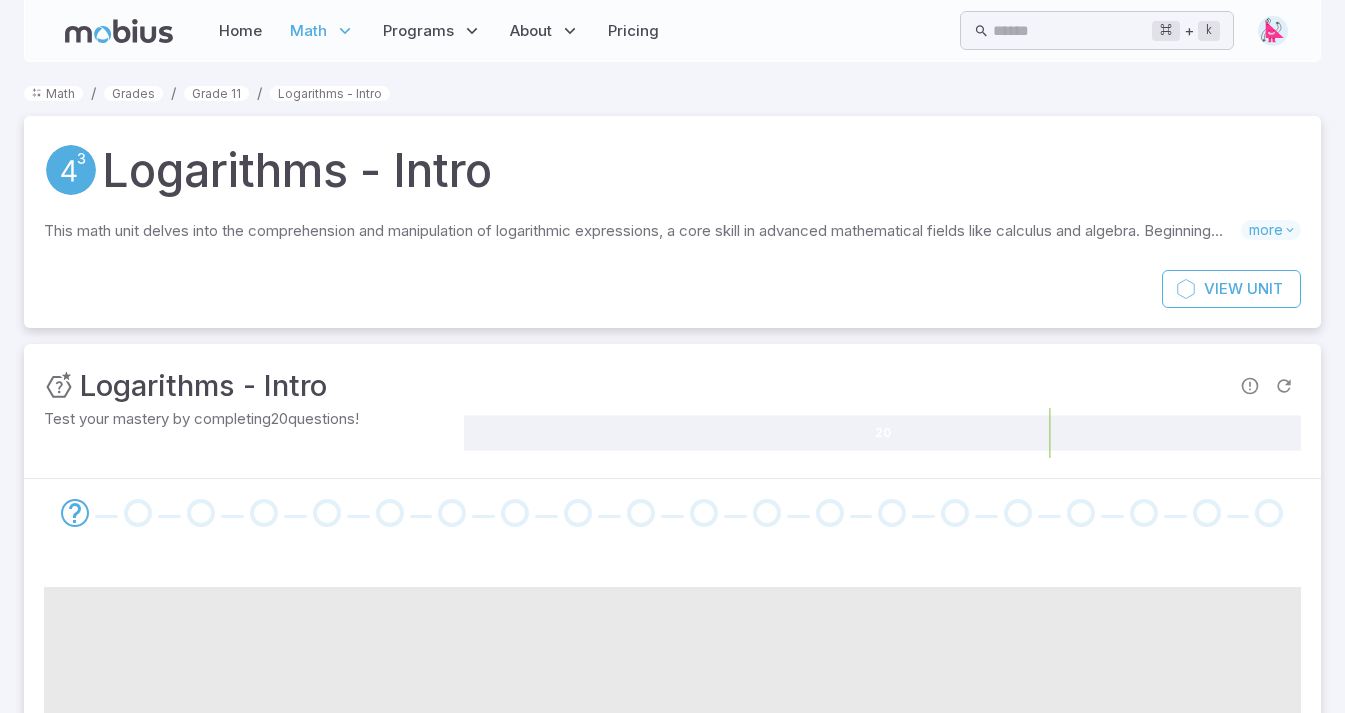 click on "Math / Grades / Grade 11 / Logarithms - Intro Logarithms - Intro This math unit delves into the comprehension and manipulation of logarithmic expressions, a core skill in advanced mathematical fields like calculus and algebra. Beginning with basic operations, learners first practice converting exponential forms to logarithmic forms and vice versa, starting with integer bases and progressing to the natural base, \(e\). The unit gradually introduces more complex topics, such as changing the base of logarithms, including using fractional bases, which enhances students’ flexibility in handling logarithmic expressions. As the unit advances, learners explore the properties of logarithms—product, quotient, and power properties—by learning to convert expressions into sums, differences, and products, respectively. This progression builds a comprehensive skill set for manipulating and understanding logarithms in various mathematical contexts, vital for higher-level problem-solving and applications. Logarithms :" at bounding box center [672, 559] 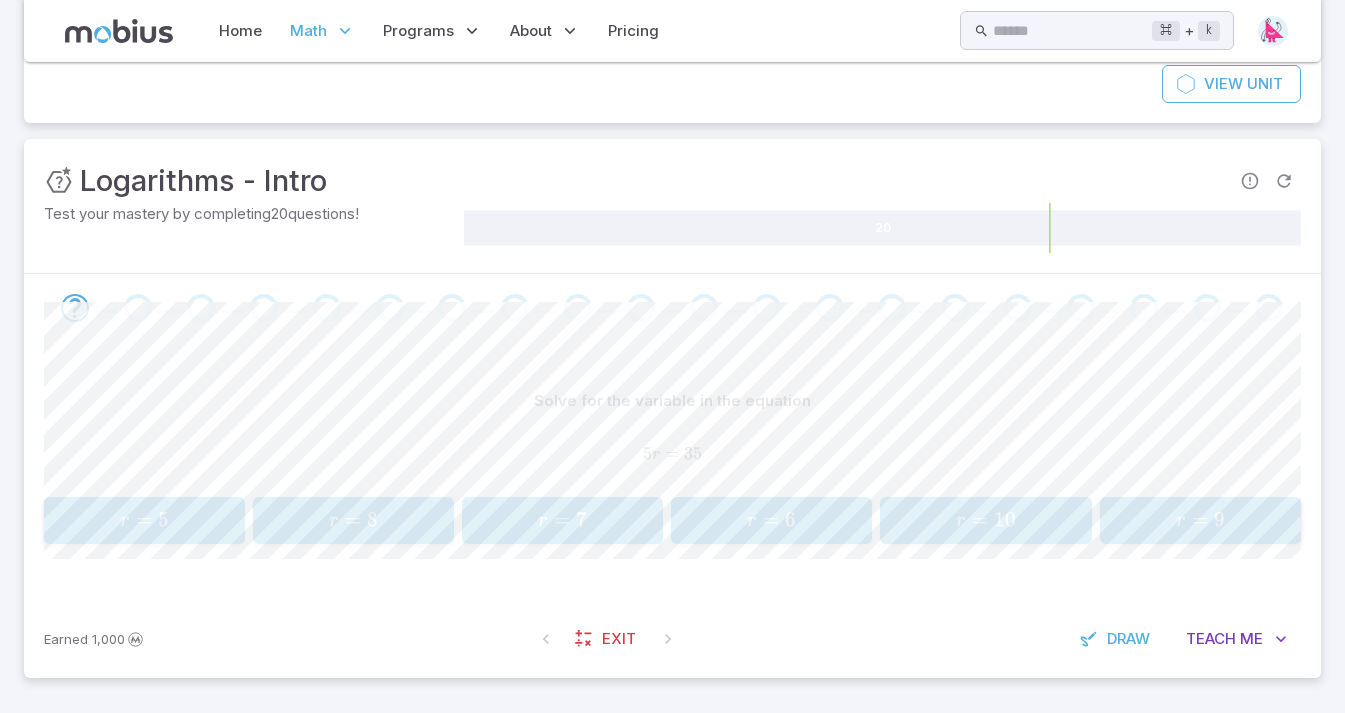 scroll, scrollTop: 204, scrollLeft: 0, axis: vertical 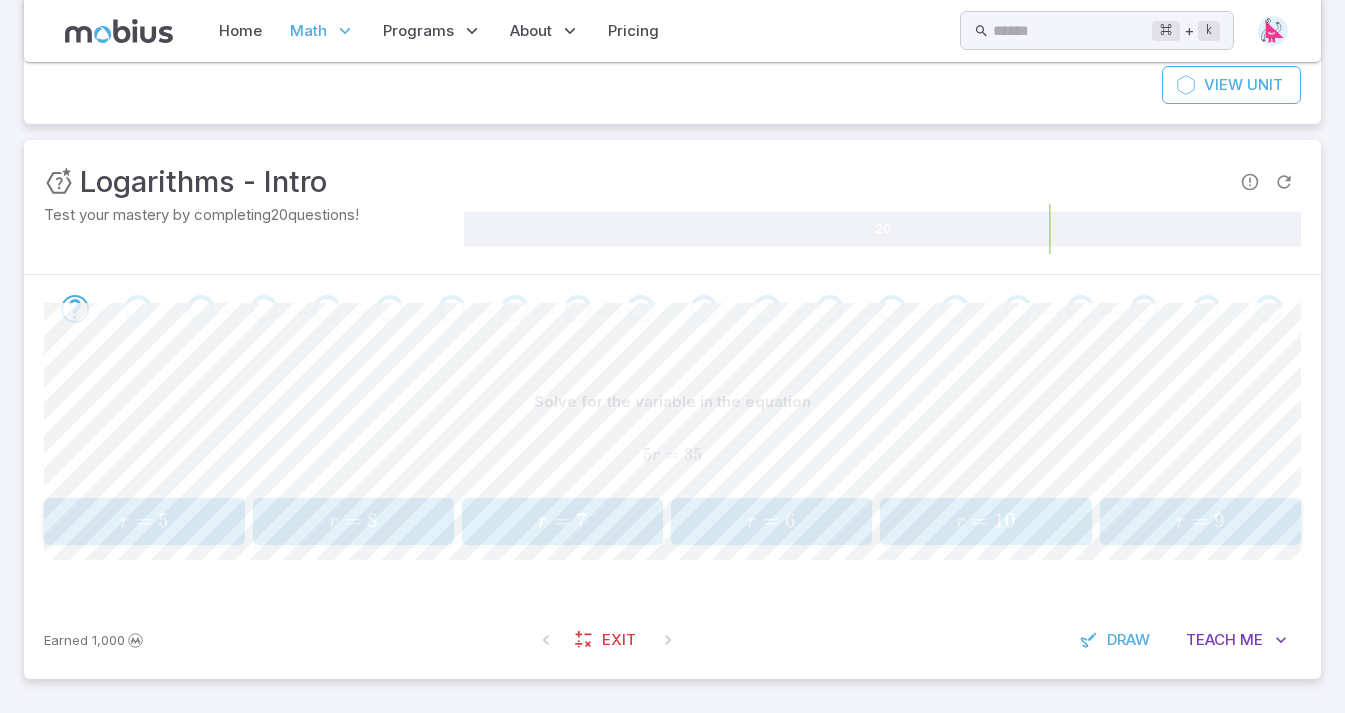 click on "r =" at bounding box center [556, 521] 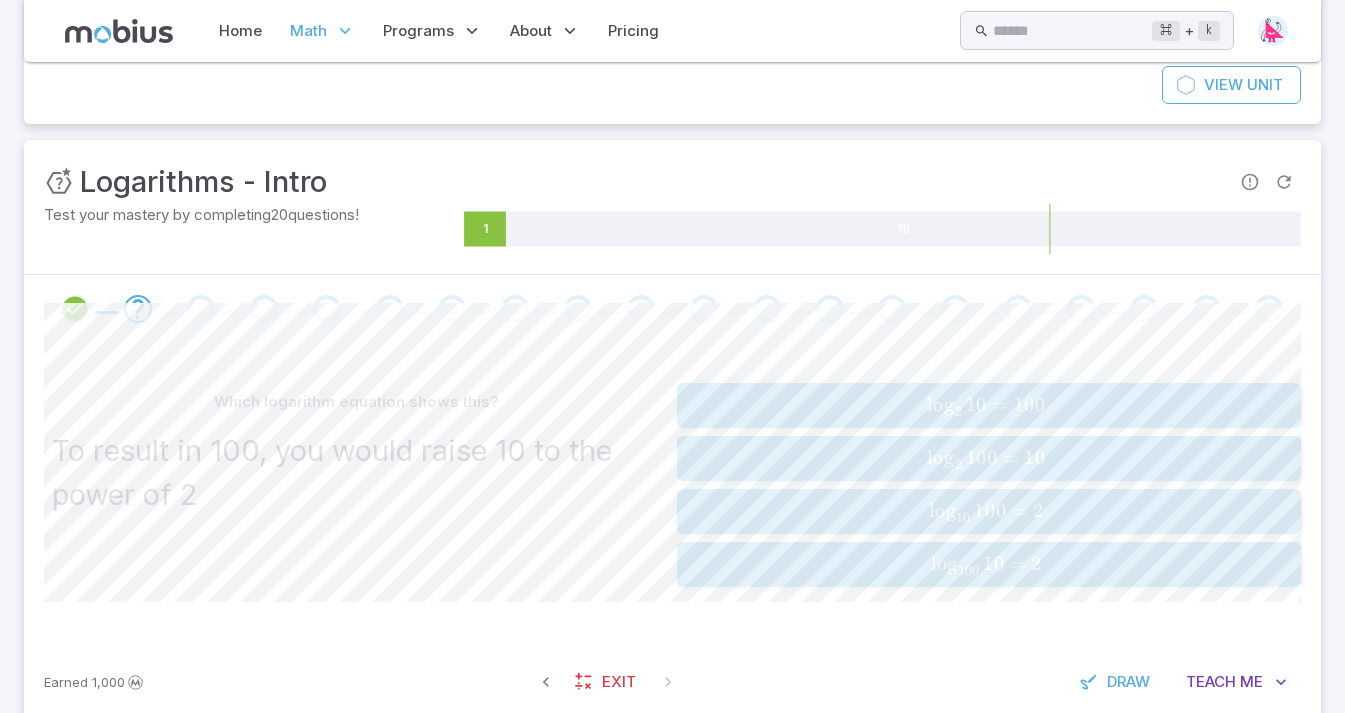 click on "Which logarithm equation shows this? To result in 100, you would raise 10 to the power of 2 log ⁡ 2 10 = 100 \log _{2} 10 = 100 lo g 2 ​ 10 = 100 log ⁡ 2 100 = 10 \log _{2} 100 = 10 lo g 2 ​ 100 = 10 log ⁡ 10 100 = 2 \log _{10} 100 = 2 lo g 10 ​ 100 = 2 log ⁡ 100 10 = 2 \log _{100} 10 = 2 lo g 100 ​ 10 = 2 Canvas actions 100 % Exit zen mode" at bounding box center [672, 493] 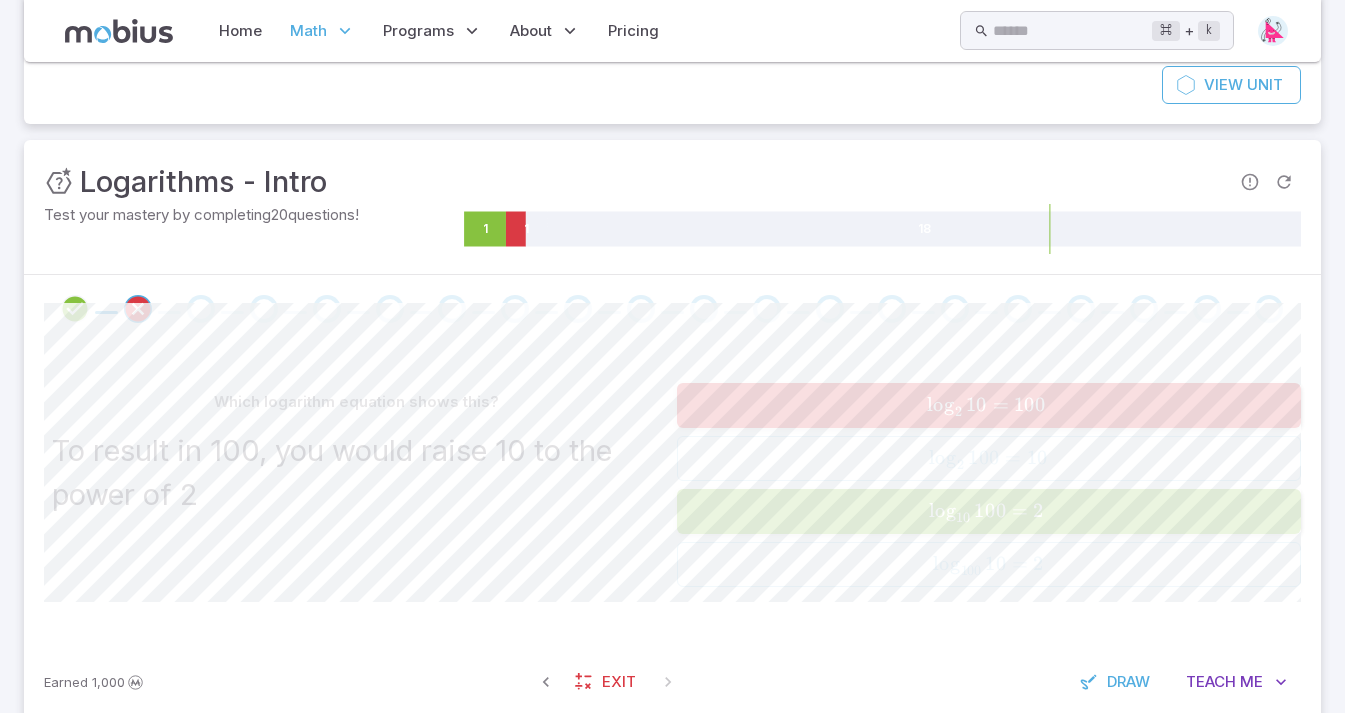 scroll, scrollTop: 194, scrollLeft: 0, axis: vertical 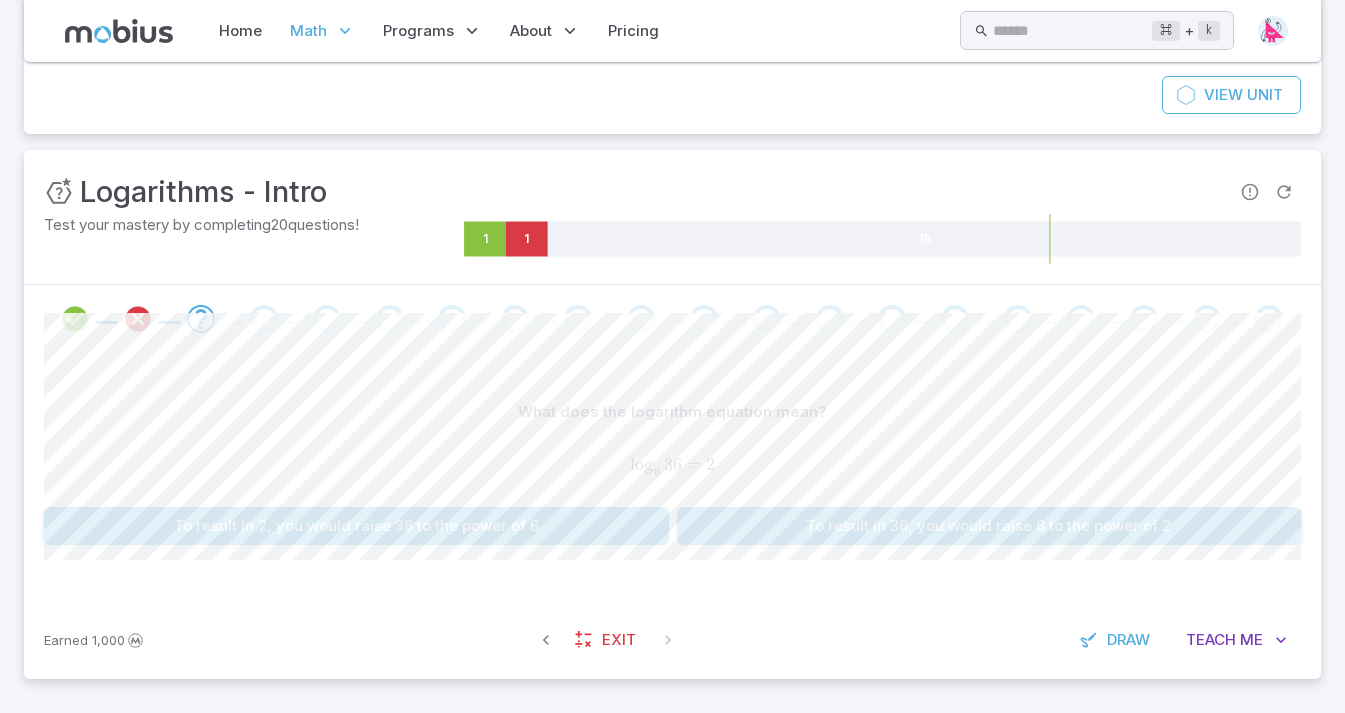 click on "What does the logarithm equation mean? log ⁡ 6 36 = 2 \log _{6} 36 = 2 lo g 6 ​ 36 = 2 To result in 2, you would raise 36 to the power of 6 To result in 36, you would raise 6 to the power of 2 Canvas actions 100 % Exit zen mode" at bounding box center (672, 477) 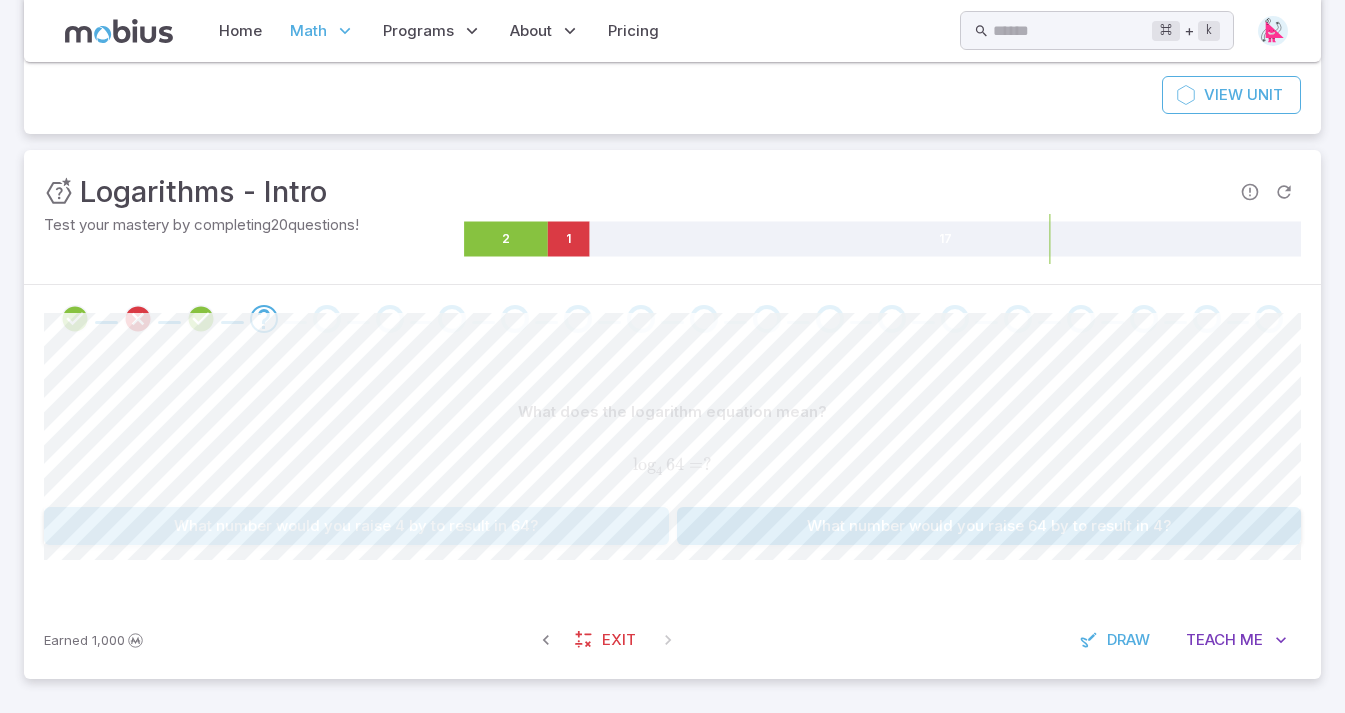 click on "What number would you raise 4 by to result in 64?" at bounding box center (356, 526) 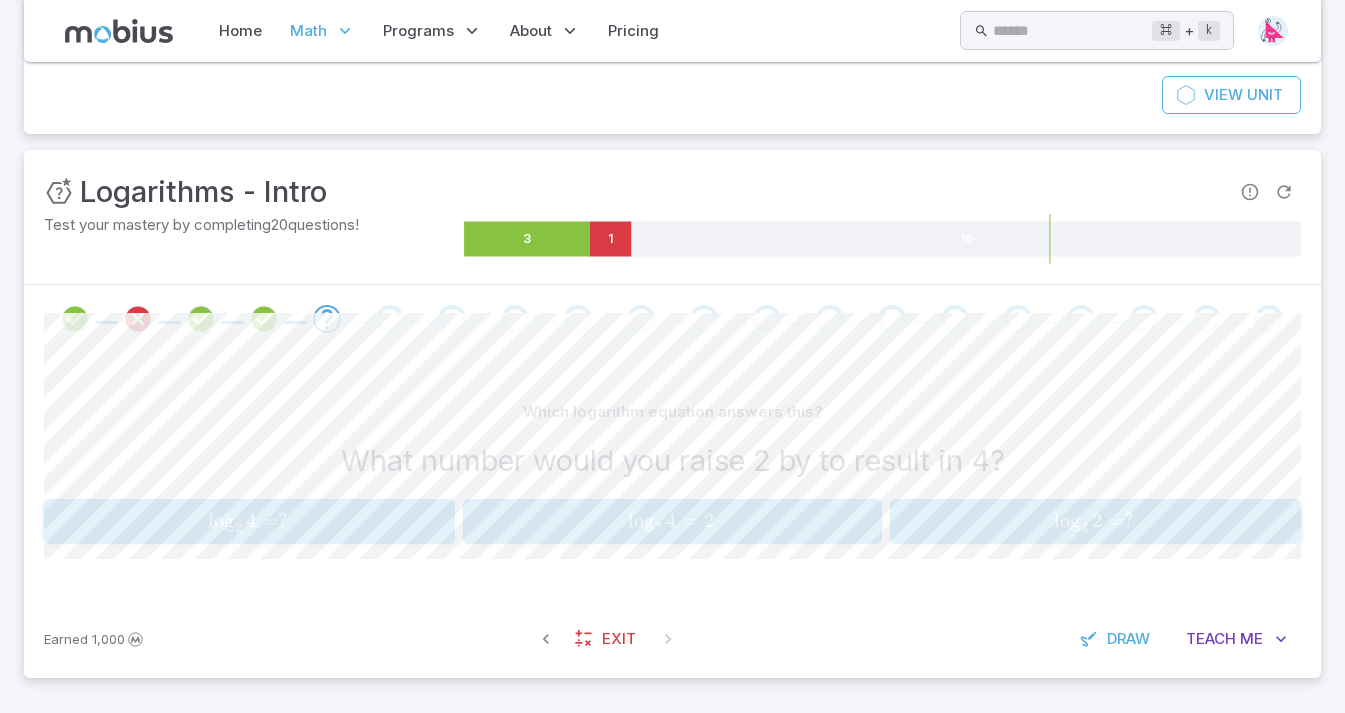 scroll, scrollTop: 193, scrollLeft: 0, axis: vertical 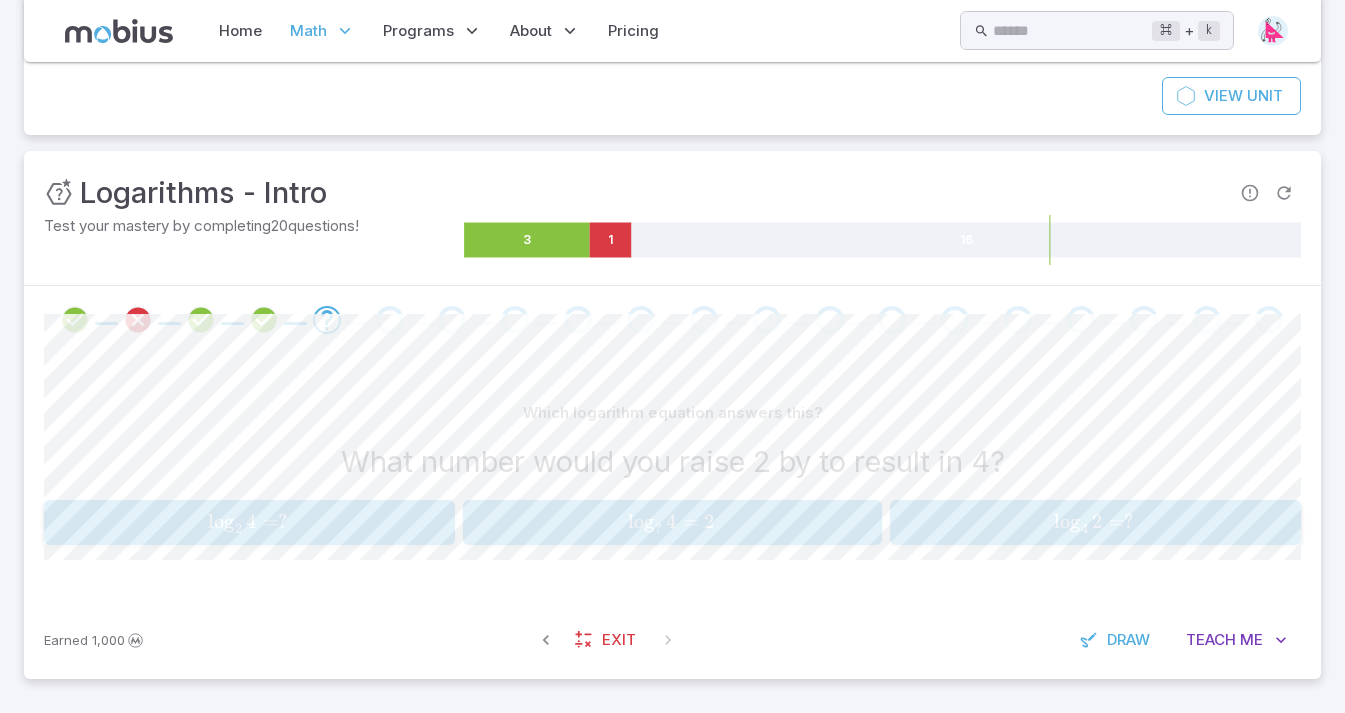 click on "lo g 2 ​ 4 = ?" at bounding box center (248, 522) 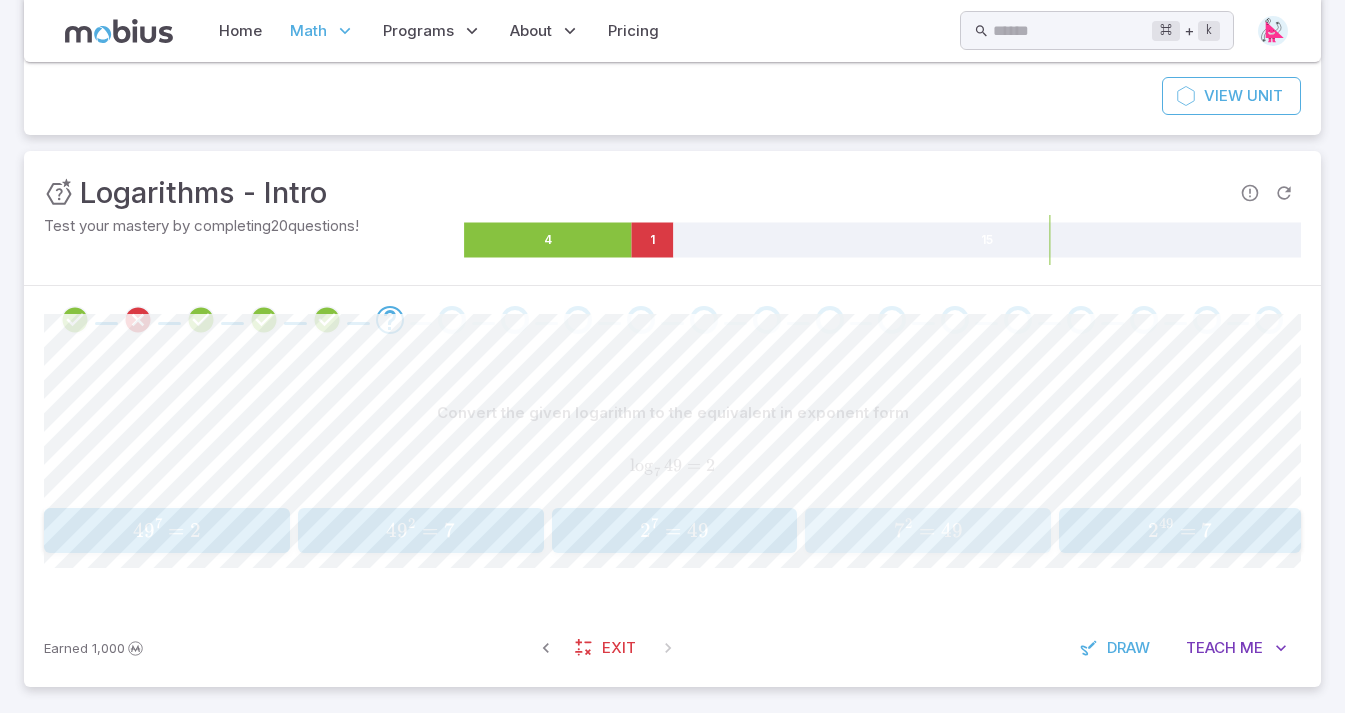 click on "7 2 = 49" at bounding box center (928, 530) 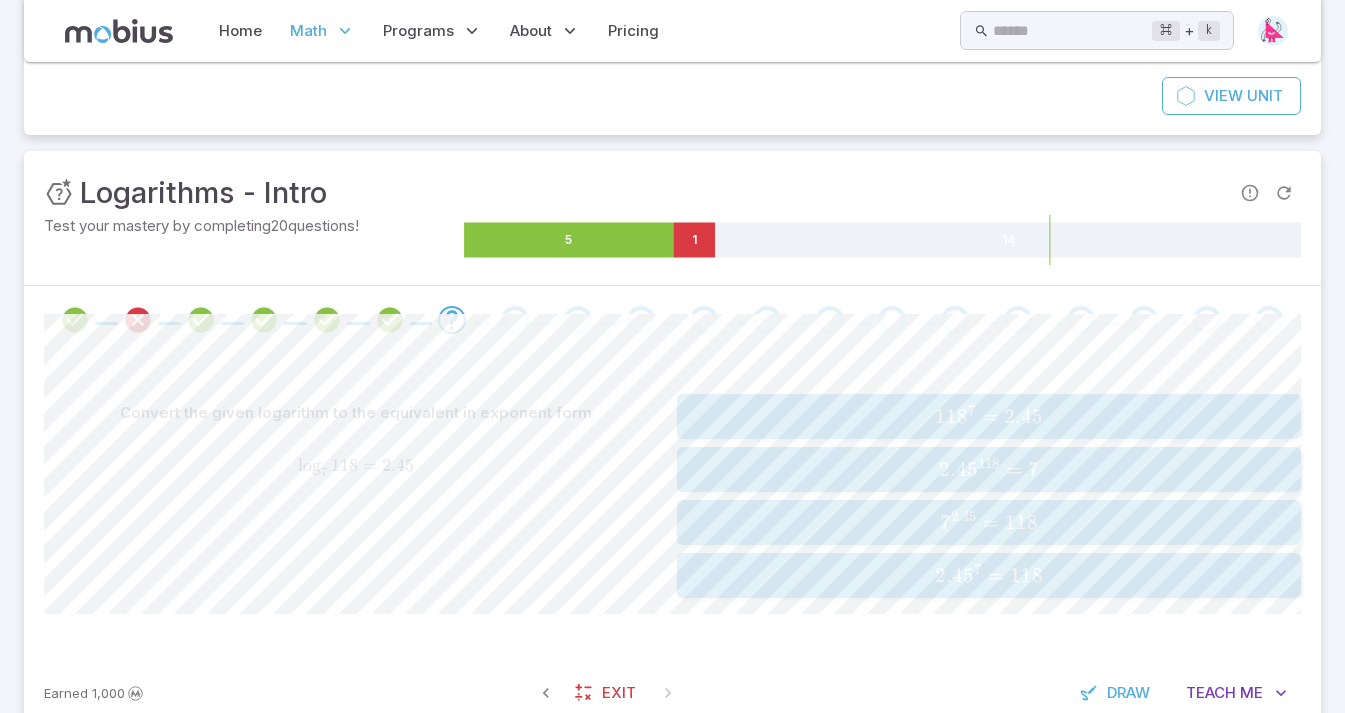 click on "7 2.45 = 118" at bounding box center (989, 522) 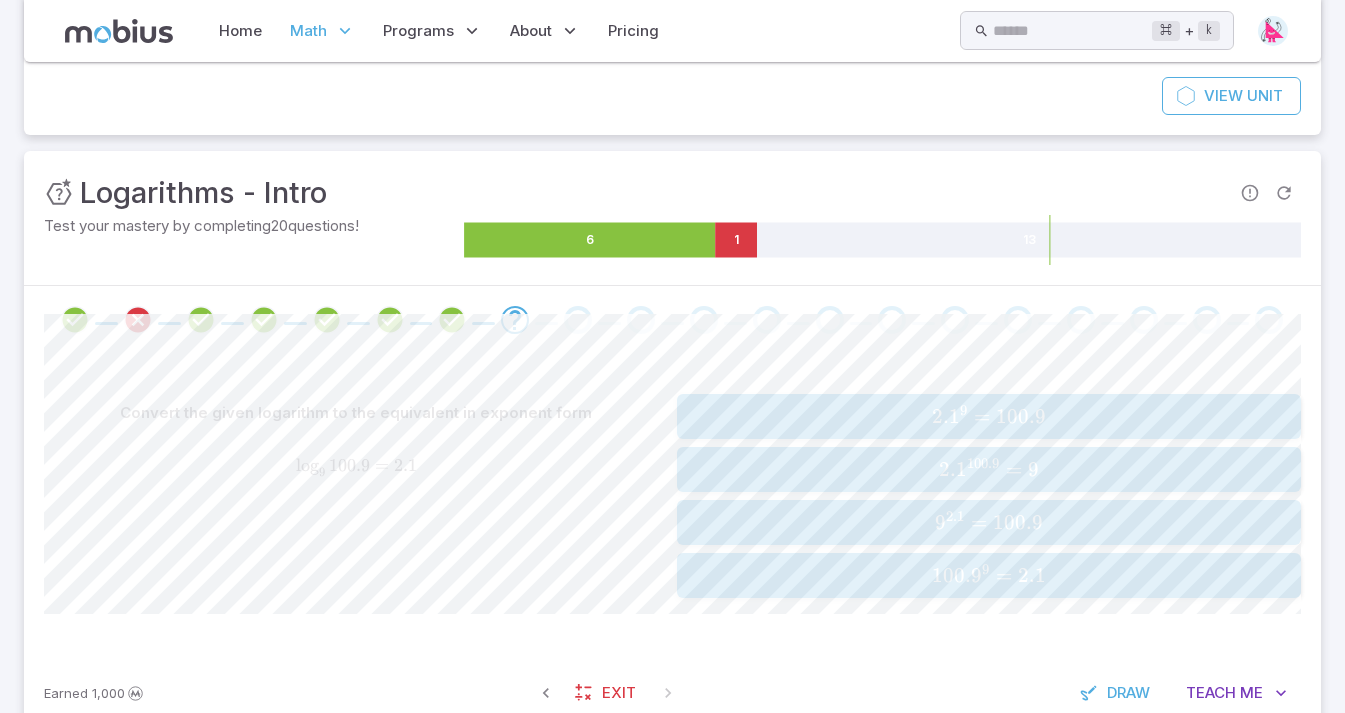 click on "9 2.1 = 100.9" at bounding box center [989, 522] 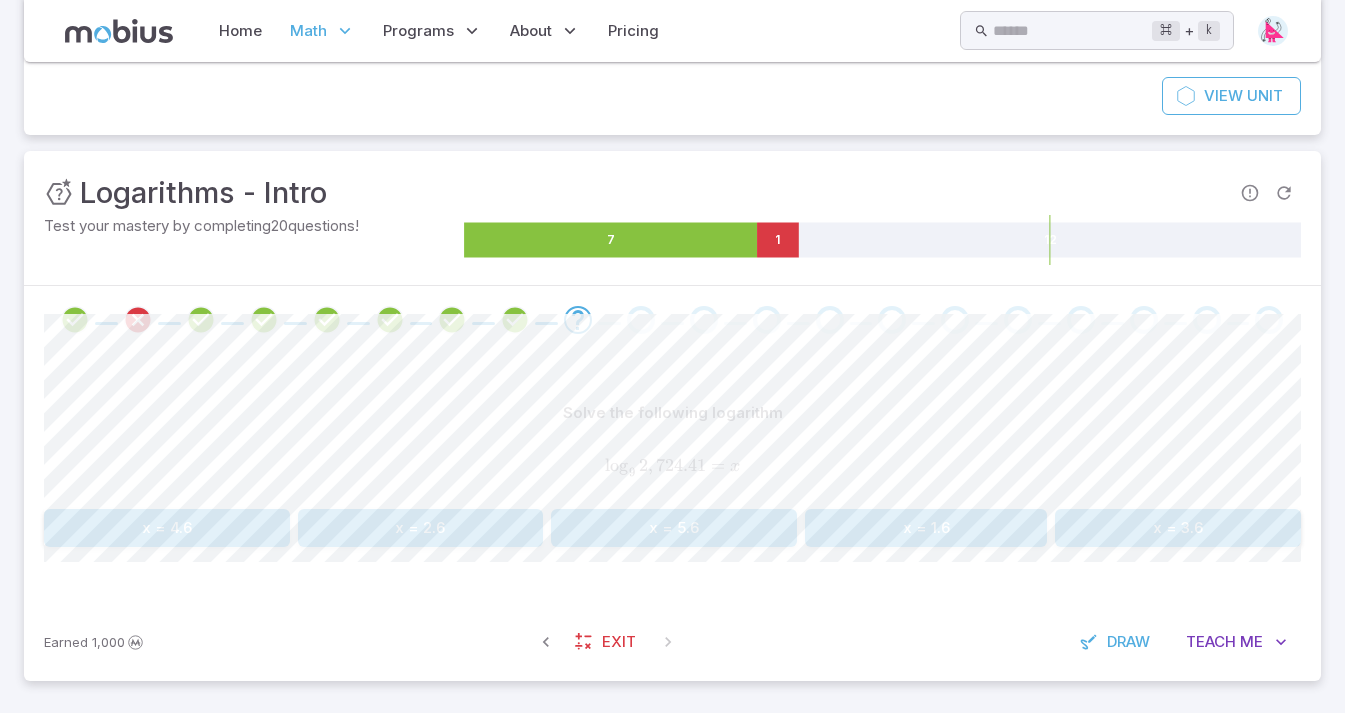 click on "x = 1.6" at bounding box center (926, 528) 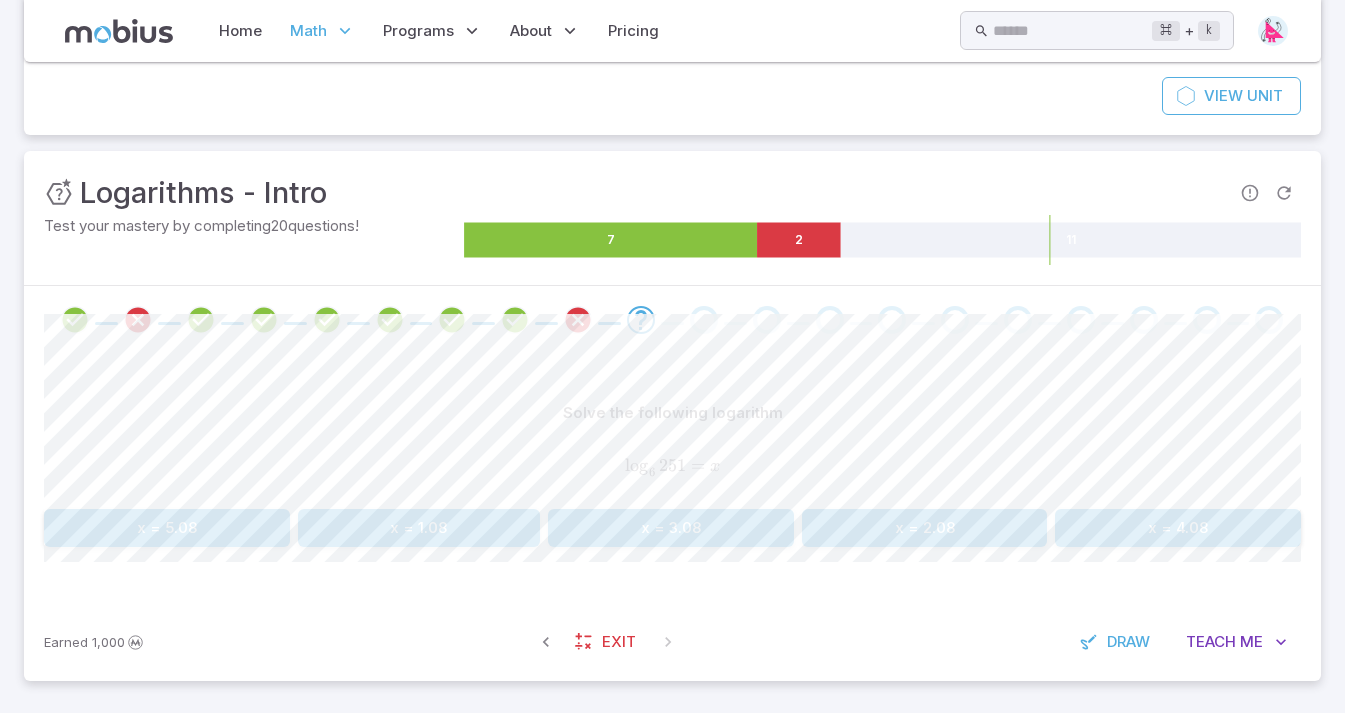 click on "x = 1.08" at bounding box center [419, 528] 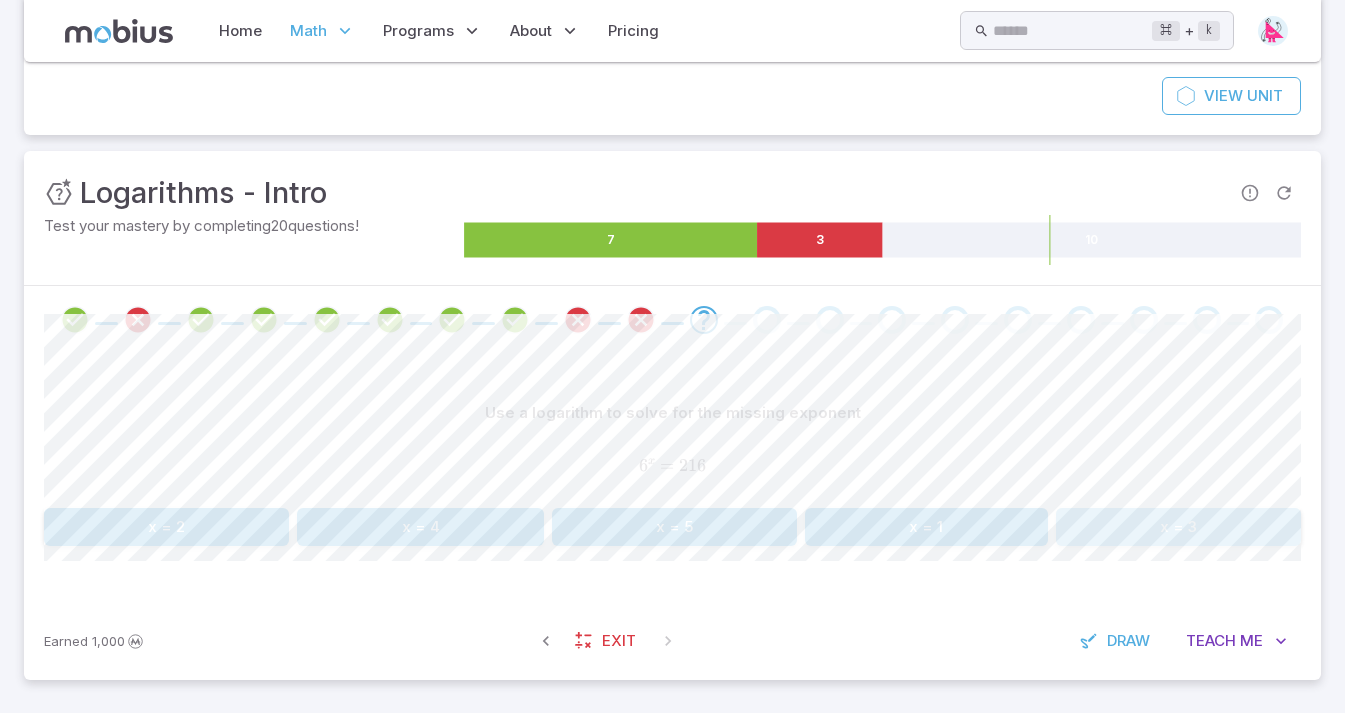 click on "x = 3" at bounding box center [1178, 527] 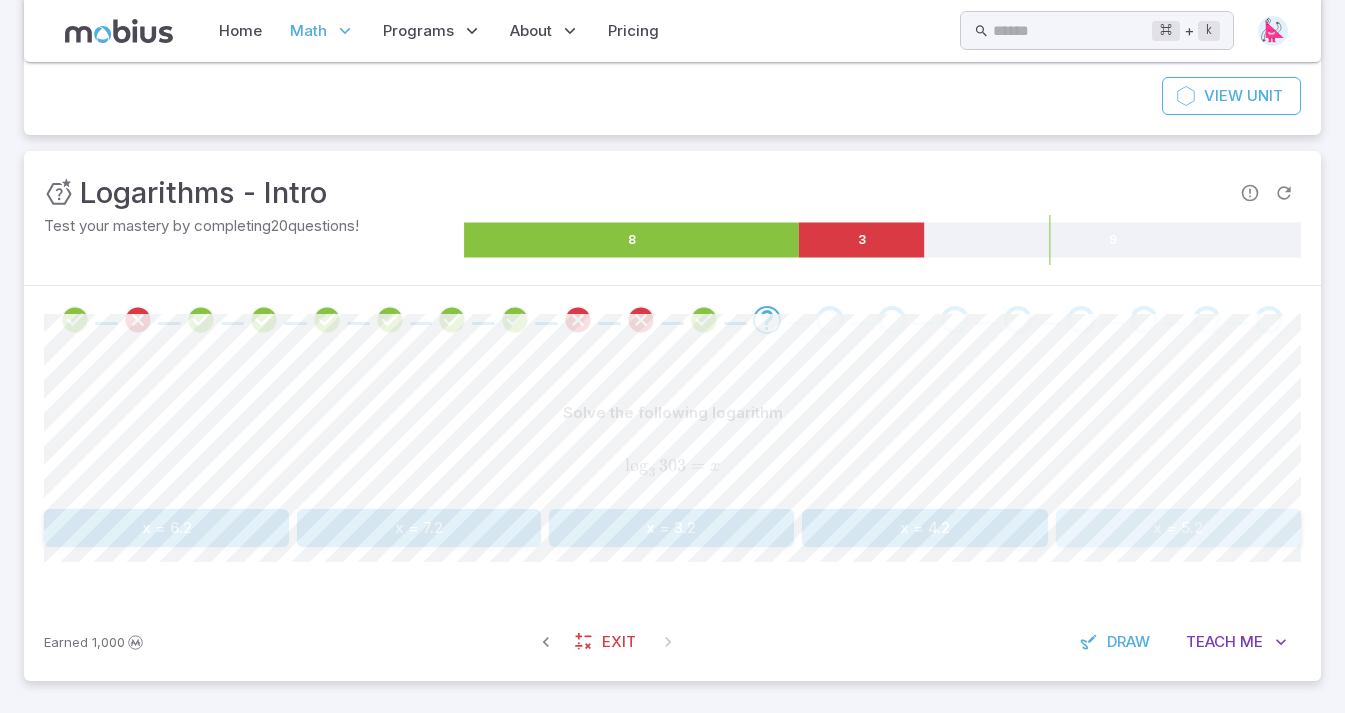 click on "x = 5.2" at bounding box center [1178, 528] 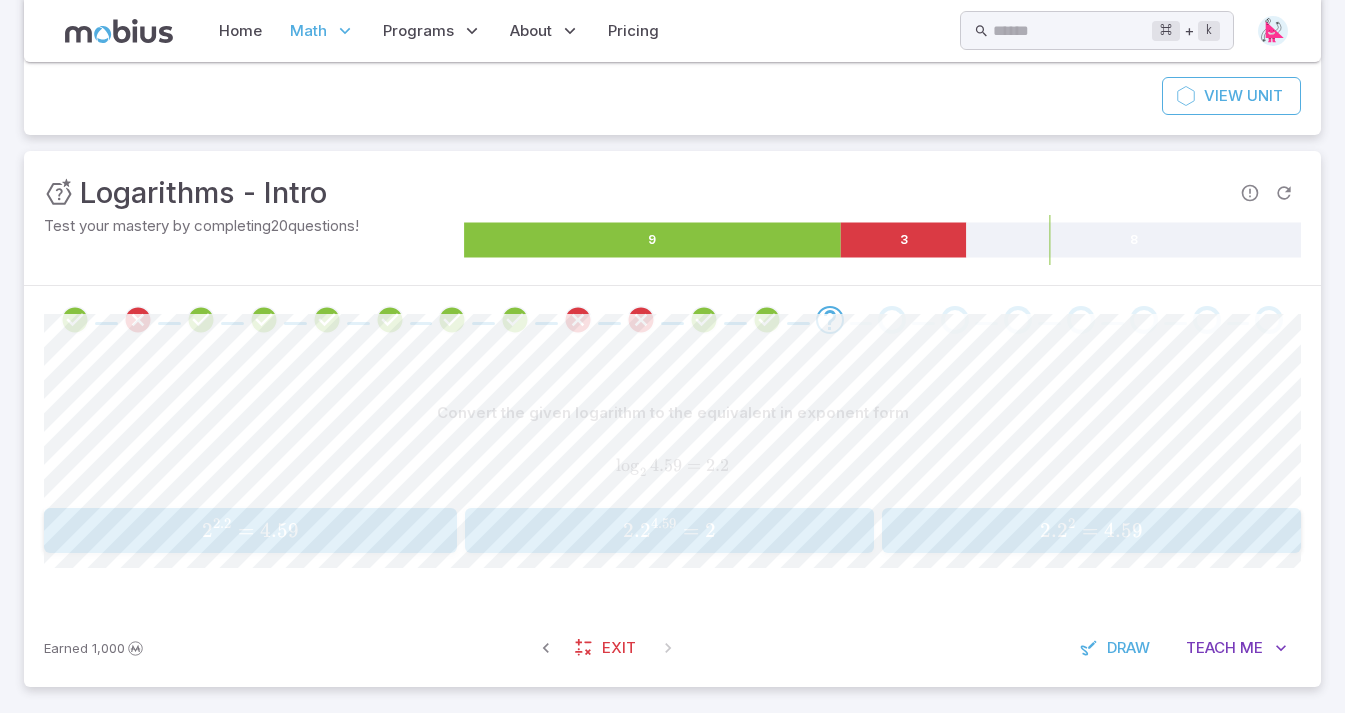 click on "2. 2 2 = 4.59" at bounding box center [1091, 530] 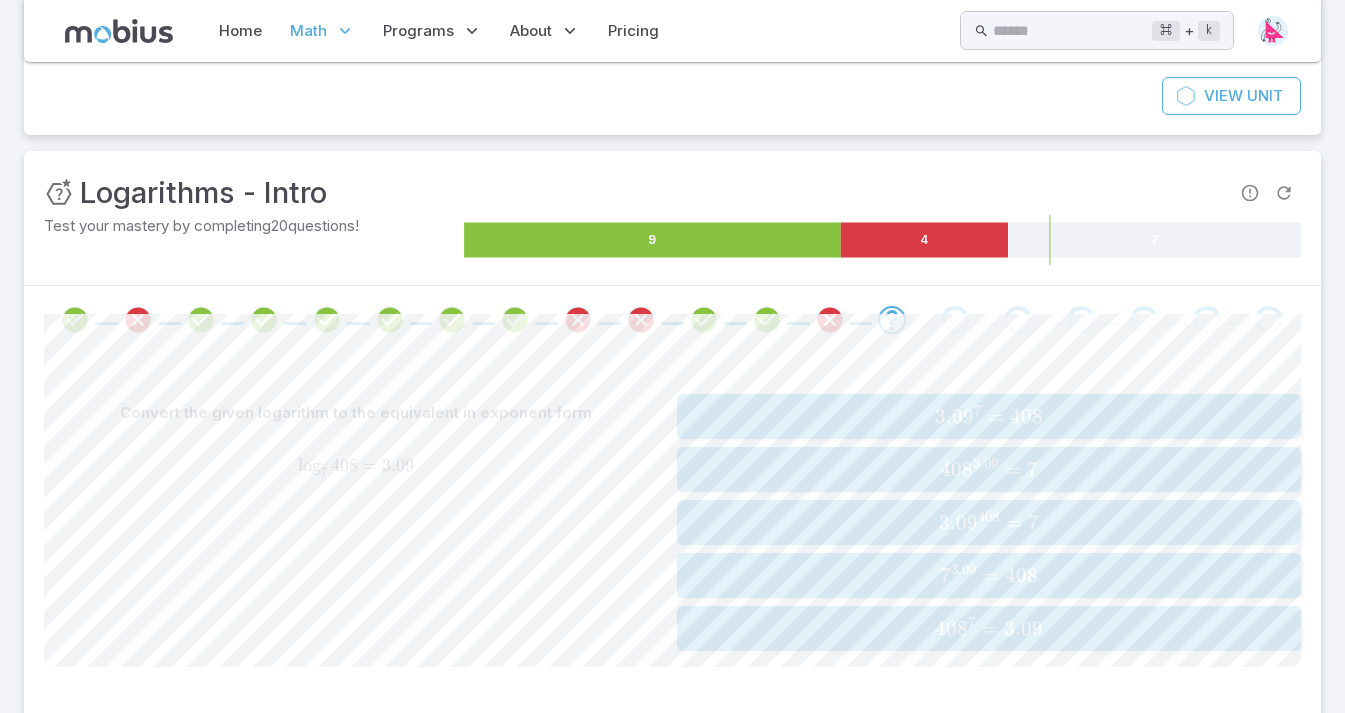 click on "3.0 9 7 = 408 3.09^{7} = 408 3.0 9 7 = 408" at bounding box center (989, 416) 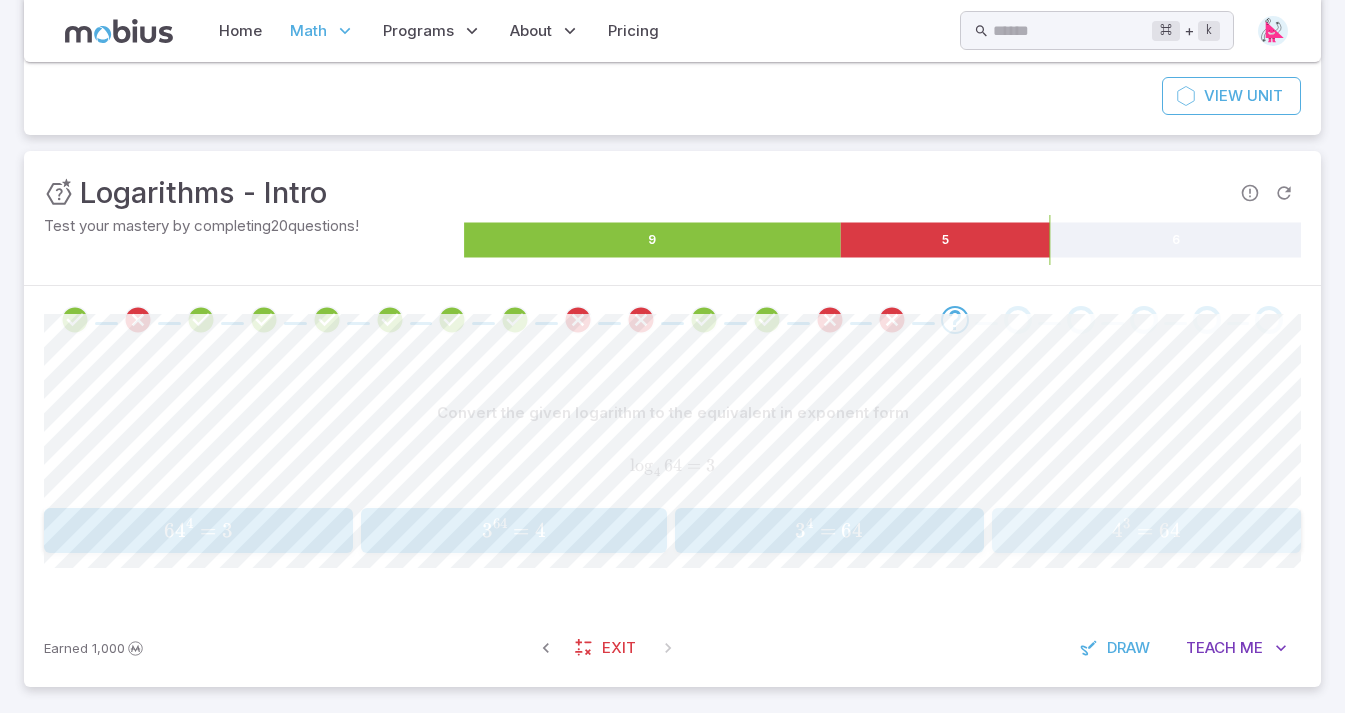 click on "4 3 = 64" at bounding box center [1146, 530] 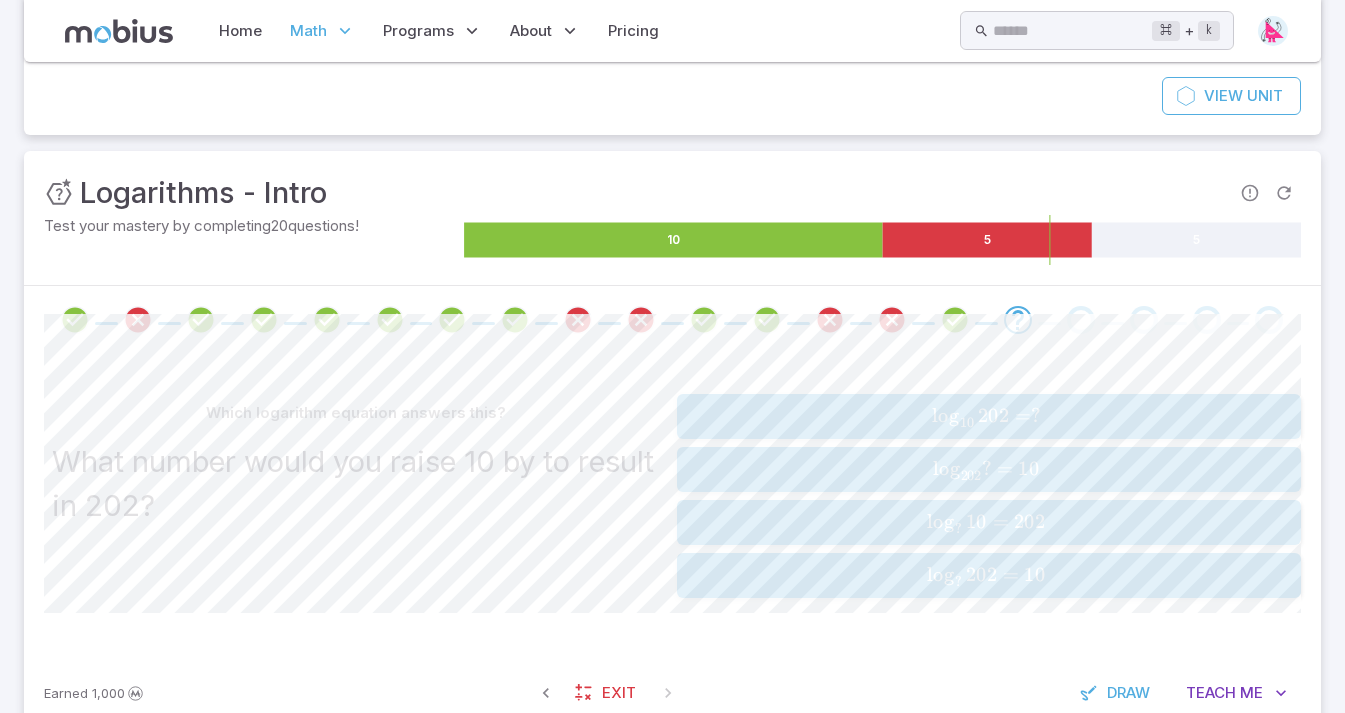 click on "log ⁡ 10 202 = ? \log _{10} 202 = ? lo g 10 ​ 202 = ?" at bounding box center [989, 416] 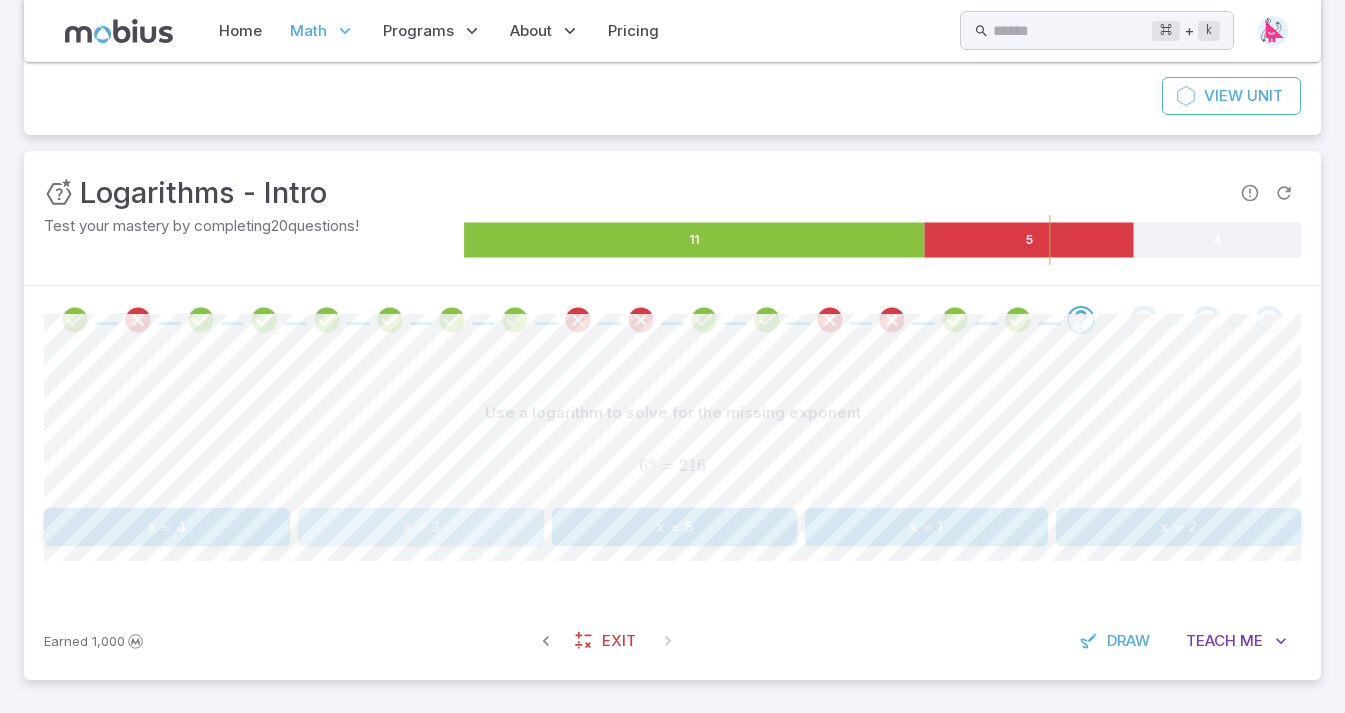 click on "x = 3" at bounding box center (420, 527) 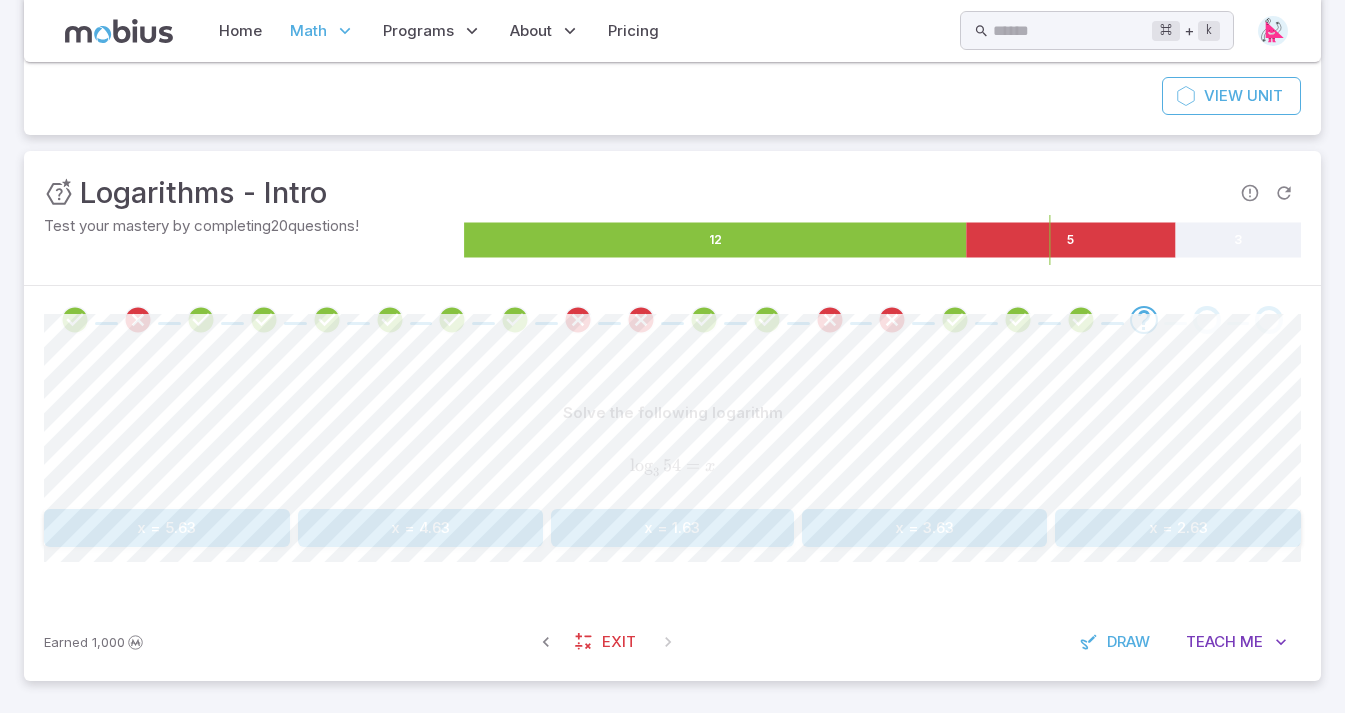 click on "x = 2.63" at bounding box center (1178, 528) 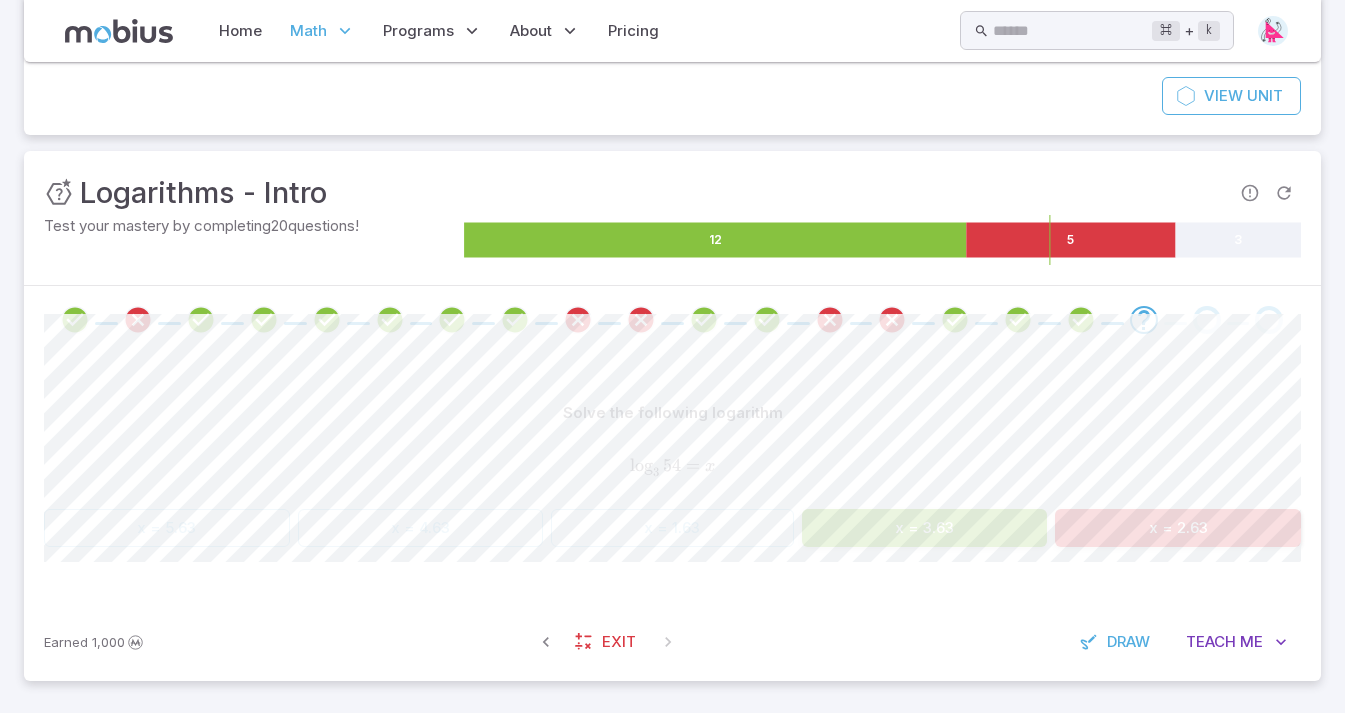 click on "x = 3.63" at bounding box center (925, 528) 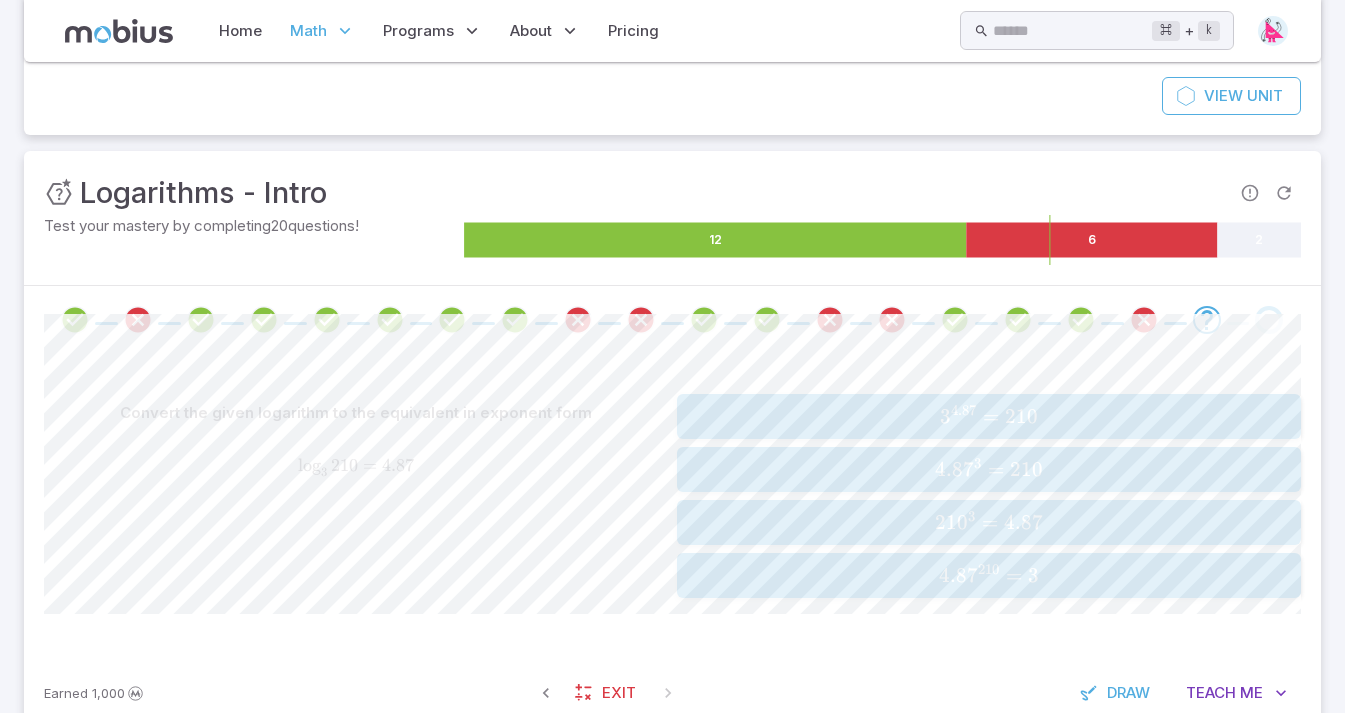 click on "3 4.87 = 210 3^{4.87} = 210 3 4.87 = 210" at bounding box center [989, 416] 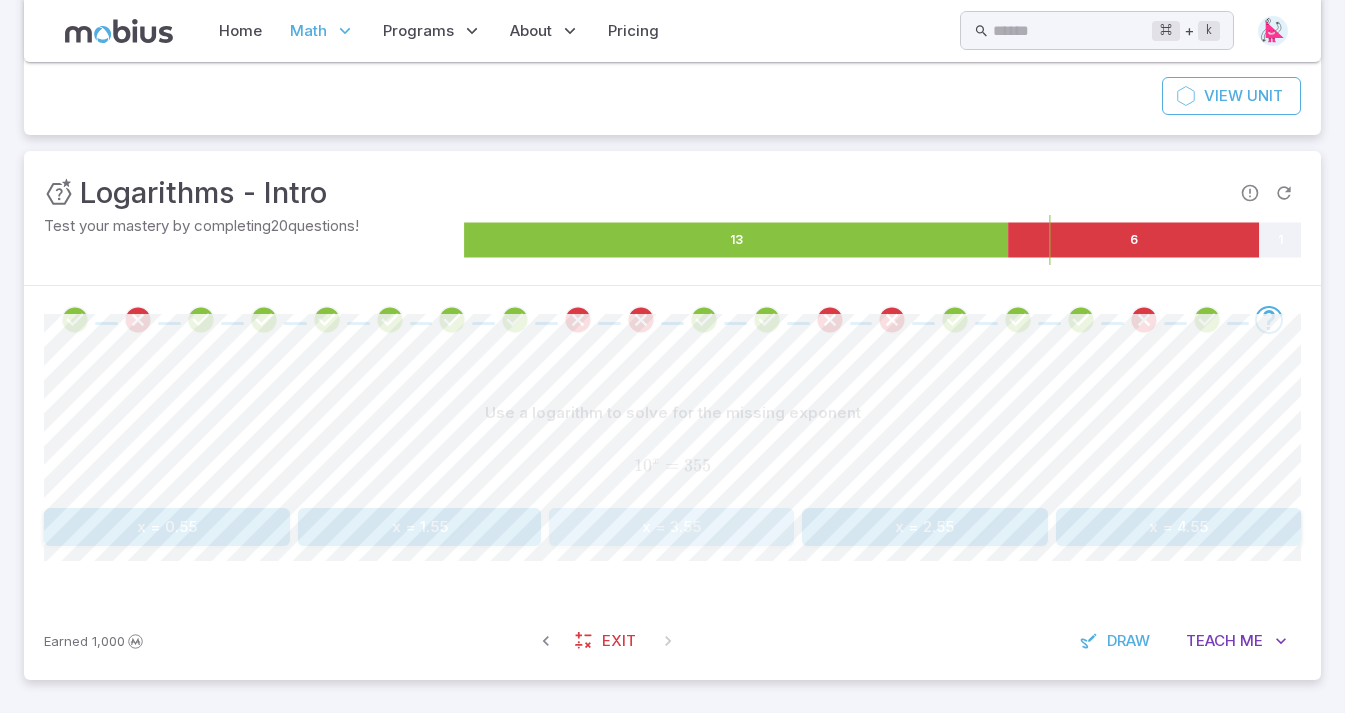 click on "x = 3.55" at bounding box center (671, 527) 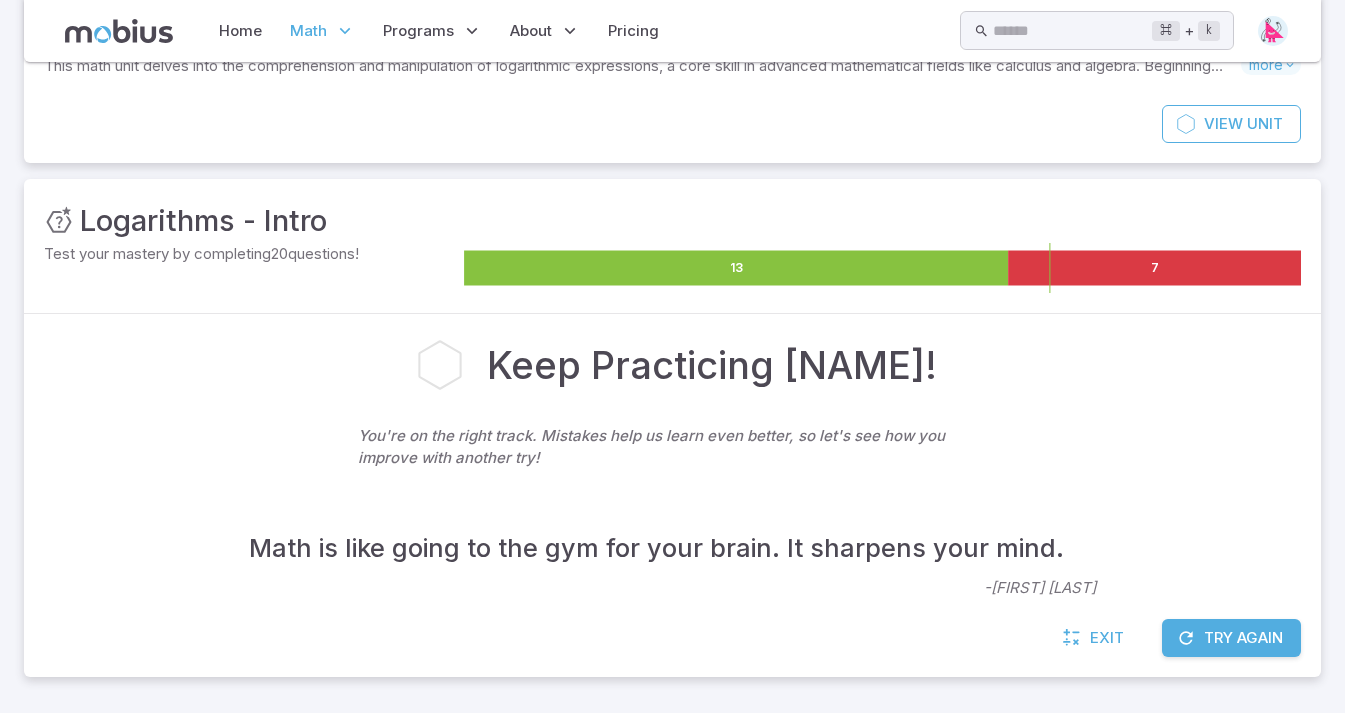 scroll, scrollTop: 164, scrollLeft: 0, axis: vertical 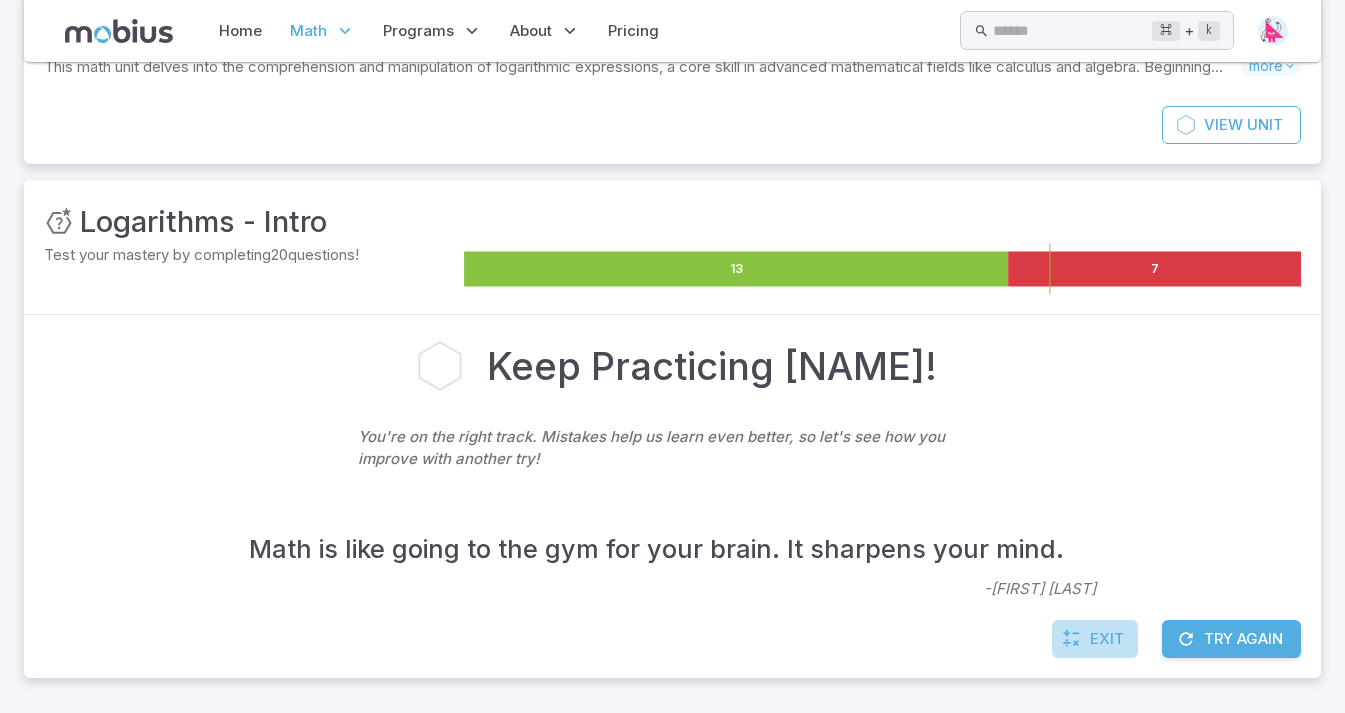 click at bounding box center [1072, 639] 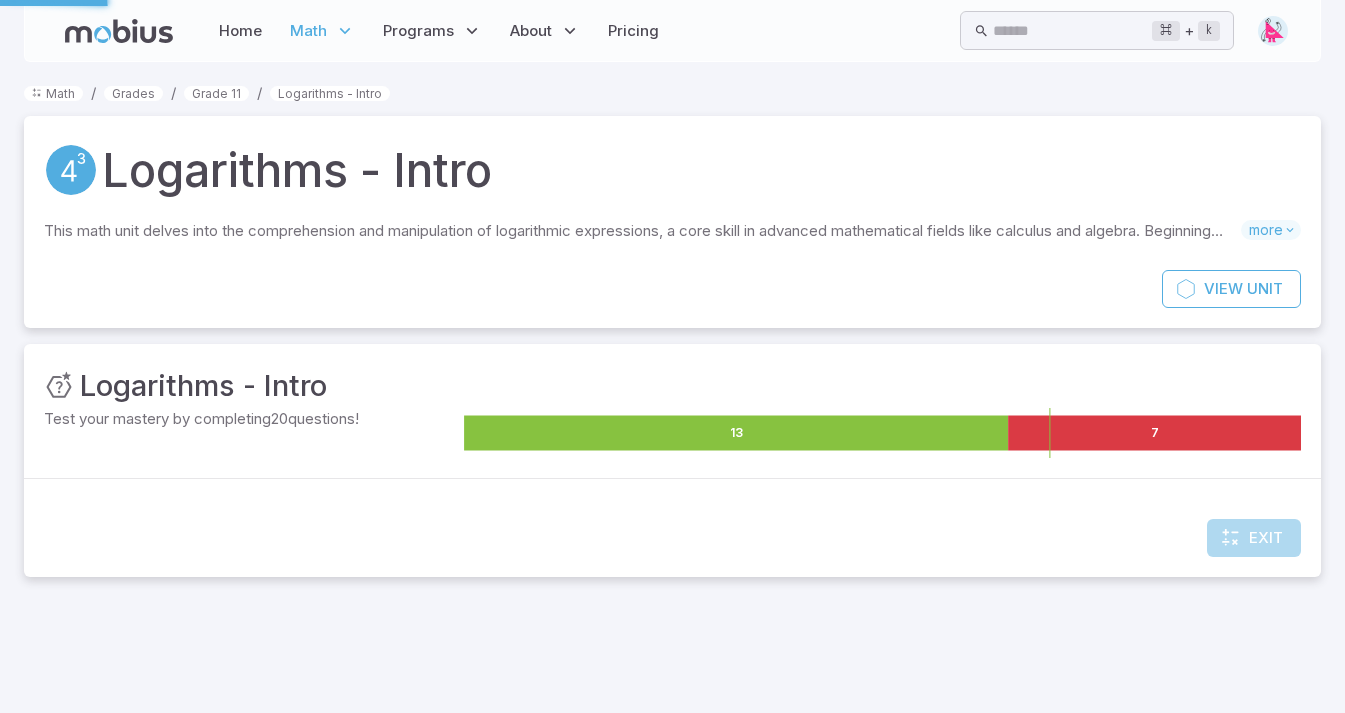 scroll, scrollTop: 0, scrollLeft: 0, axis: both 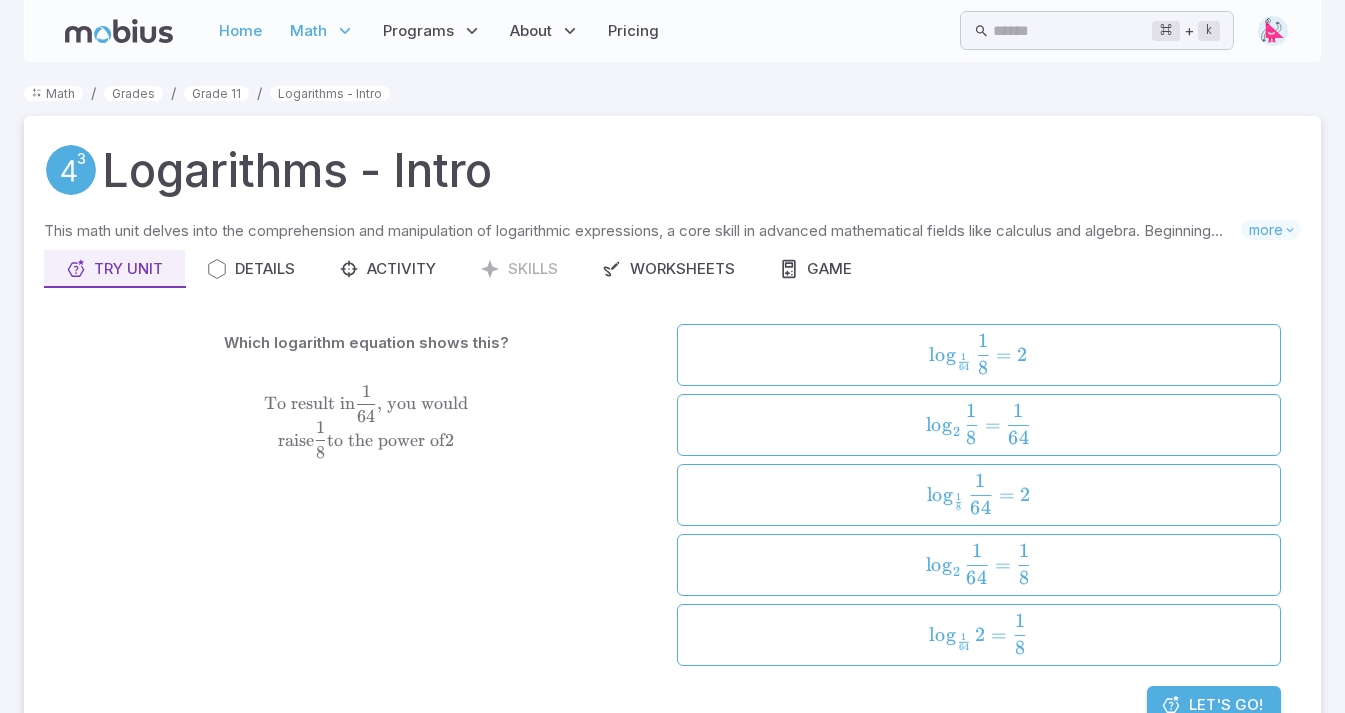 click on "Home" at bounding box center [240, 31] 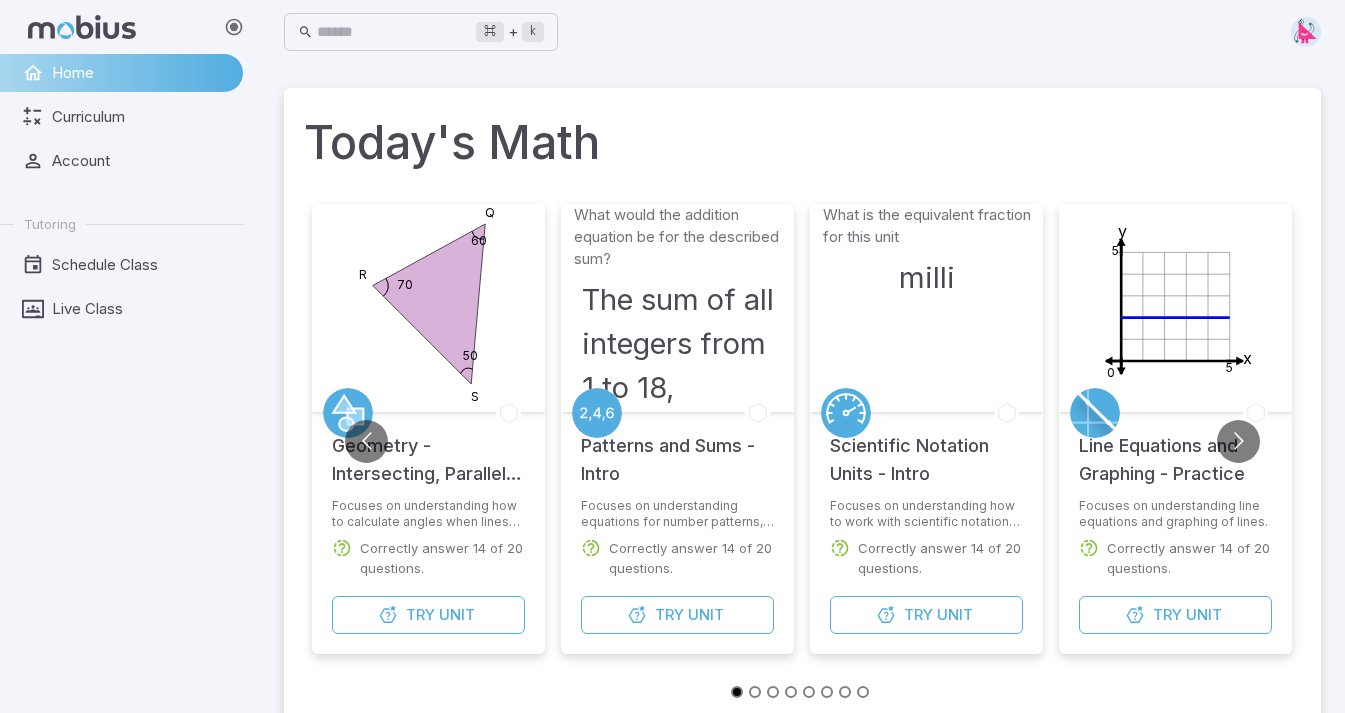 drag, startPoint x: 230, startPoint y: 41, endPoint x: -43, endPoint y: -49, distance: 287.4526 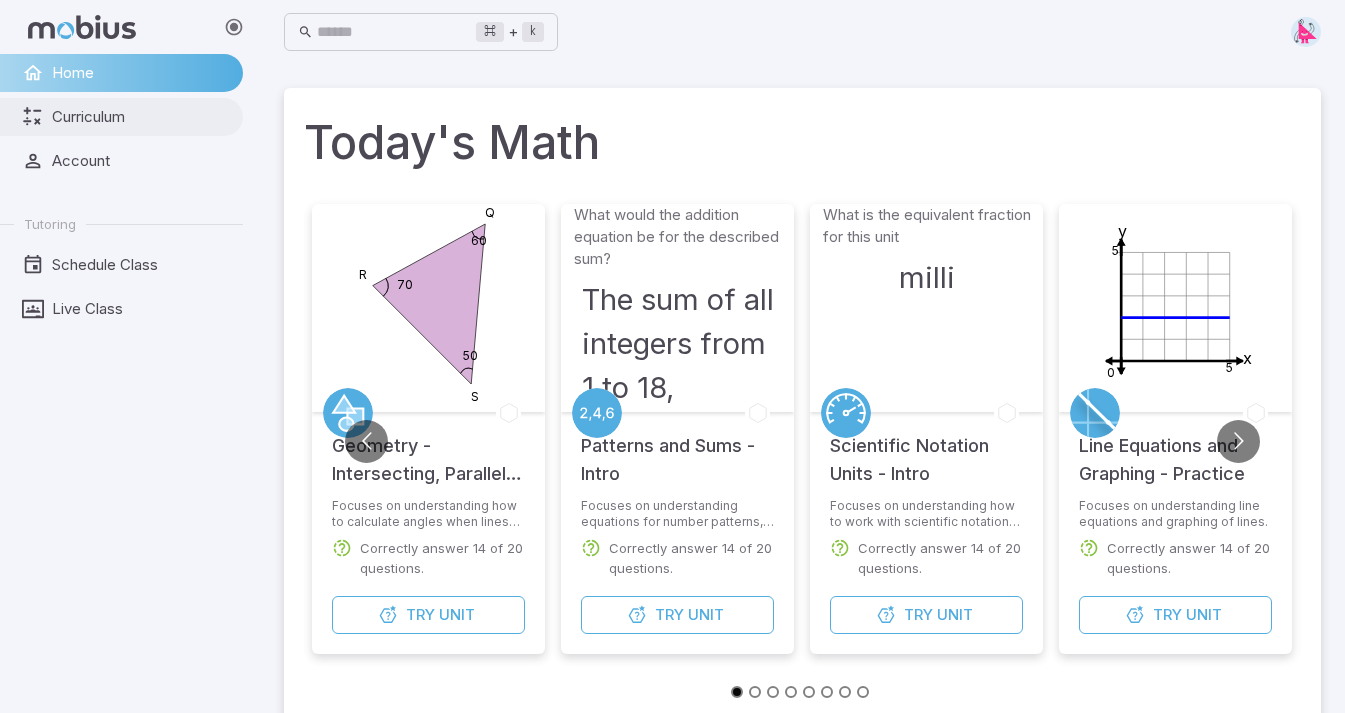 click on "Curriculum" at bounding box center (121, 117) 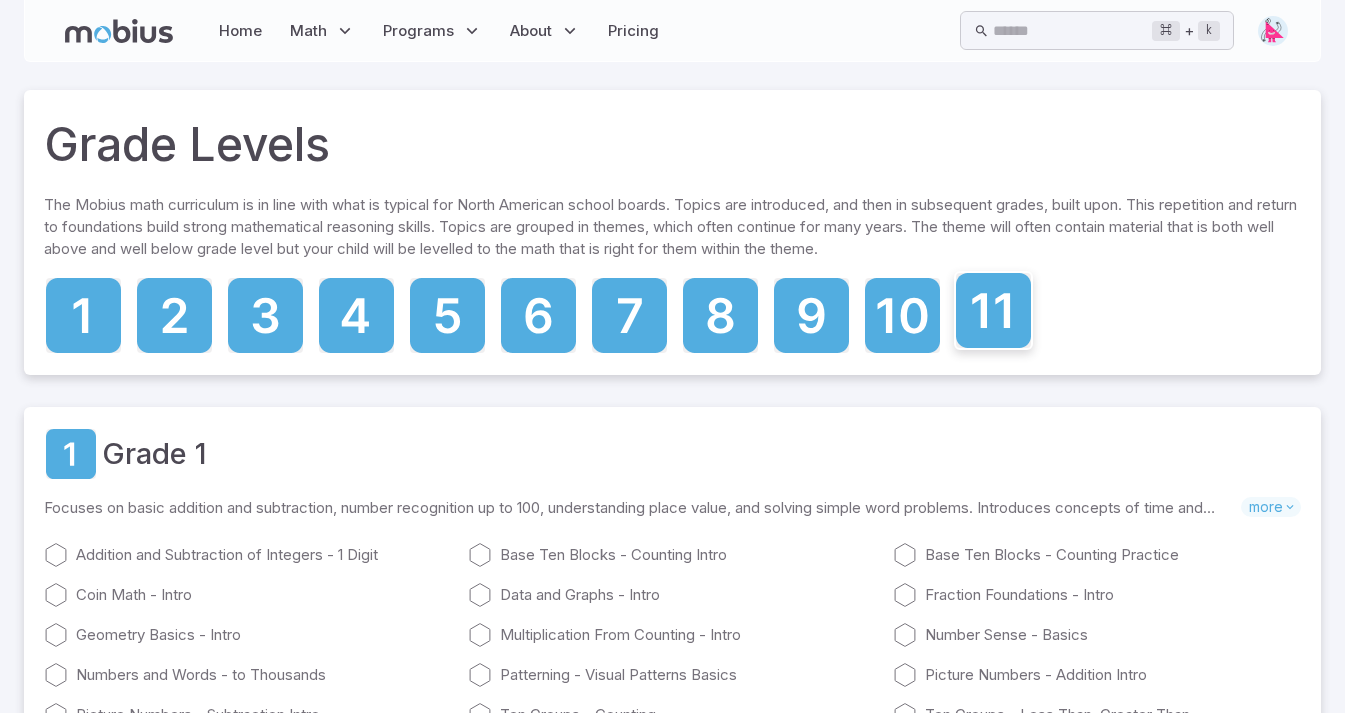 click 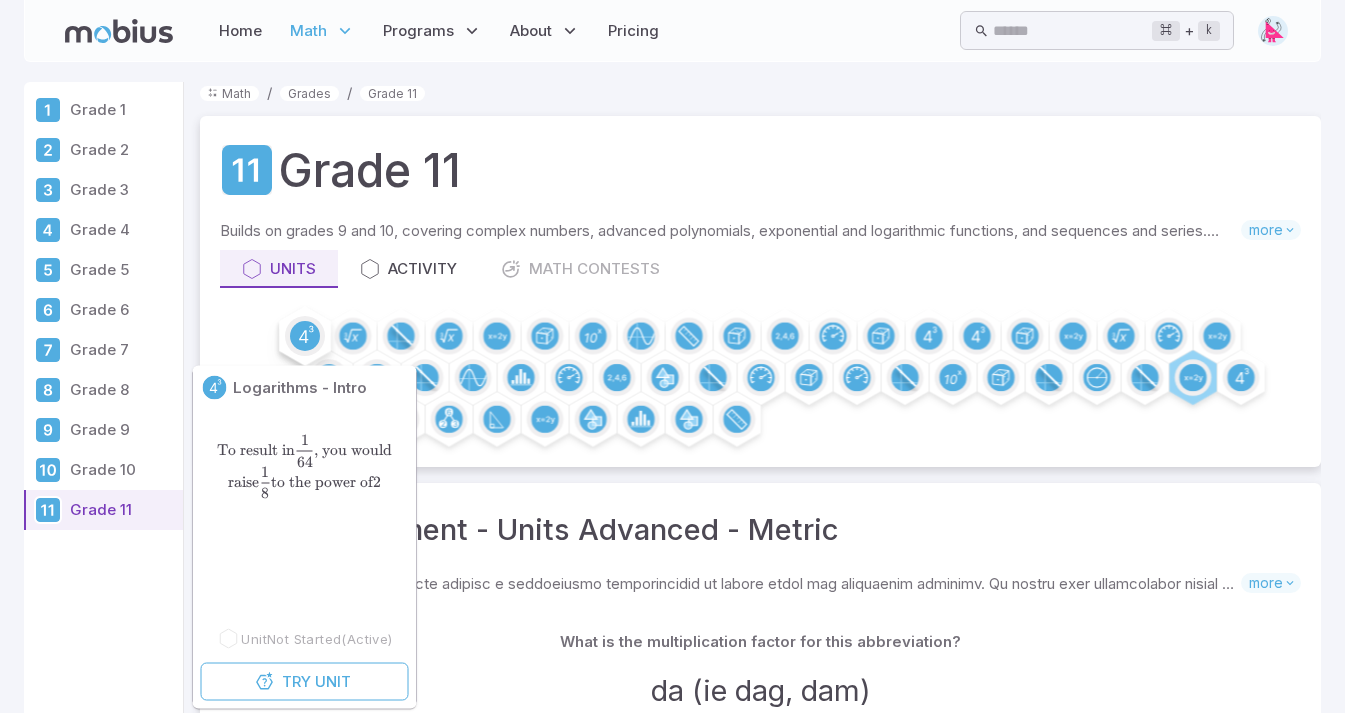 click 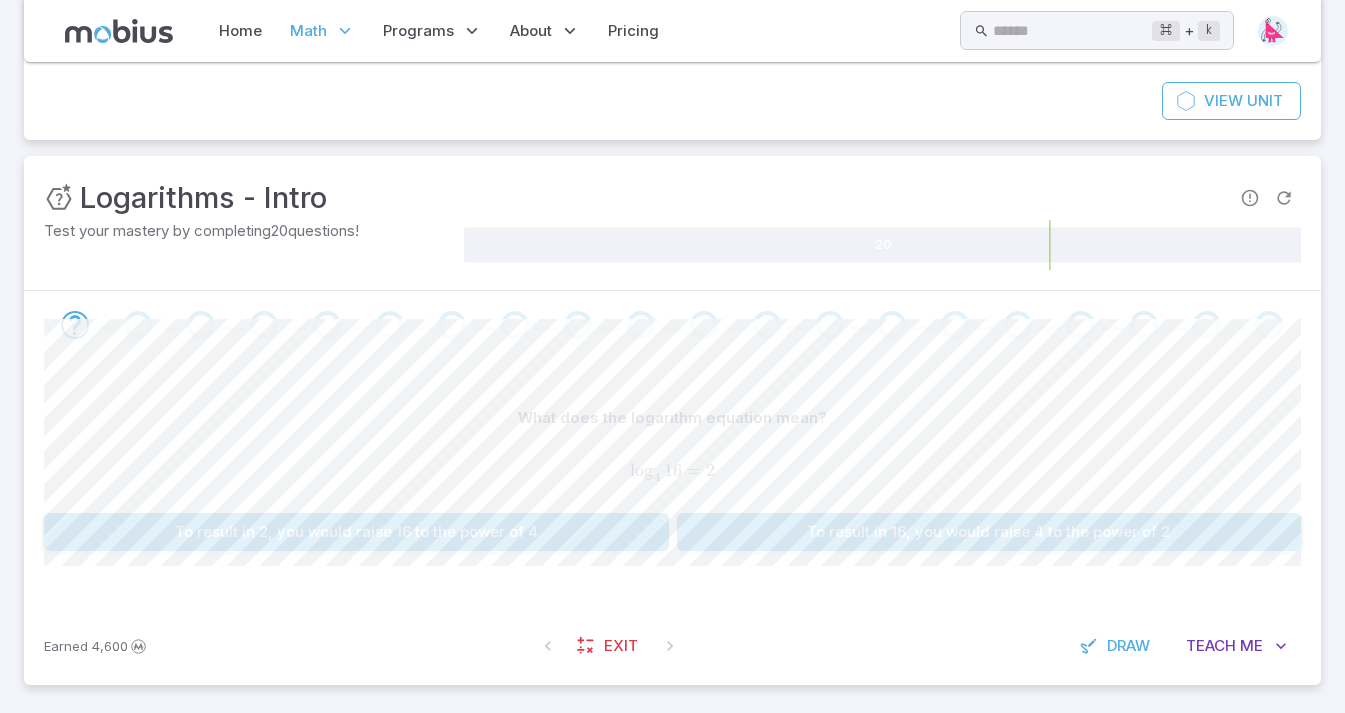 scroll, scrollTop: 189, scrollLeft: 0, axis: vertical 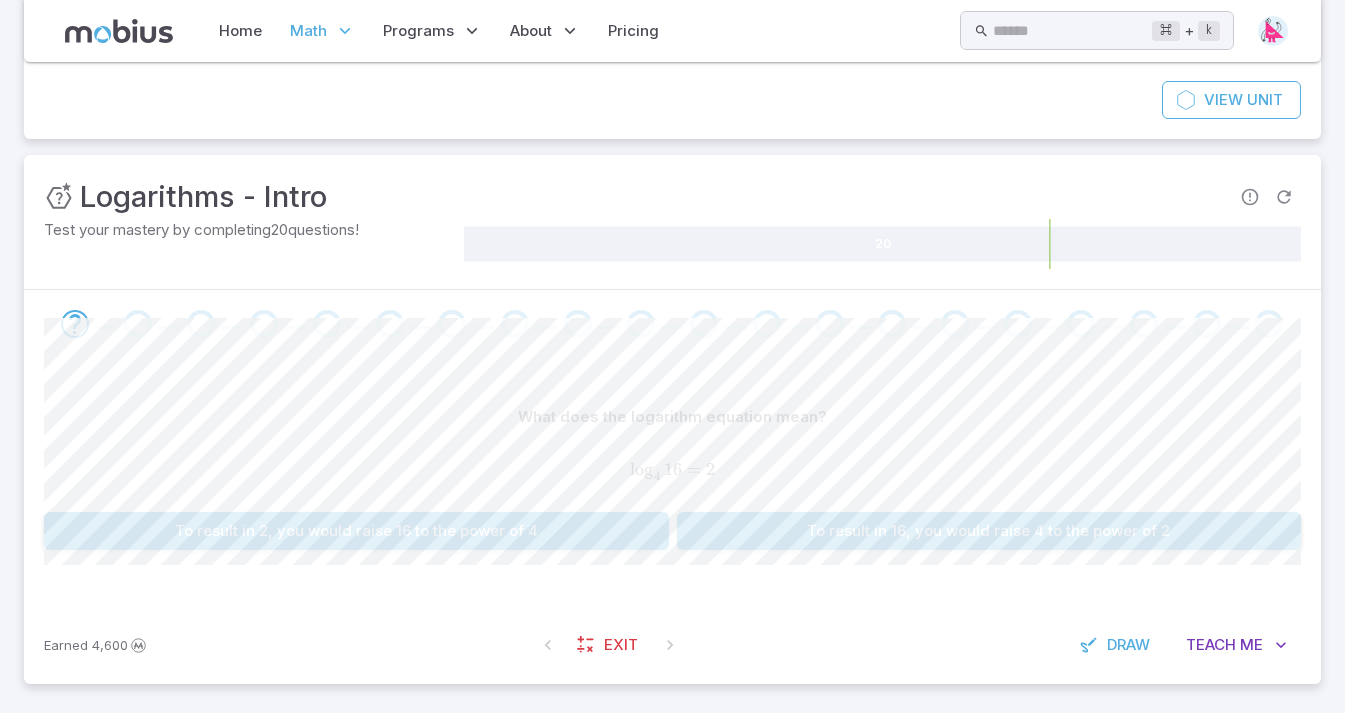 click on "To result in 16, you would raise 4 to the power of 2" at bounding box center [989, 531] 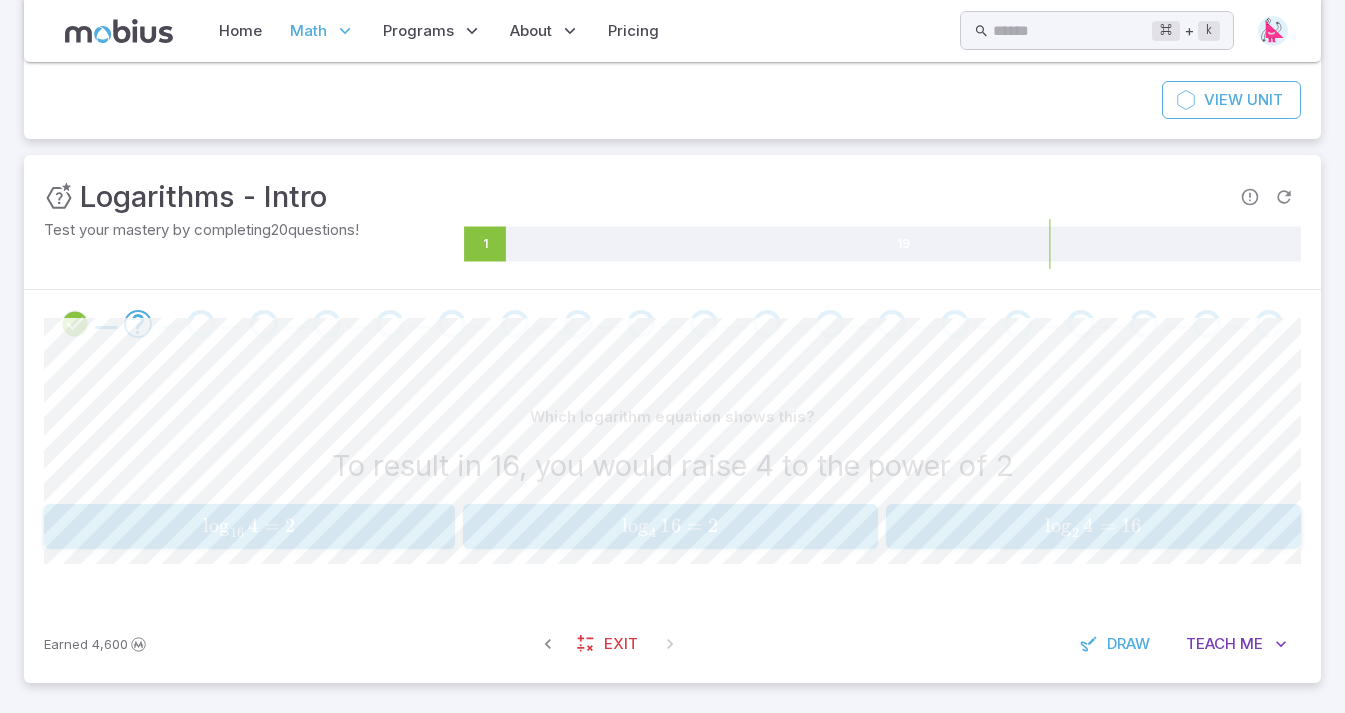 click on "lo g 4 ​ 16 = 2" at bounding box center (670, 526) 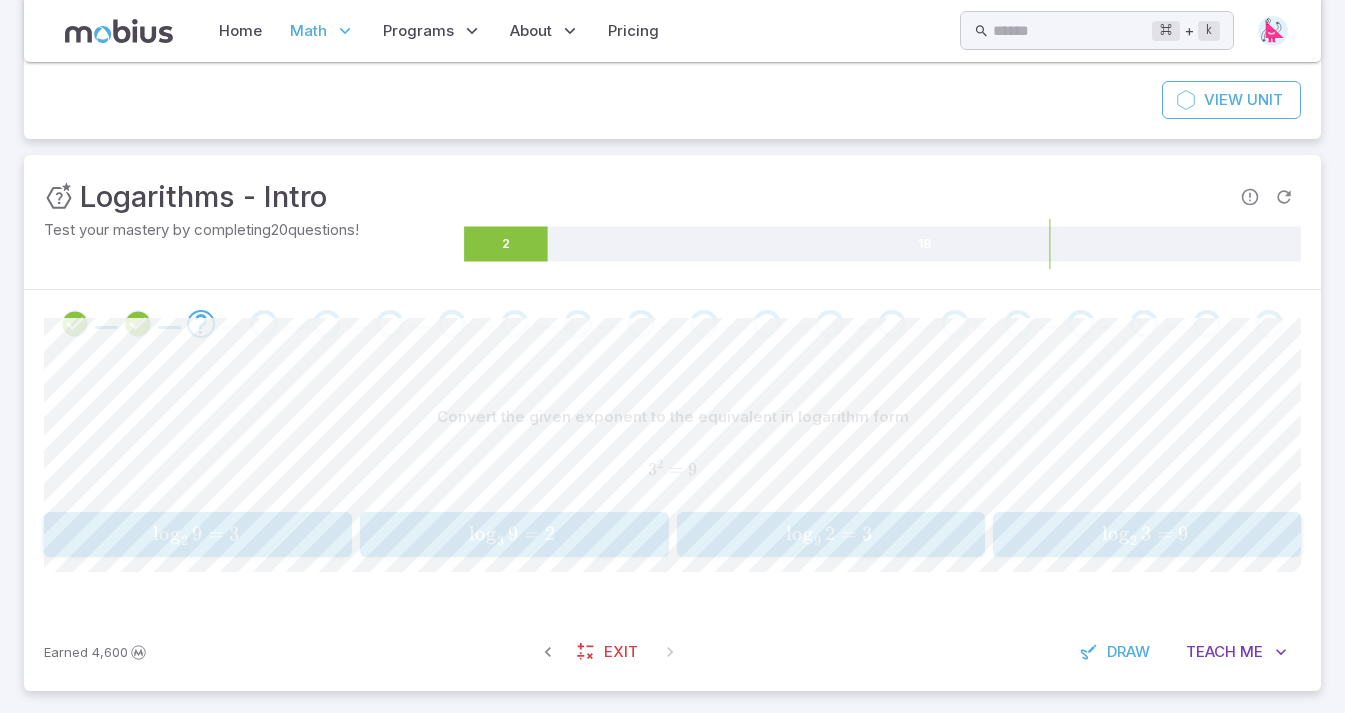 click on "lo g 2 ​ 9 = 3" at bounding box center [196, 534] 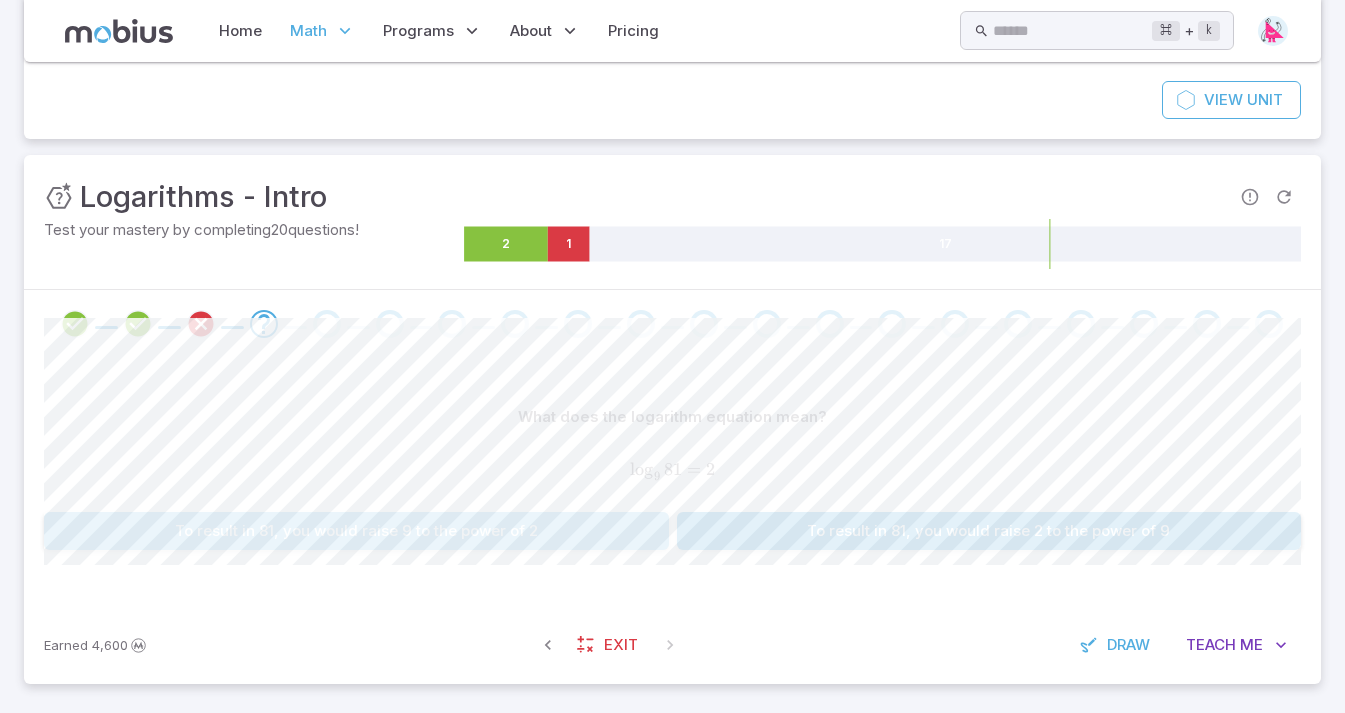 click on "To result in 81, you would raise 9 to the power of 2" at bounding box center [356, 531] 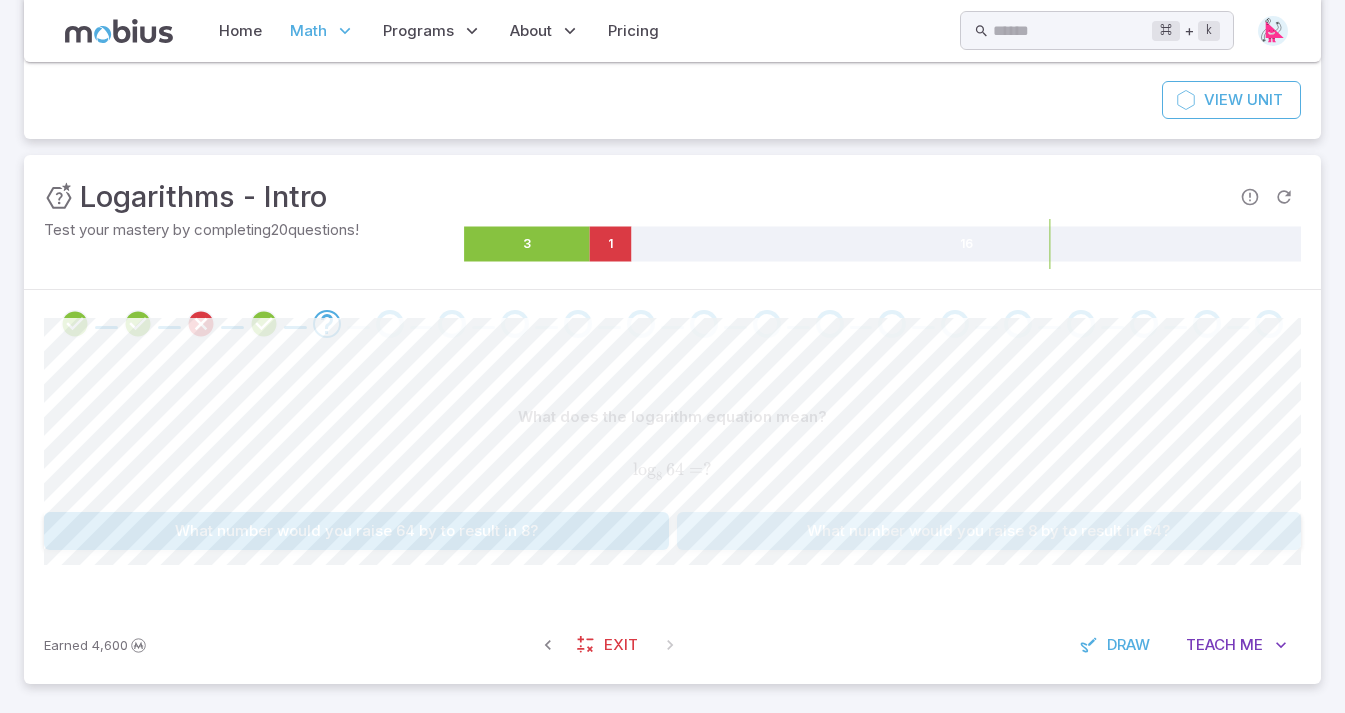 click on "What number would you raise 8 by to result in 64?" at bounding box center (989, 531) 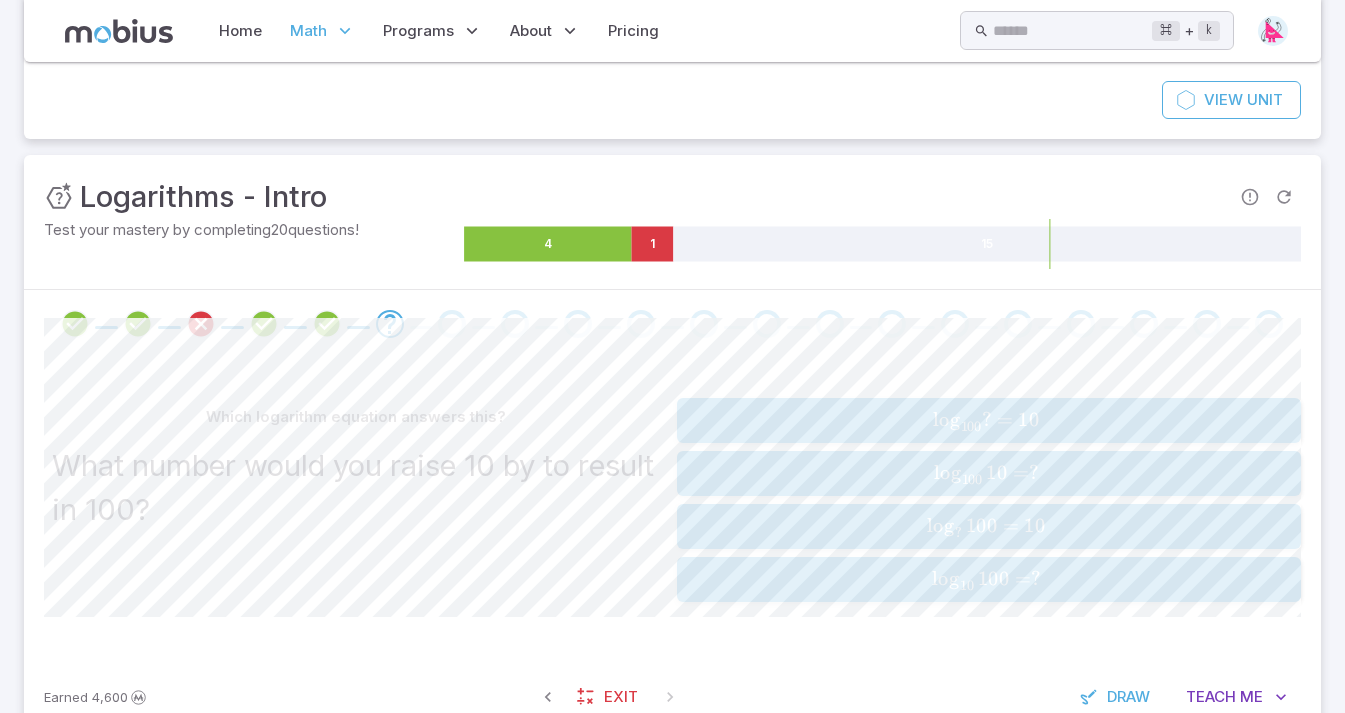 click on "log ⁡ 10 100 = ? \log _{10} 100 = ? lo g 10 ​ 100 = ?" at bounding box center (989, 579) 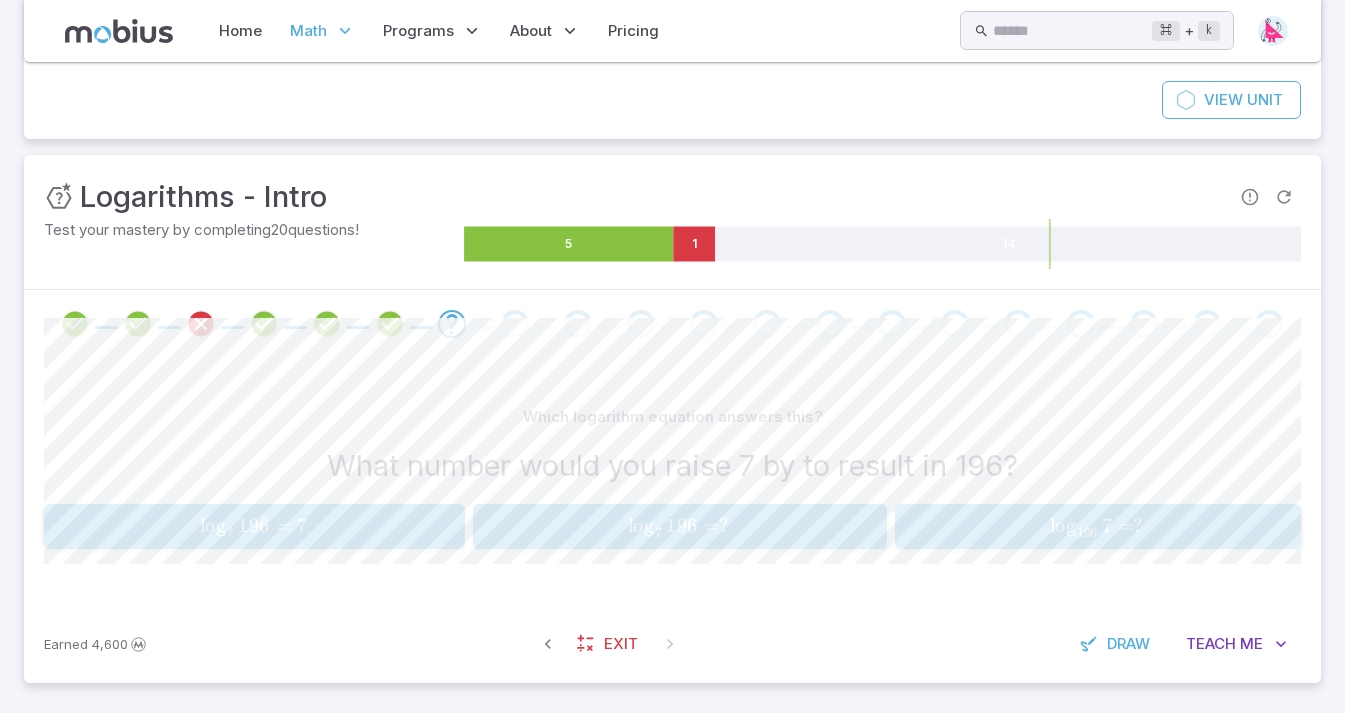 click on "log ⁡ 196 7 = ? \log _{196} 7 = ? lo g 196 ​ 7 = ?" at bounding box center [1097, 526] 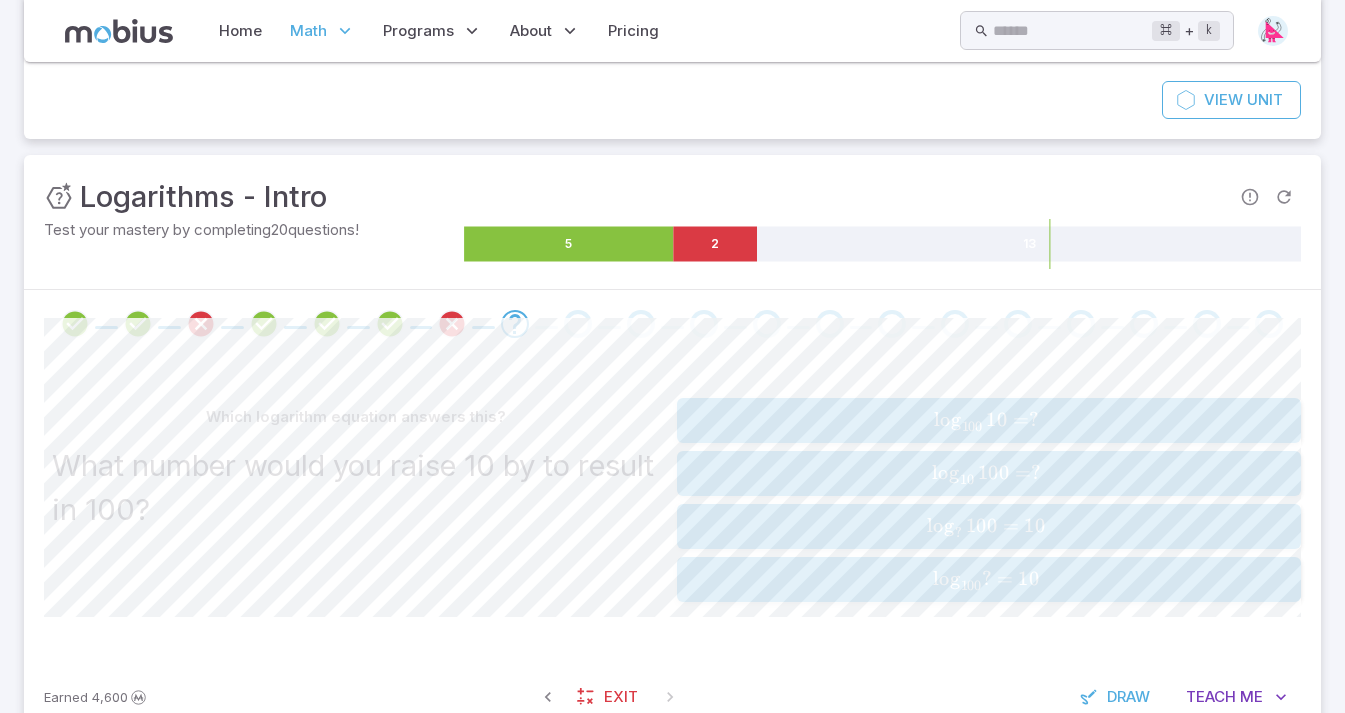 click on "10" at bounding box center (967, 480) 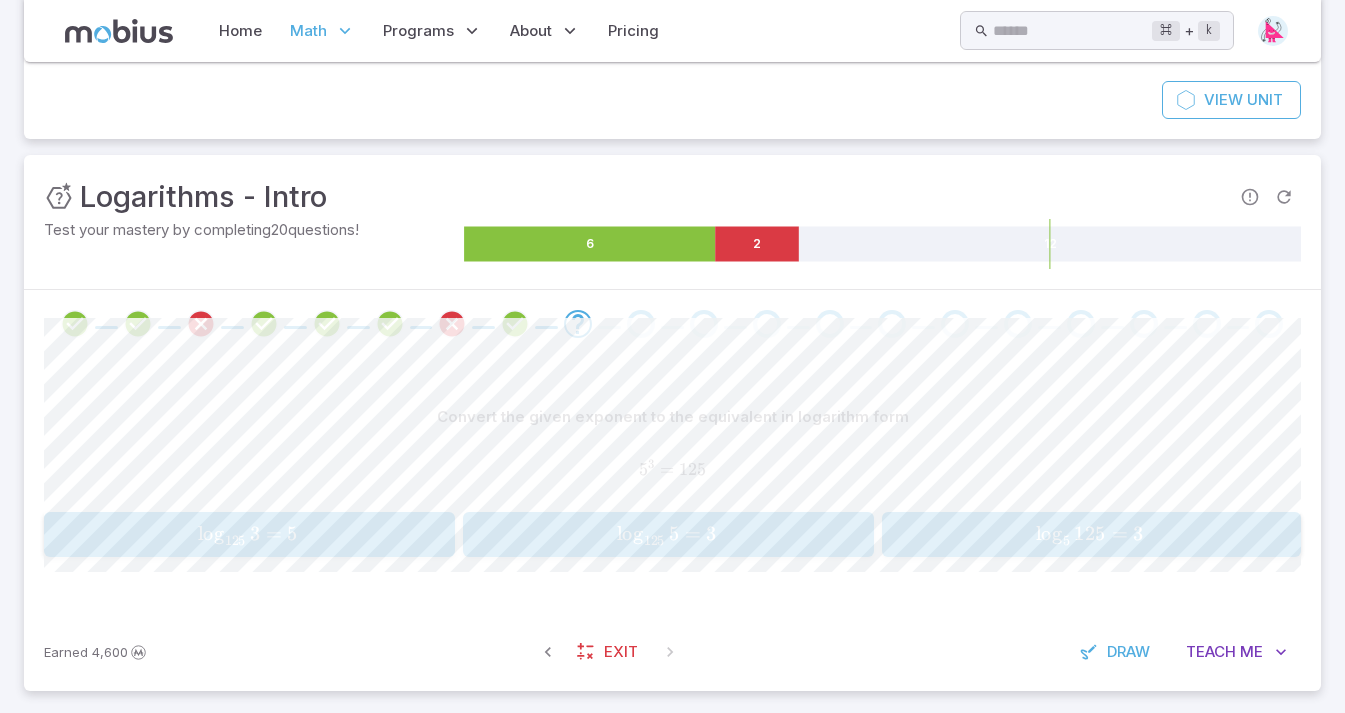 click on "lo g 5 ​ 125 = 3" at bounding box center [1089, 534] 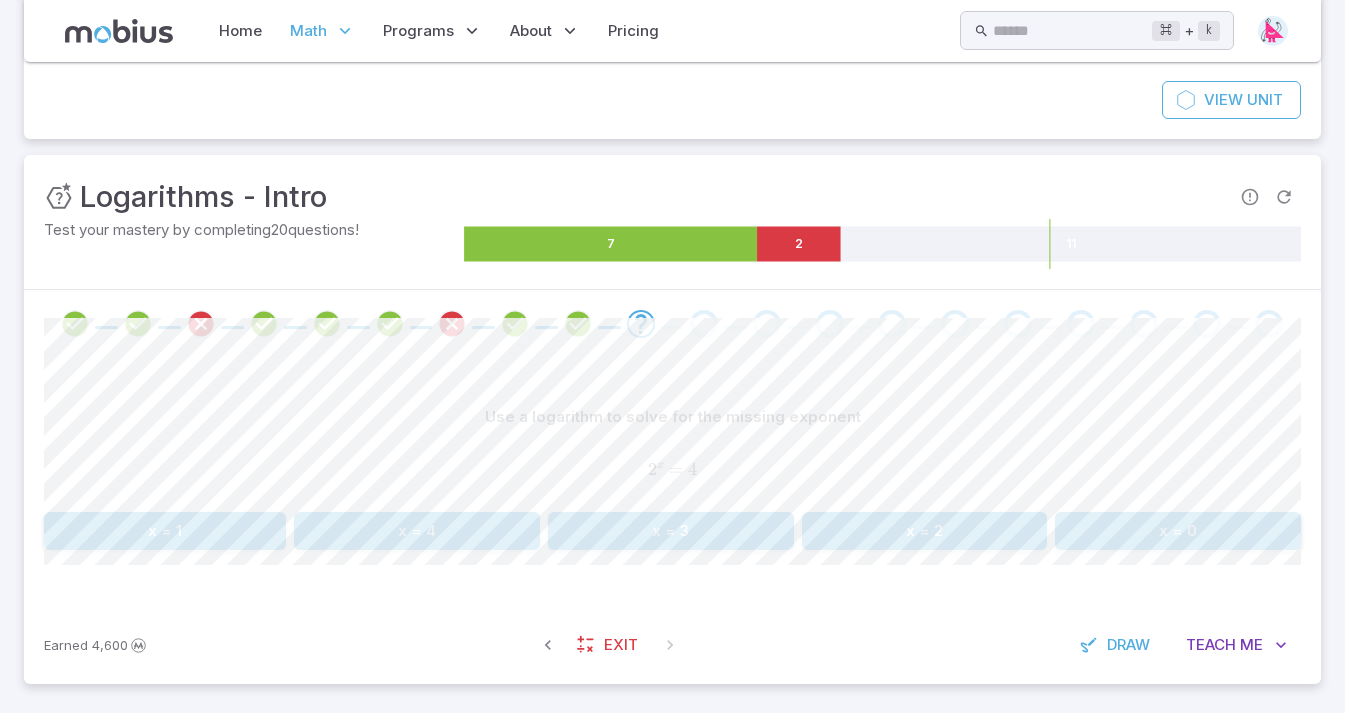 click on "x = 2" at bounding box center [924, 531] 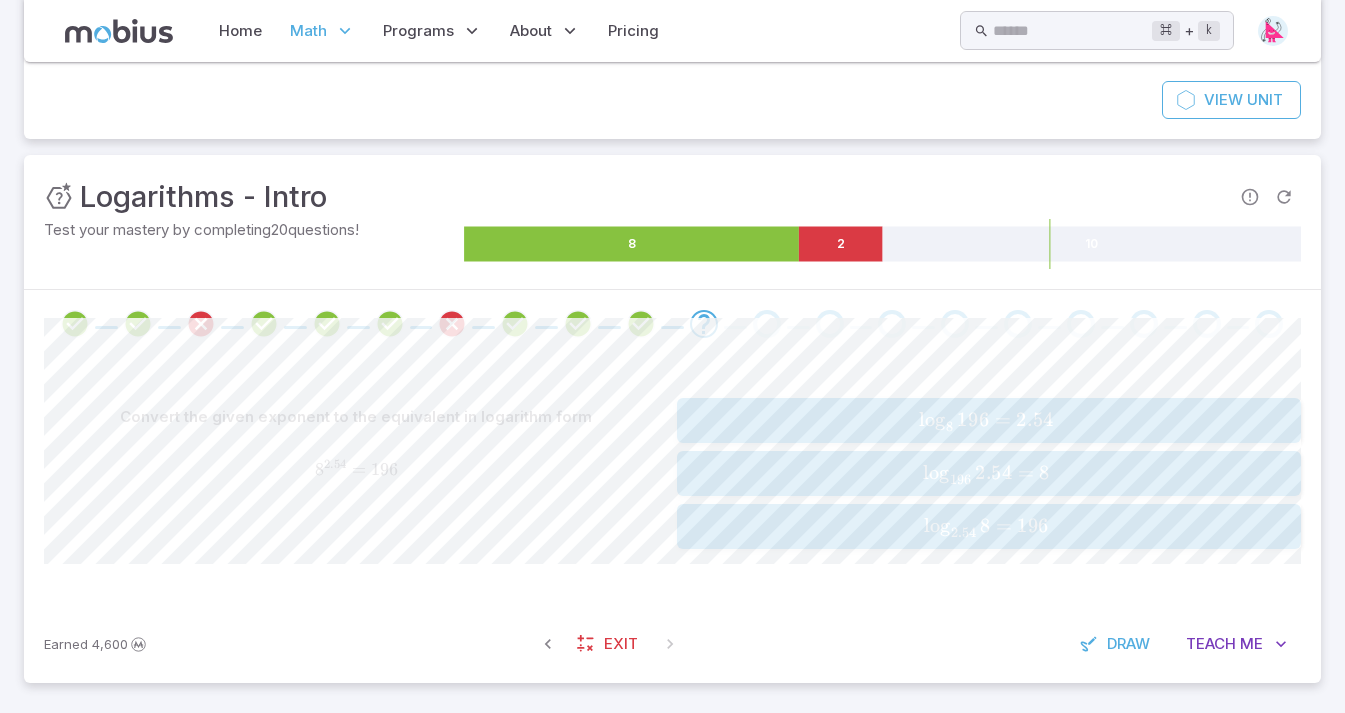 click on "log ⁡ 8 196 = 2.54 \log _{8} 196 = 2.54 lo g 8 ​ 196 = 2.54" at bounding box center (989, 420) 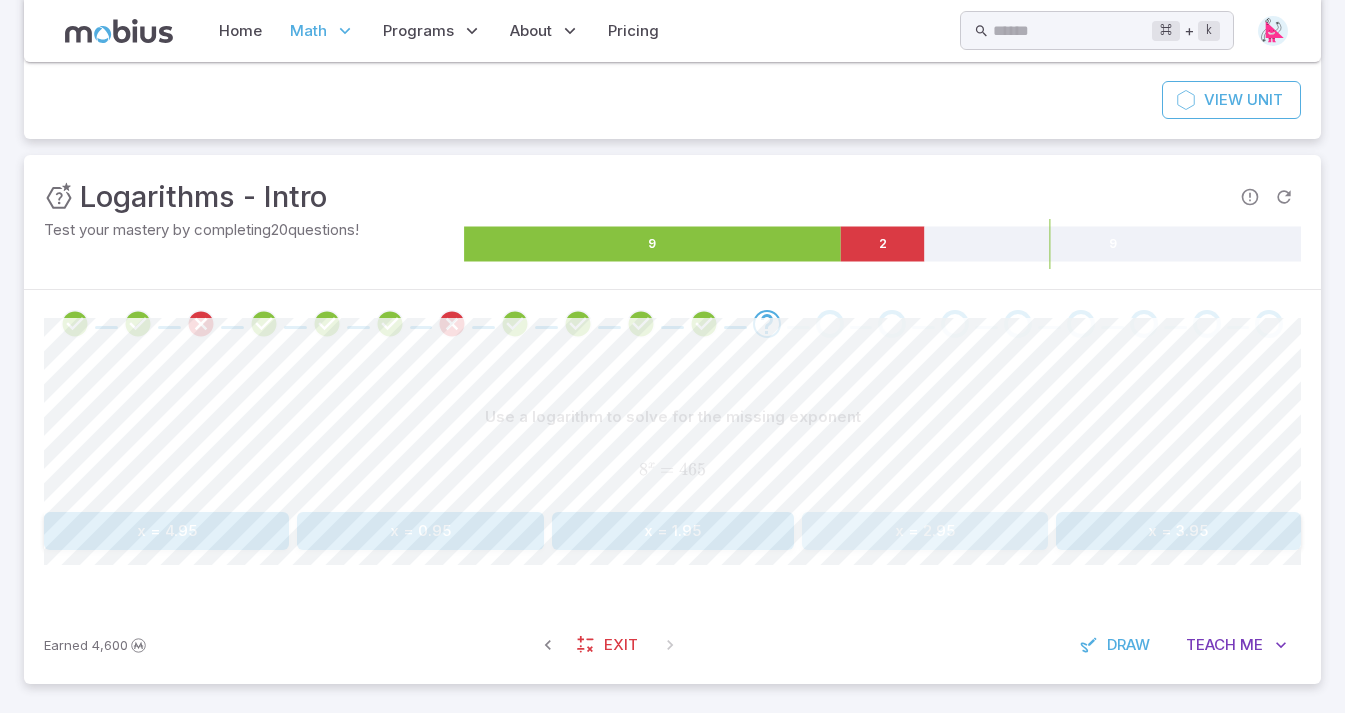 click on "x = 2.95" at bounding box center (924, 531) 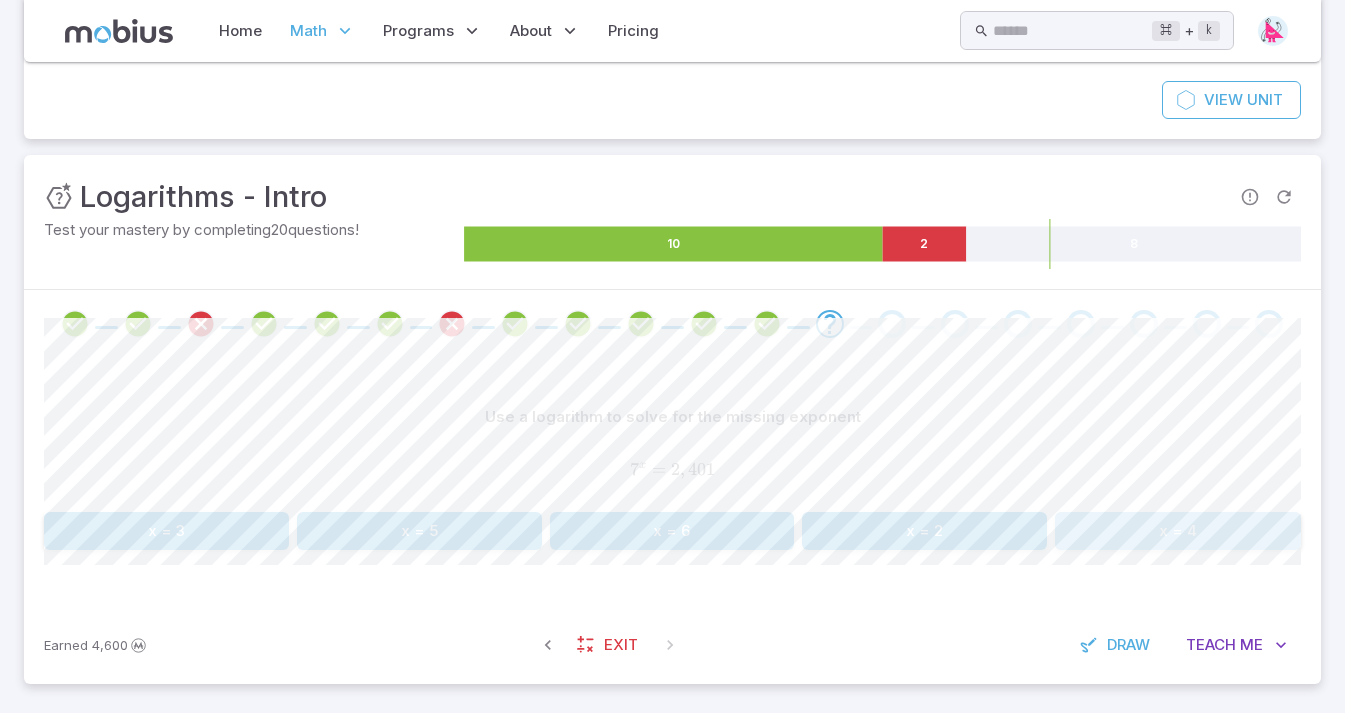 click on "x = 4" at bounding box center [1178, 531] 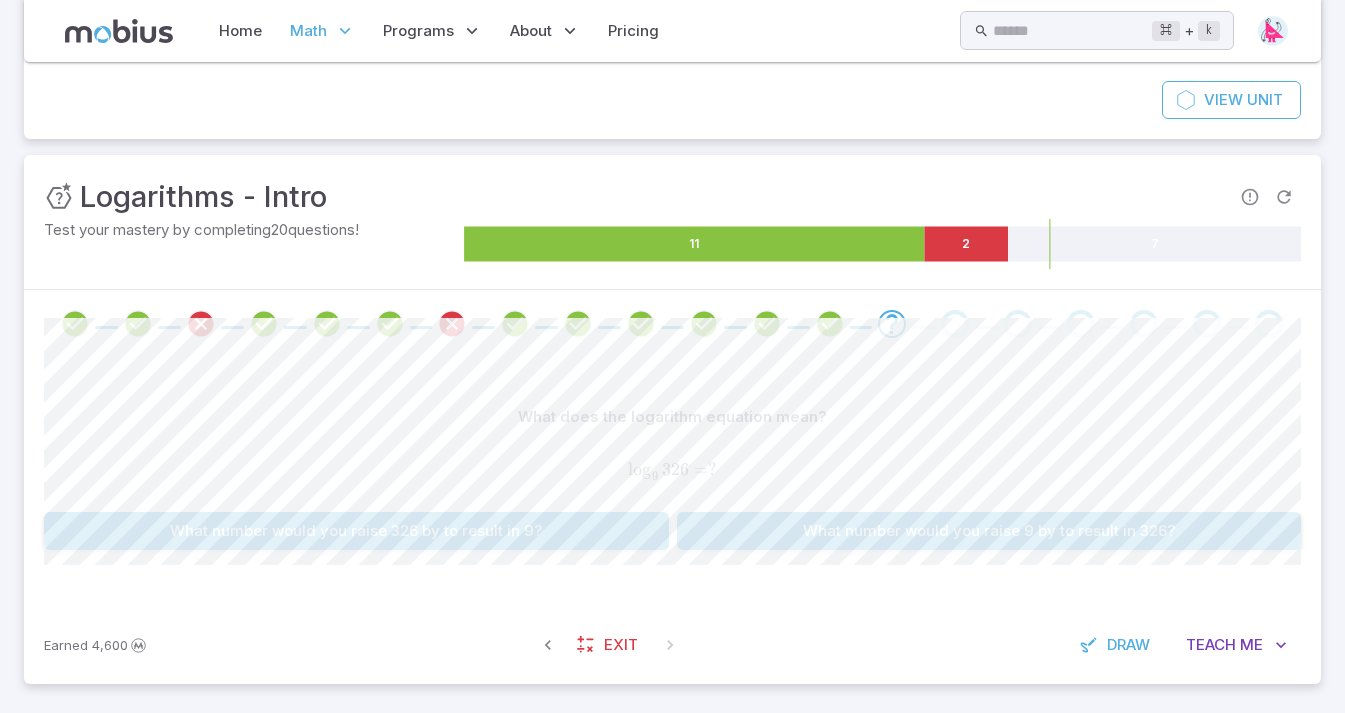 click on "What number would you raise 9 by to result in 326?" at bounding box center [989, 531] 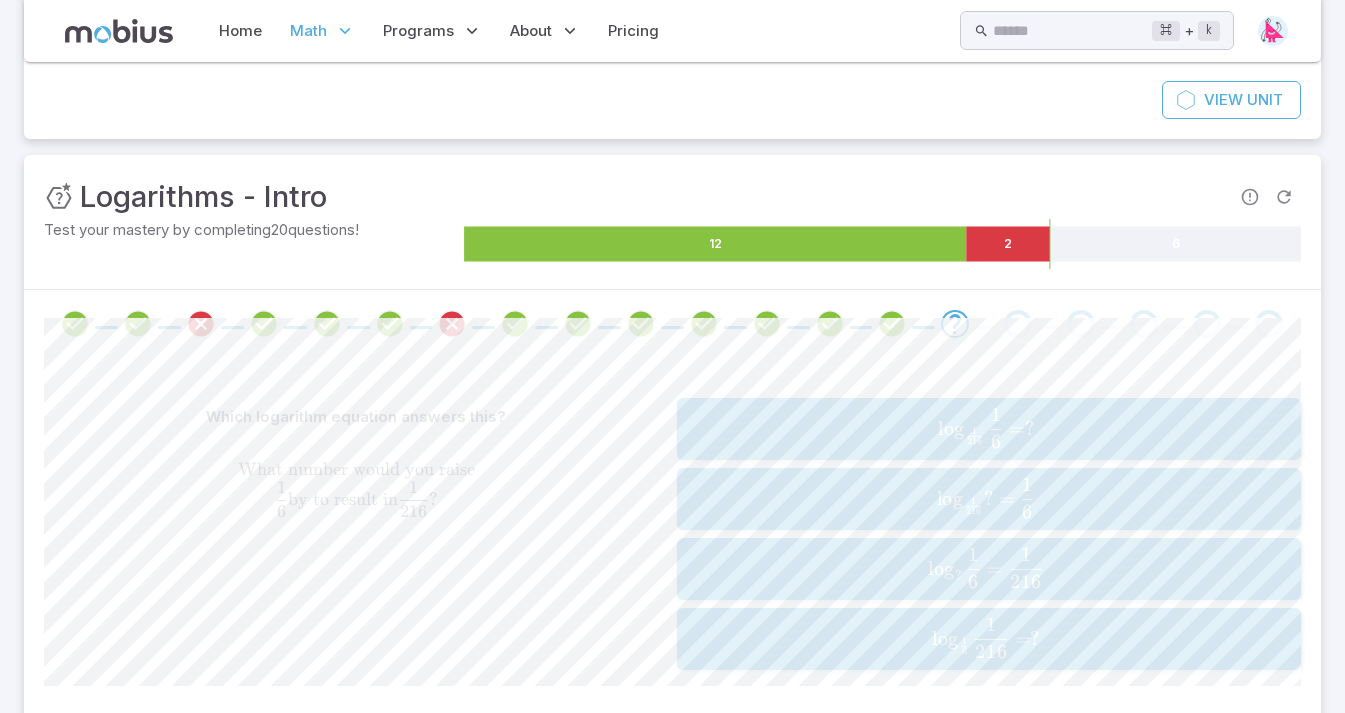 click on "lo g 6 1 ​ ​ 216 1 ​ = ?" at bounding box center (986, 638) 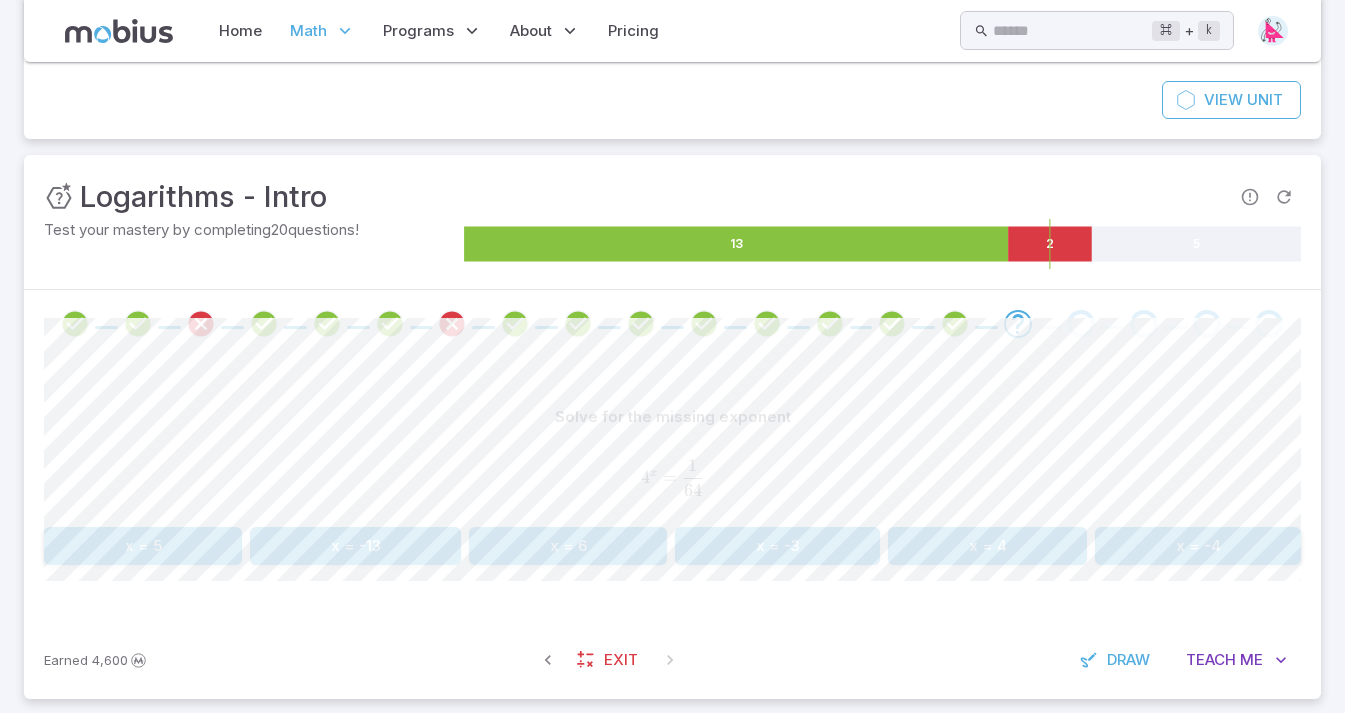 click on "x = -3" at bounding box center (777, 546) 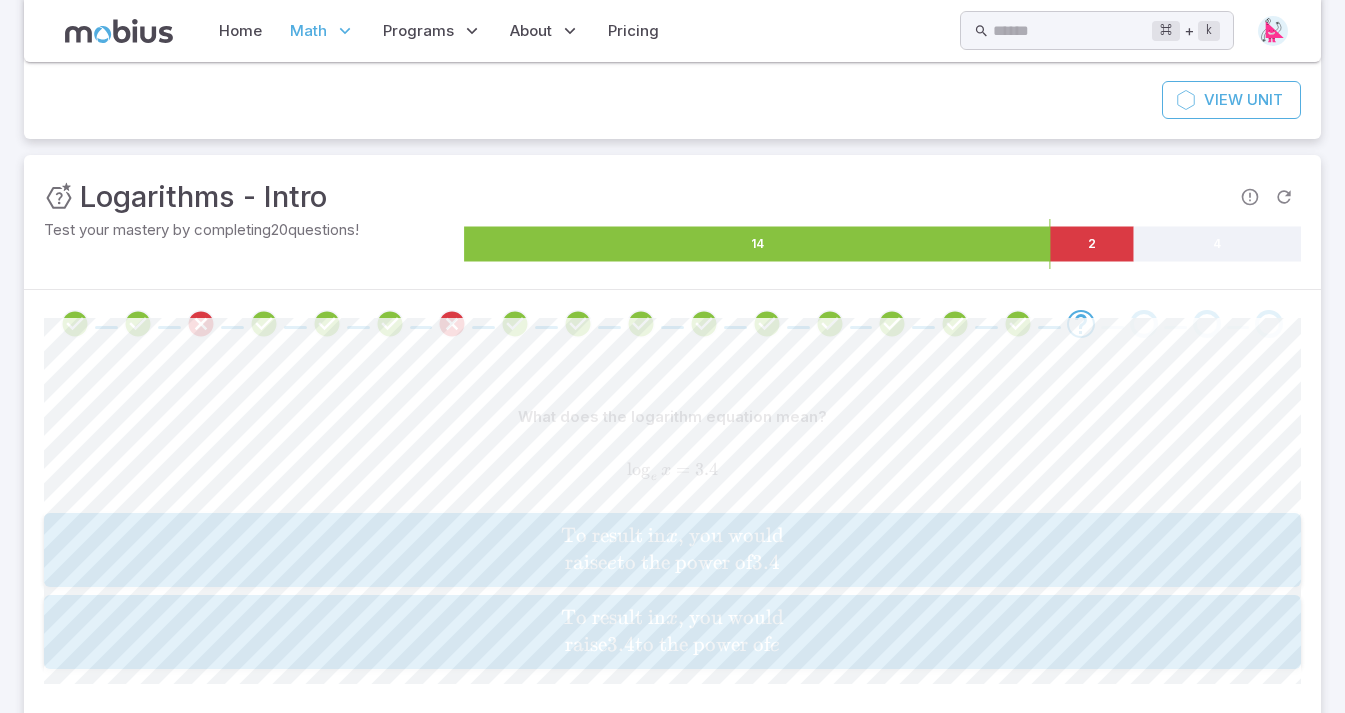 click on "What does the logarithm equation mean? log ⁡ e x = 3.4 \log _{e} x = 3.4 lo g e ​ x = 3.4 To result in  x , you would raise  e  to the power of  3.4 \text{To result in }x\text{, you would}\\\text{raise }e\text{ to the power of }3.4 To result in  x , you would raise  e  to the power of  3.4 To result in  x , you would raise  3.4  to the power of  e \text{To result in }x\text{, you would}\\\text{raise }3.4\text{ to the power of }e To result in  x , you would raise  3.4  to the power of  e" at bounding box center [672, 533] 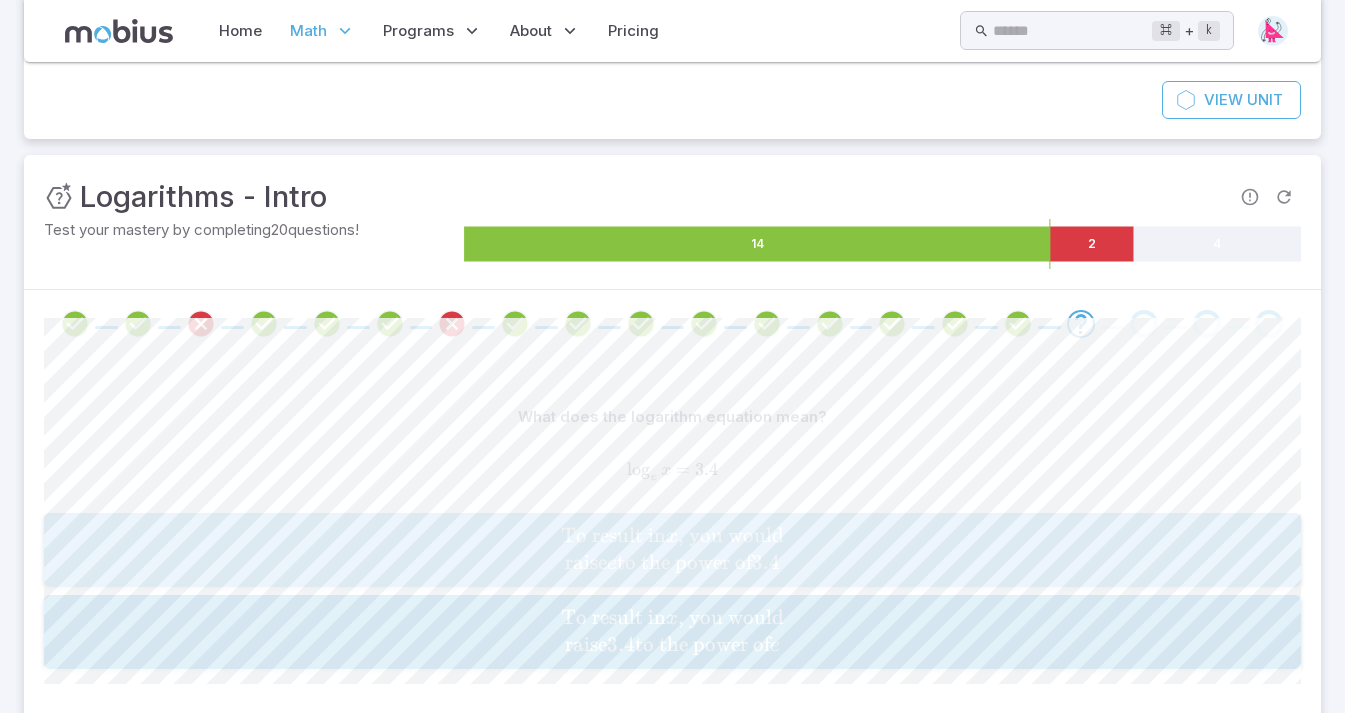 click on "To result in  x , you would raise  e  to the power of  3.4 \text{To result in }x\text{, you would}\\\text{raise }e\text{ to the power of }3.4 To result in  x , you would raise  e  to the power of  3.4" at bounding box center [672, 550] 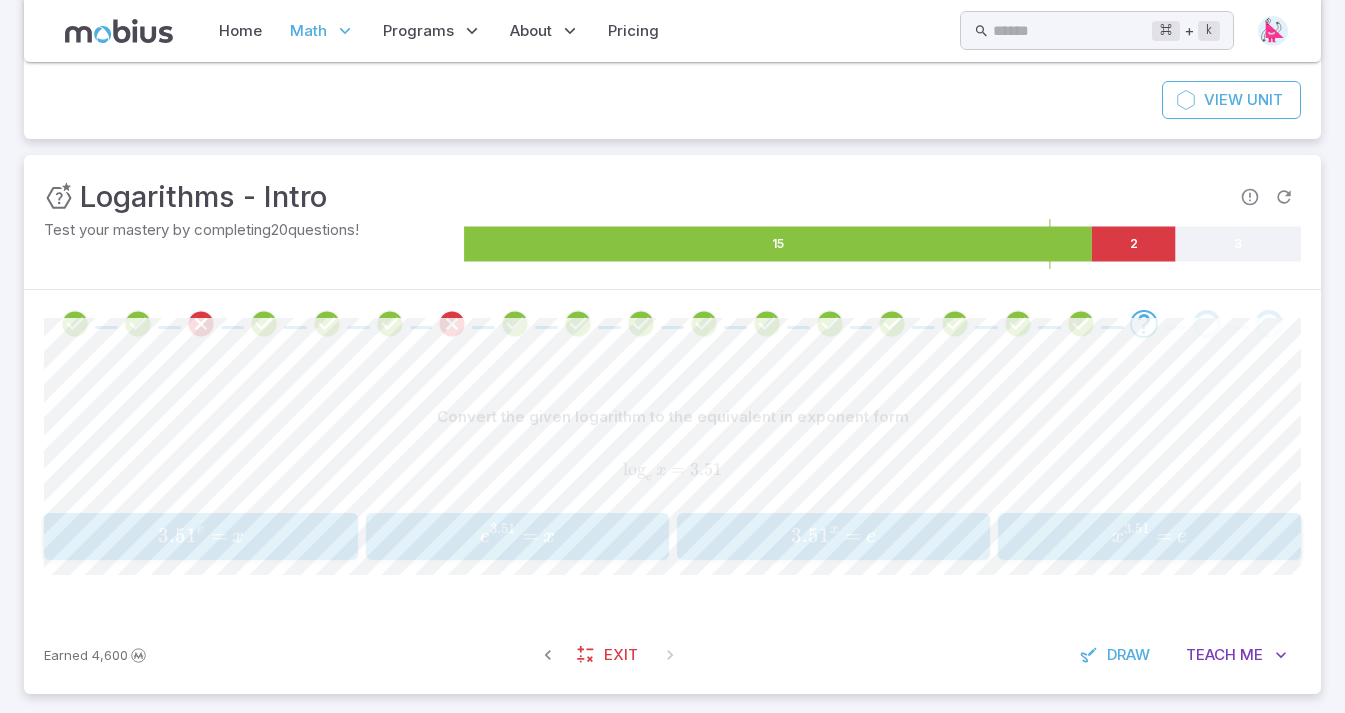 click on "3.5 1 e = x 3.51^{e} = x 3.5 1 e = x" at bounding box center (201, 536) 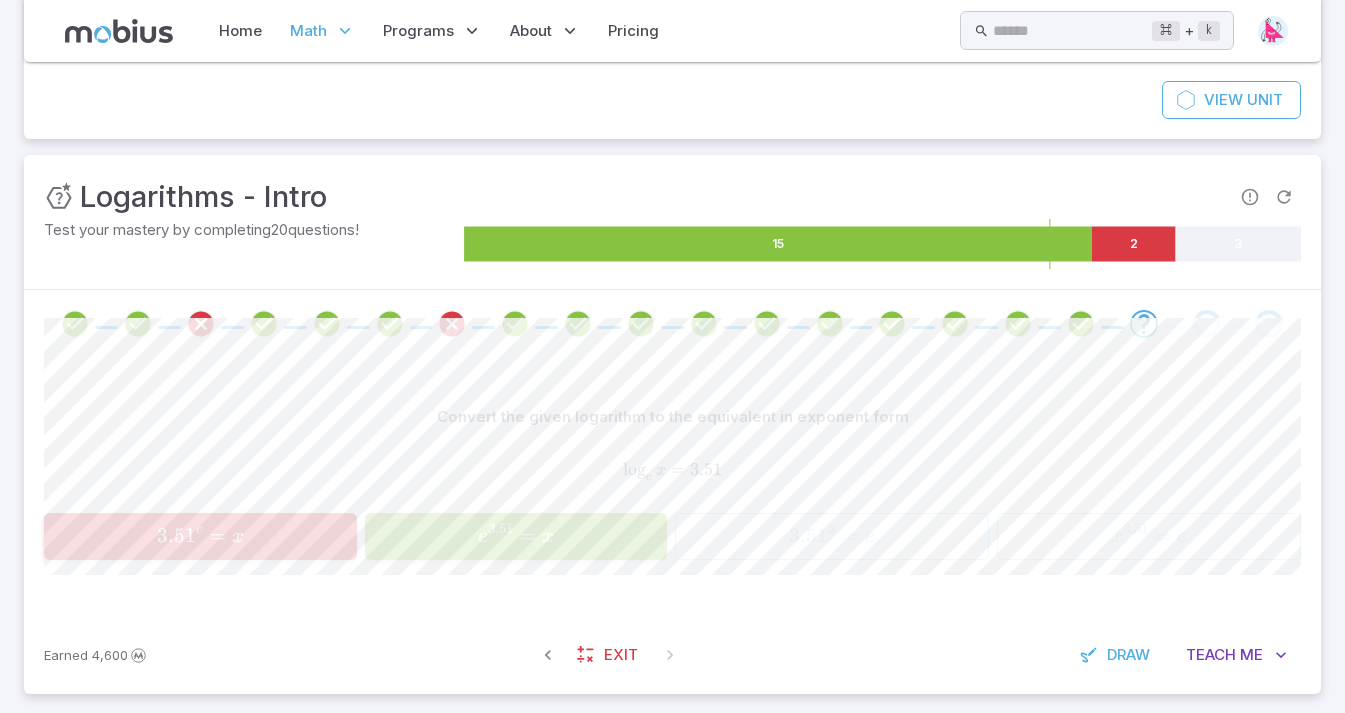 click on "e 3.51 = x e^{3.51} = x e 3.51 = x" at bounding box center [516, 536] 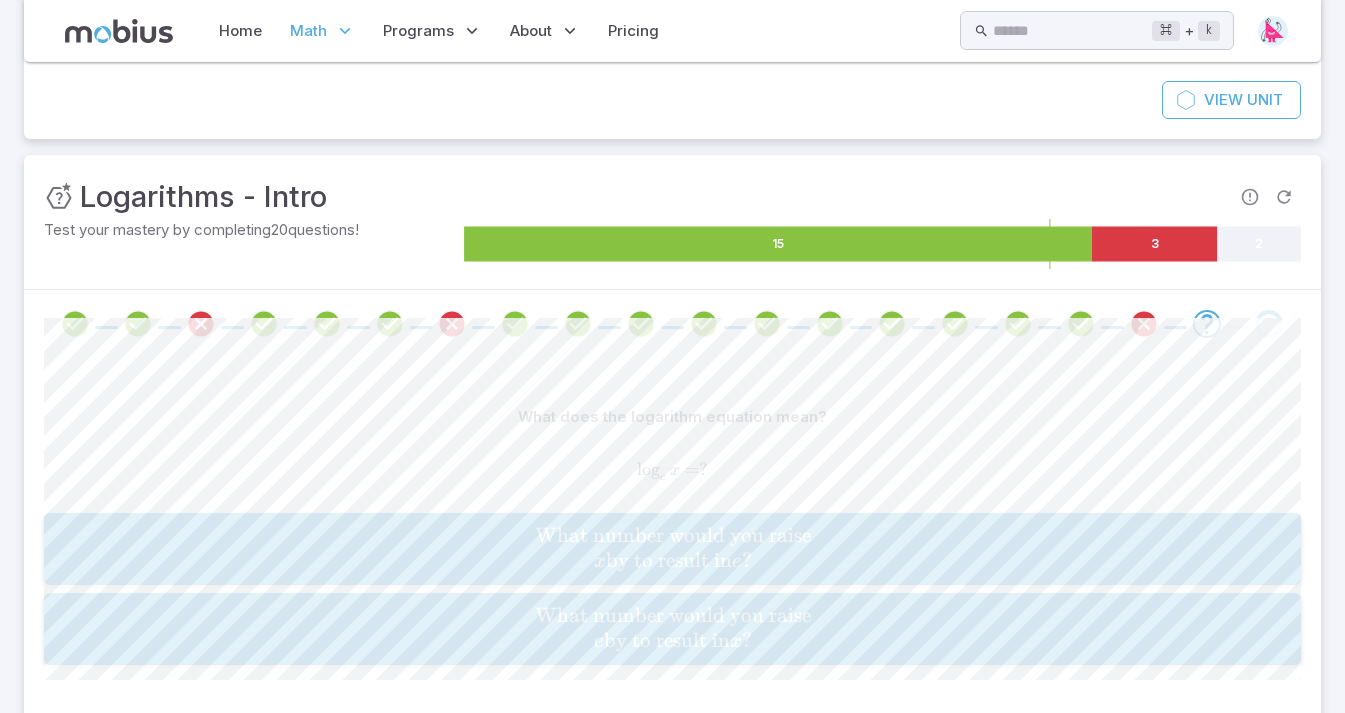 click on "What number would you raise  e  by to result in  x ?" at bounding box center [672, 629] 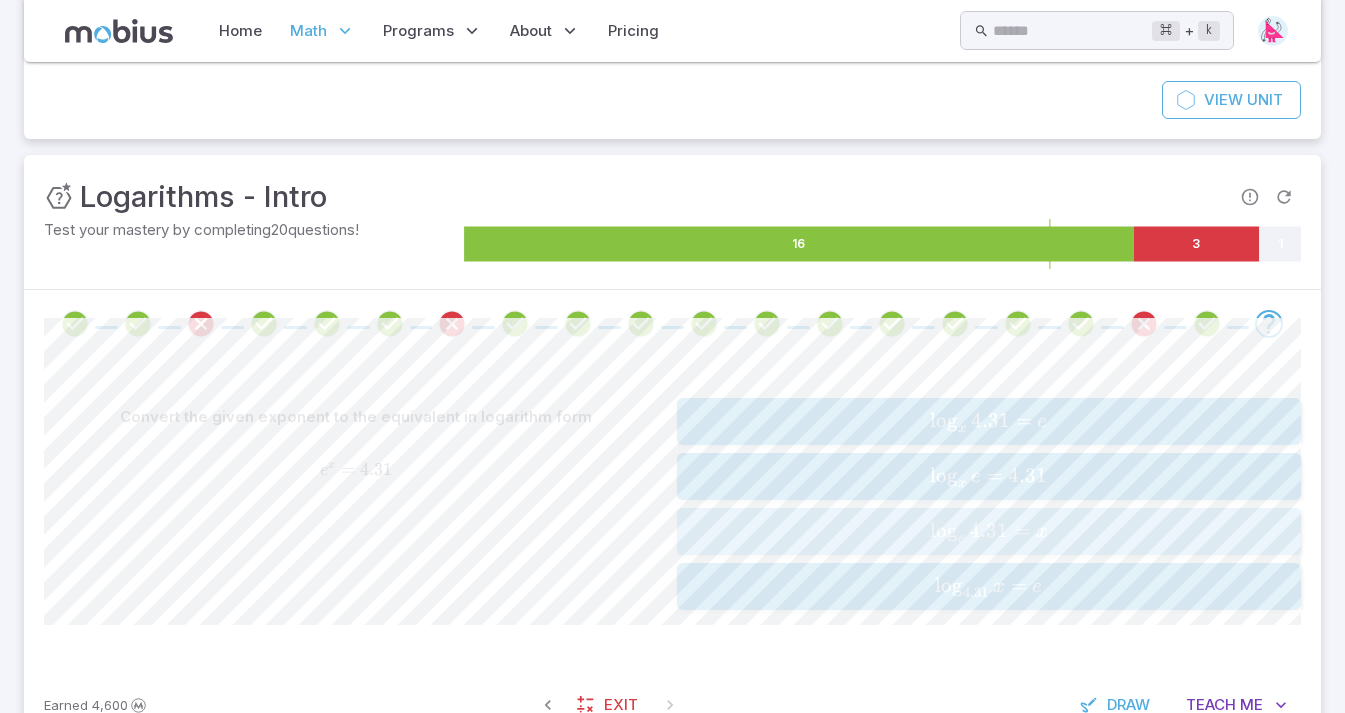 click on "4.31" at bounding box center (988, 530) 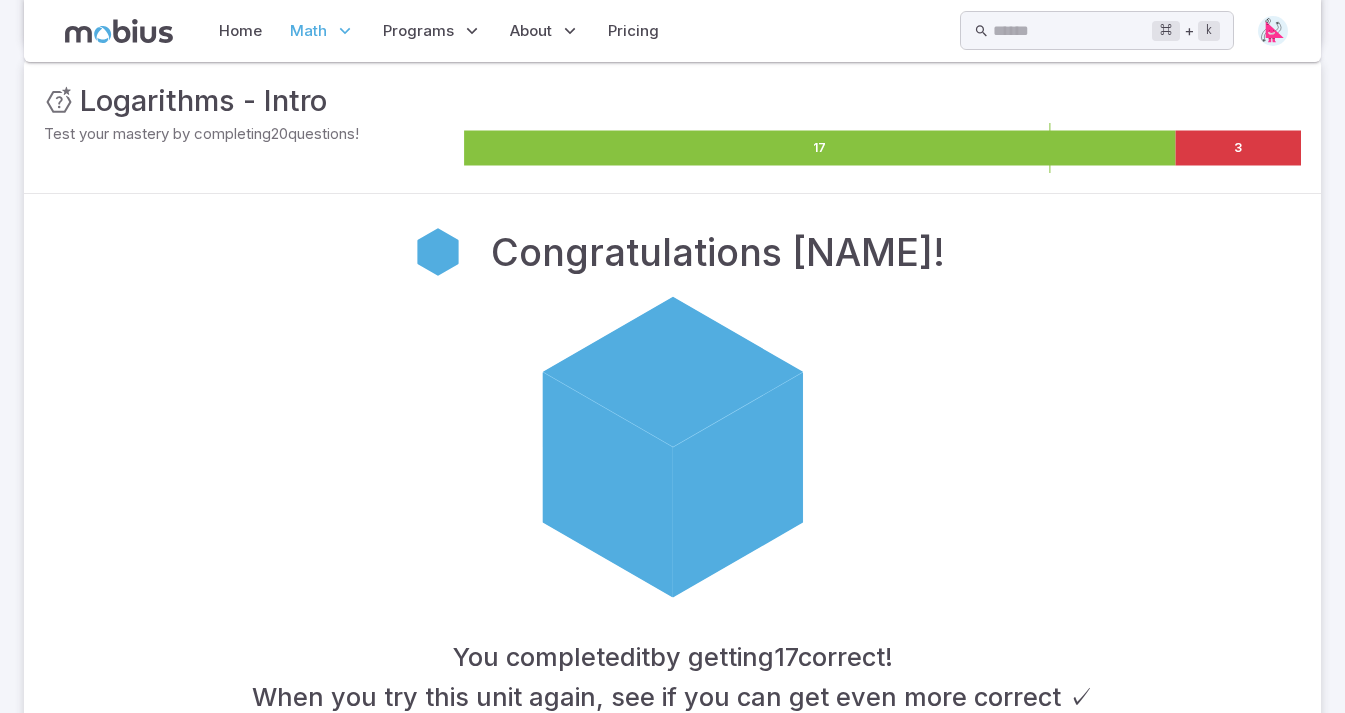 scroll, scrollTop: 229, scrollLeft: 0, axis: vertical 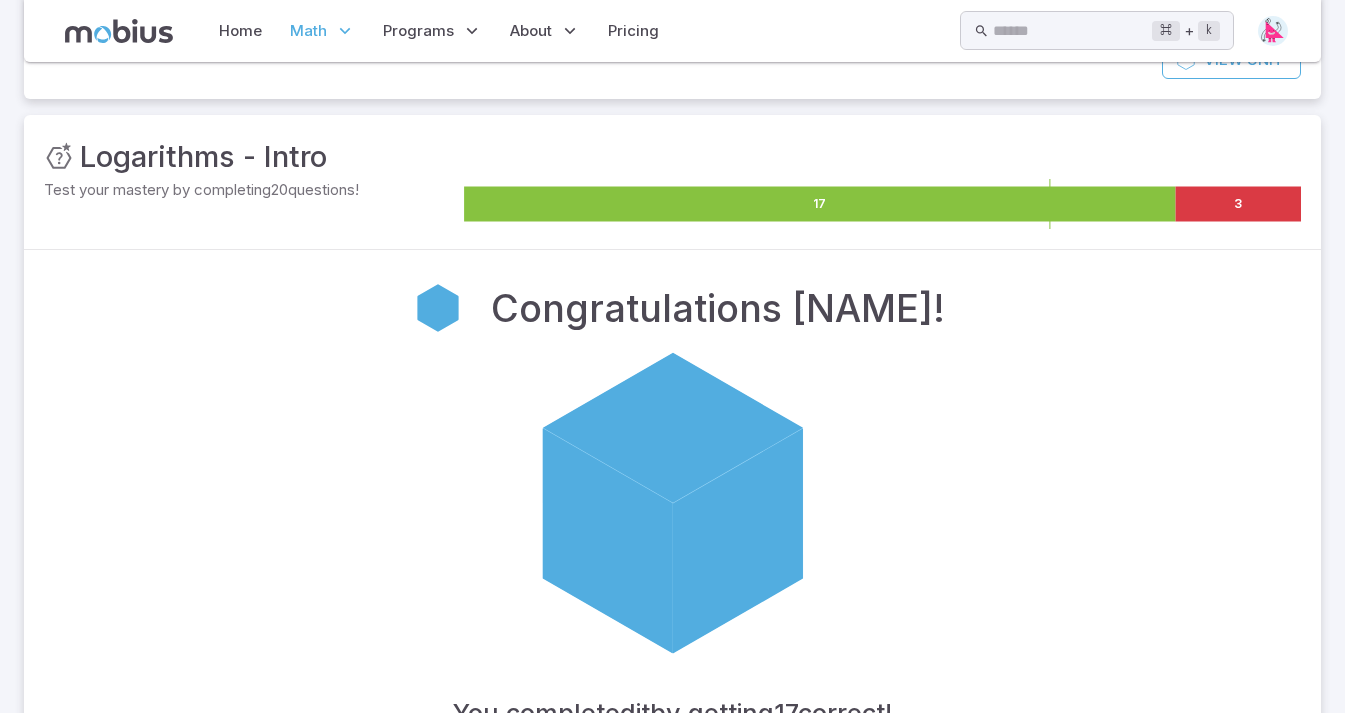 click on "Math" at bounding box center (308, 31) 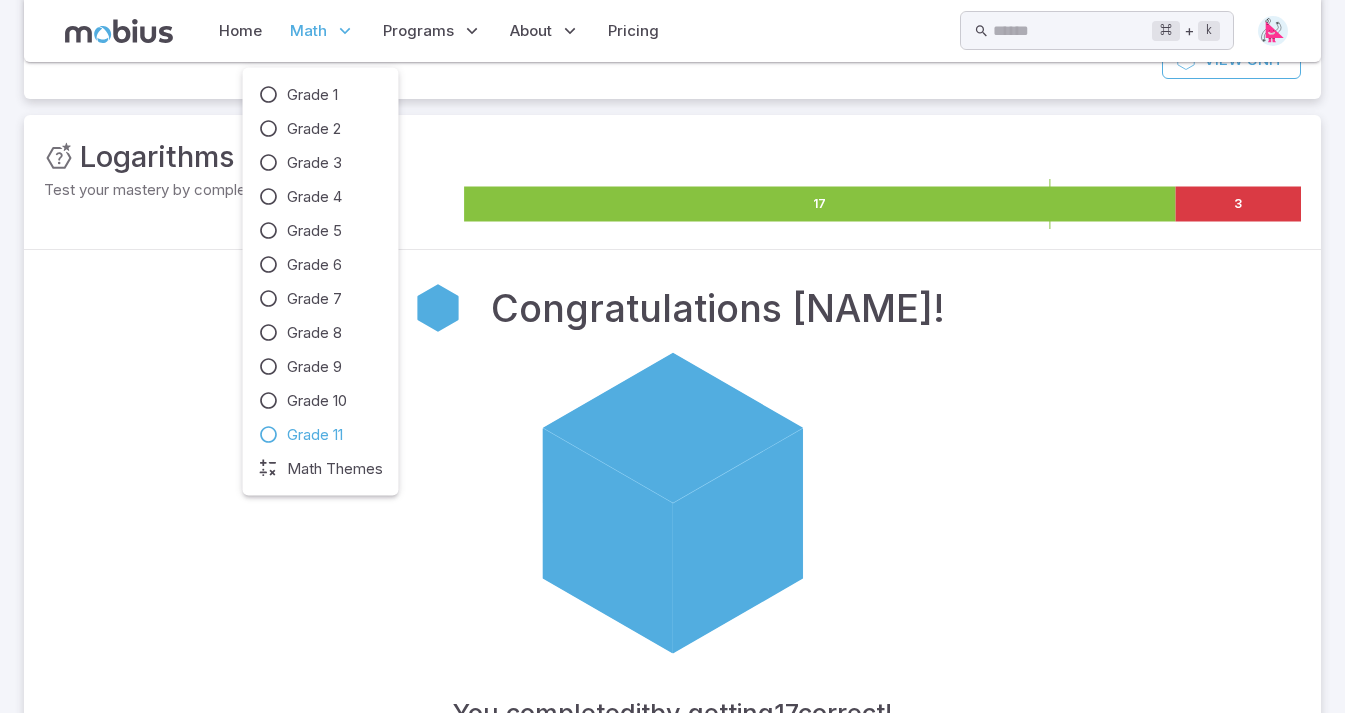 click on "Grade 11" at bounding box center (315, 435) 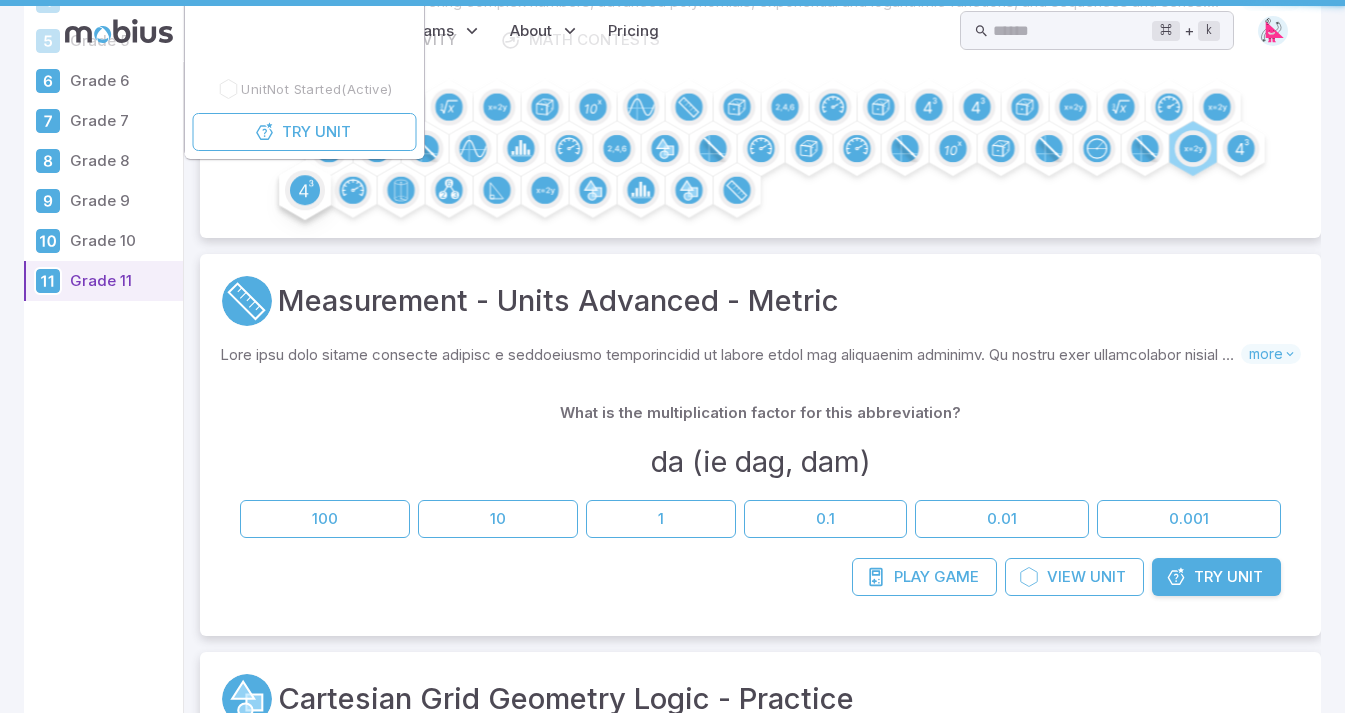 scroll, scrollTop: 0, scrollLeft: 0, axis: both 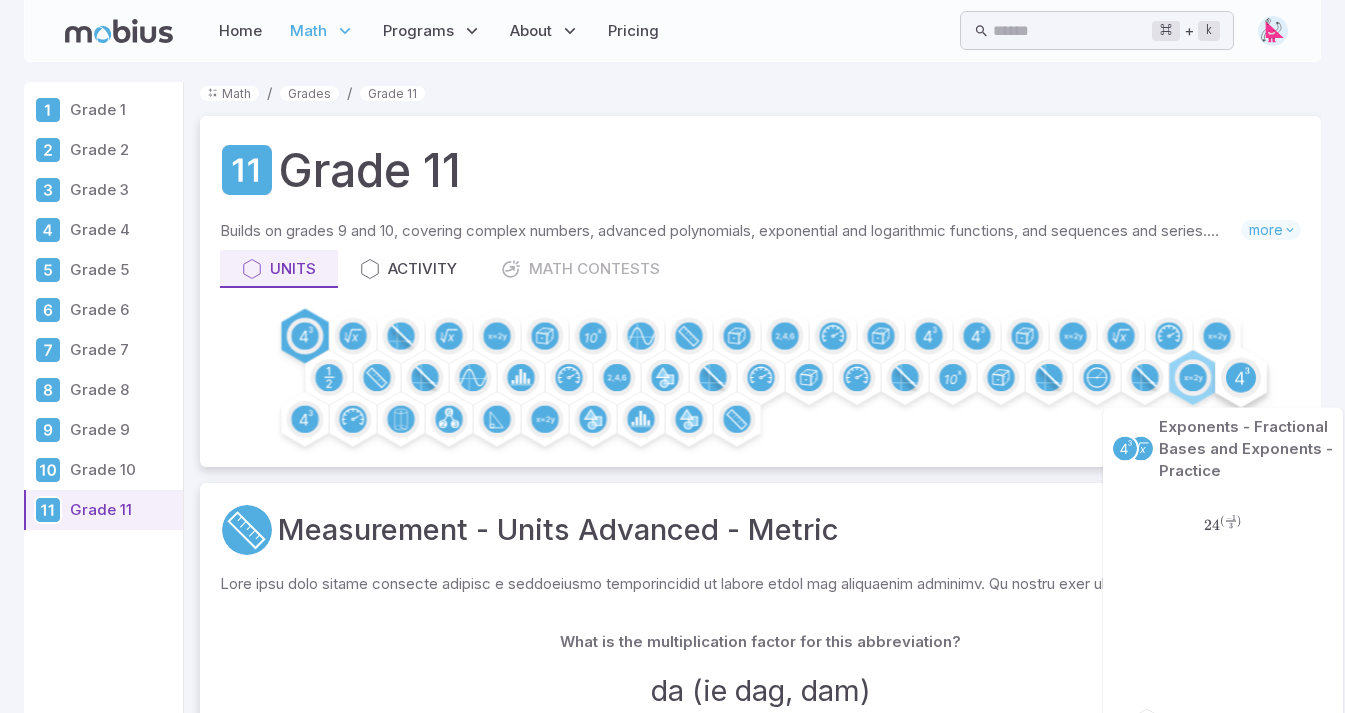 click 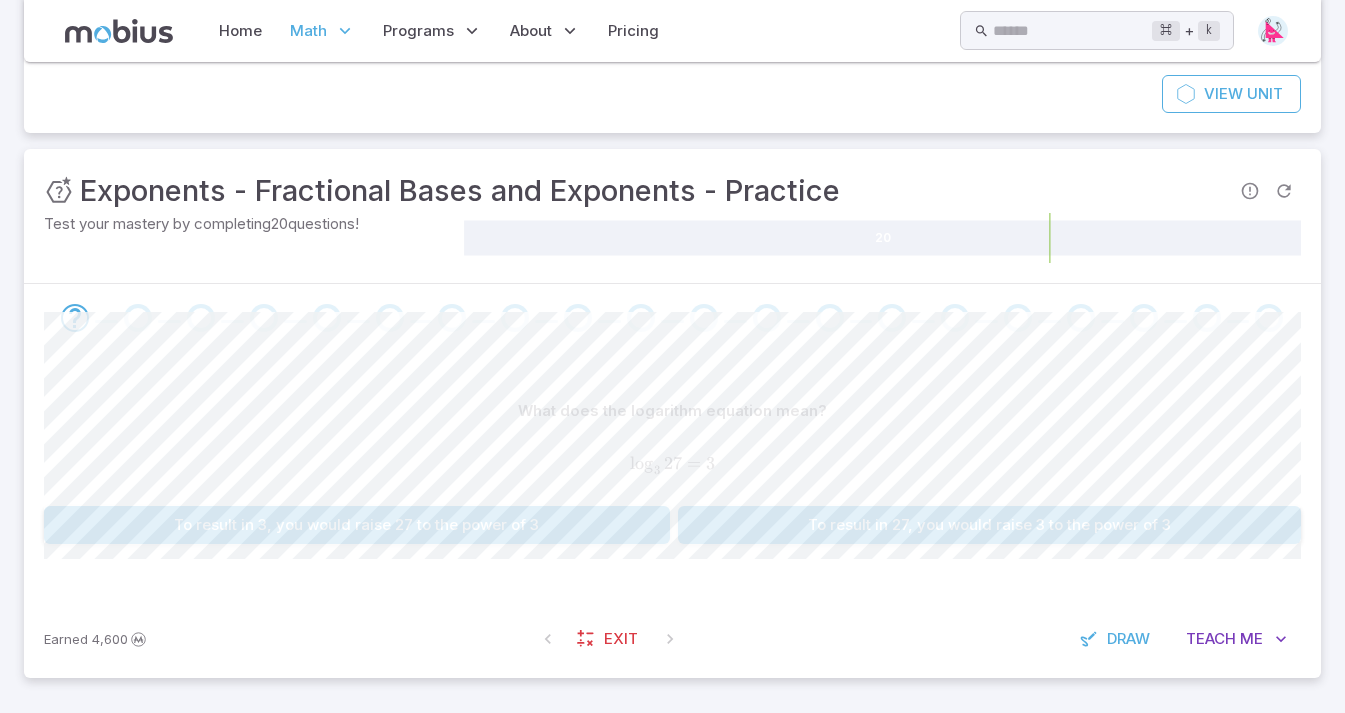 scroll, scrollTop: 262, scrollLeft: 0, axis: vertical 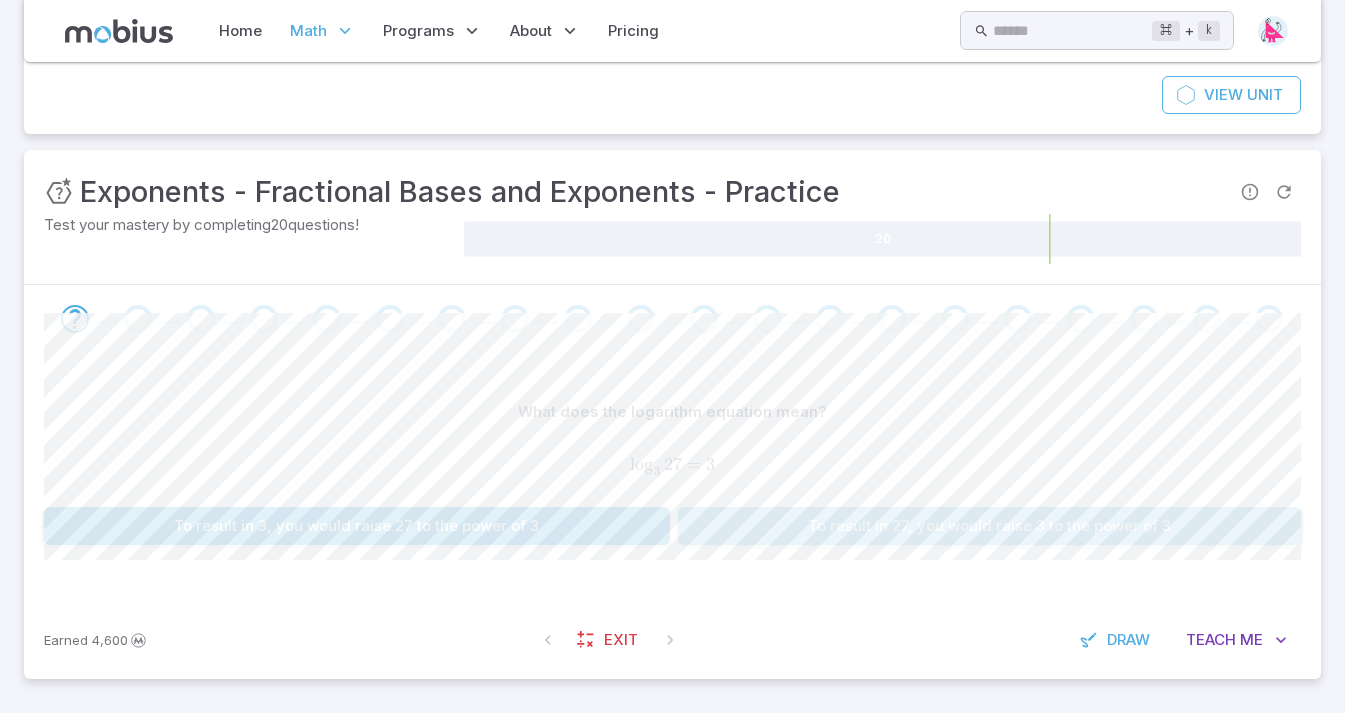 click on "To result in 27, you would raise 3 to the power of 3" at bounding box center [990, 526] 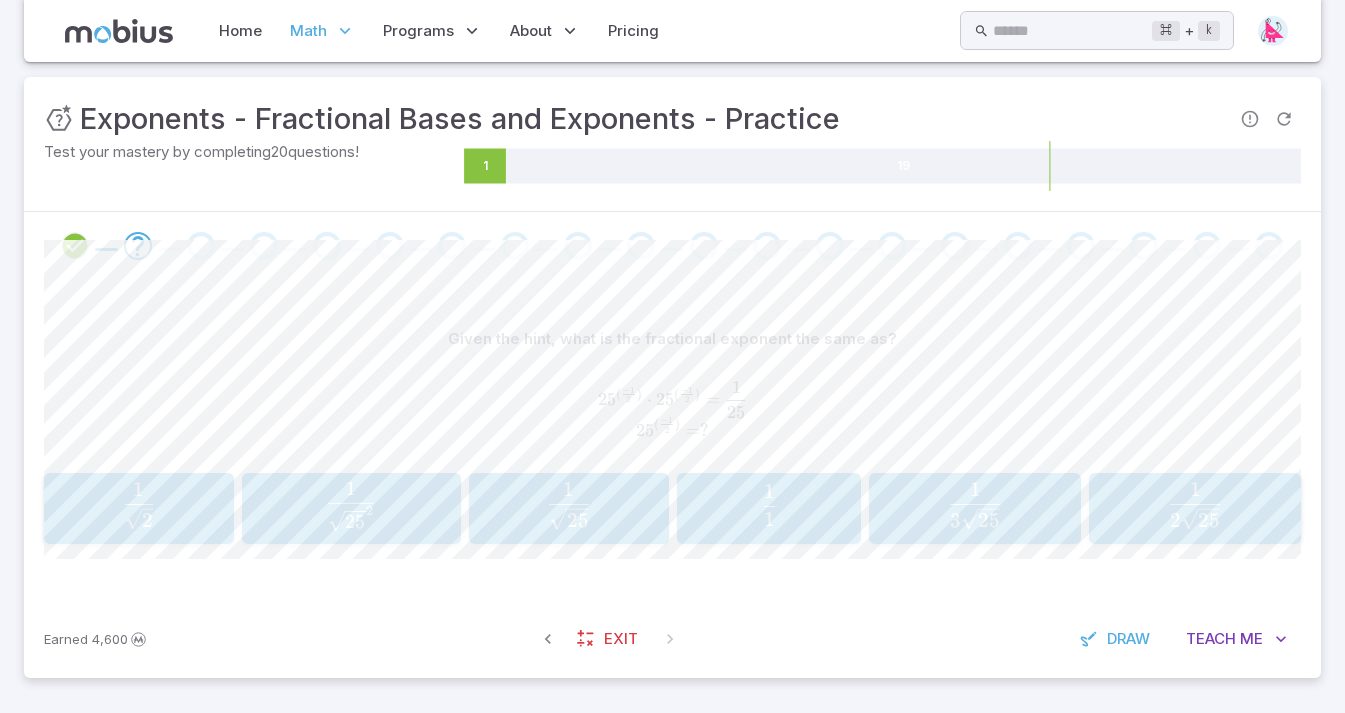 scroll, scrollTop: 334, scrollLeft: 0, axis: vertical 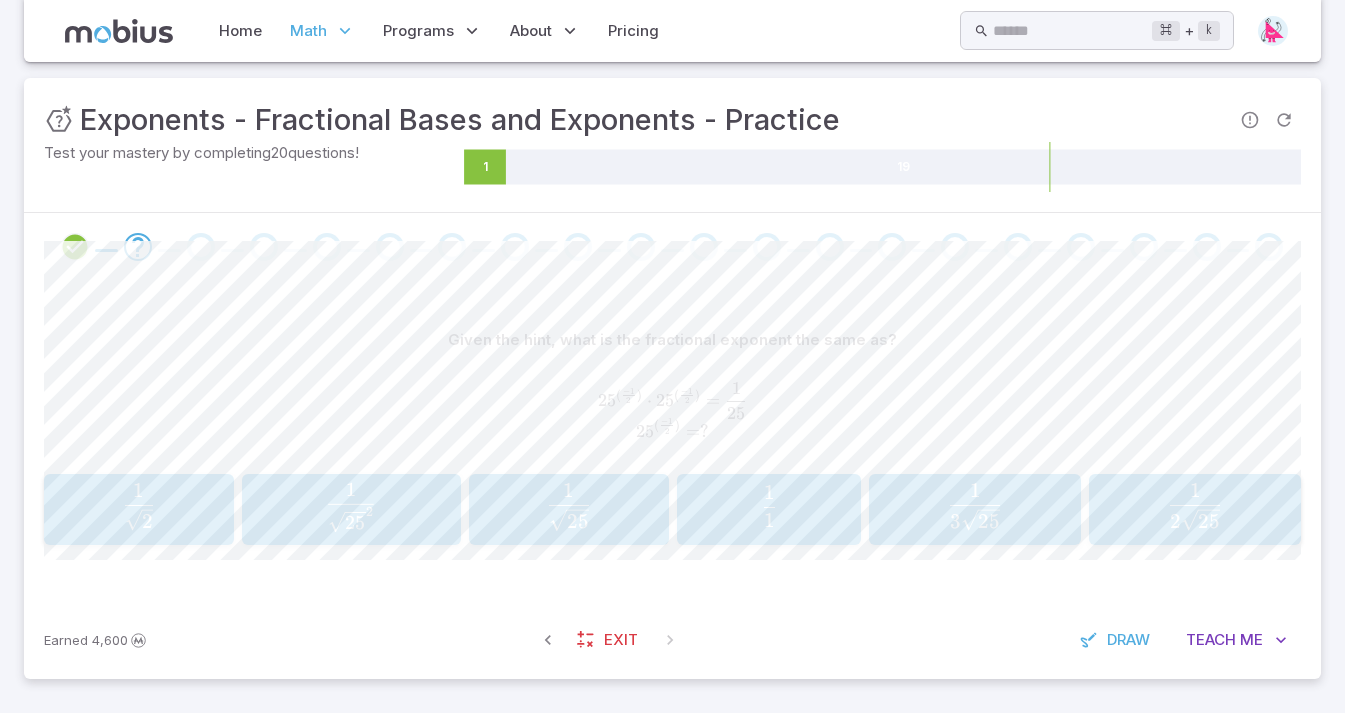 click on "3 25 ​ 1 ​" at bounding box center [974, 506] 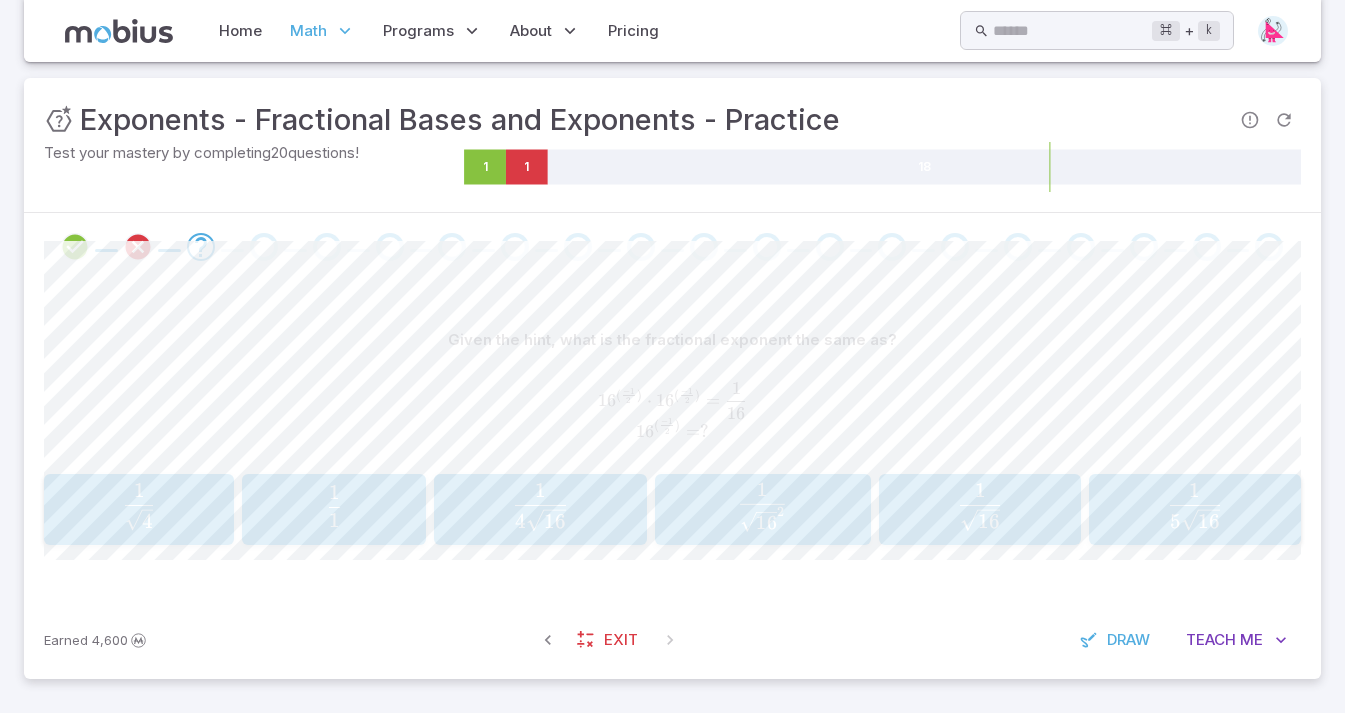 click on "16 ​ 1 ​" at bounding box center (980, 506) 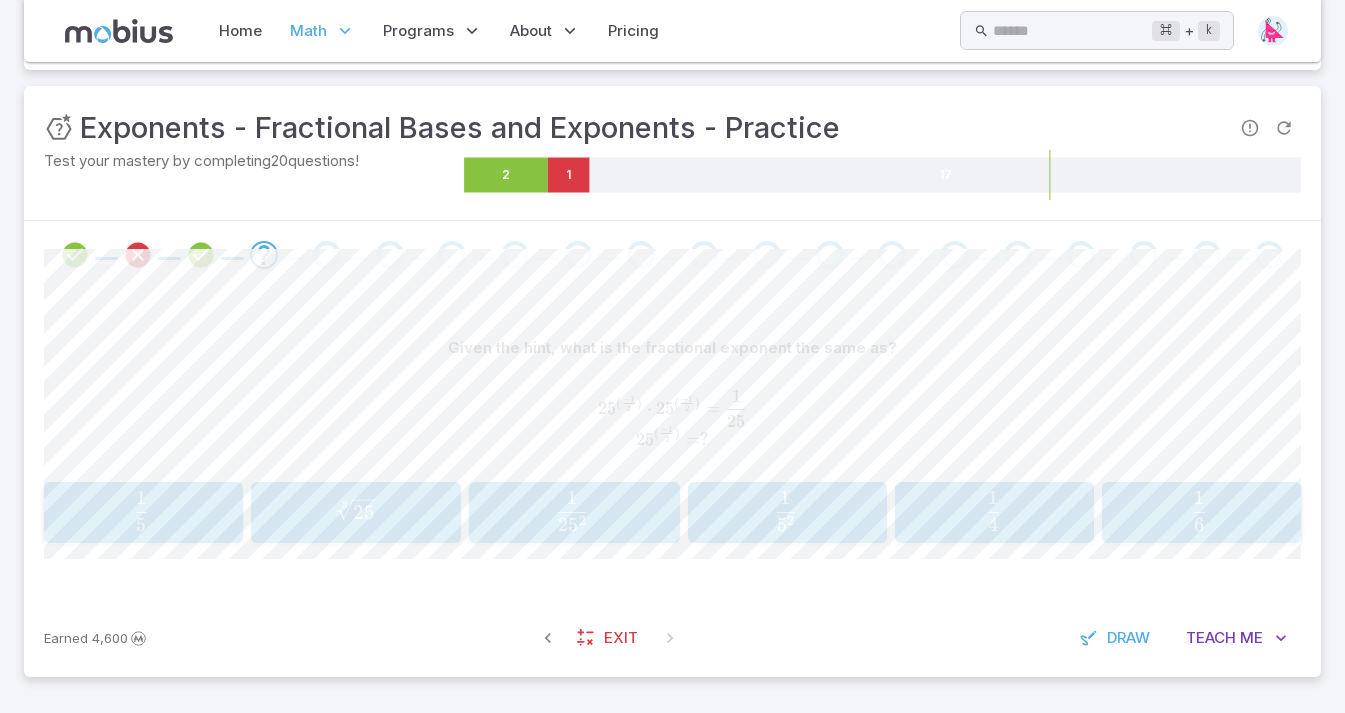 scroll, scrollTop: 325, scrollLeft: 0, axis: vertical 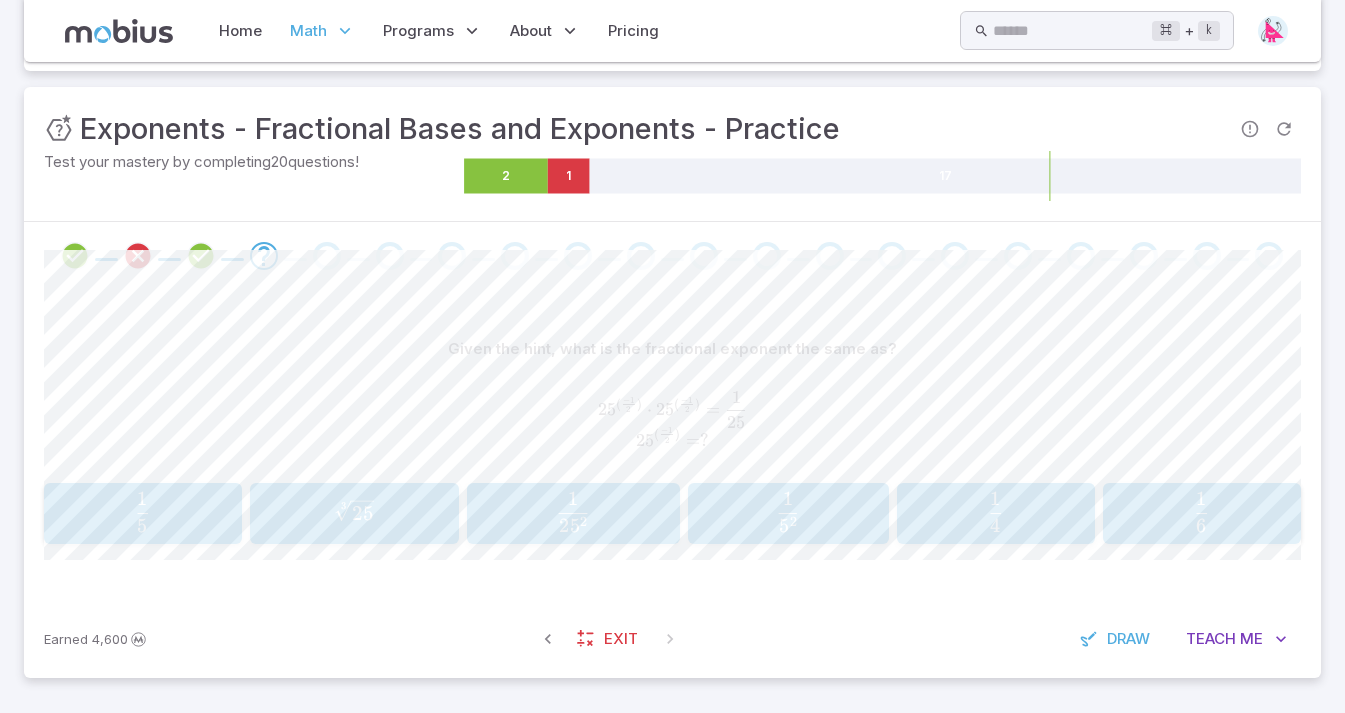 click on "5 2 1 ​" at bounding box center [788, 512] 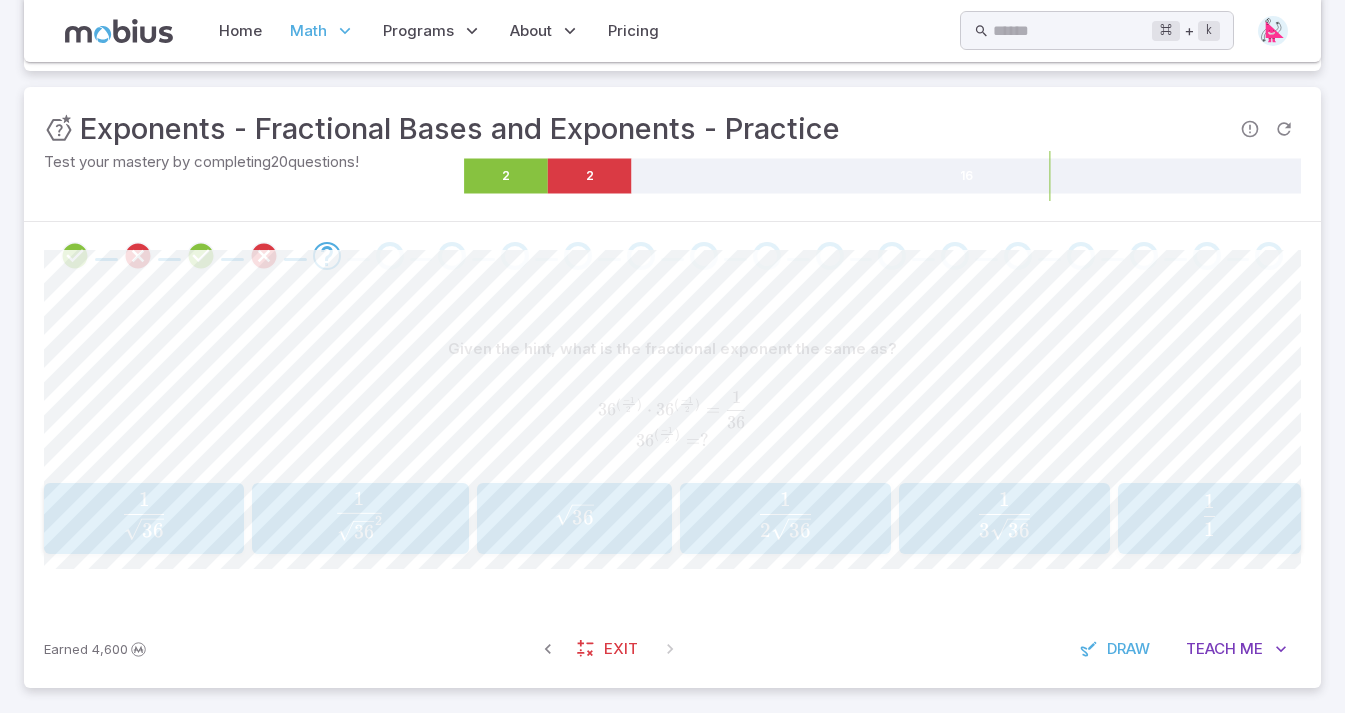click on "36 ​ 1 ​" at bounding box center [143, 515] 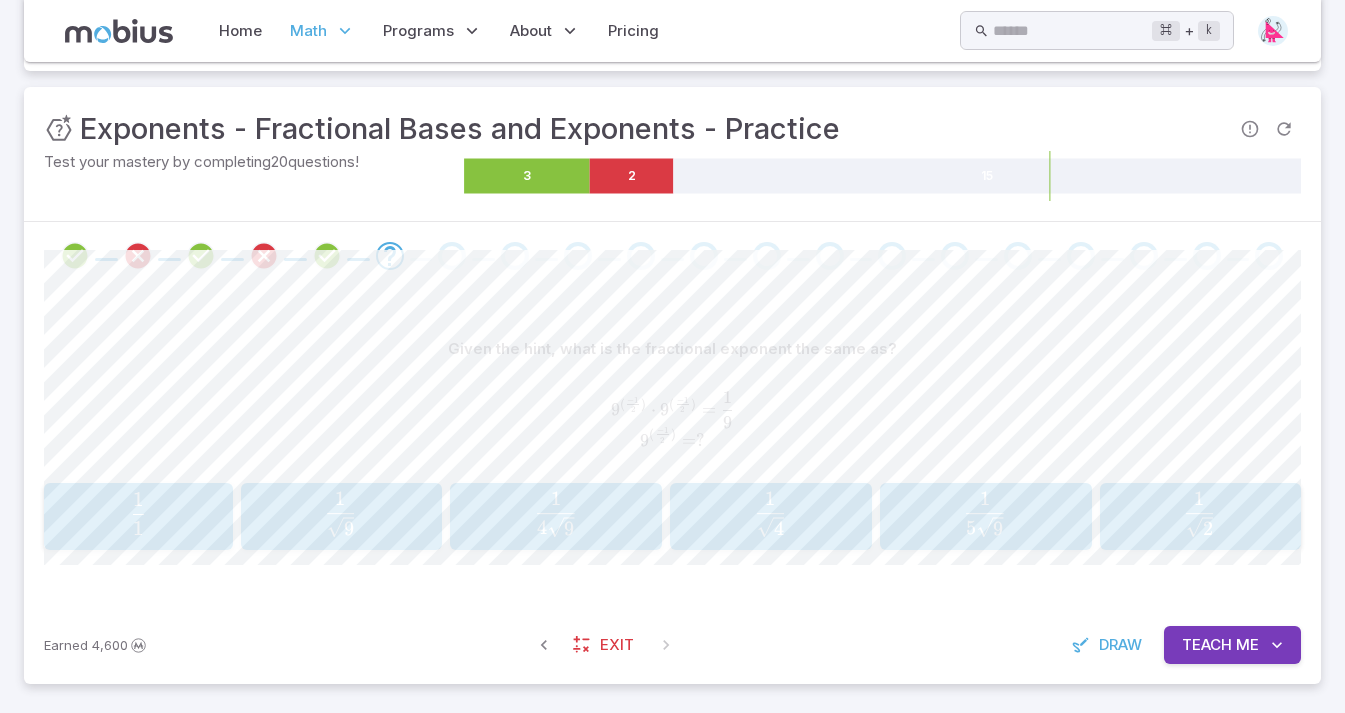 click on "9 ​ 1 ​" at bounding box center (341, 514) 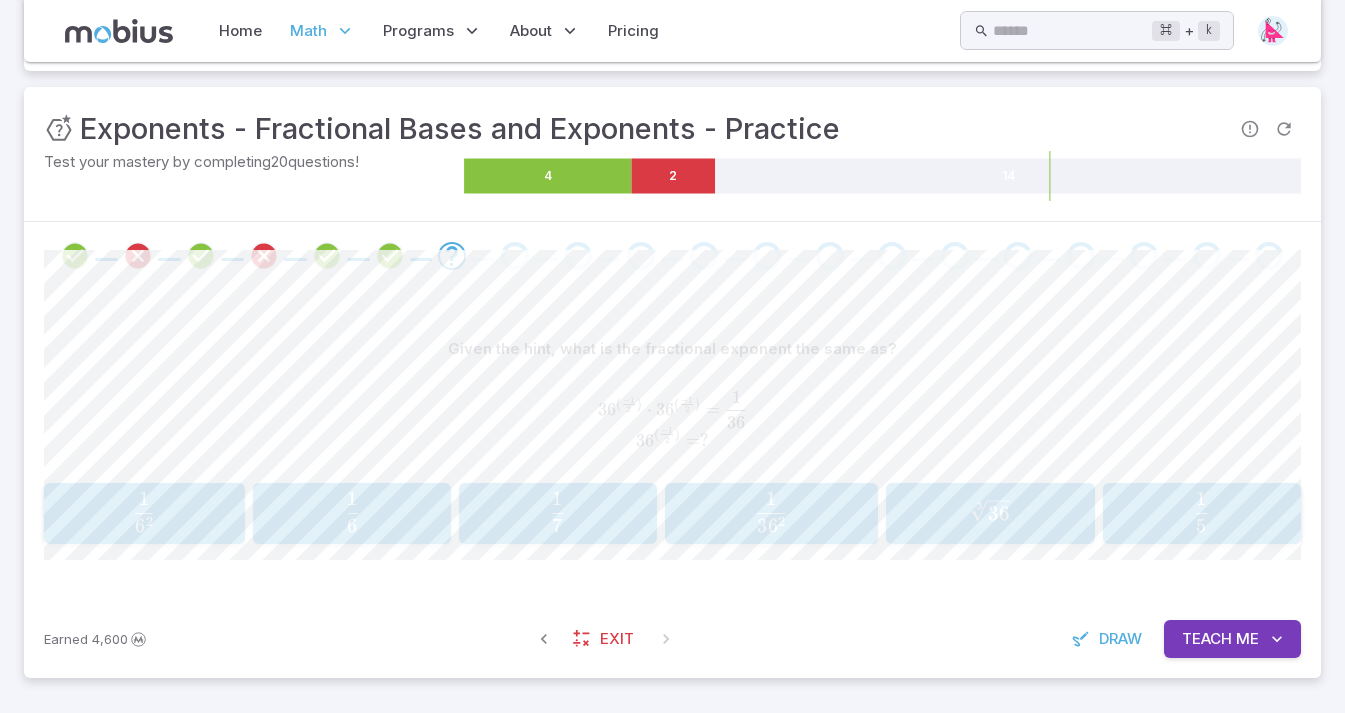 click on "6 1 ​" at bounding box center (352, 512) 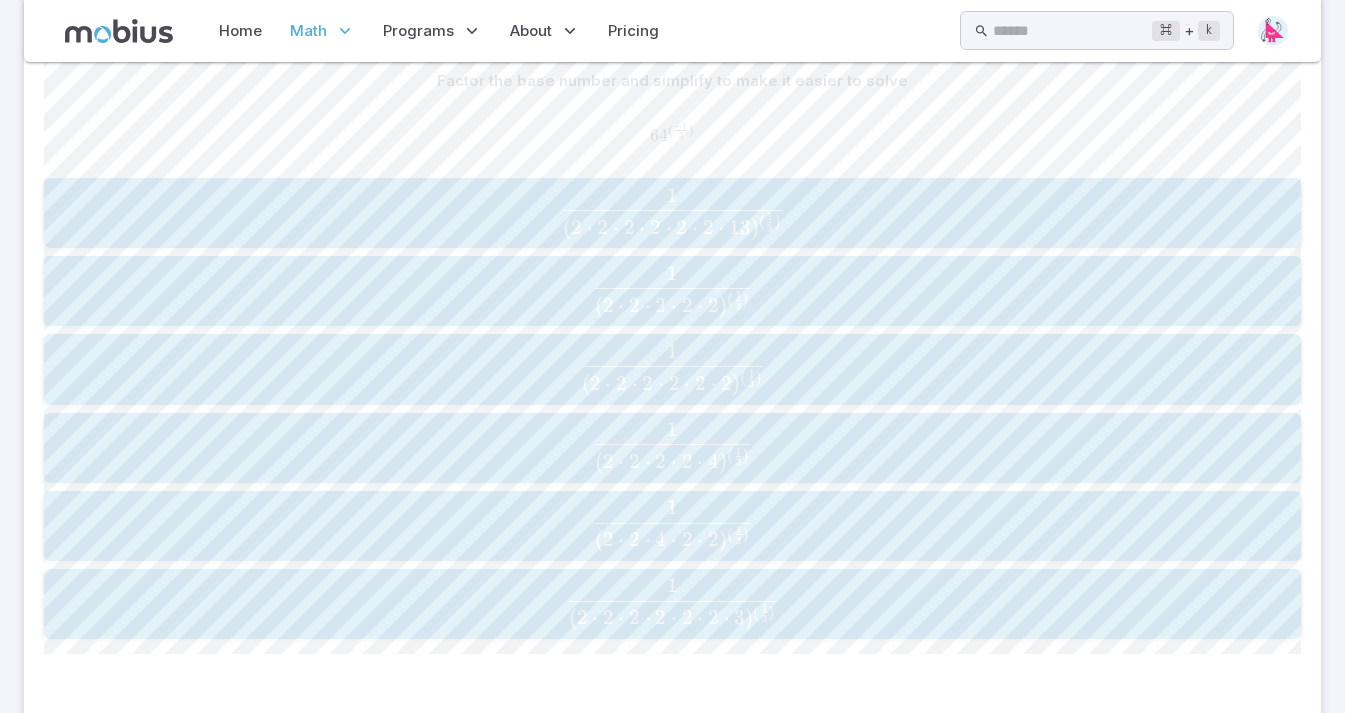scroll, scrollTop: 565, scrollLeft: 0, axis: vertical 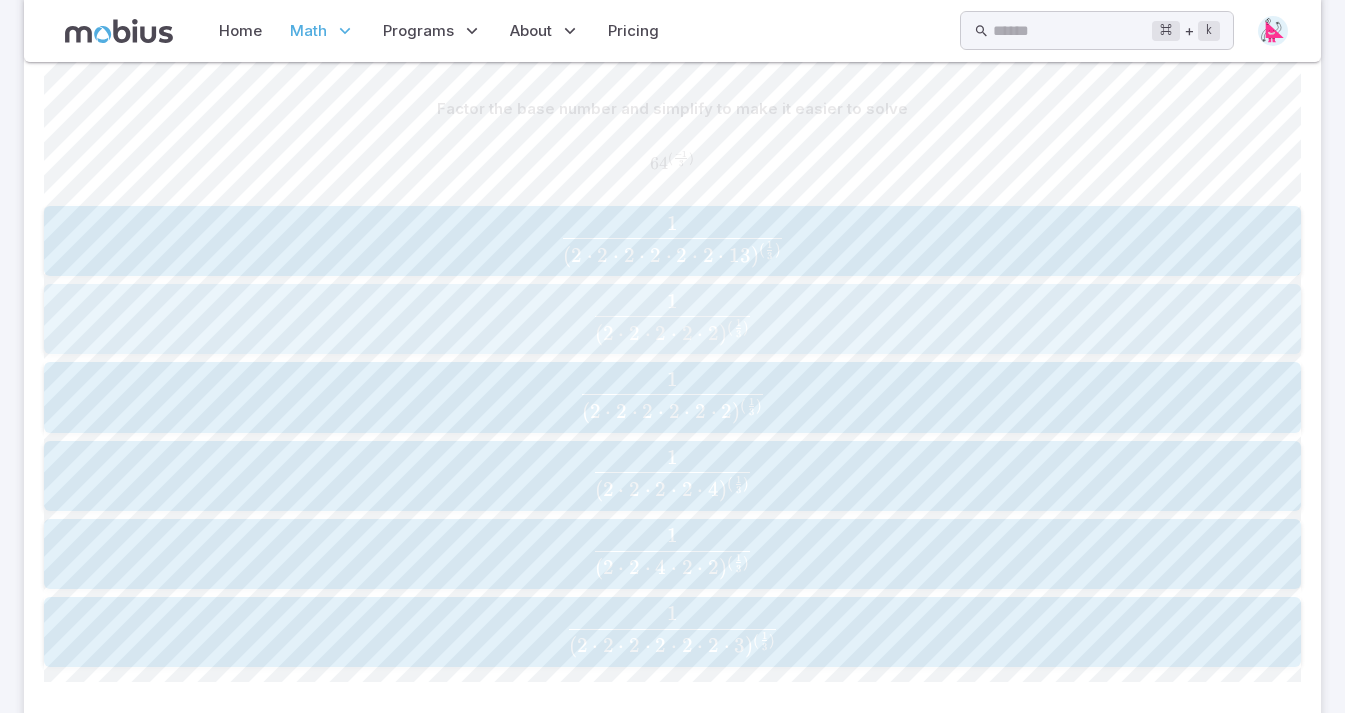 click at bounding box center (672, 333) 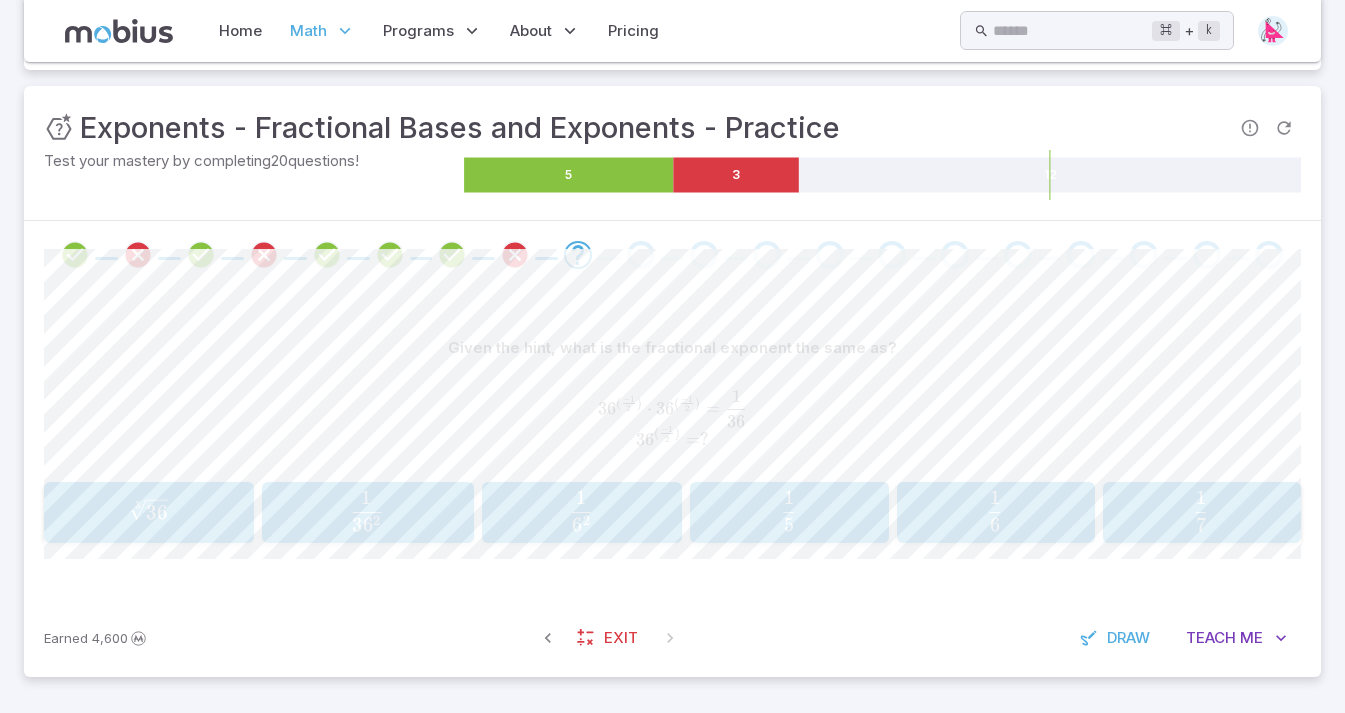 scroll, scrollTop: 325, scrollLeft: 0, axis: vertical 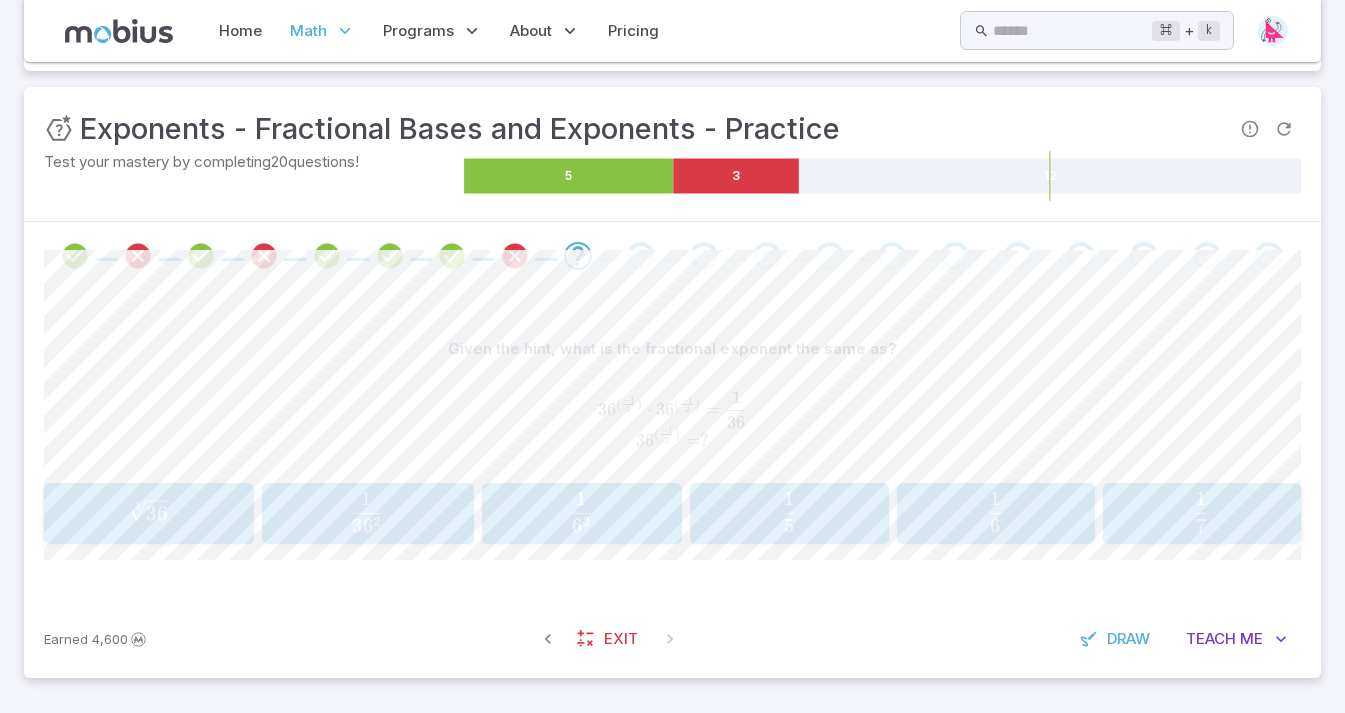 click on "6 1 ​" at bounding box center [995, 512] 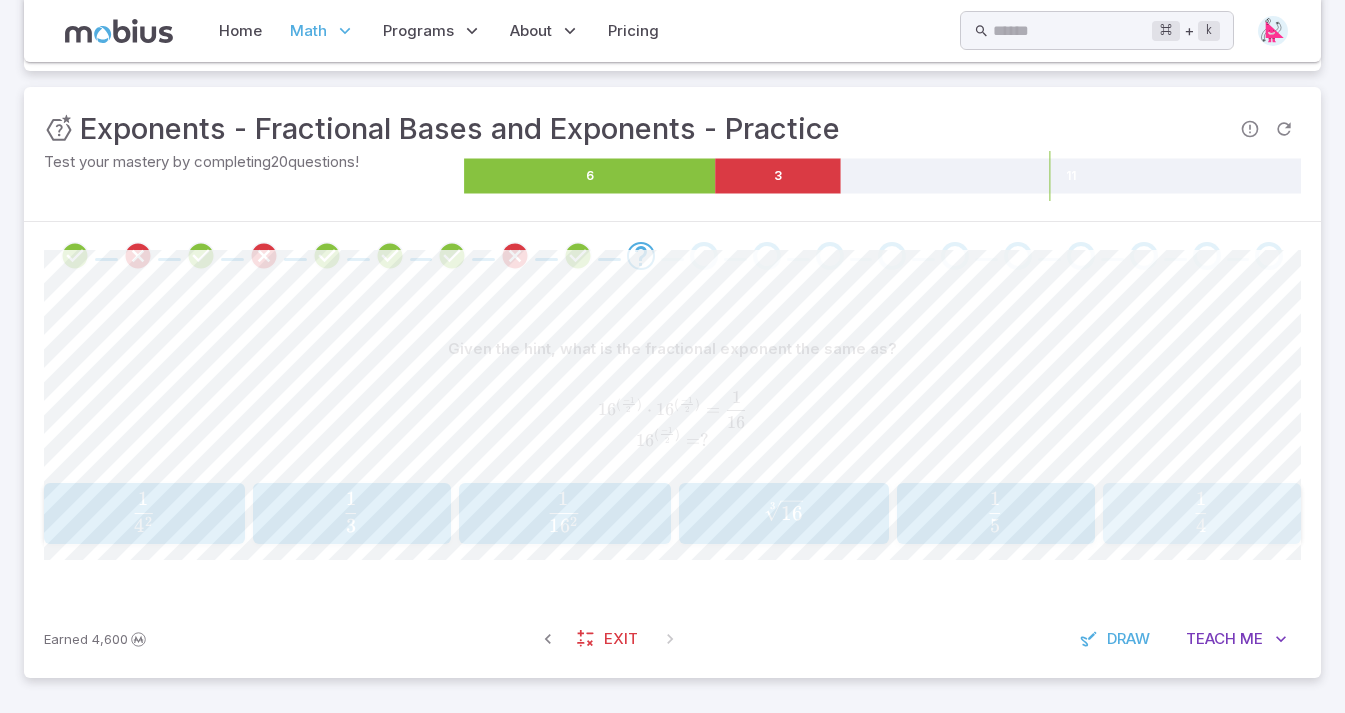 click on "4 1 ​" at bounding box center [1201, 512] 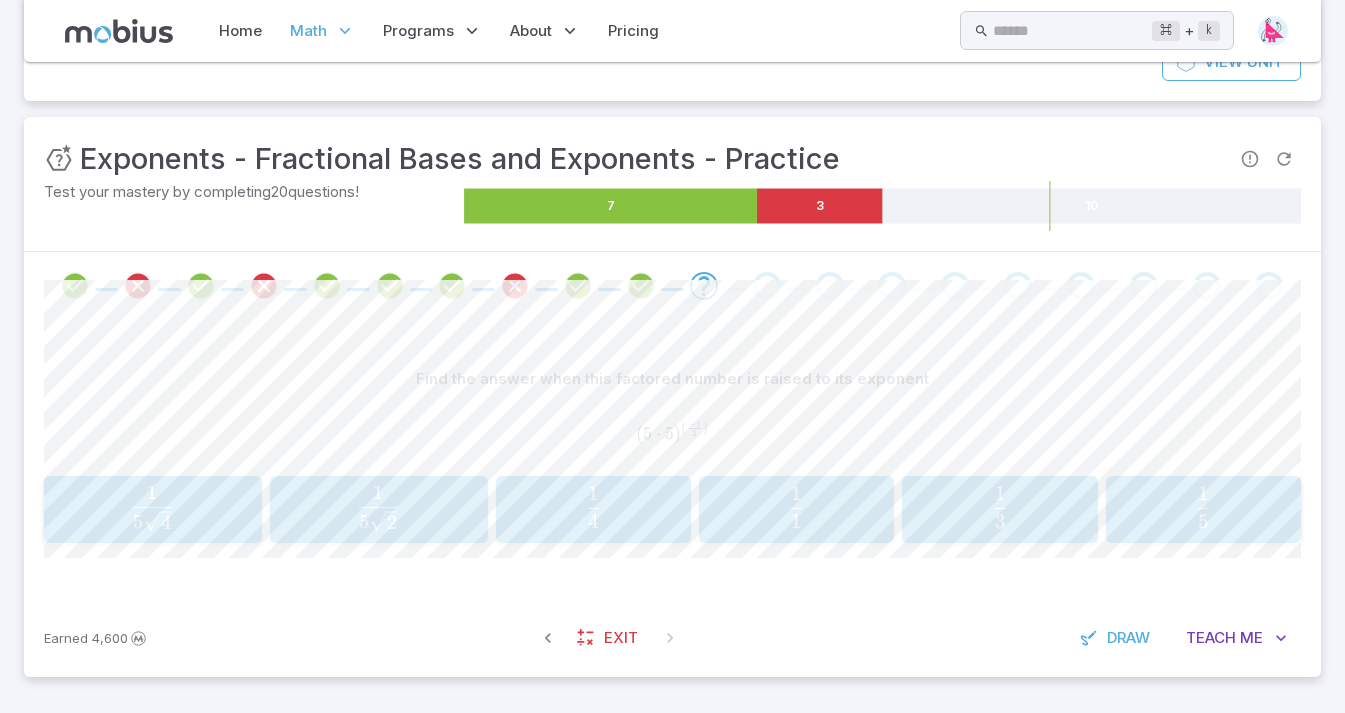 scroll, scrollTop: 293, scrollLeft: 0, axis: vertical 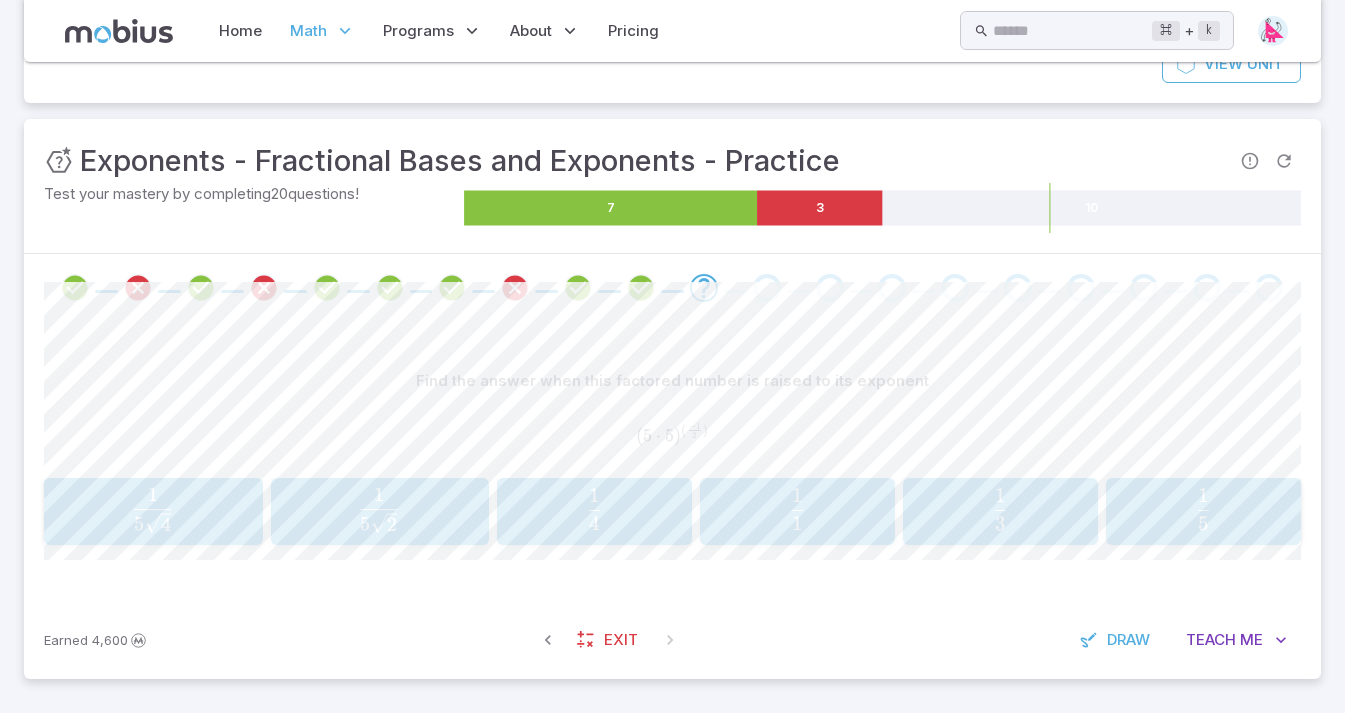 click on "1" at bounding box center (797, 495) 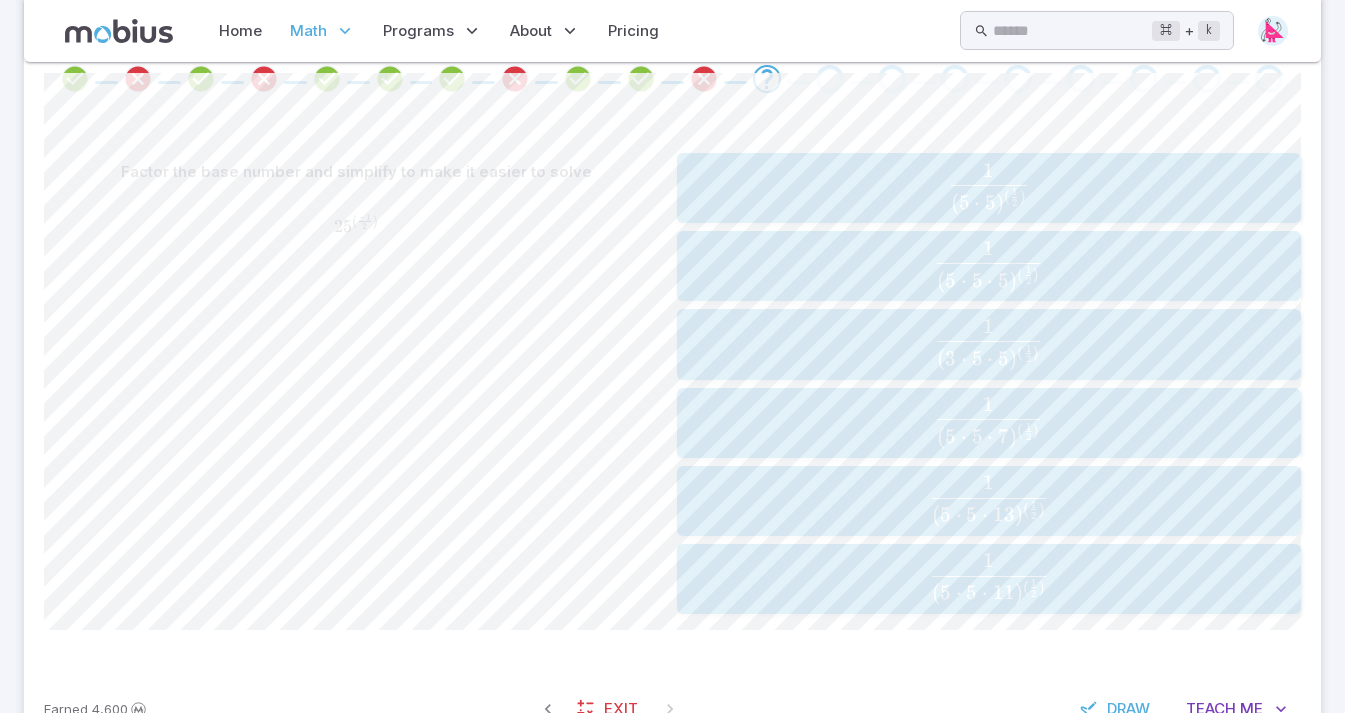 scroll, scrollTop: 508, scrollLeft: 0, axis: vertical 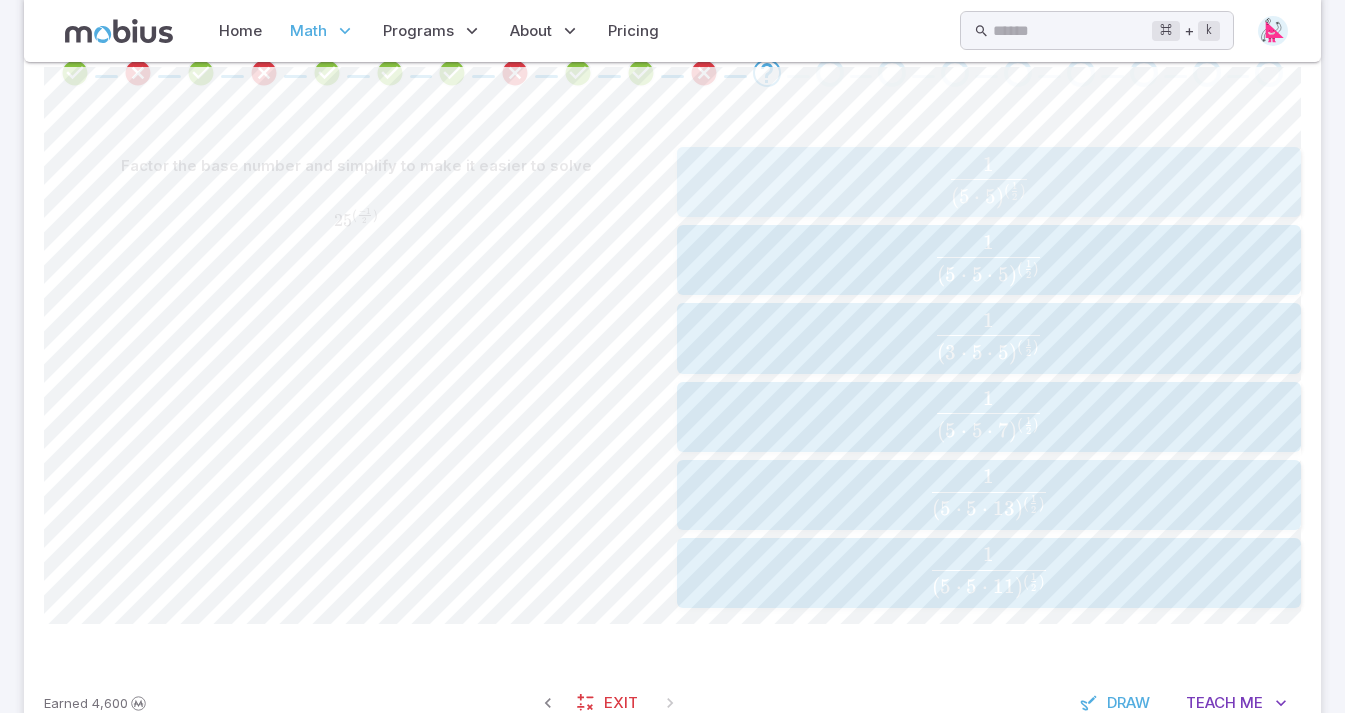 click on "( 5 ⋅ 5 ) ( 2 1 ​ ) 1 ​" at bounding box center [989, 182] 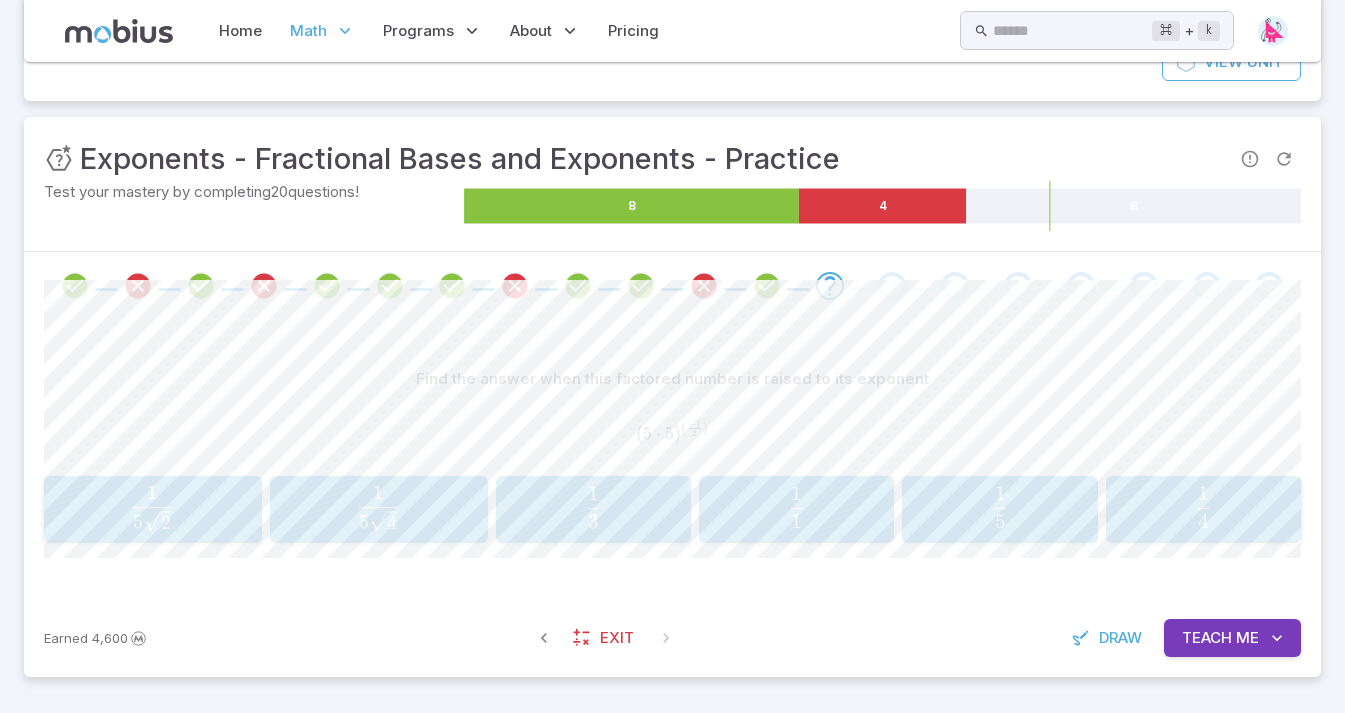 scroll, scrollTop: 293, scrollLeft: 0, axis: vertical 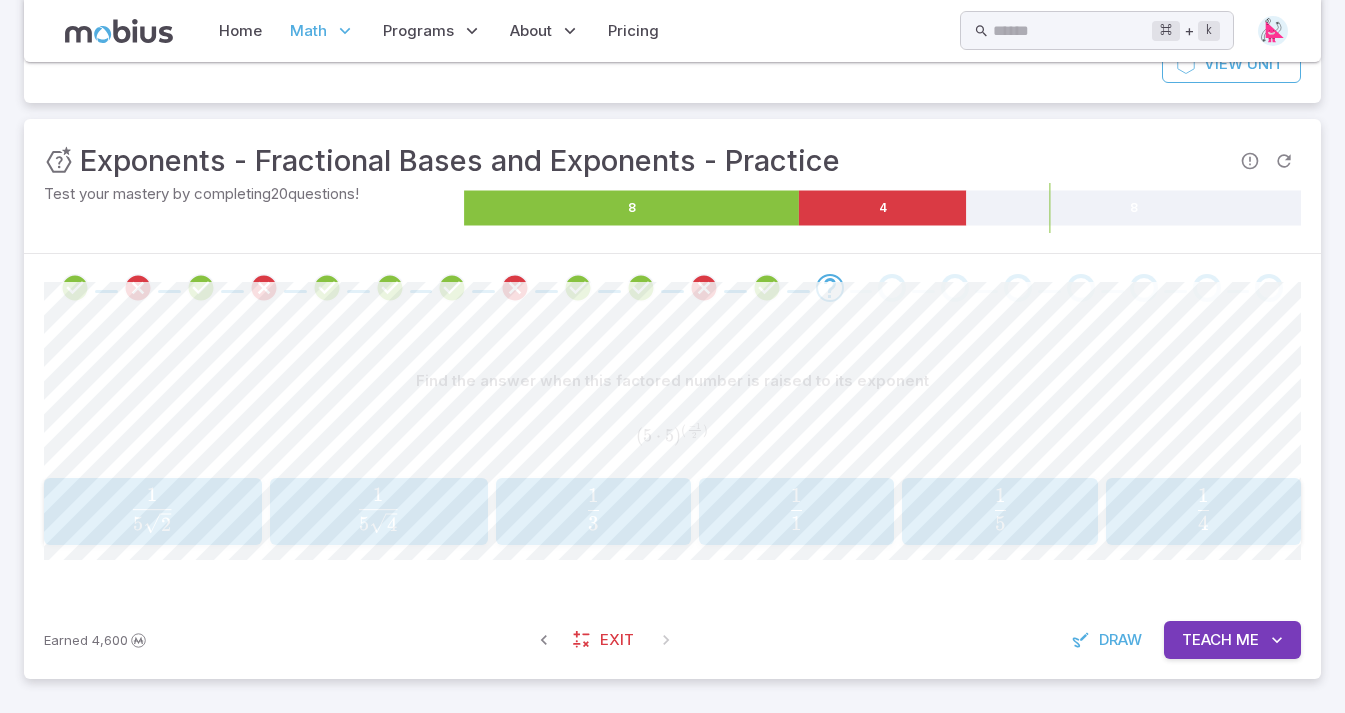 click on "5 1 ​" at bounding box center (1000, 509) 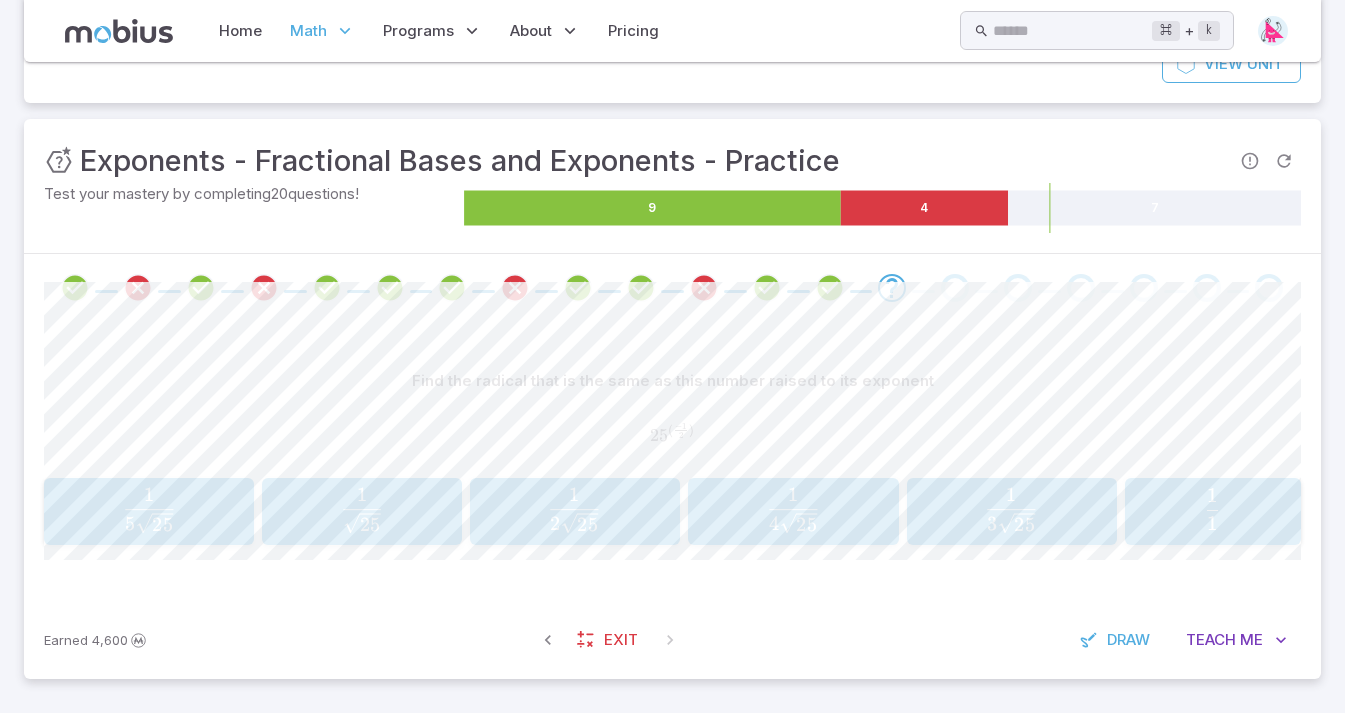 click on "1 1 ​" at bounding box center [1212, 509] 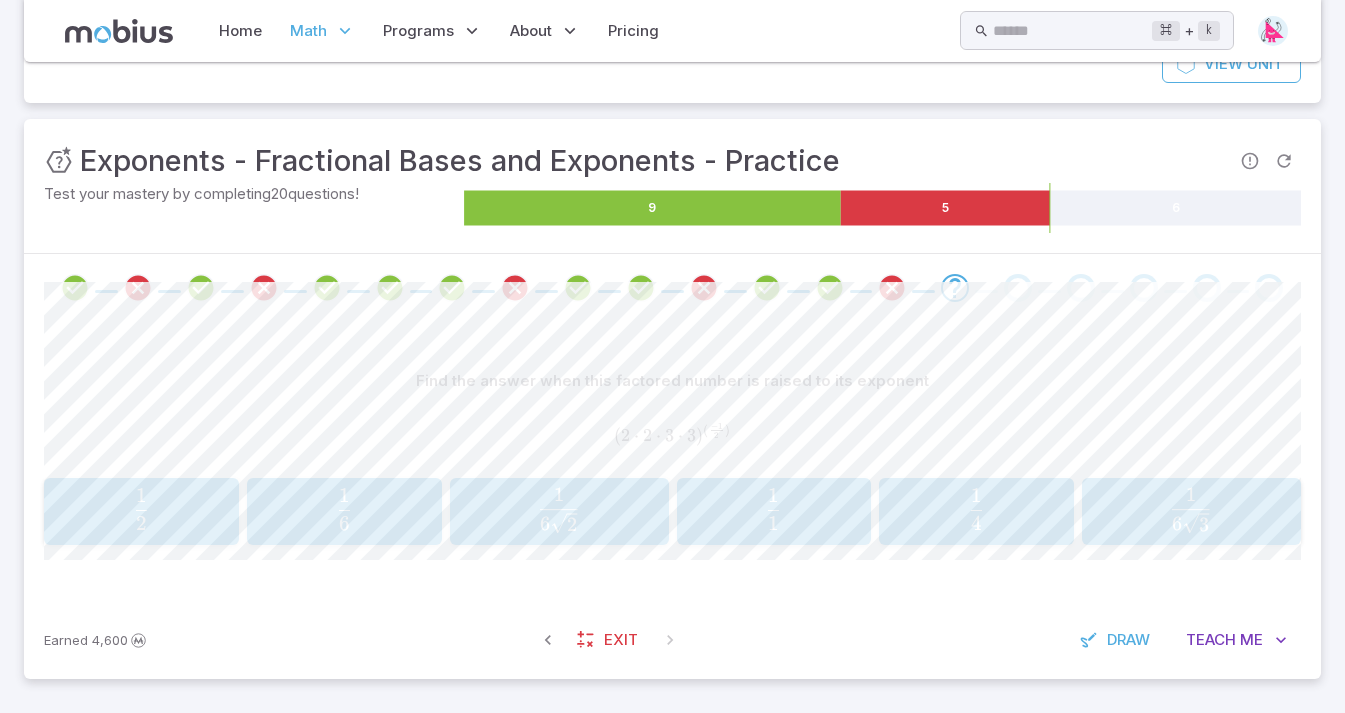 click on "6 2 ​ 1 ​" at bounding box center (559, 510) 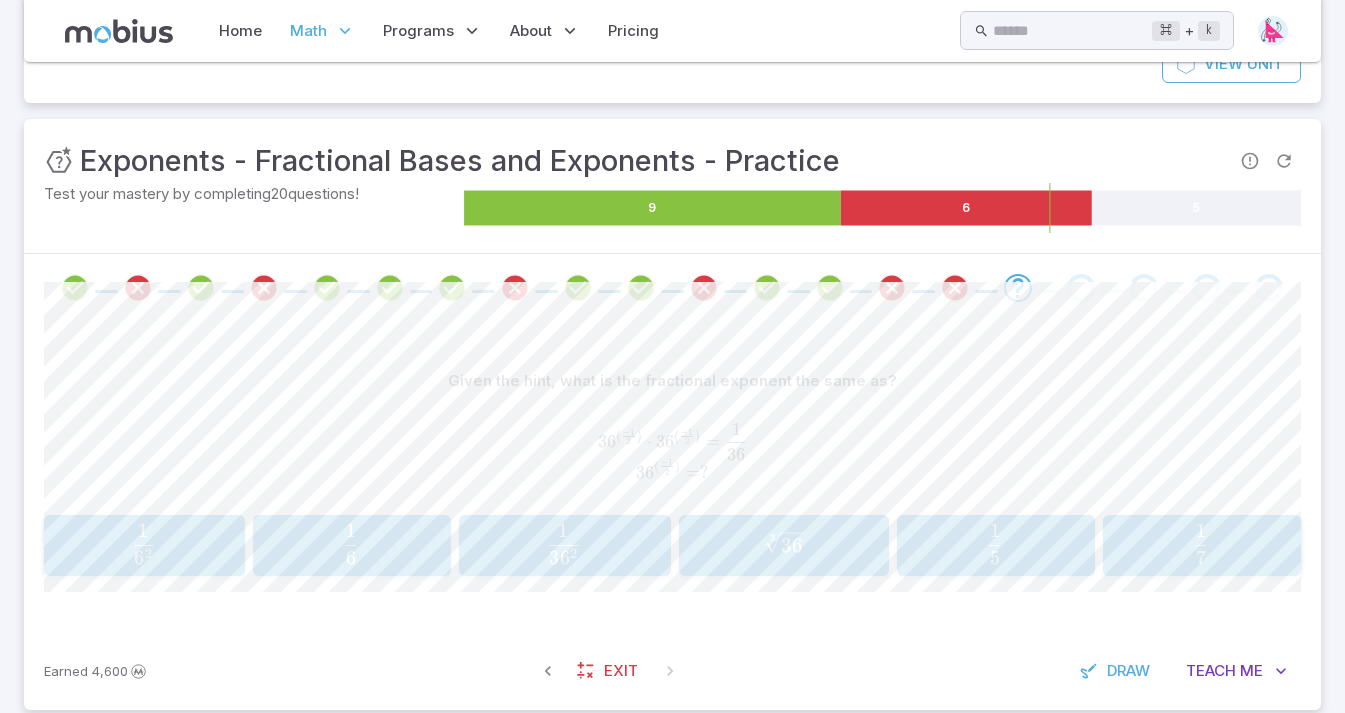 click on "6 1 ​" at bounding box center [351, 544] 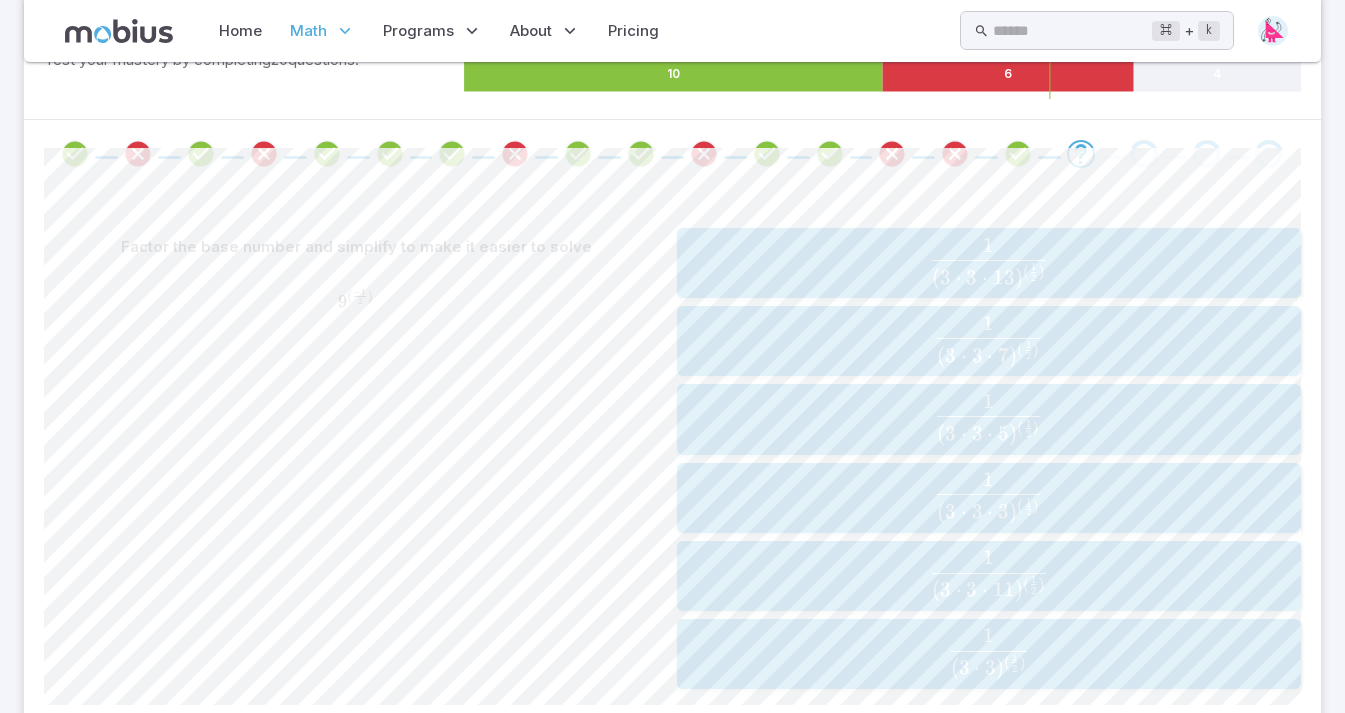 scroll, scrollTop: 453, scrollLeft: 0, axis: vertical 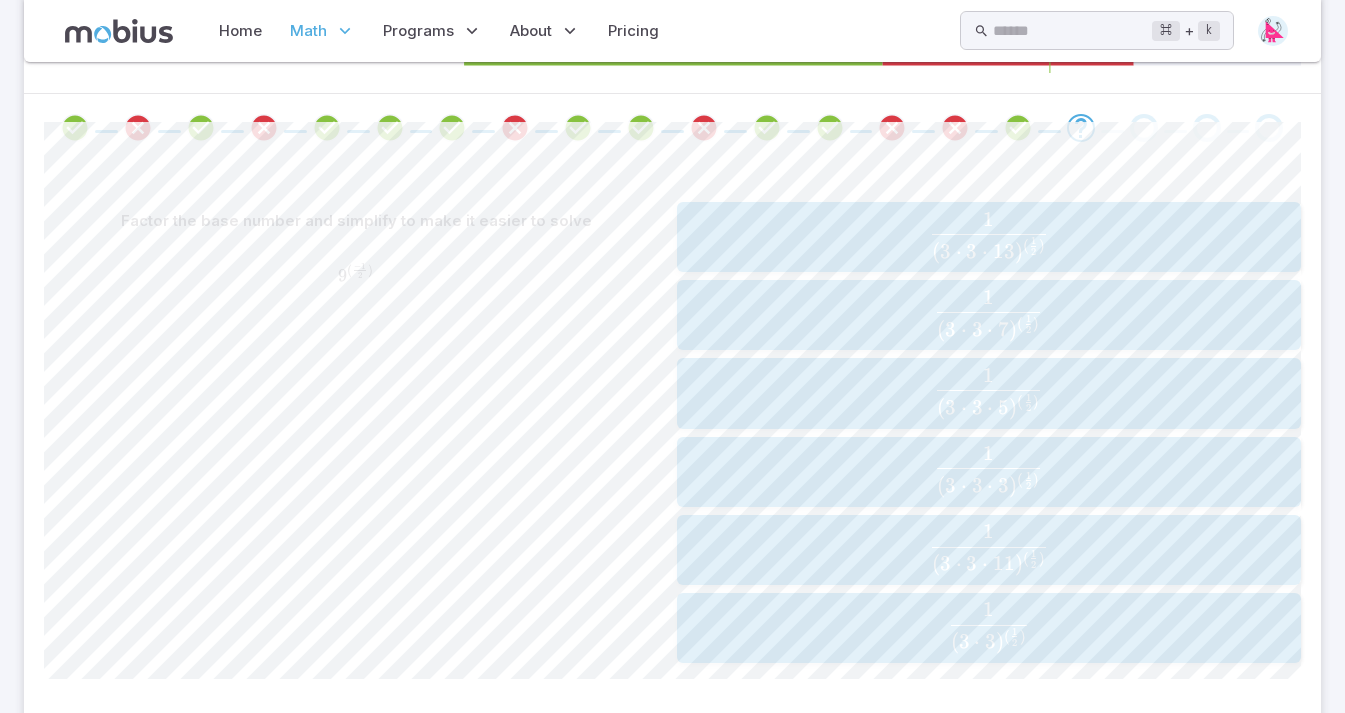 click on "( 3 ⋅ 3 ) ( 2 1 ​ ) 1 ​" at bounding box center [989, 628] 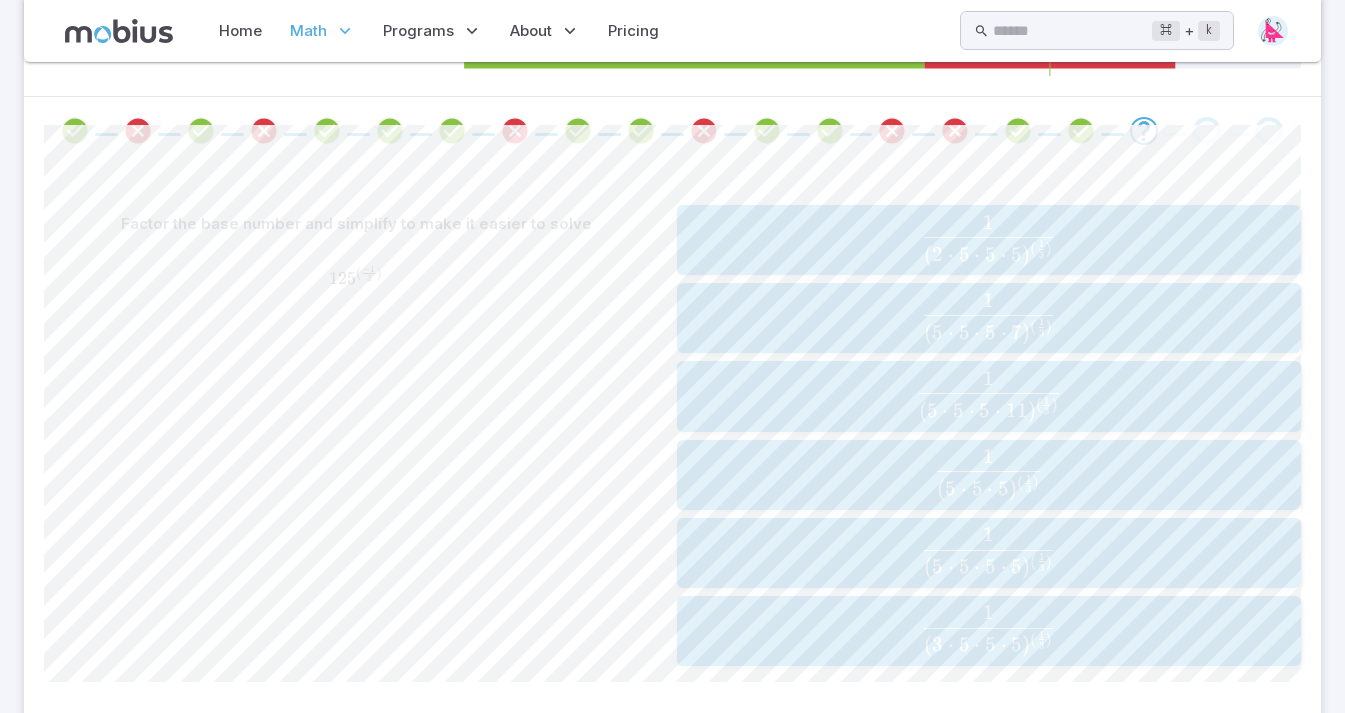 scroll, scrollTop: 456, scrollLeft: 0, axis: vertical 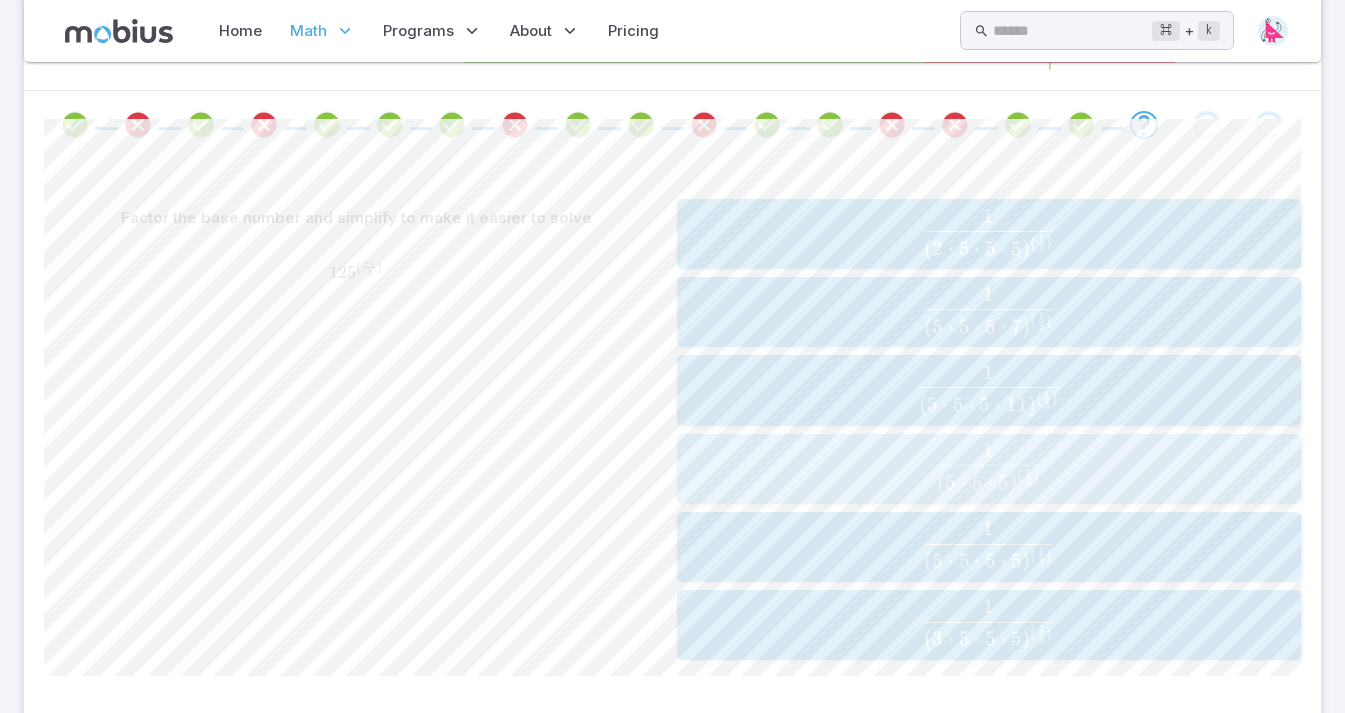 click on "( 5 ⋅ 5 ⋅ 5 ) ( 3 1 ​ ) 1 ​" at bounding box center (989, 469) 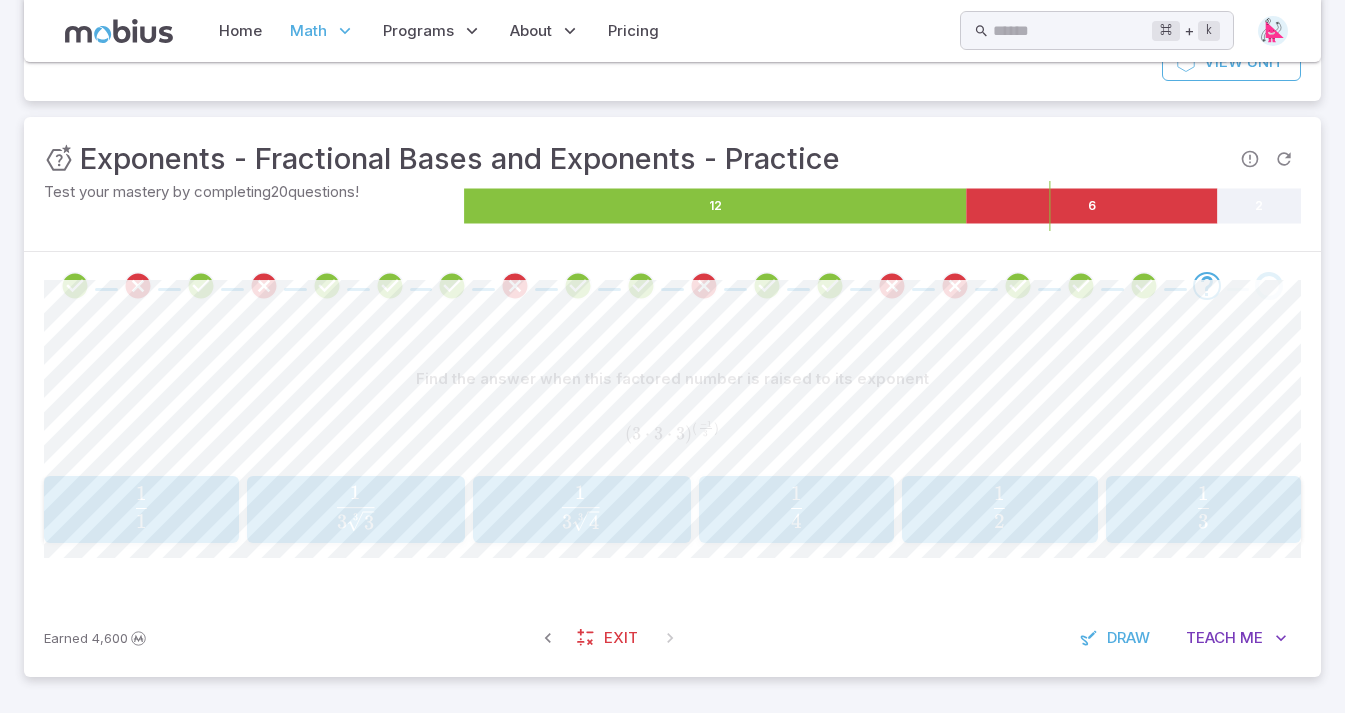 scroll, scrollTop: 293, scrollLeft: 0, axis: vertical 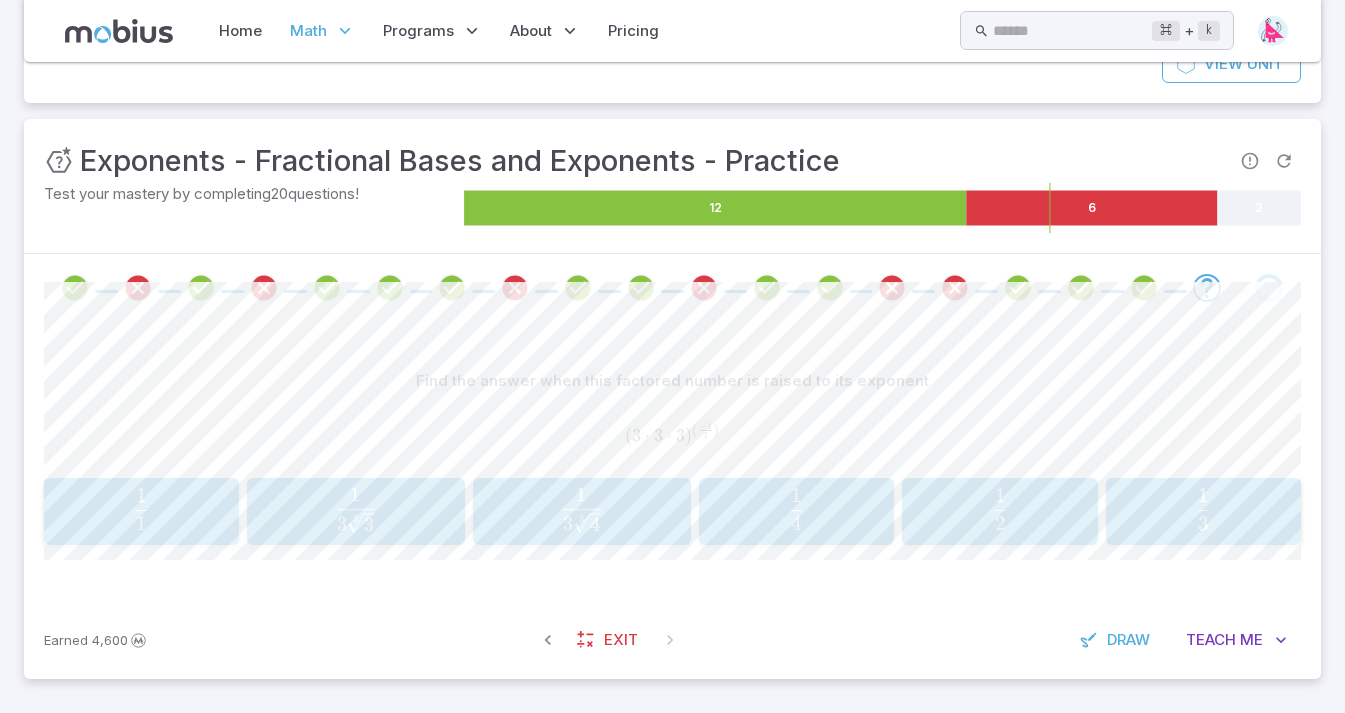 click on "1 1 ​" at bounding box center (141, 509) 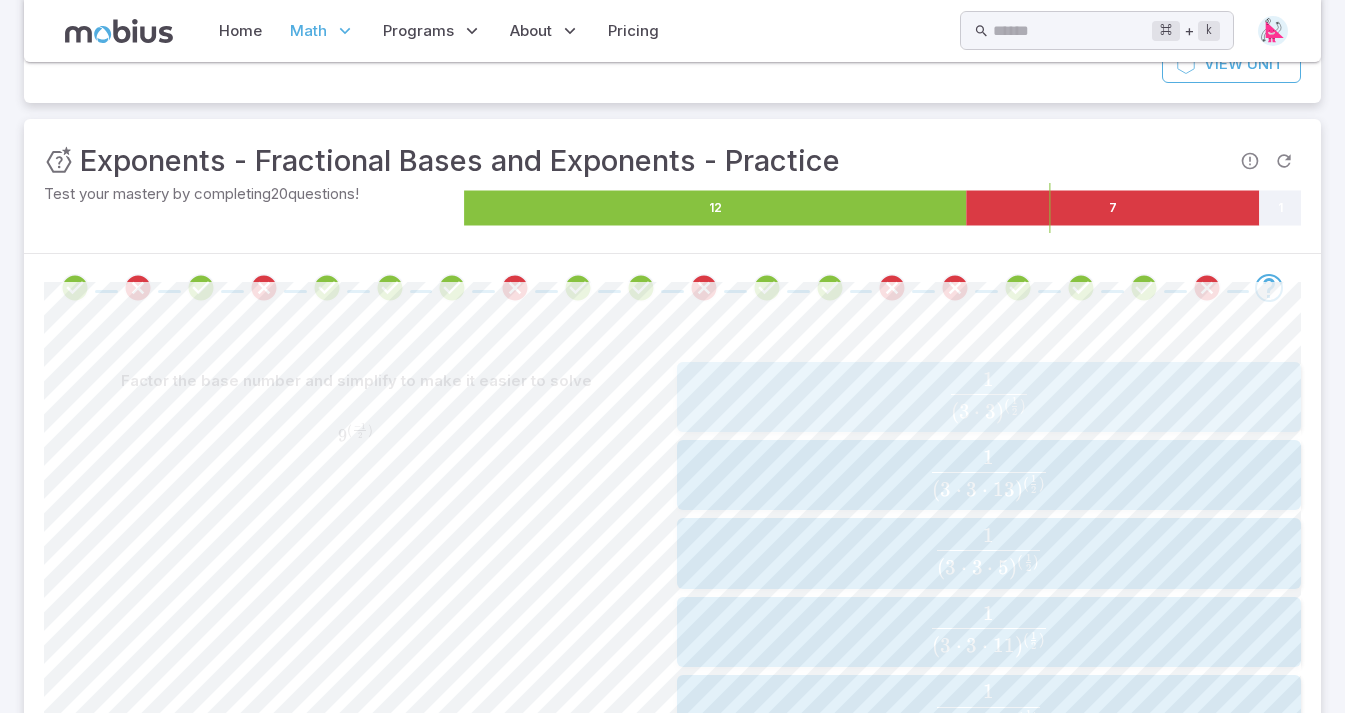 click on "( 3 ⋅ 3 ) ( 2 1 ​ ) 1 ​" at bounding box center (989, 397) 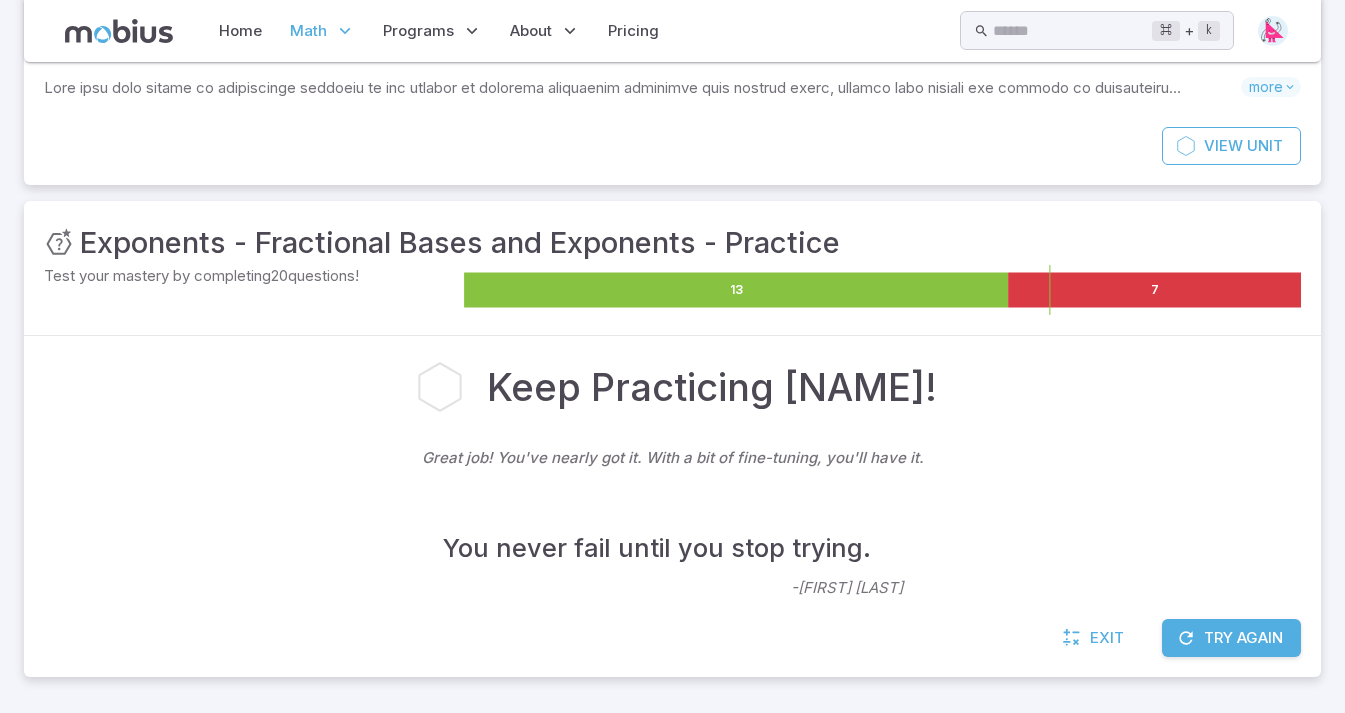 scroll, scrollTop: 210, scrollLeft: 0, axis: vertical 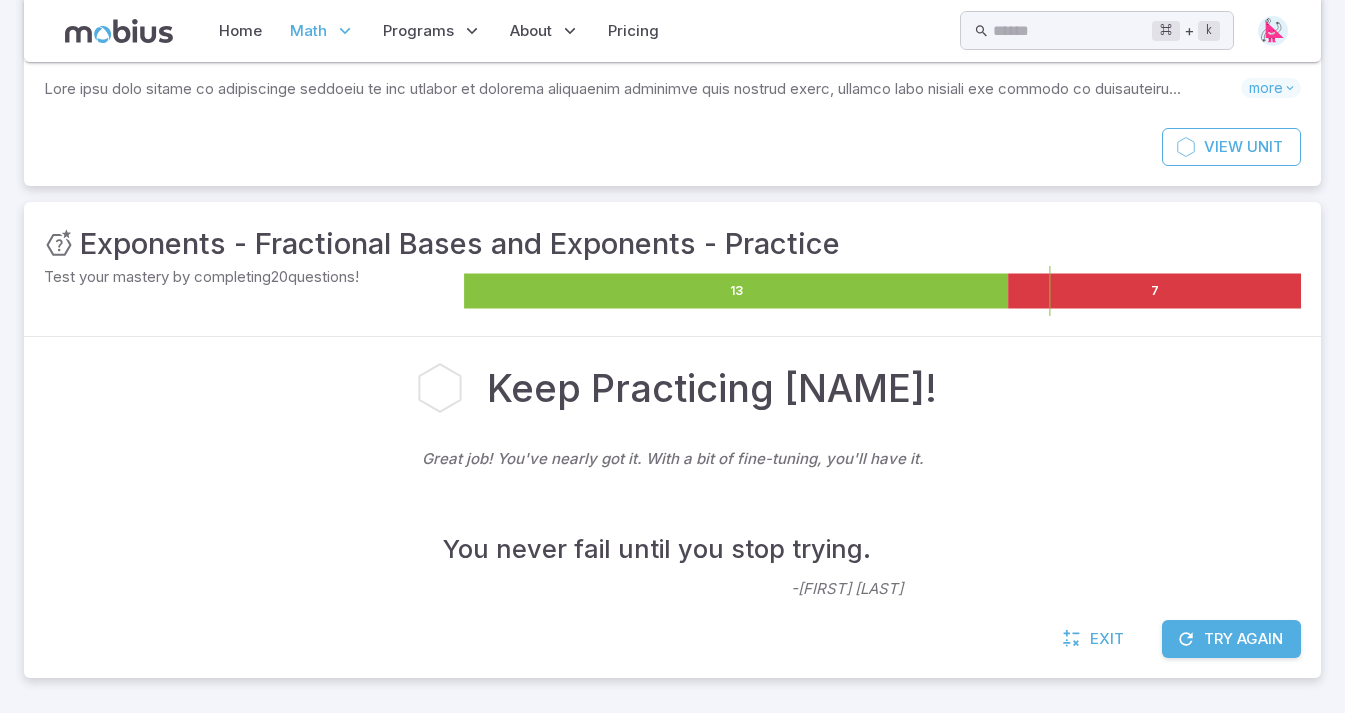 click on "Try Again" at bounding box center (1231, 639) 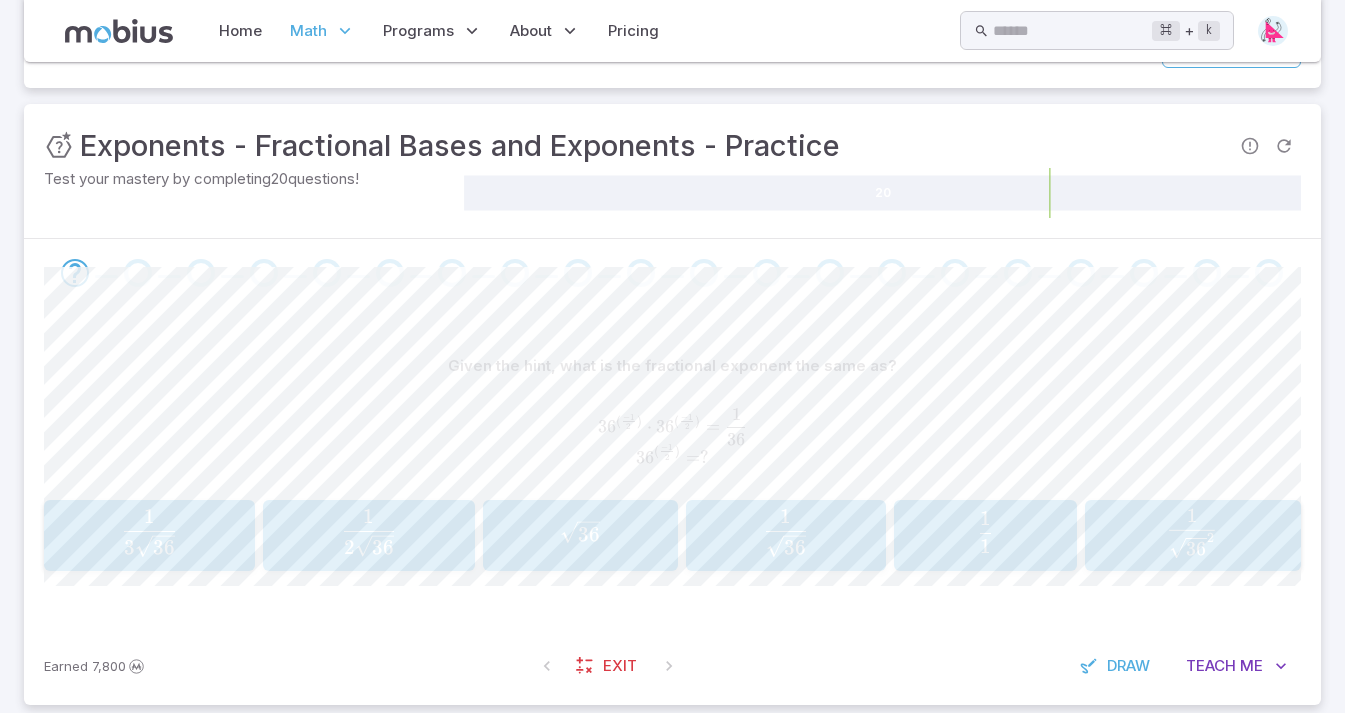 scroll, scrollTop: 329, scrollLeft: 0, axis: vertical 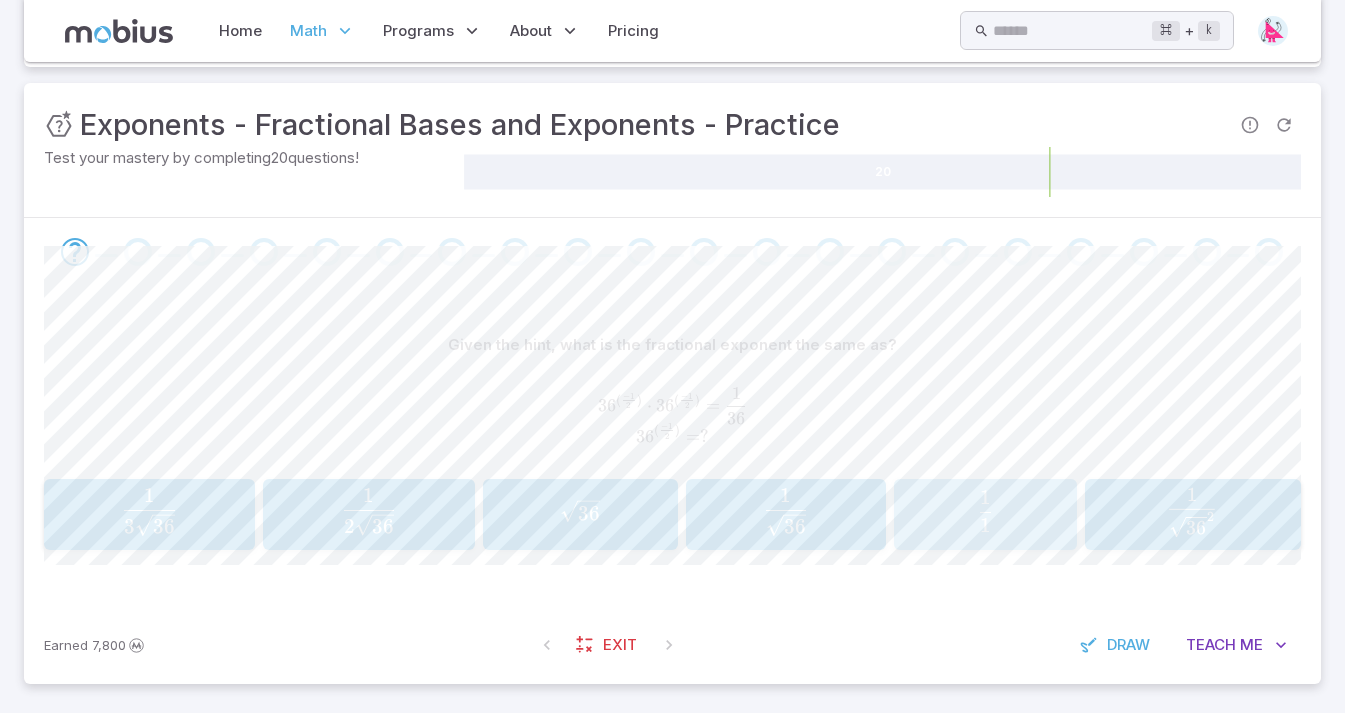click on "1 1 \frac{1}{1} 1 1 ​" at bounding box center (985, 514) 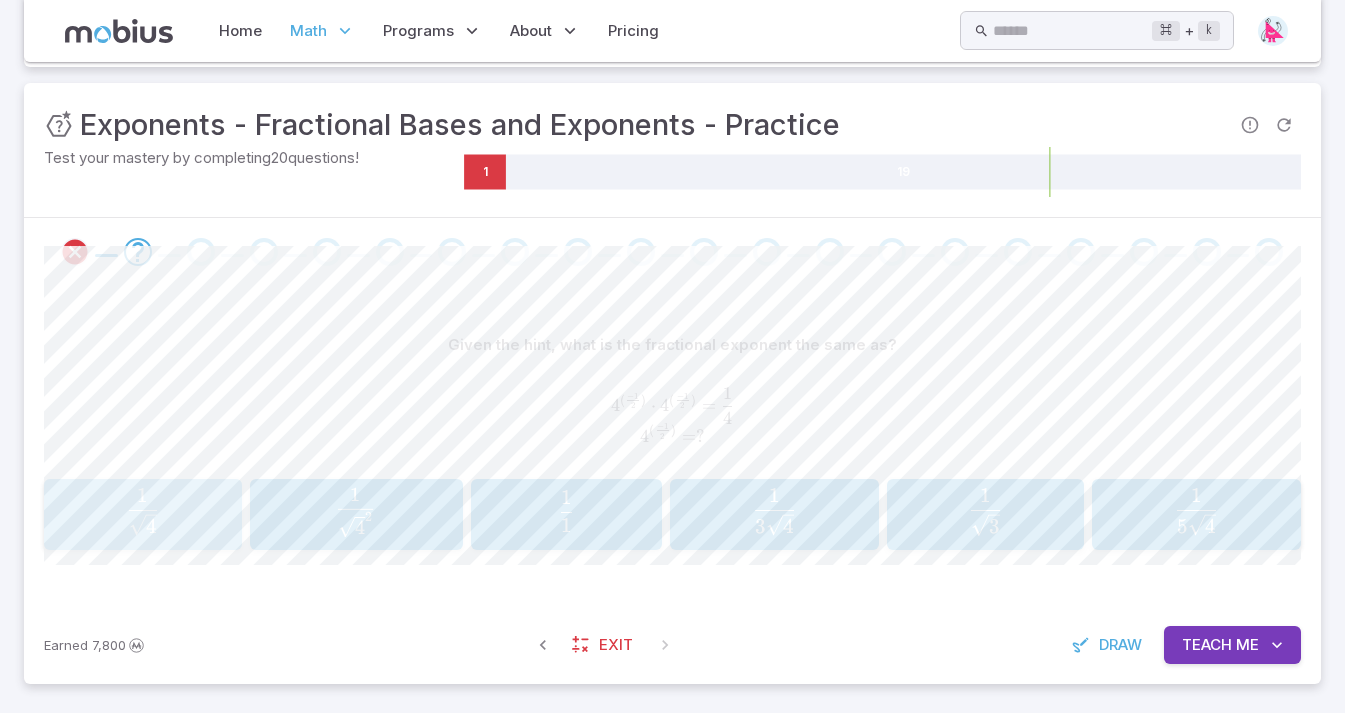 click on "4 ​ 1 ​" at bounding box center [142, 511] 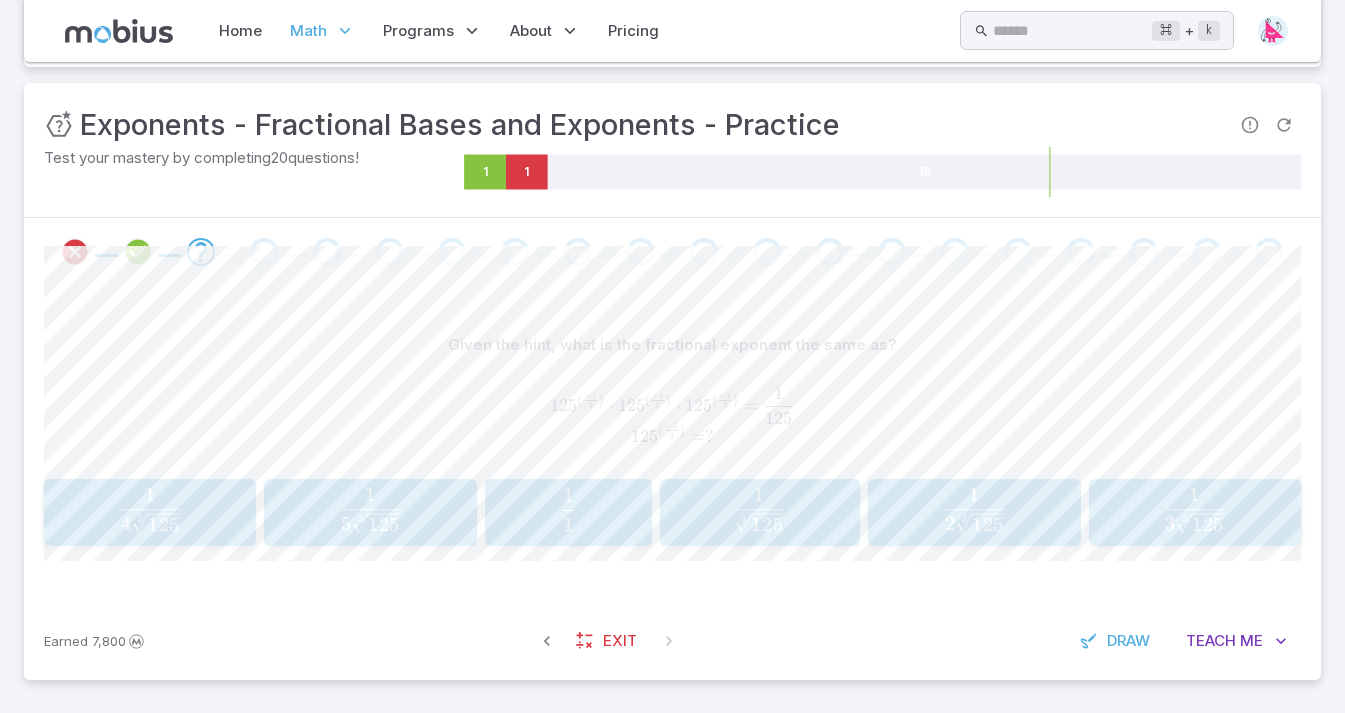 click on "1 1 \frac{1}{1} 1 1 ​" at bounding box center (568, 512) 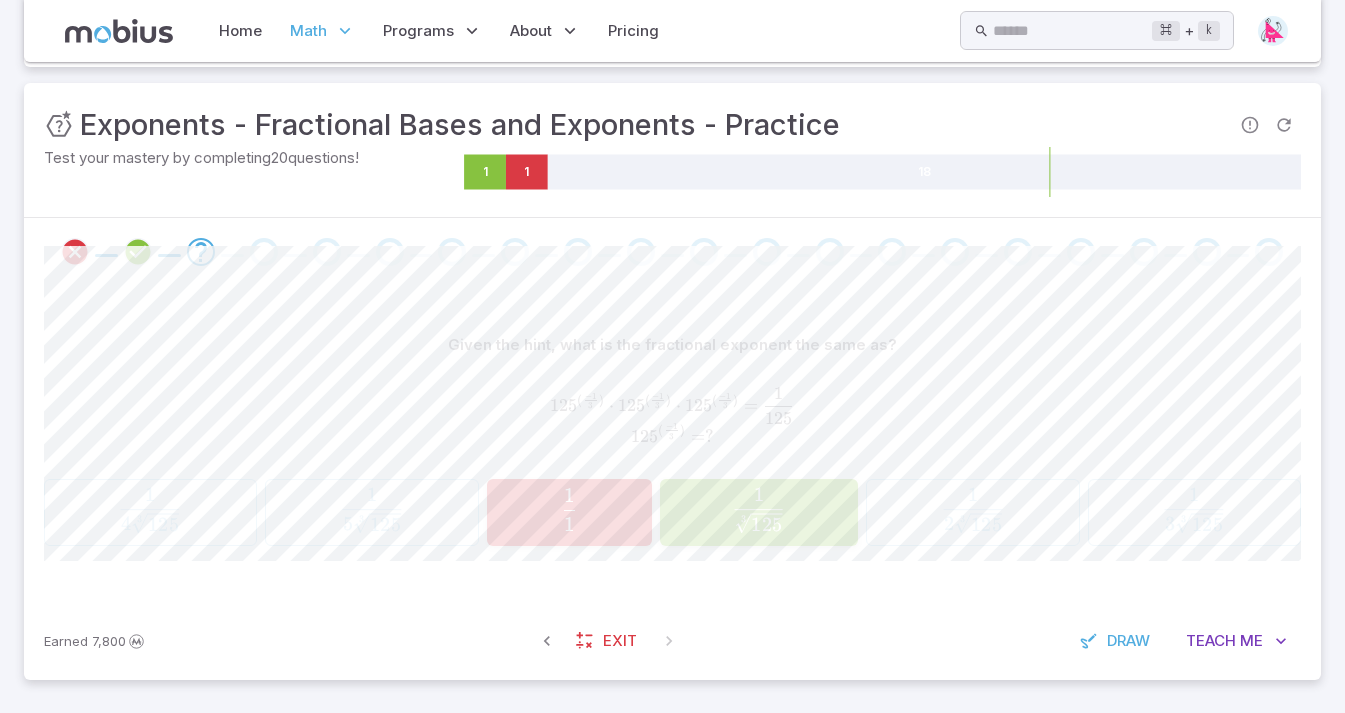 click at bounding box center [759, 524] 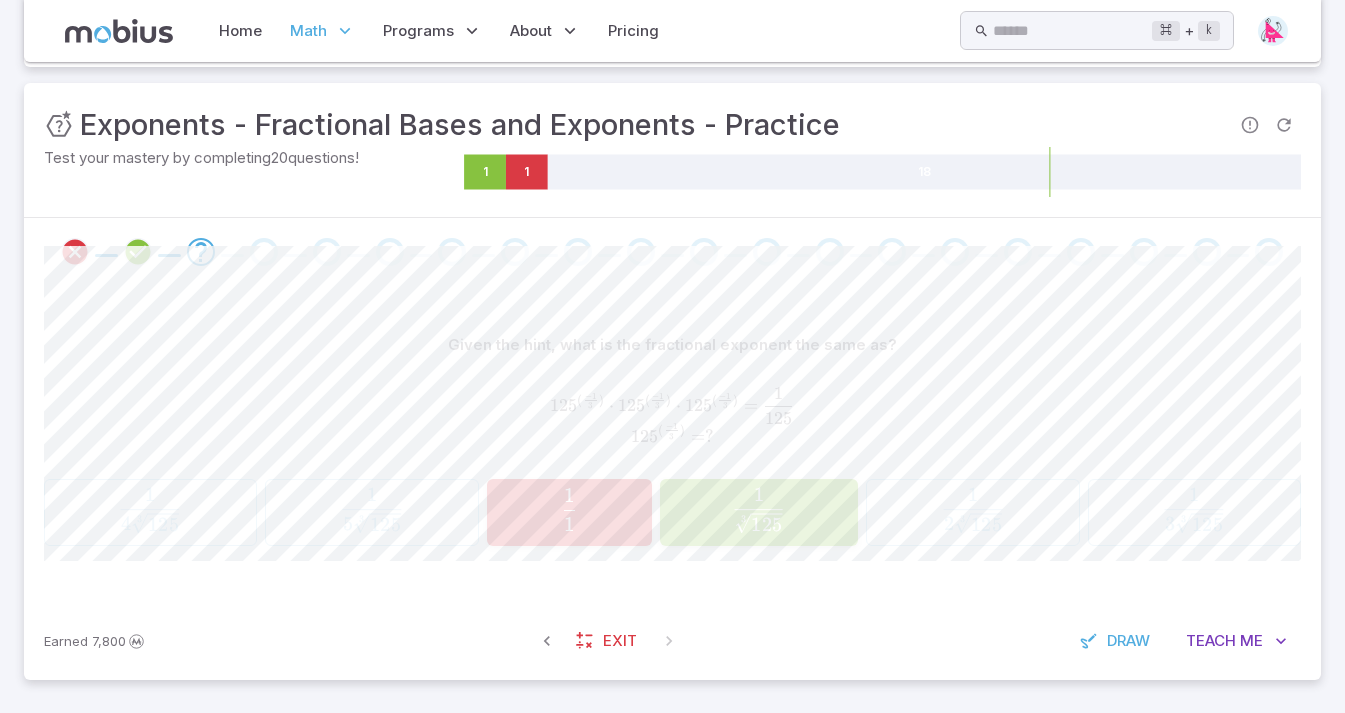click at bounding box center [759, 524] 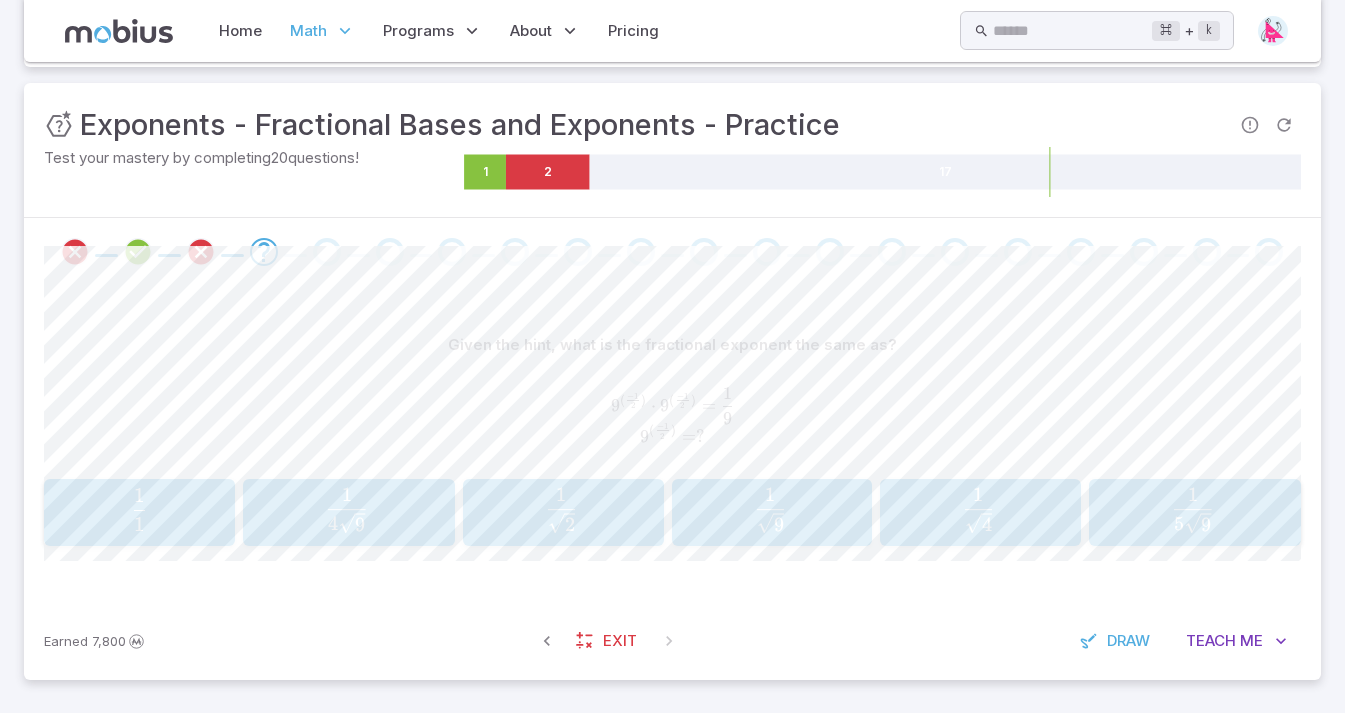 click on "9 ​ 1 ​" at bounding box center (770, 510) 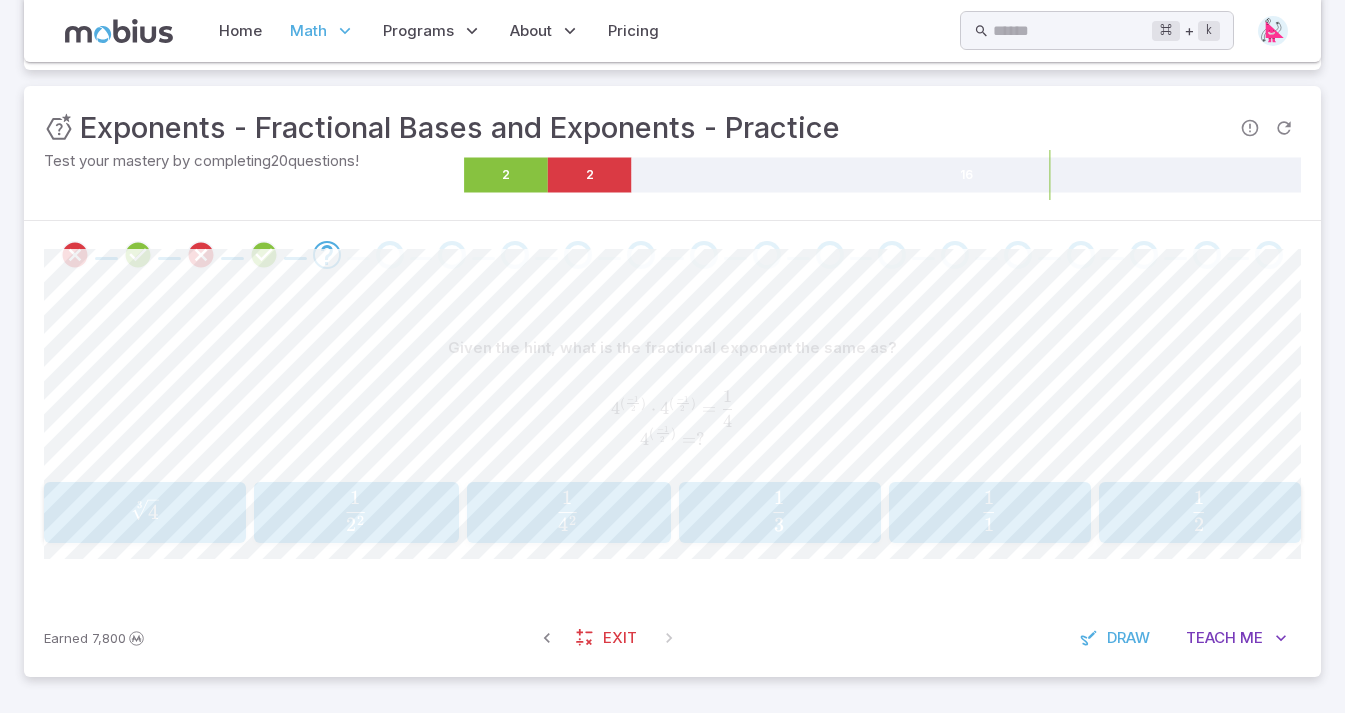 scroll, scrollTop: 325, scrollLeft: 0, axis: vertical 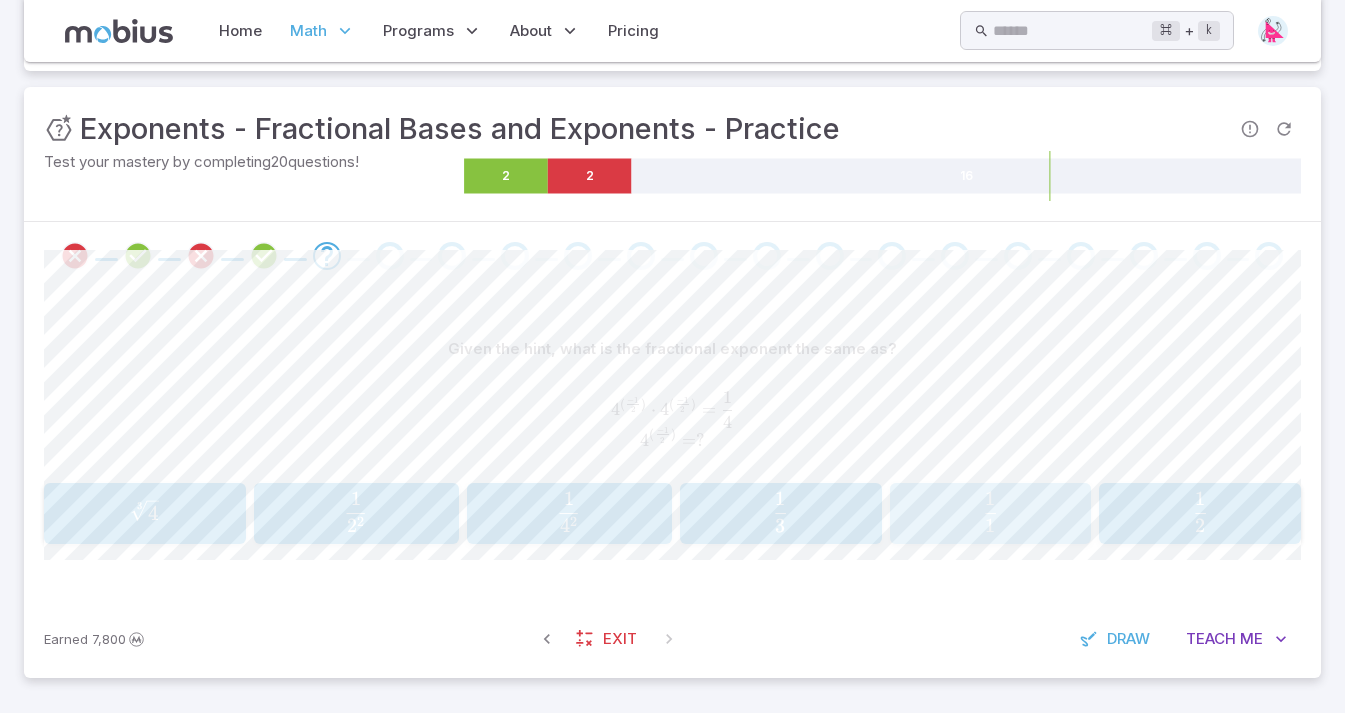 click on "1 1 ​" at bounding box center [990, 512] 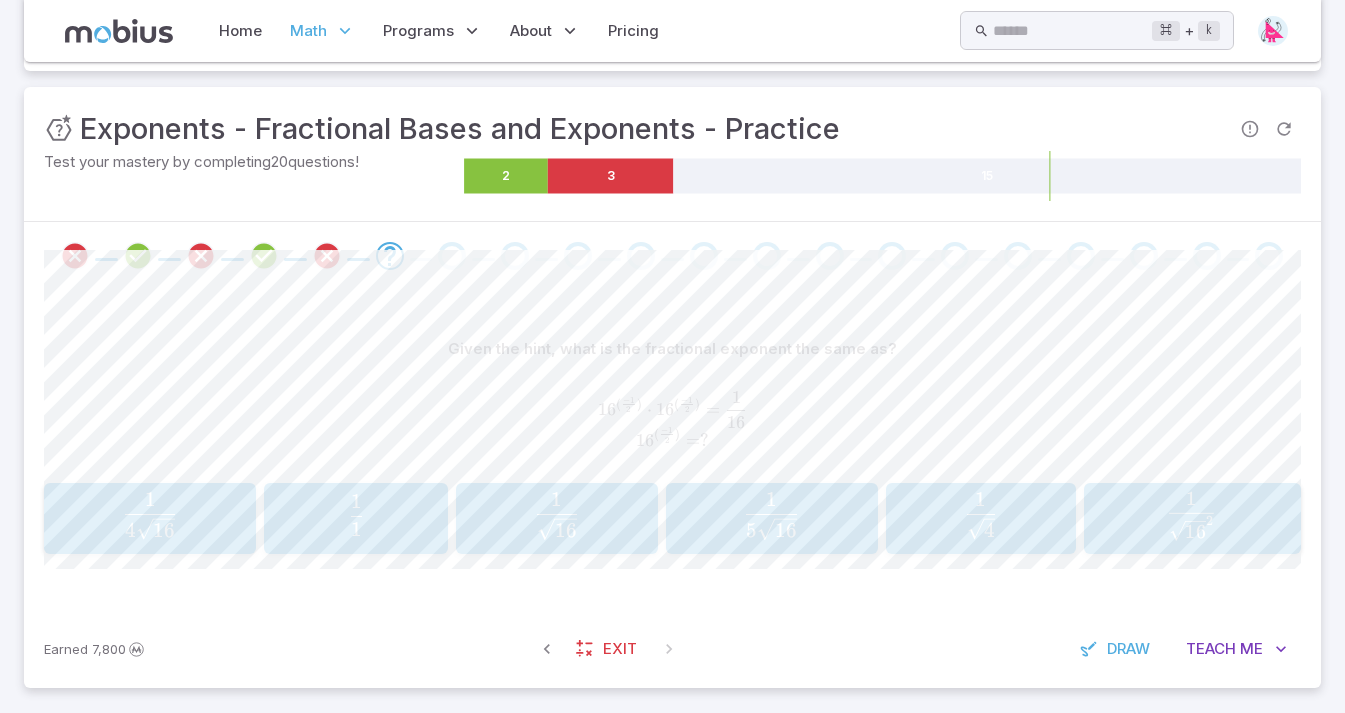 click on "16 ​ 1 ​" at bounding box center (557, 515) 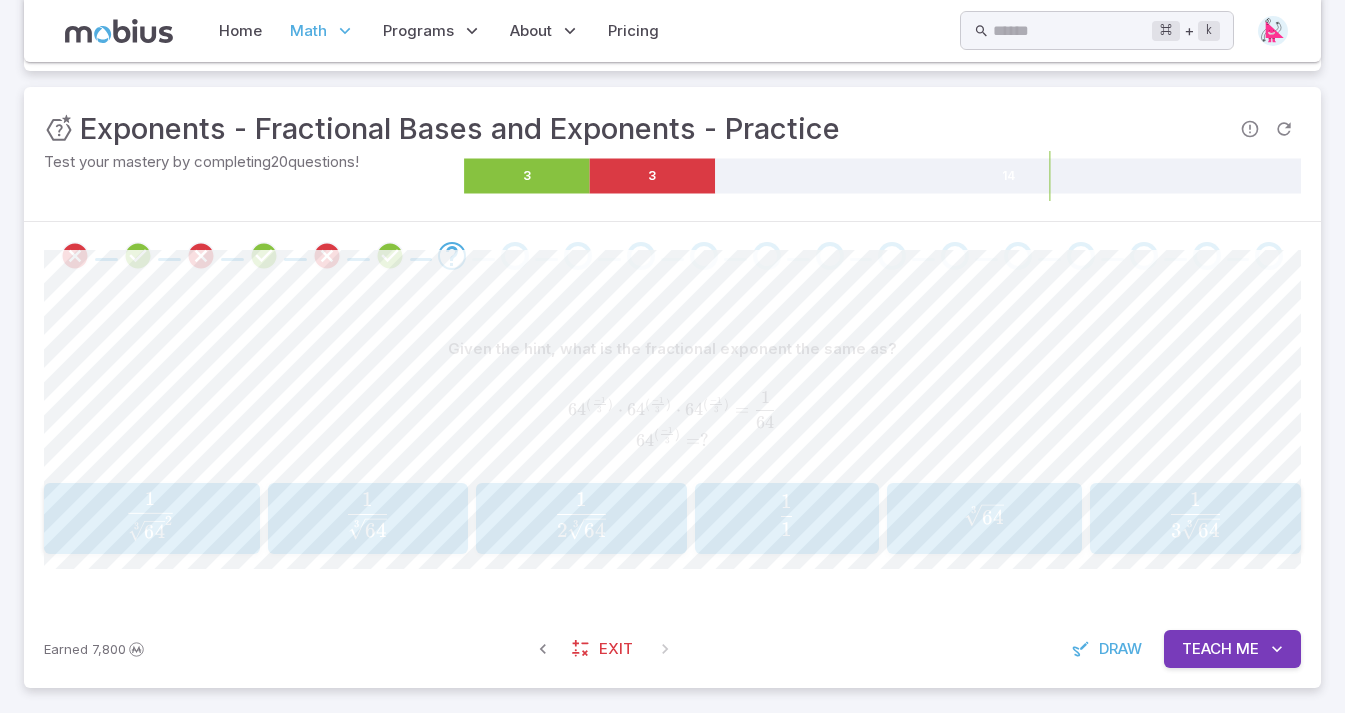 click on "3 64 ​ 1 ​" at bounding box center [367, 515] 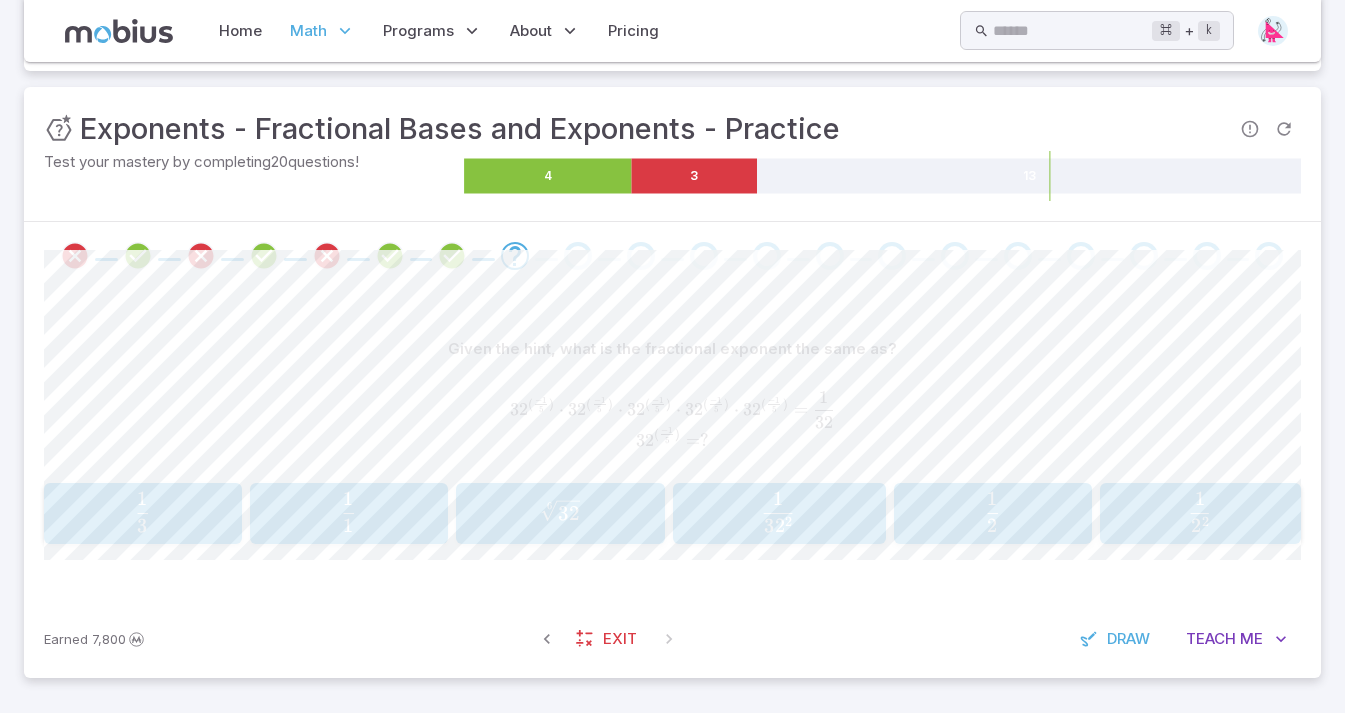 click on "2 1 ​" at bounding box center (992, 512) 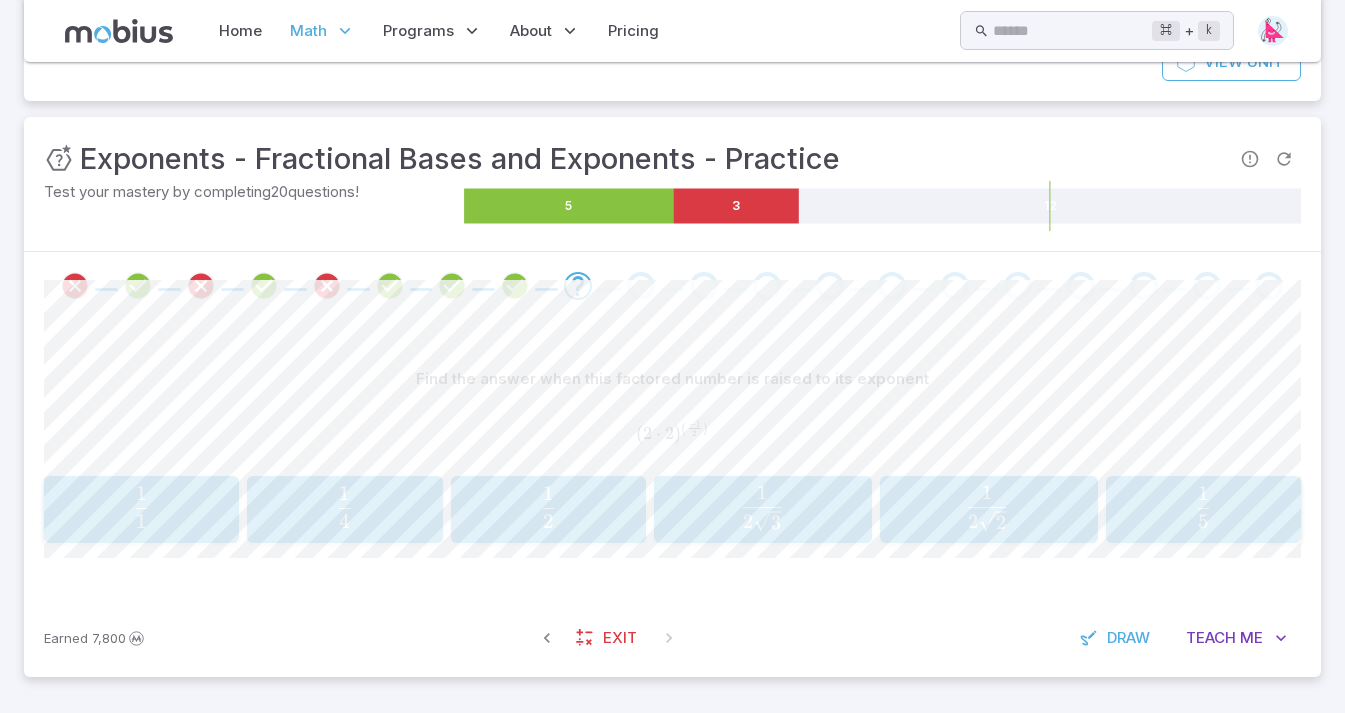 scroll, scrollTop: 293, scrollLeft: 0, axis: vertical 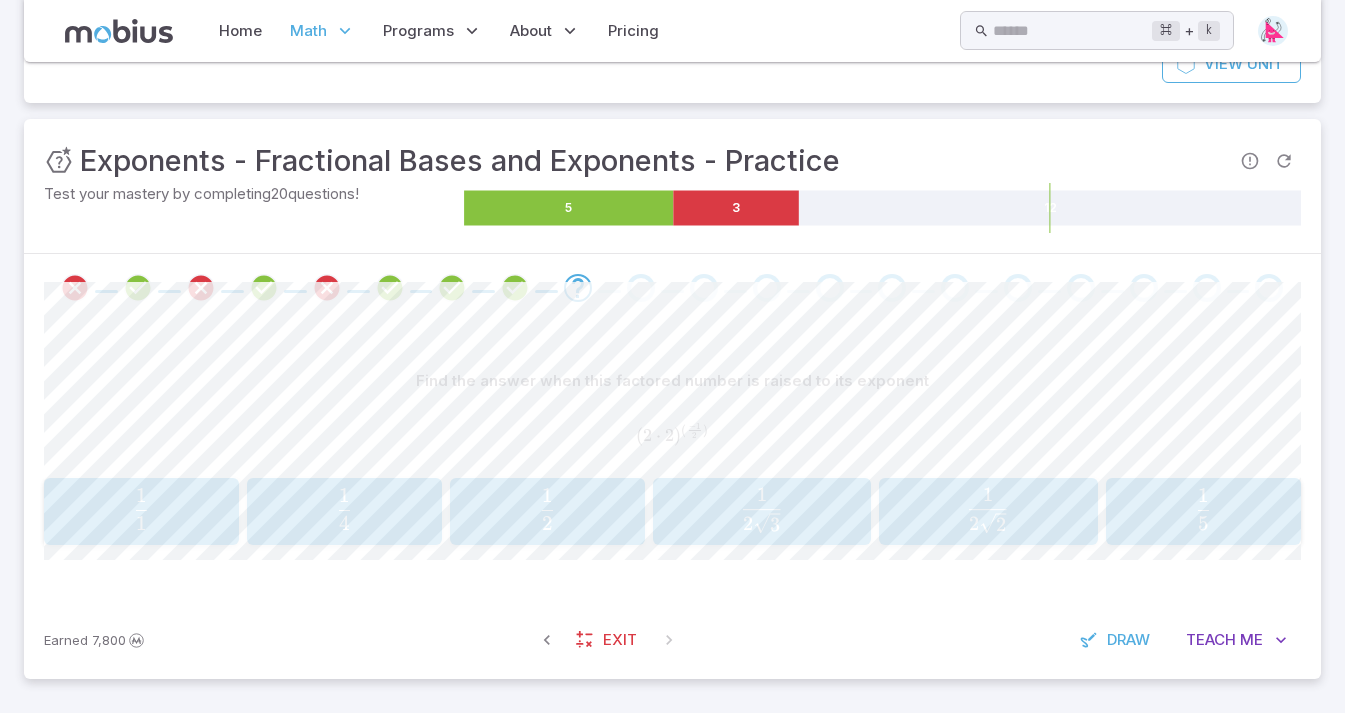 click on "2 1 ​" at bounding box center [547, 509] 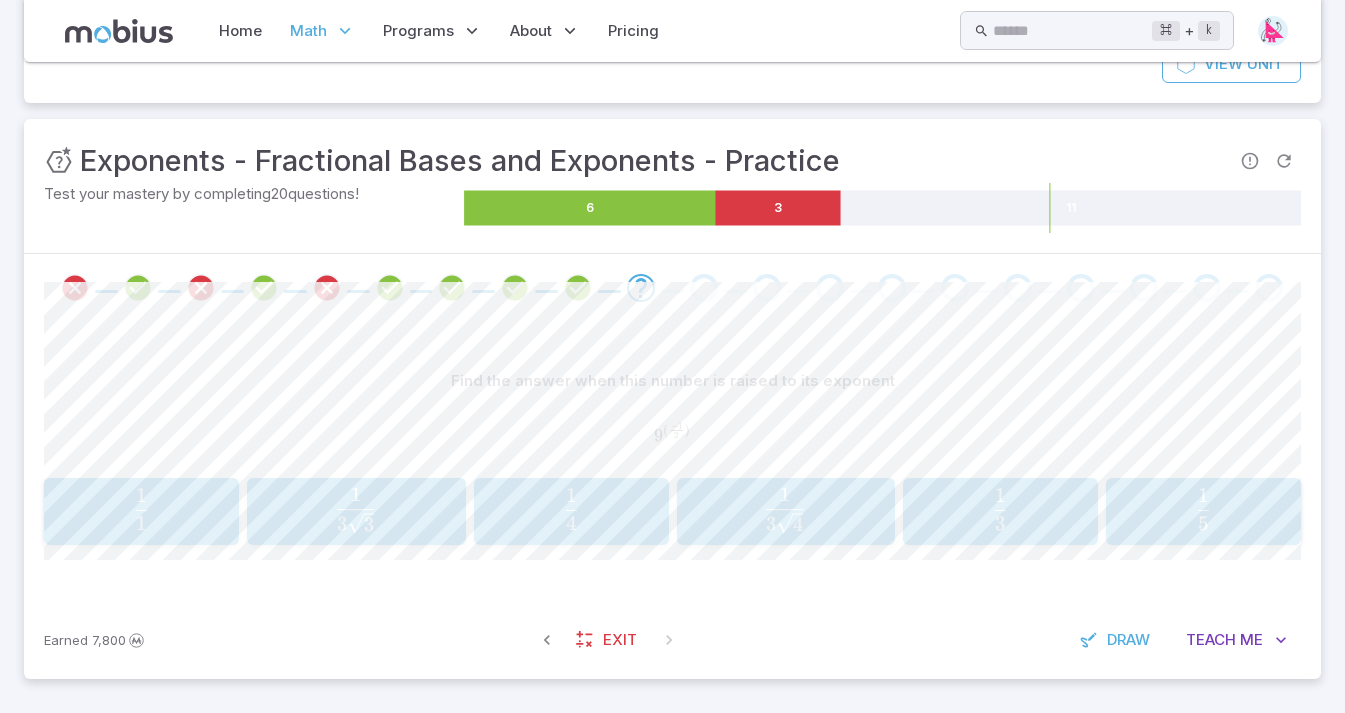 click on "3 1 ​" at bounding box center (1000, 509) 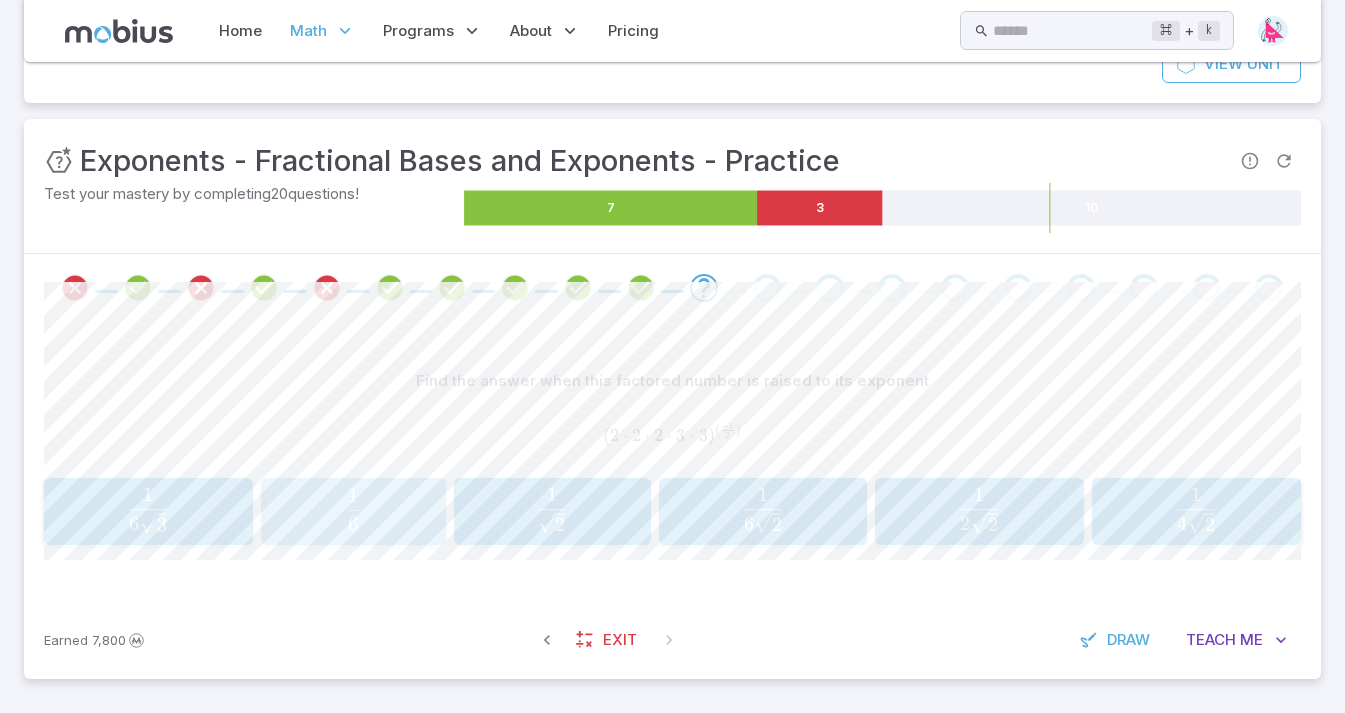 click on "6 1 ​" at bounding box center (353, 509) 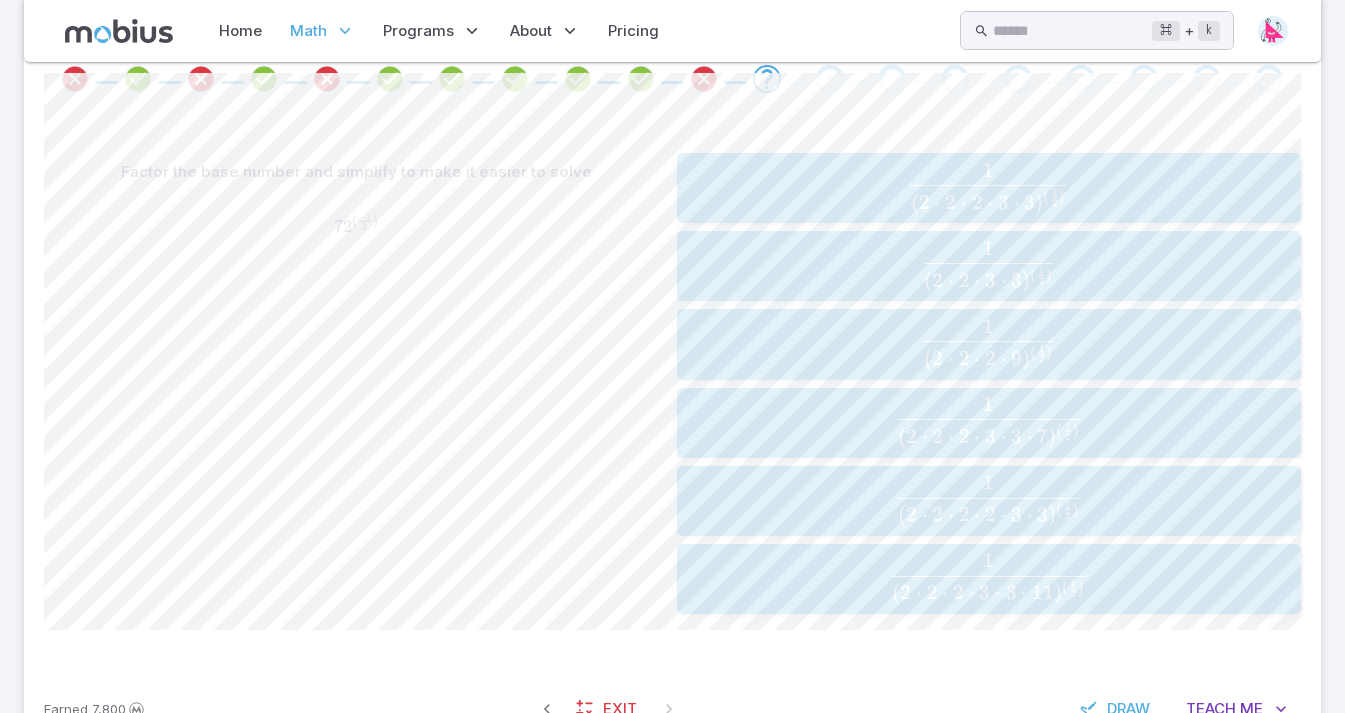 scroll, scrollTop: 507, scrollLeft: 0, axis: vertical 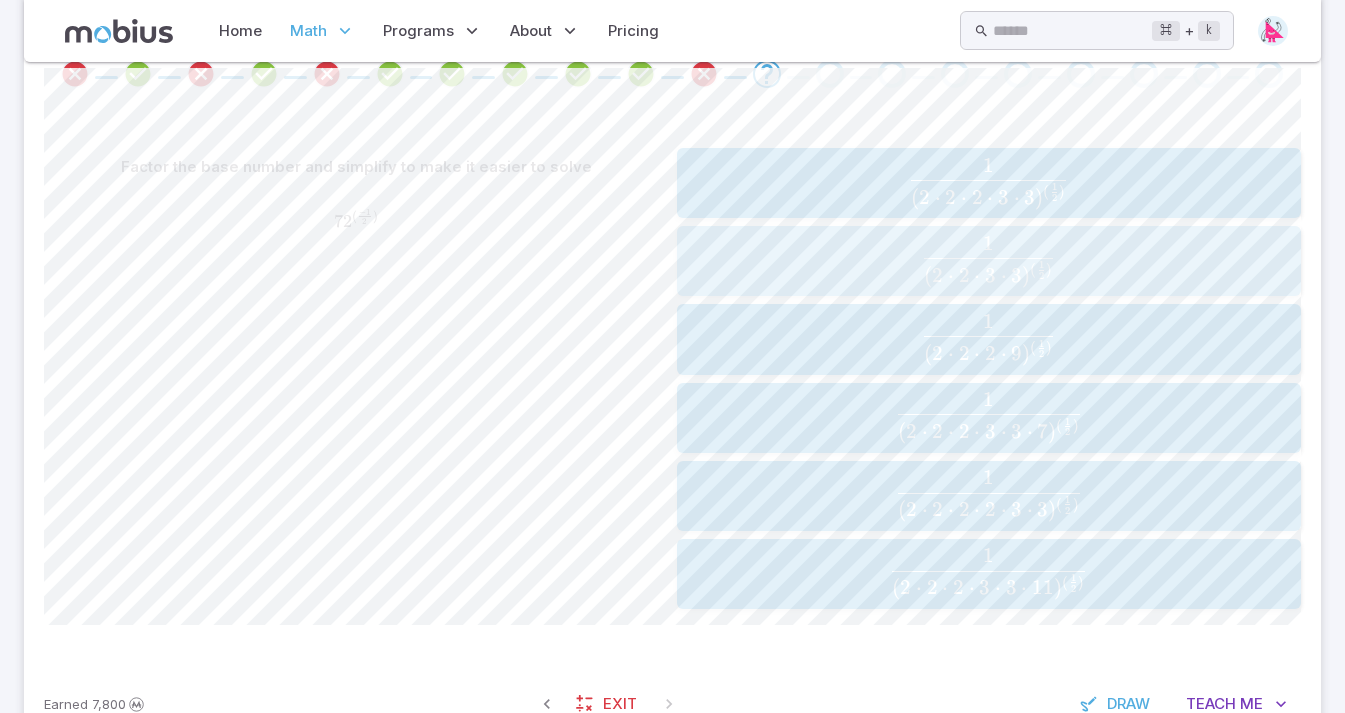 click at bounding box center (988, 258) 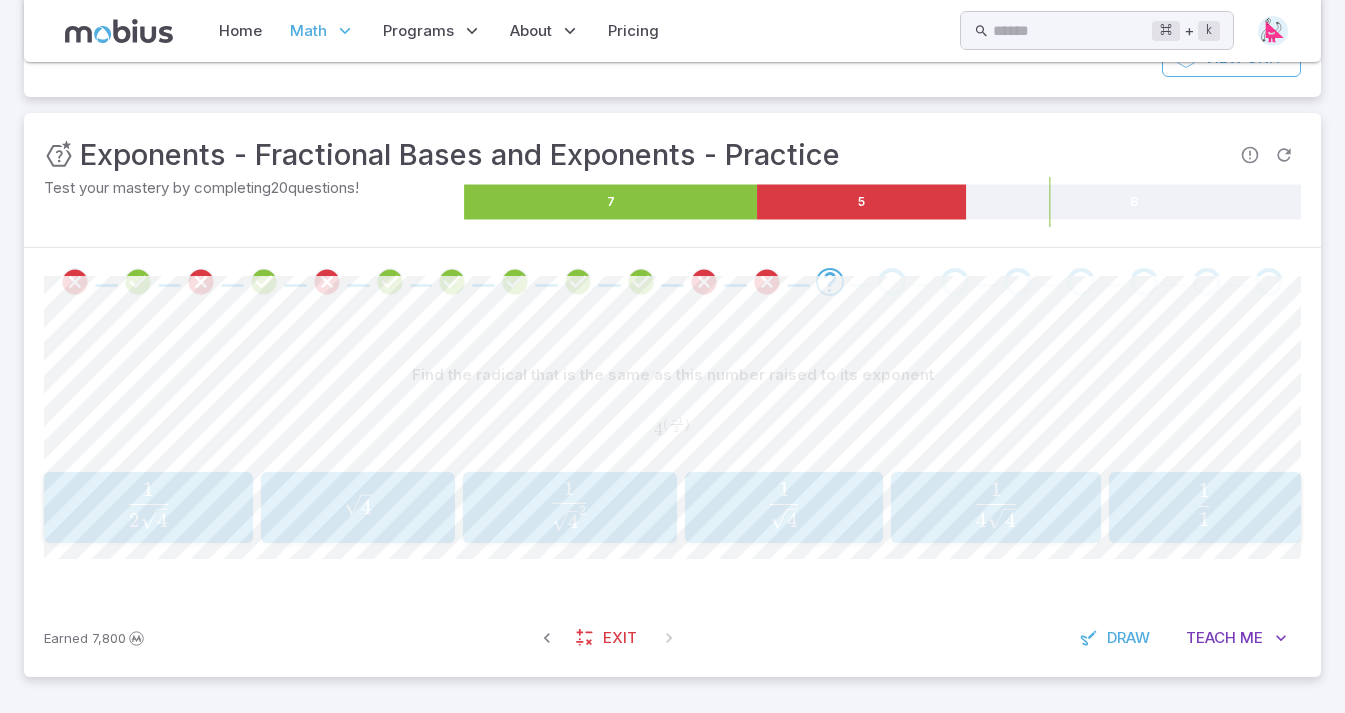 scroll, scrollTop: 298, scrollLeft: 0, axis: vertical 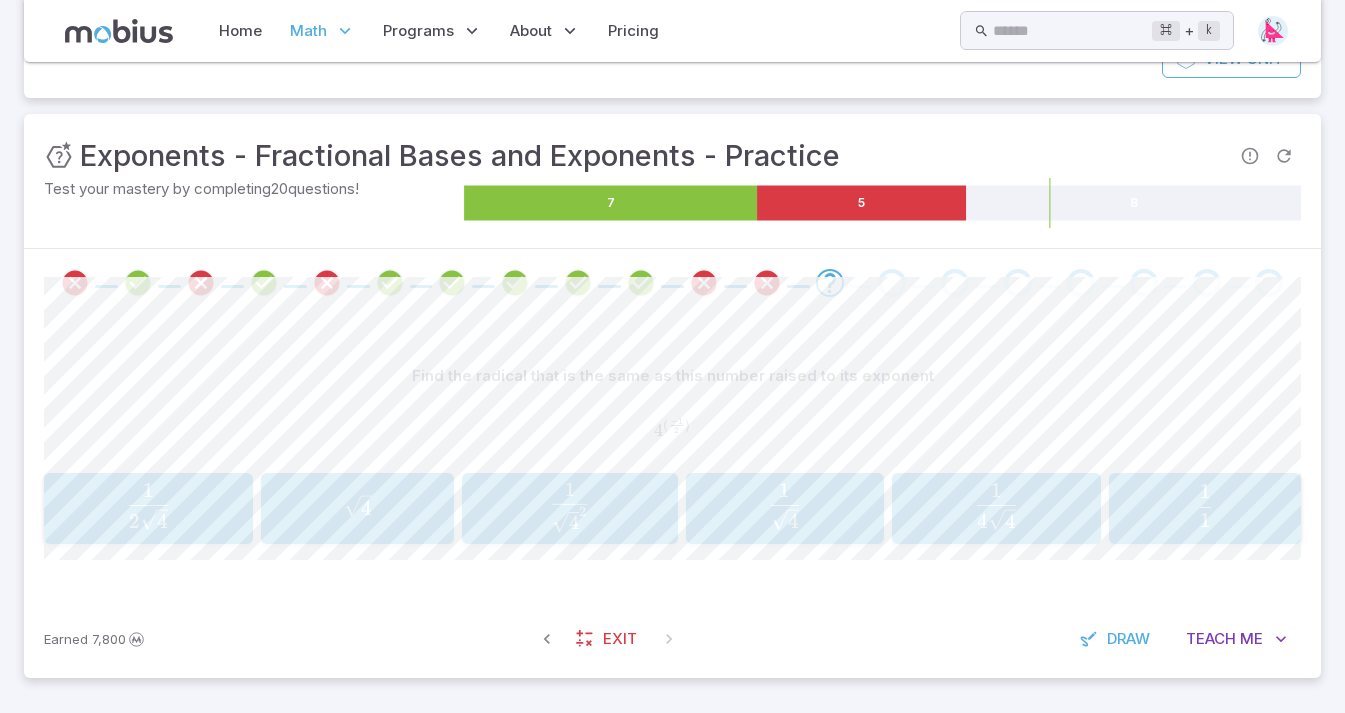 click on "1 1 \frac{1}{1} 1 1 ​" at bounding box center [1204, 508] 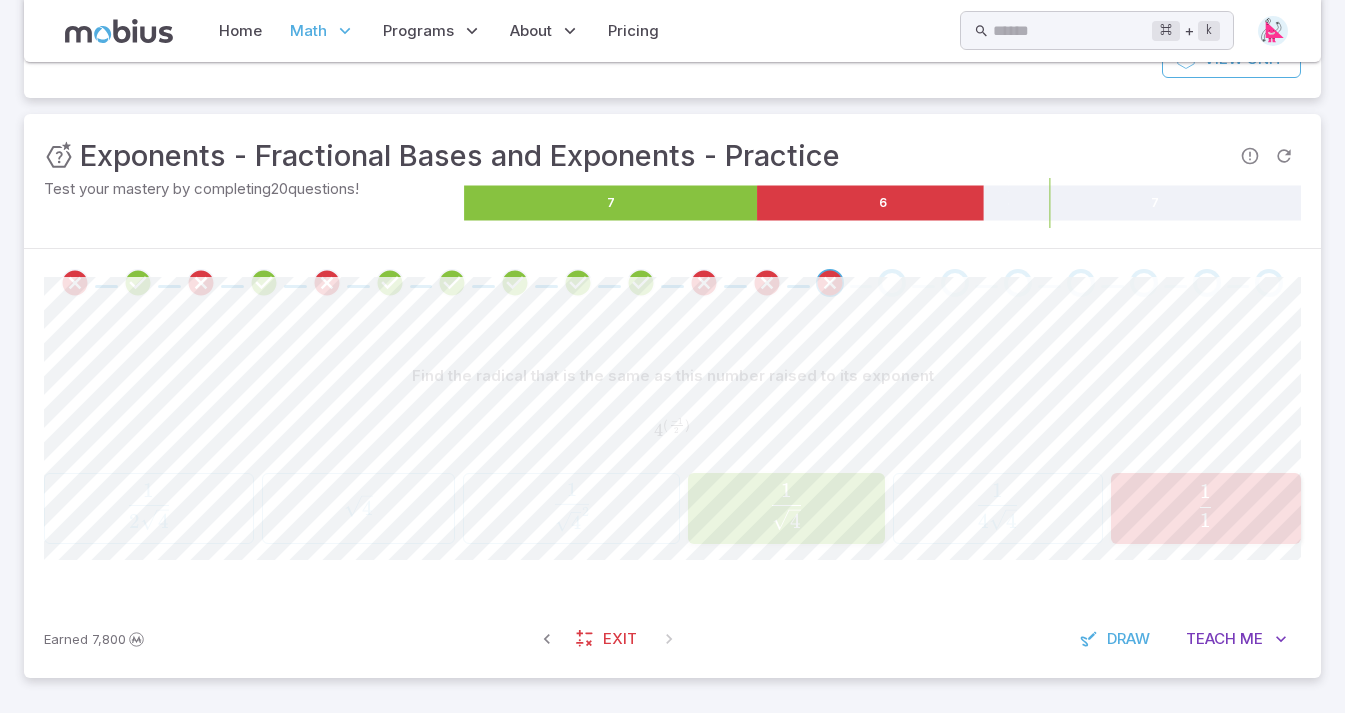 scroll, scrollTop: 293, scrollLeft: 0, axis: vertical 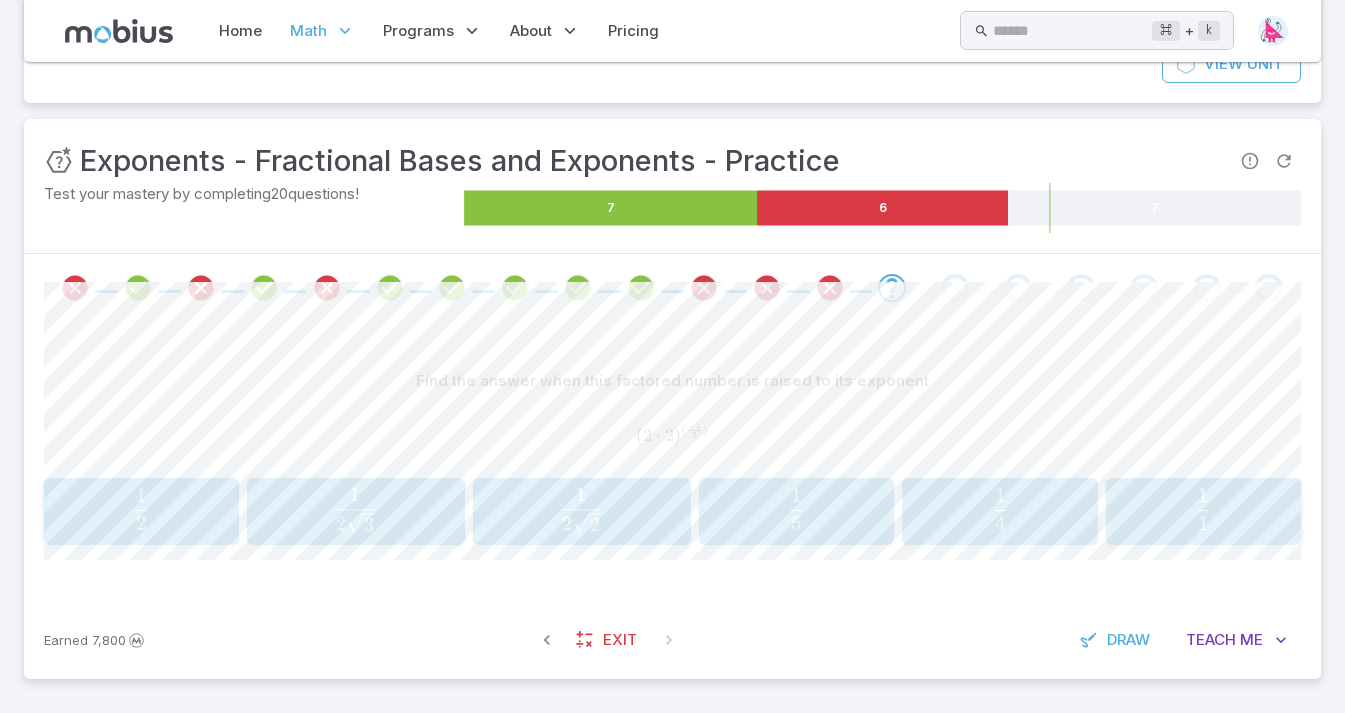click on "2 2 ​ 1 ​" at bounding box center [581, 510] 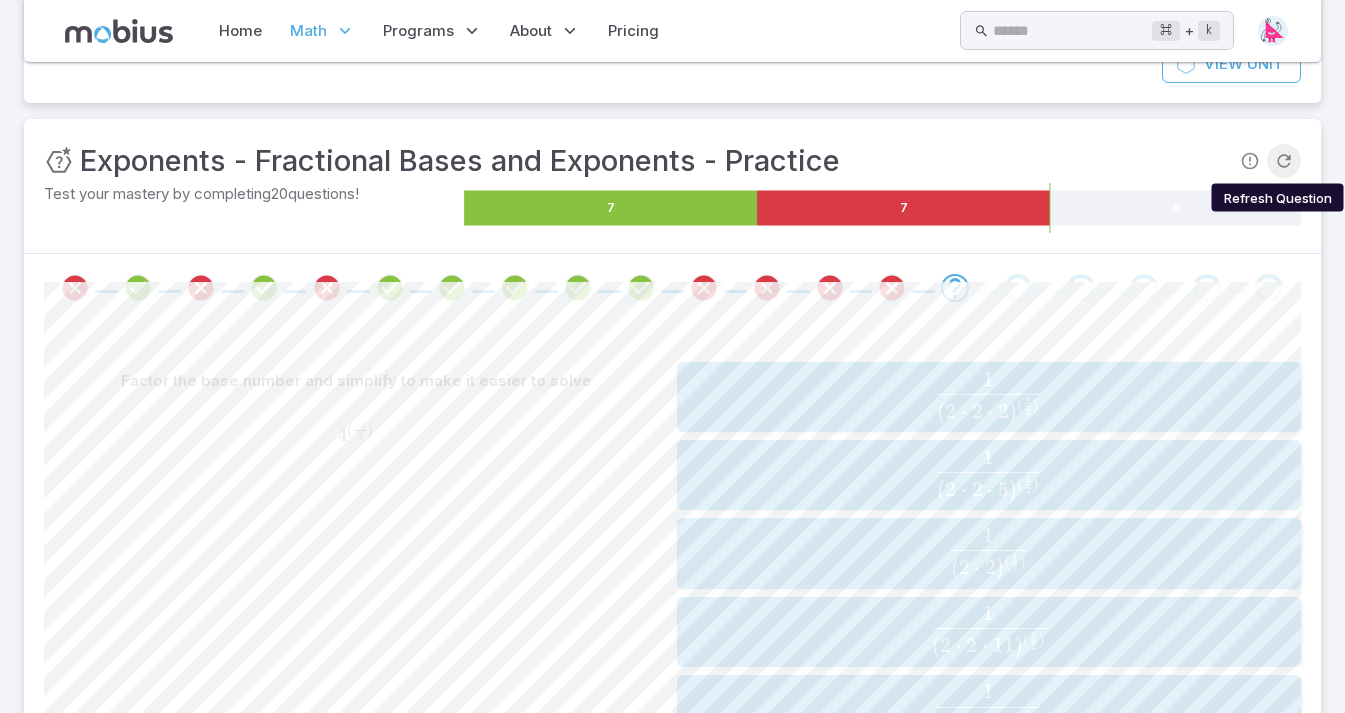 click at bounding box center (1284, 161) 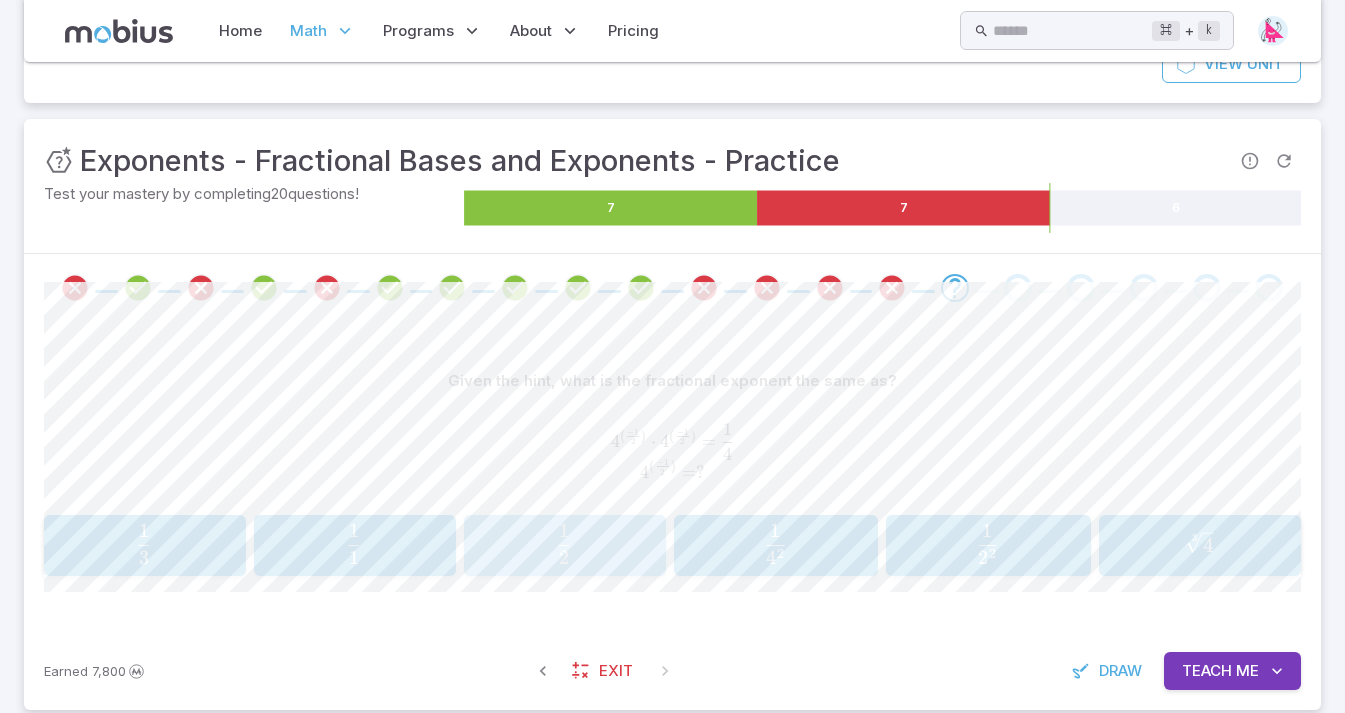 click on "2 1 ​" at bounding box center (564, 544) 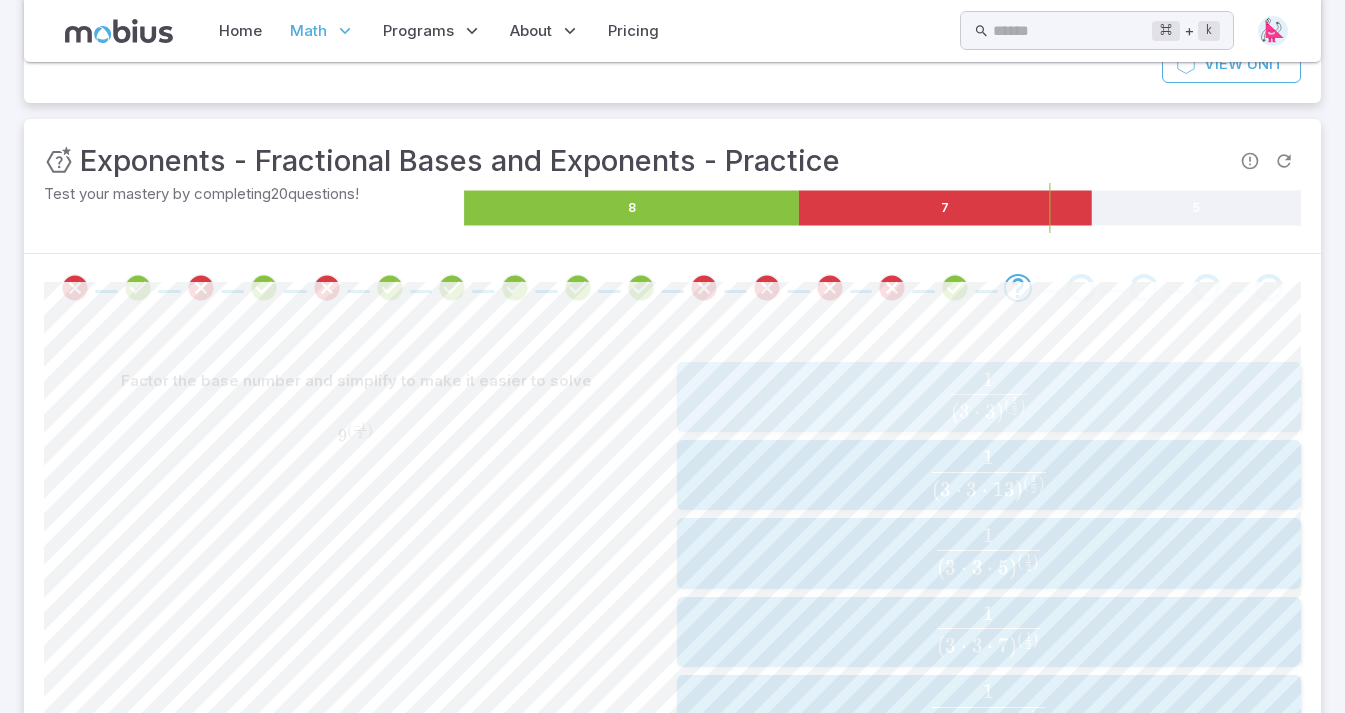 click on "( 3 ⋅ 3 ) ( 2 1 ​ ) 1 ​" at bounding box center [989, 397] 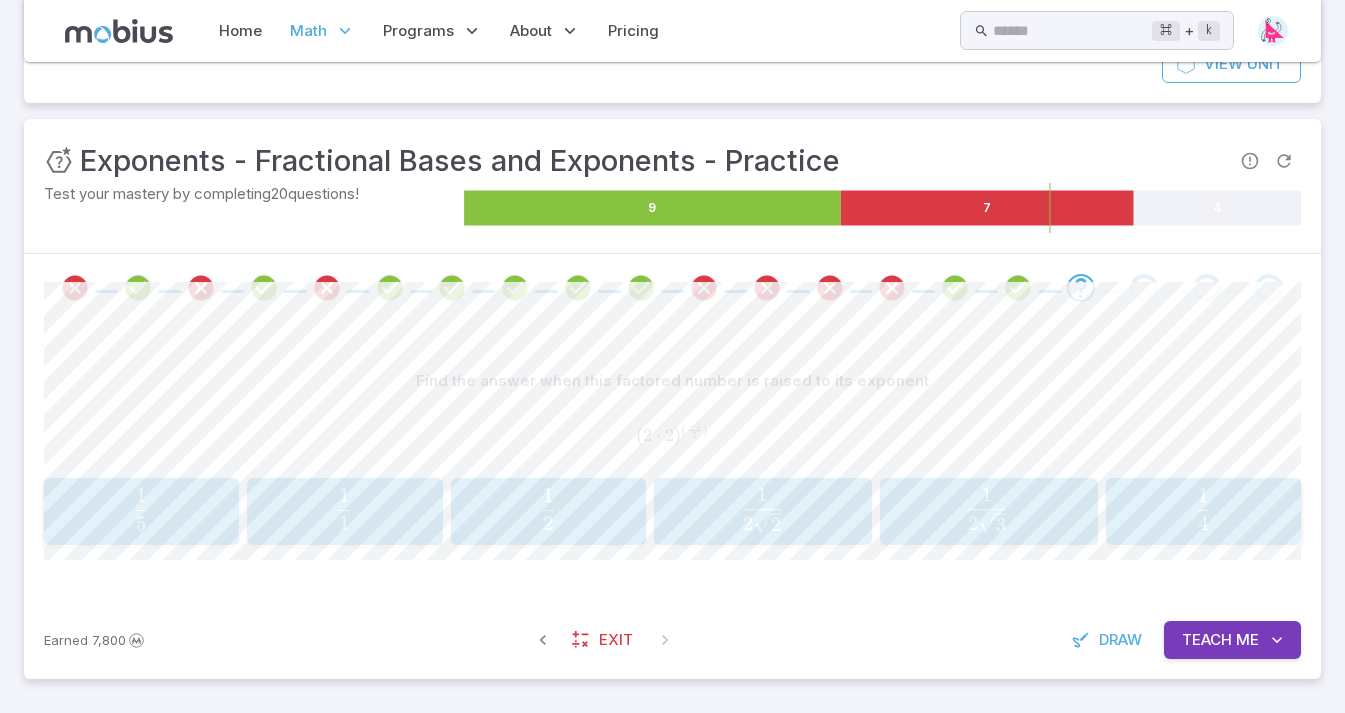 click on "2 1 ​" at bounding box center [548, 509] 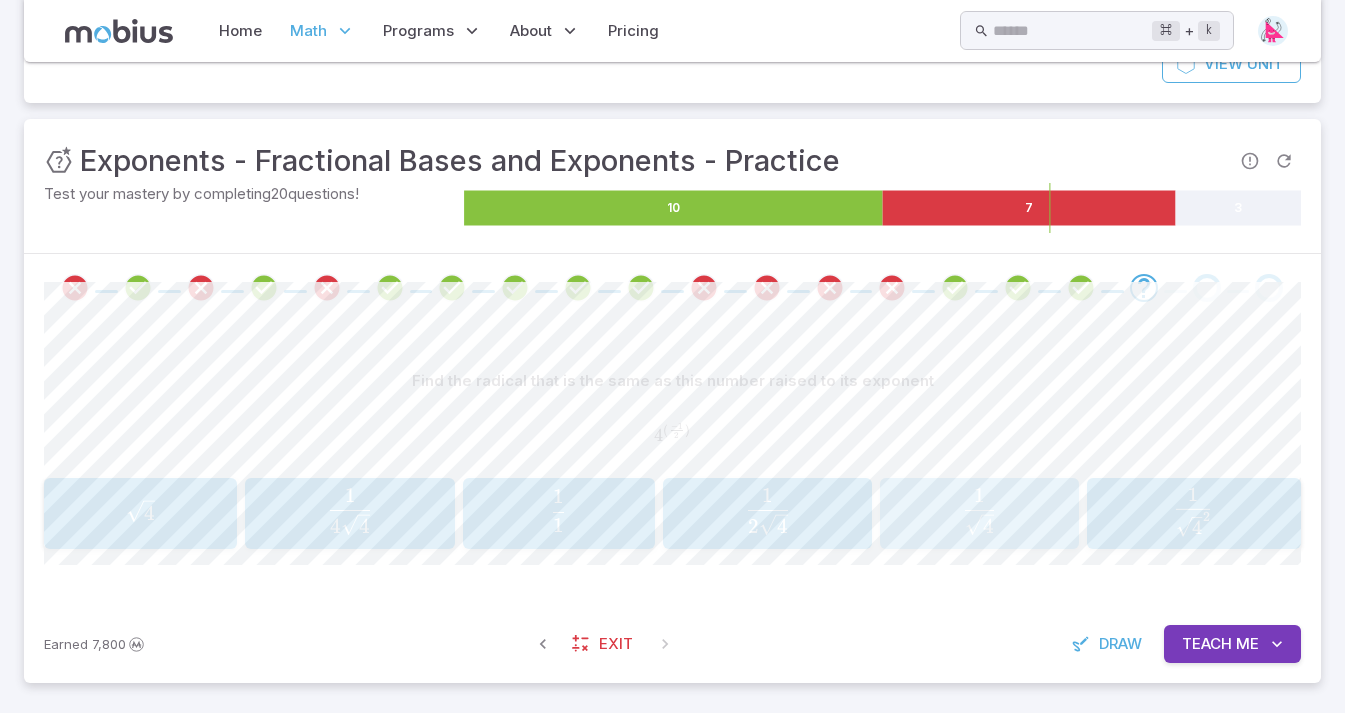 click on "4 ​ 1 ​" at bounding box center (980, 511) 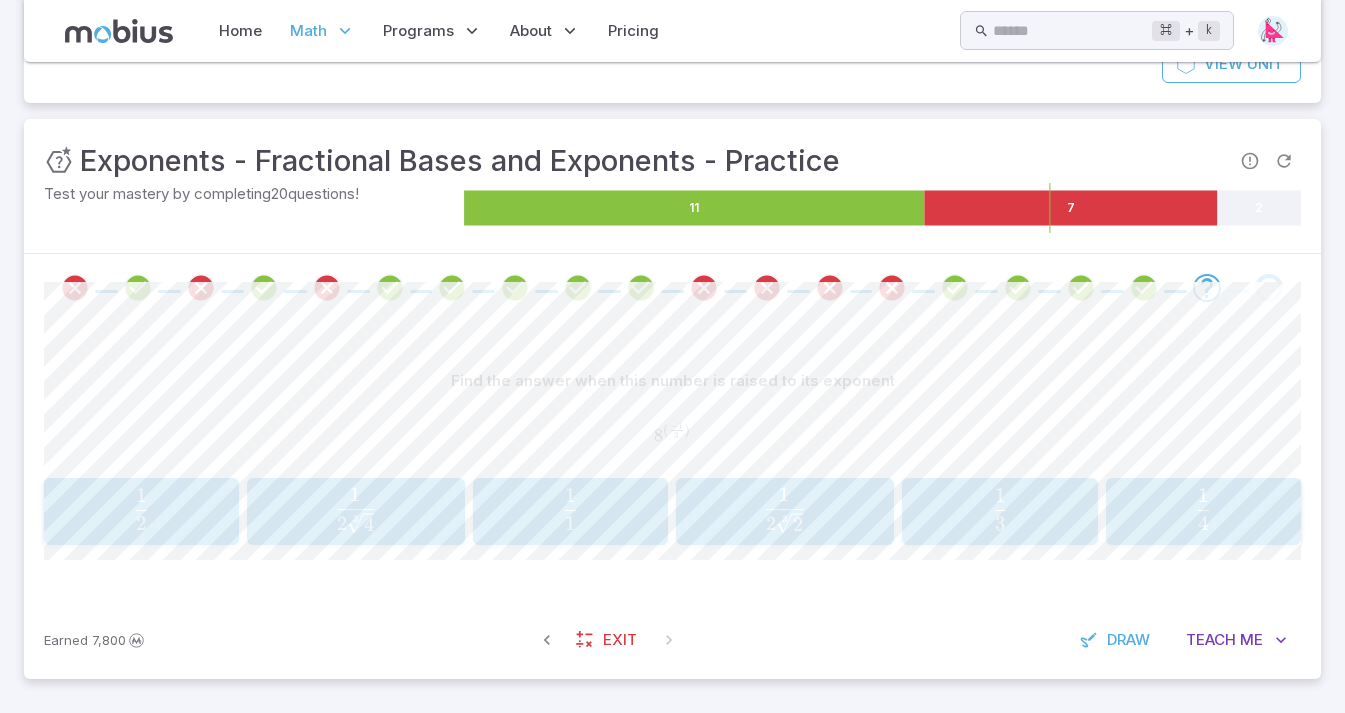 click on "2 1 ​" at bounding box center [141, 509] 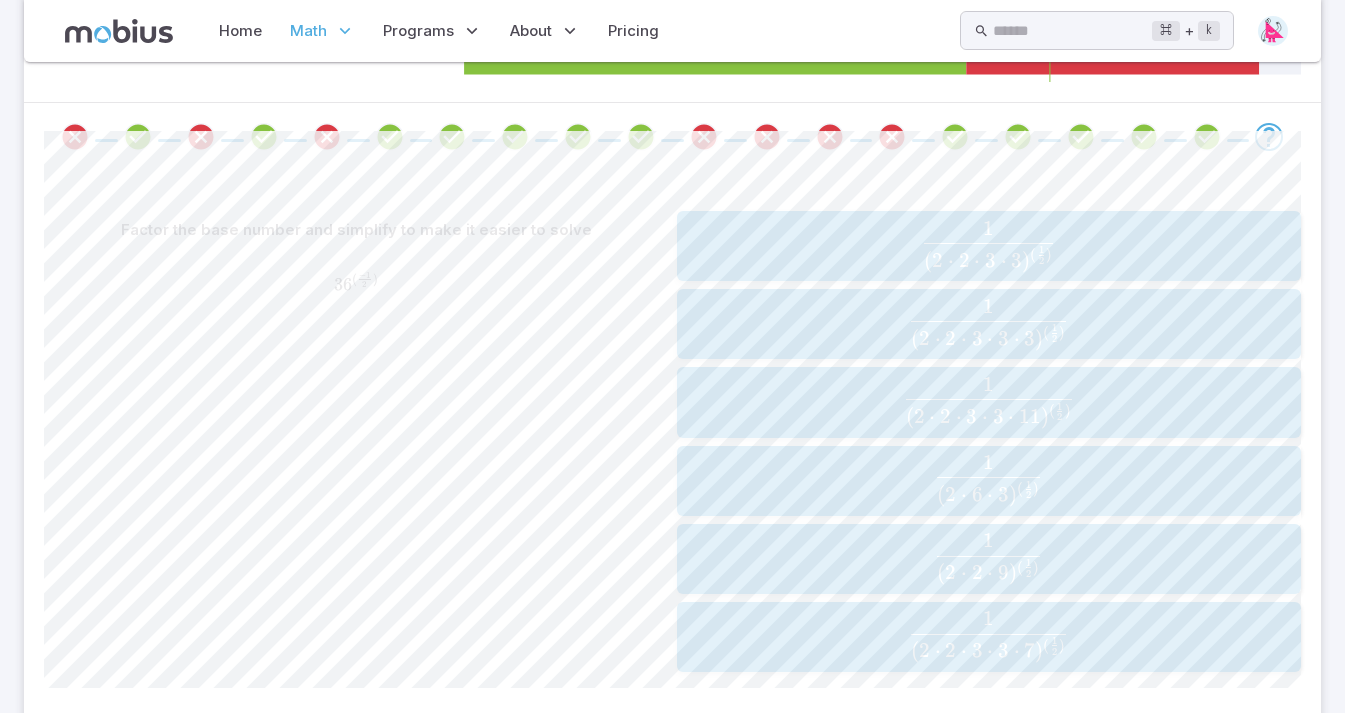 scroll, scrollTop: 445, scrollLeft: 0, axis: vertical 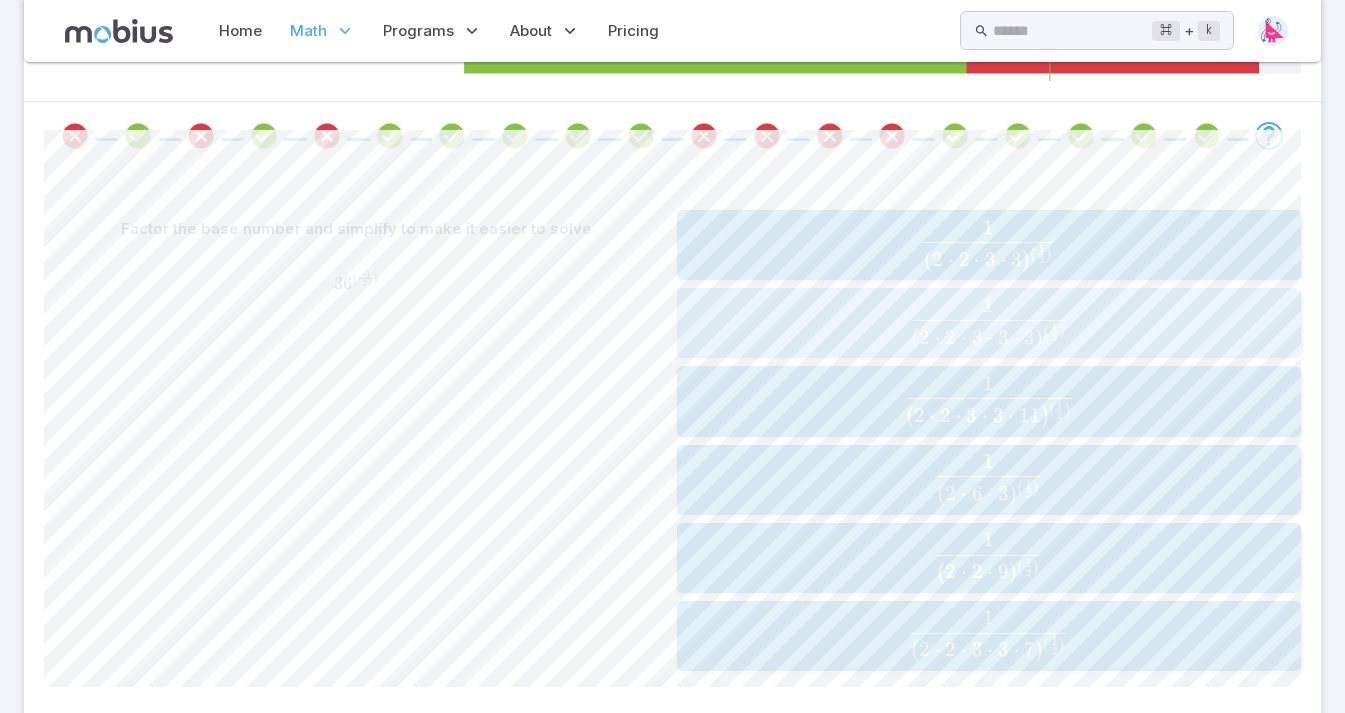 click at bounding box center [988, 337] 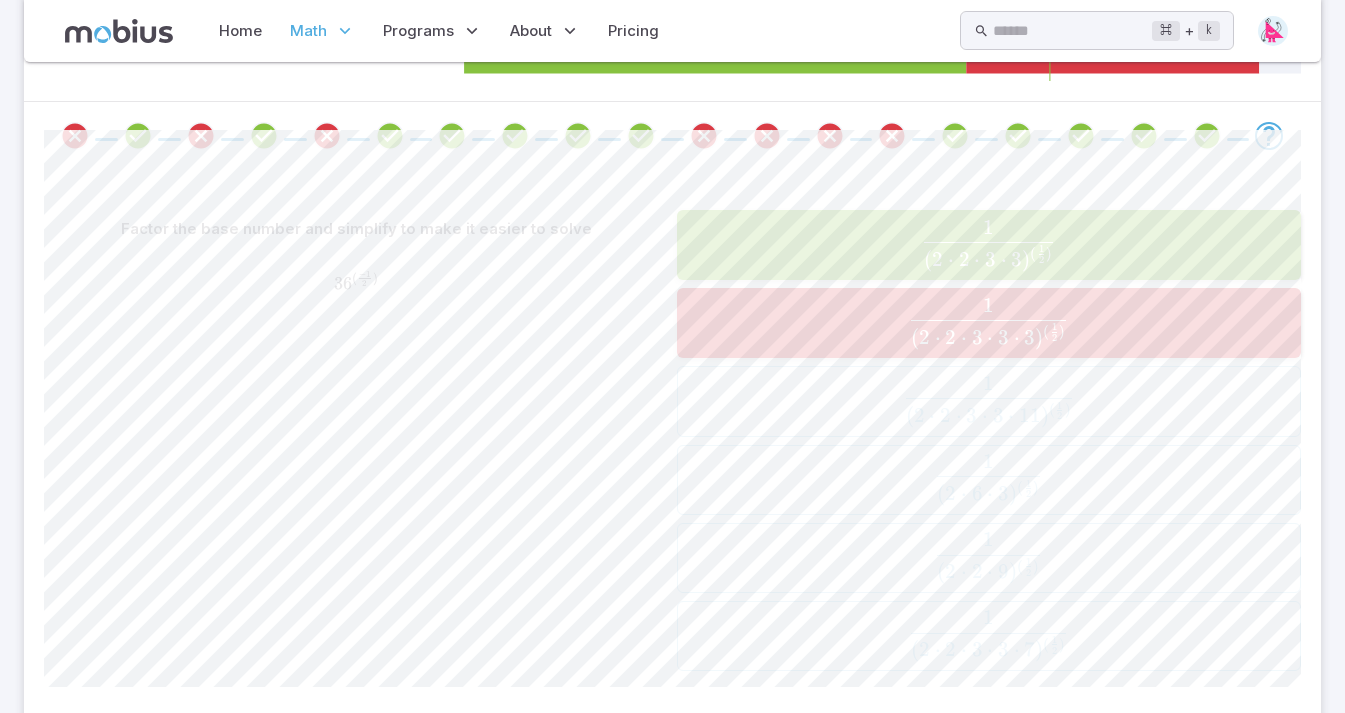click on "( 2 ⋅ 2 ⋅ 3 ⋅ 3 ) ( 2 1 ​ ) 1 ​" at bounding box center [989, 245] 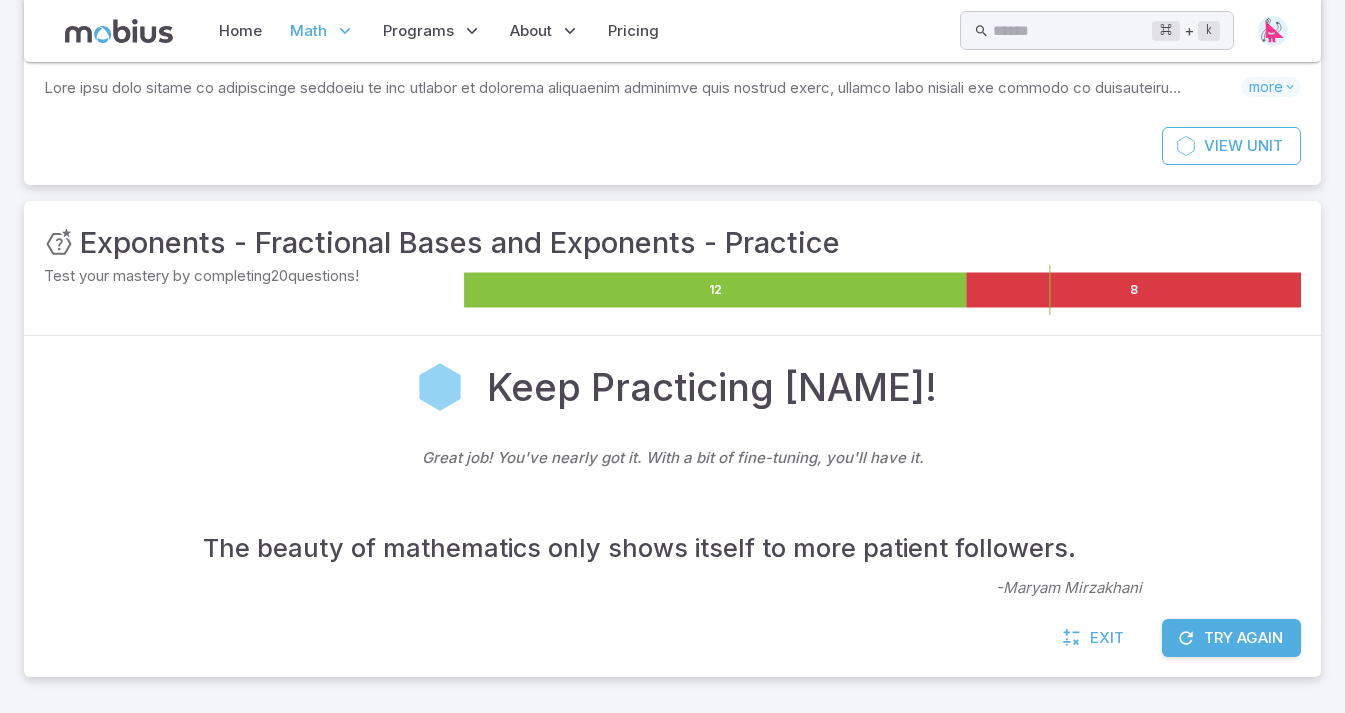 scroll, scrollTop: 210, scrollLeft: 0, axis: vertical 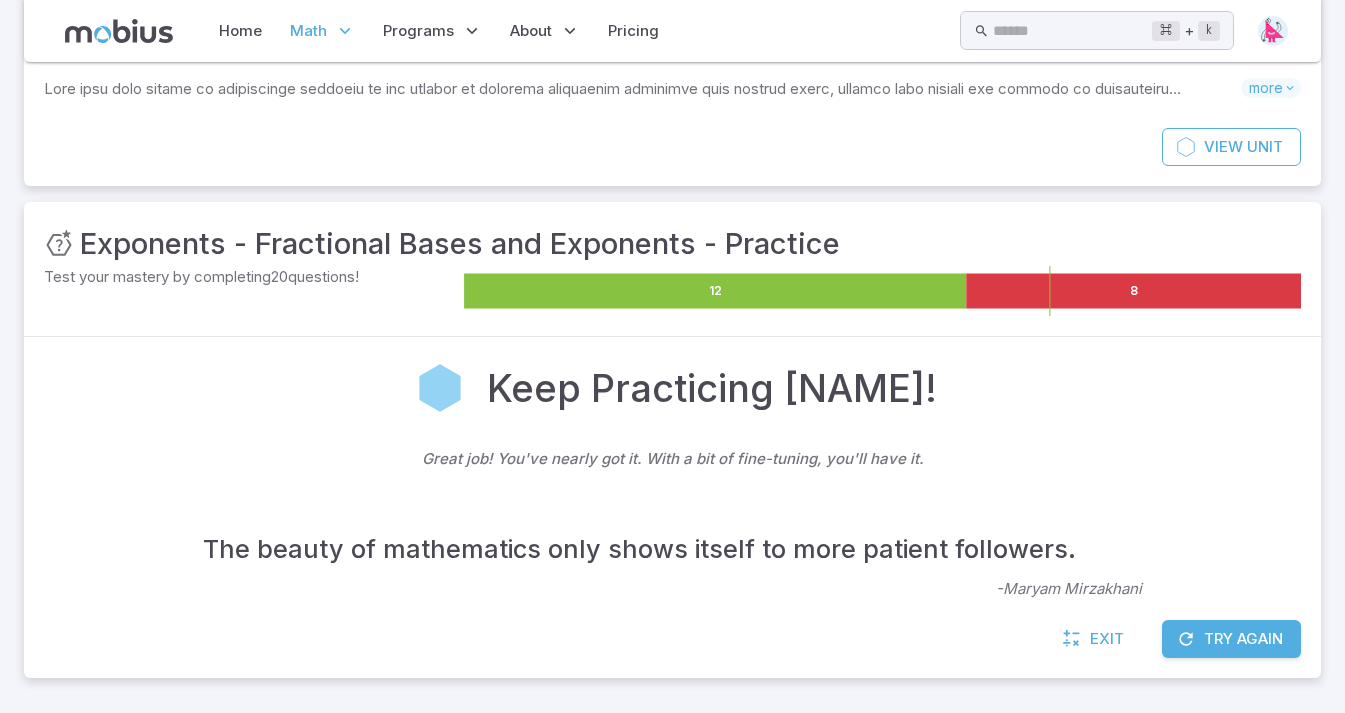 click at bounding box center [1186, 639] 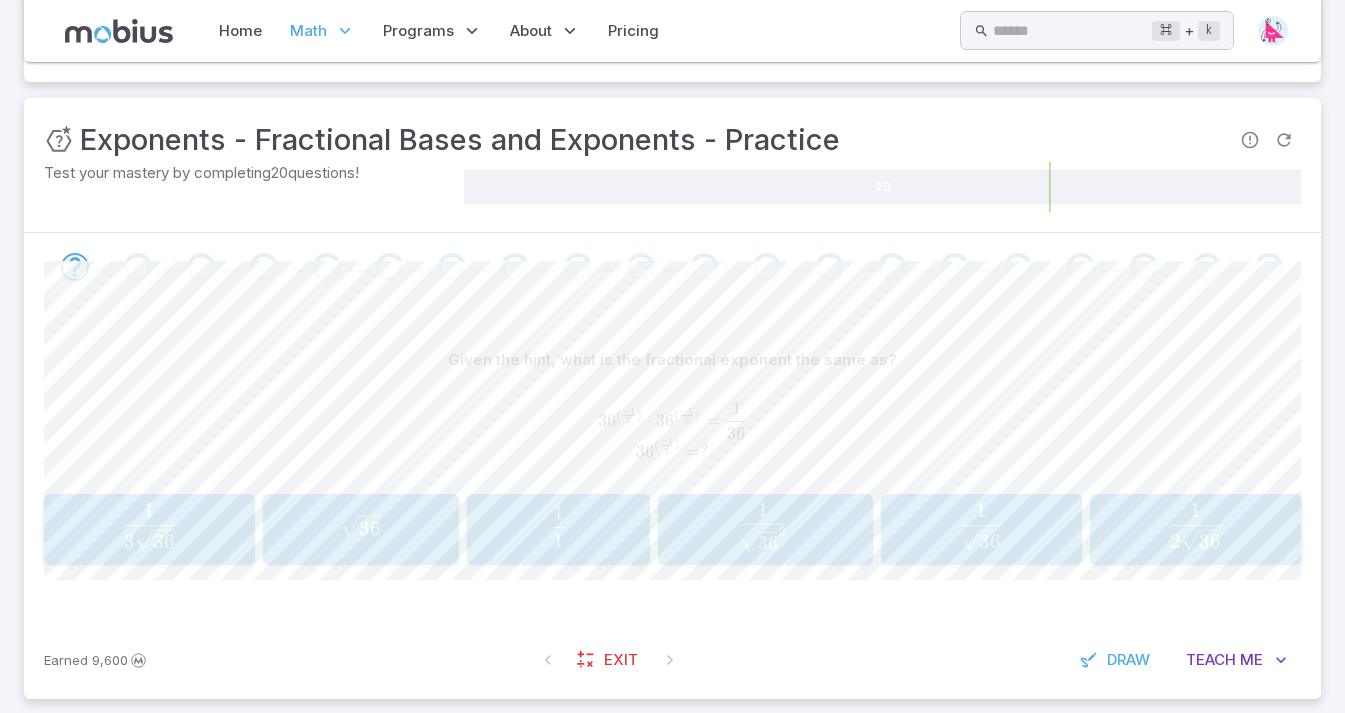 scroll, scrollTop: 335, scrollLeft: 0, axis: vertical 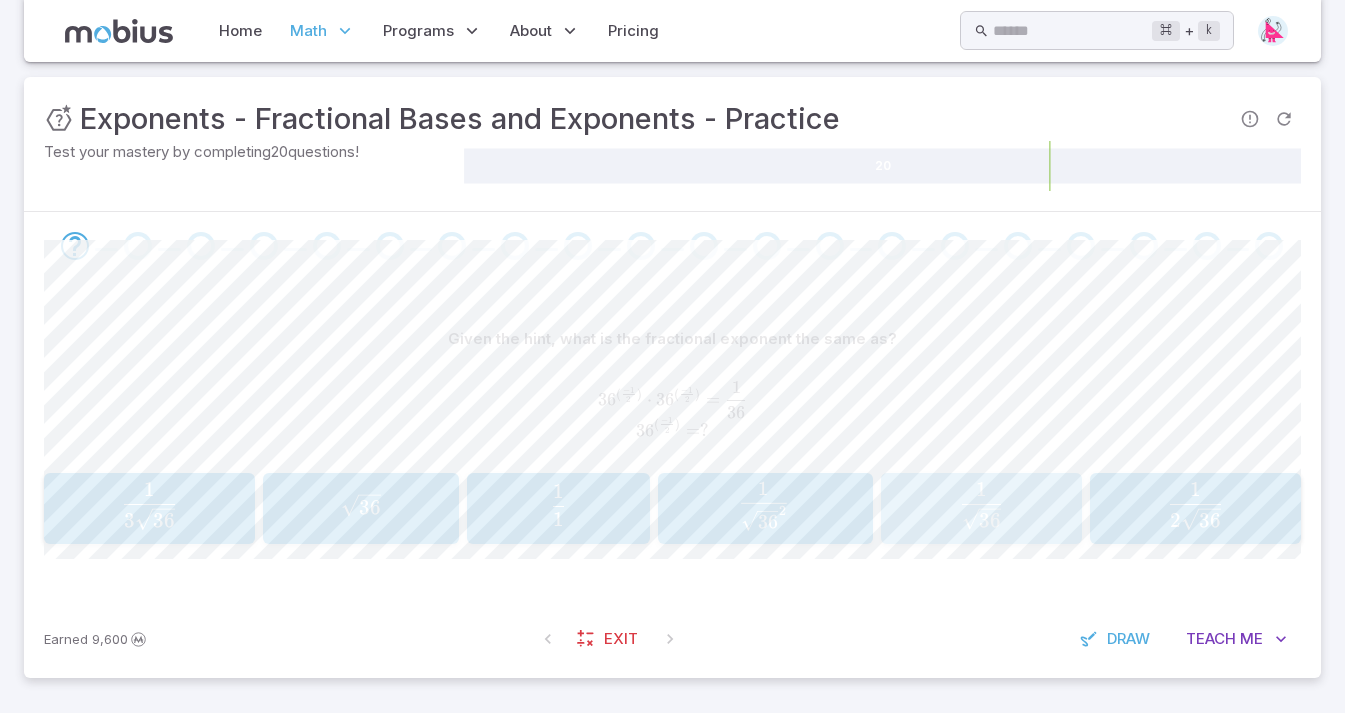click on "1 36 \frac{1}{\sqrt{36}} 36 ​ 1 ​" at bounding box center (982, 508) 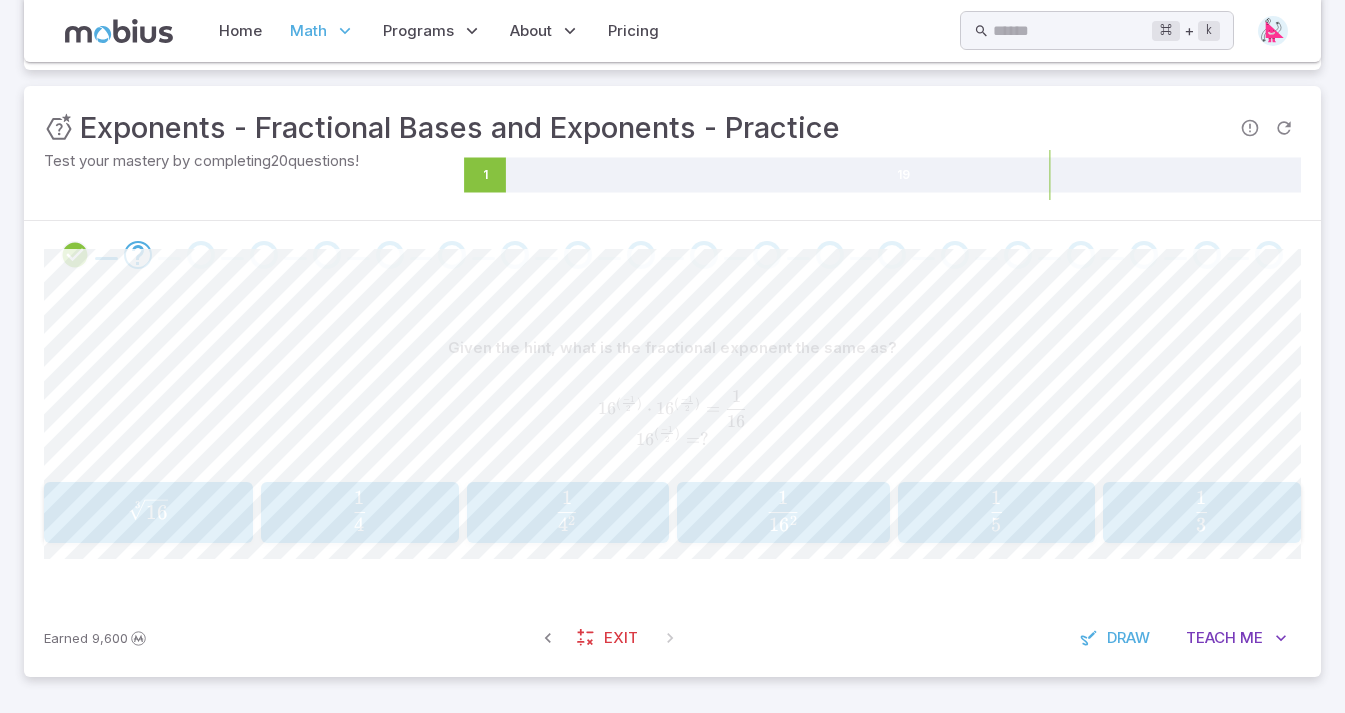 click on "4 1 ​" at bounding box center [359, 511] 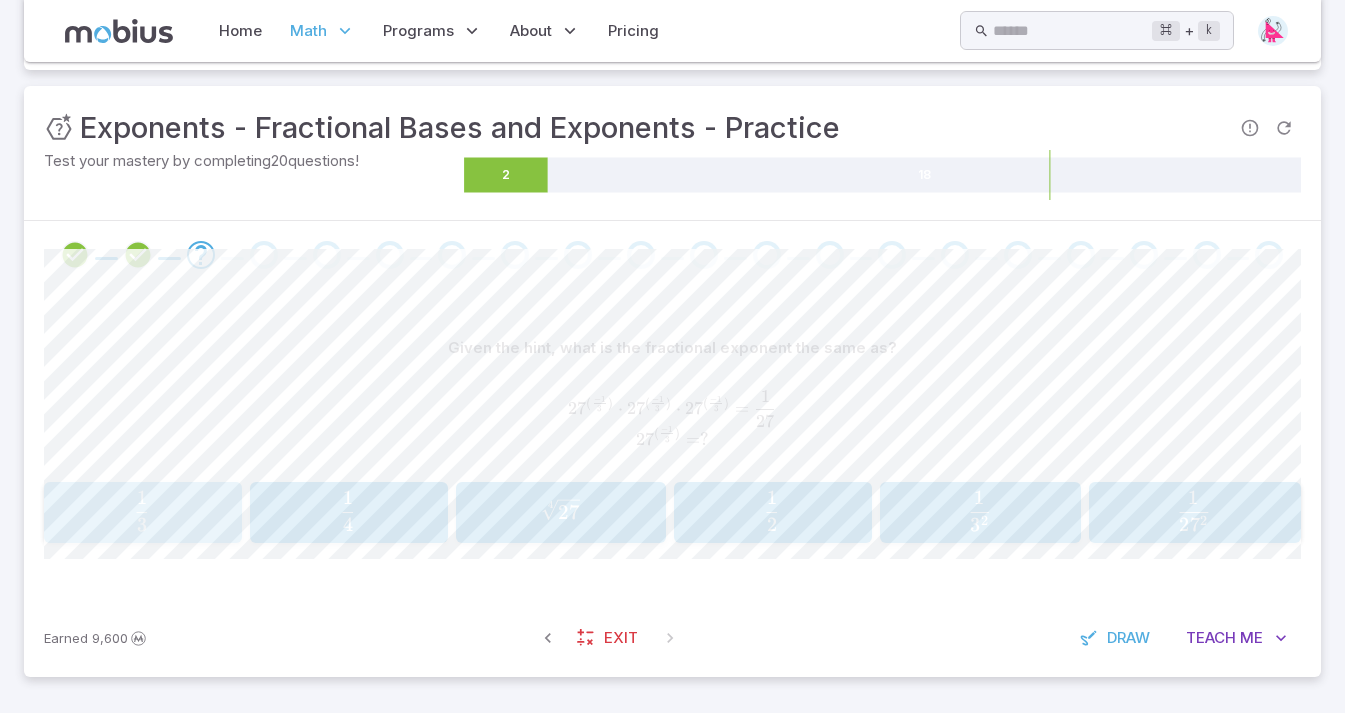 click on "3 1 ​" at bounding box center [142, 511] 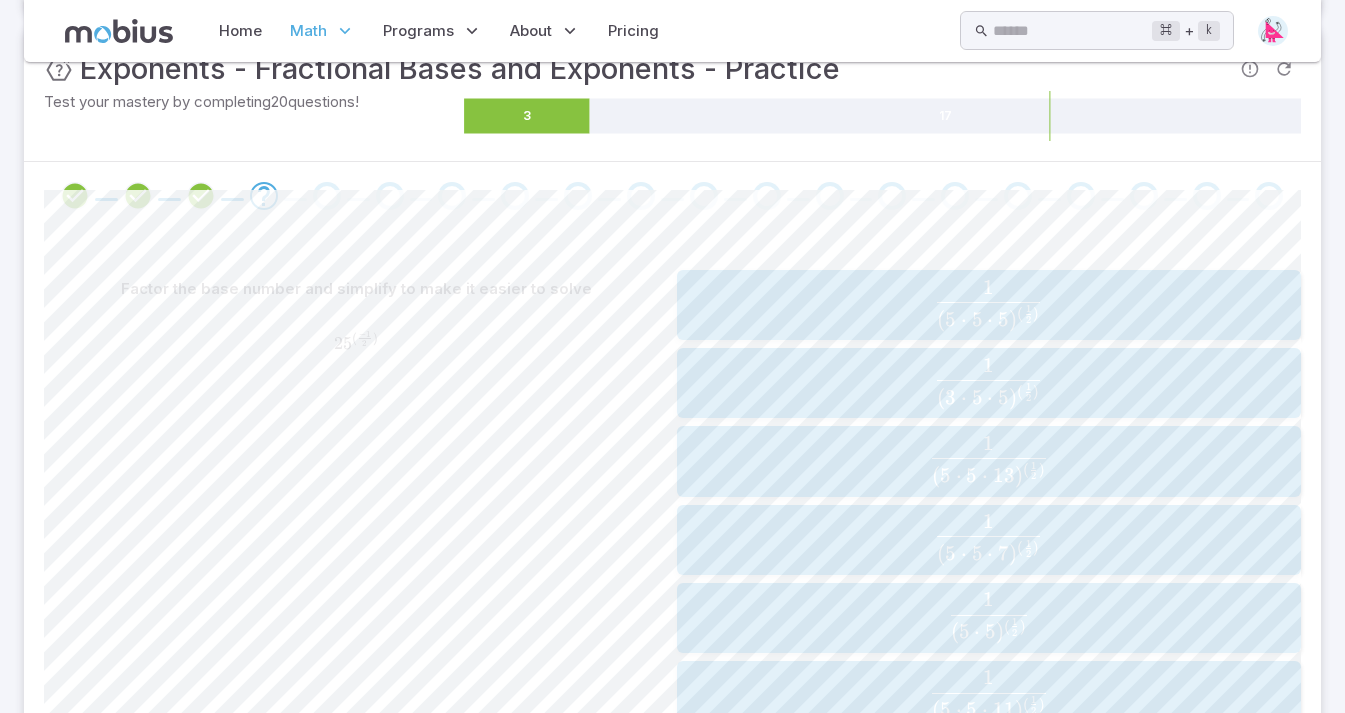 scroll, scrollTop: 386, scrollLeft: 0, axis: vertical 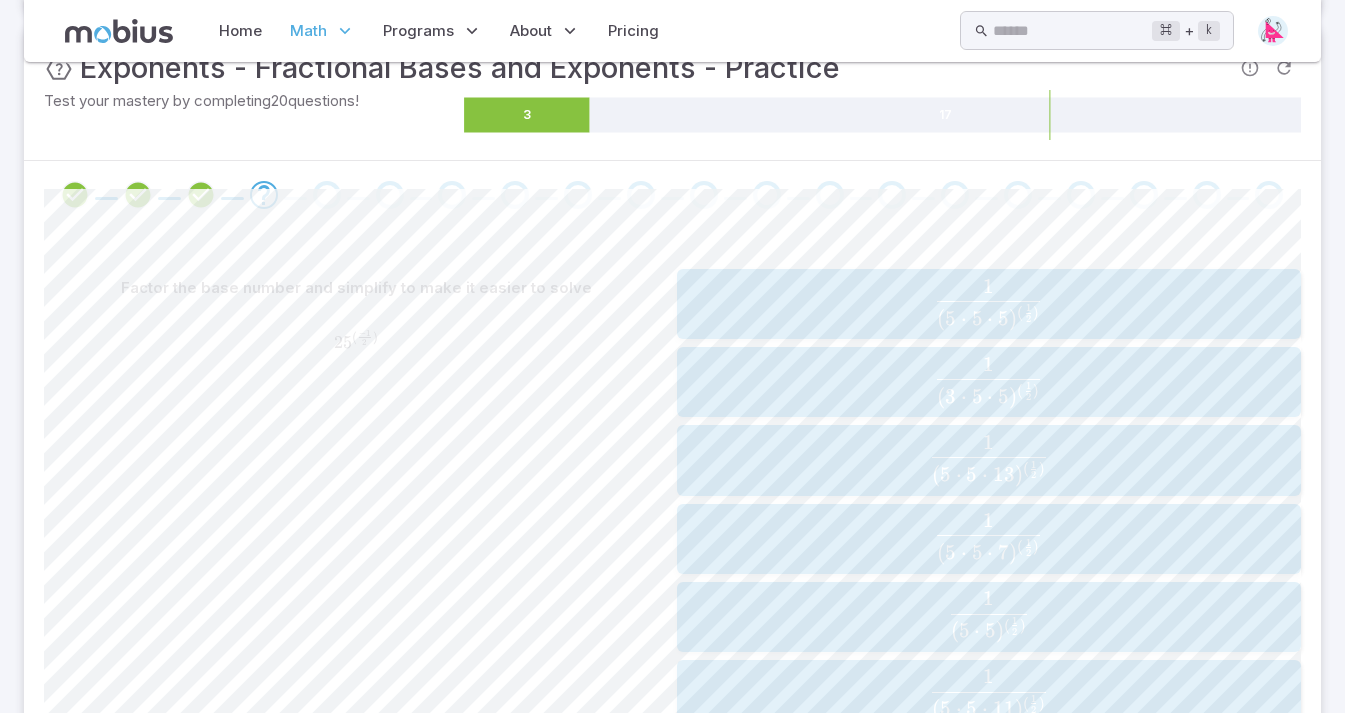 click at bounding box center [989, 552] 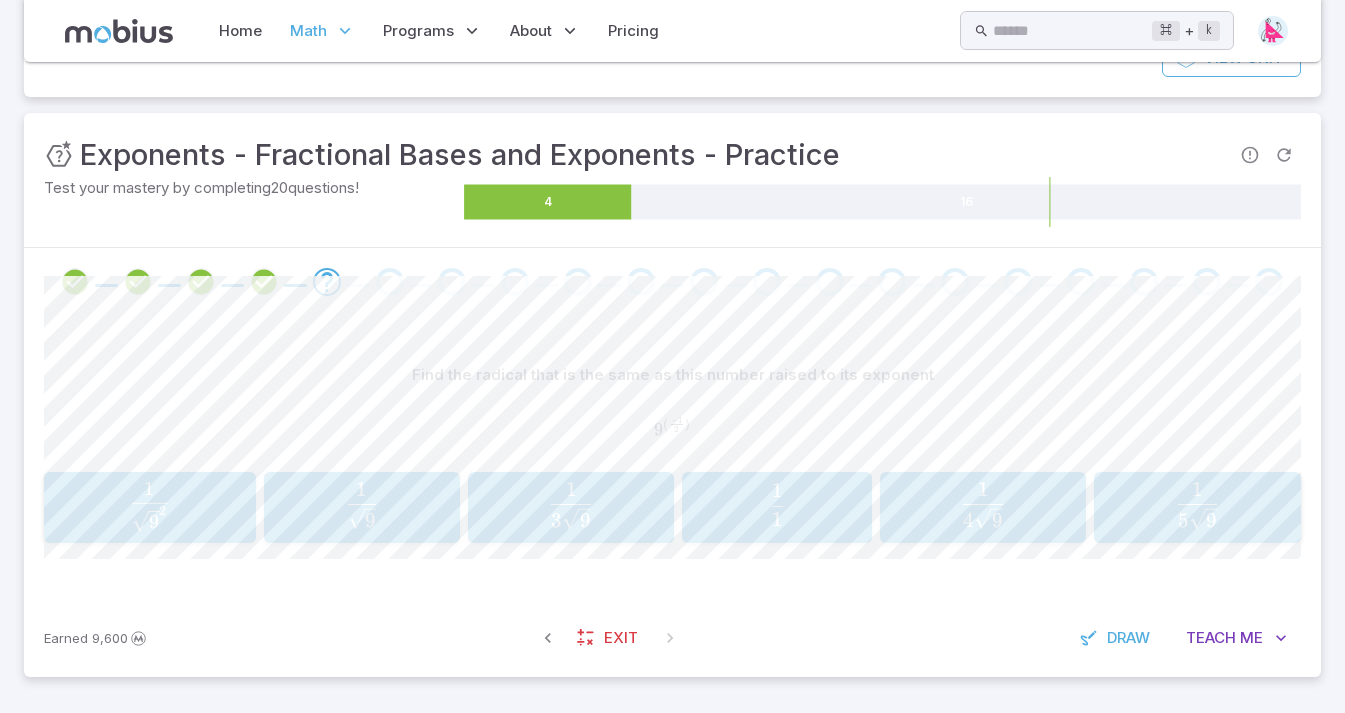 click on "9 ​ 1 ​" at bounding box center (362, 505) 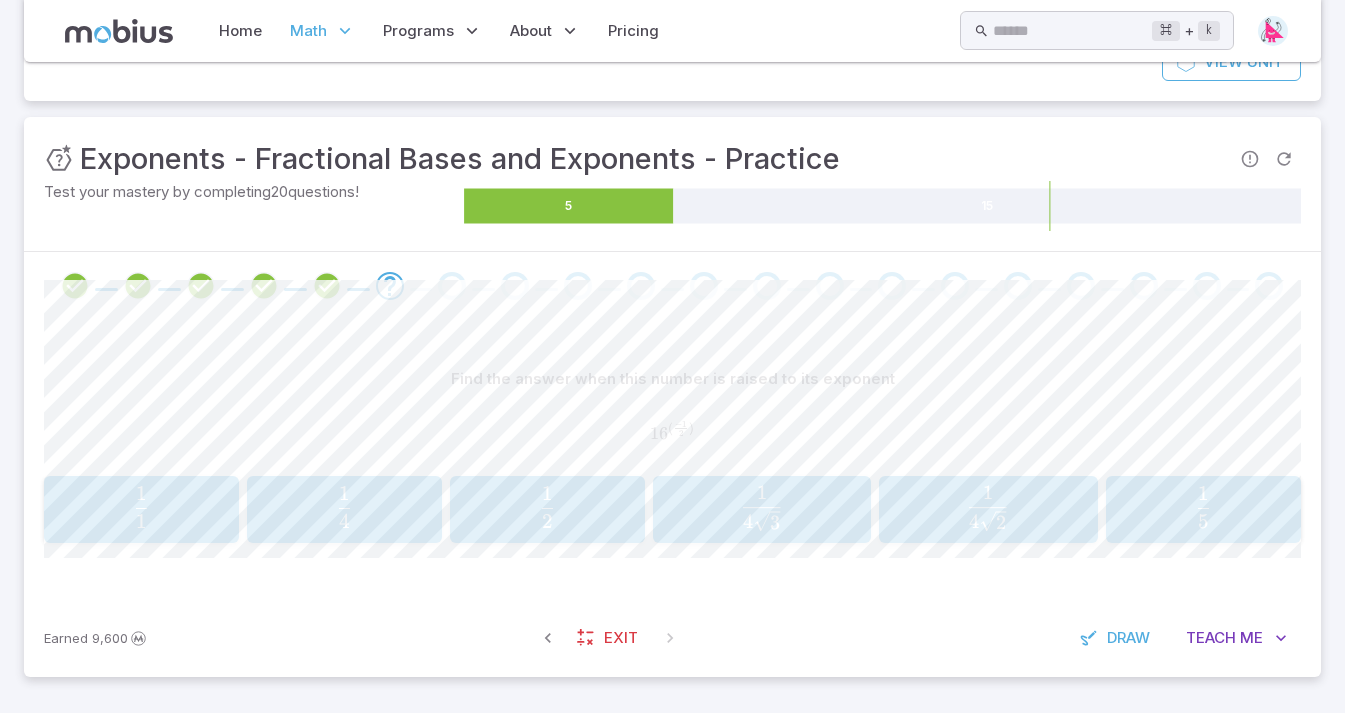 click on "4 1 ​" at bounding box center [344, 507] 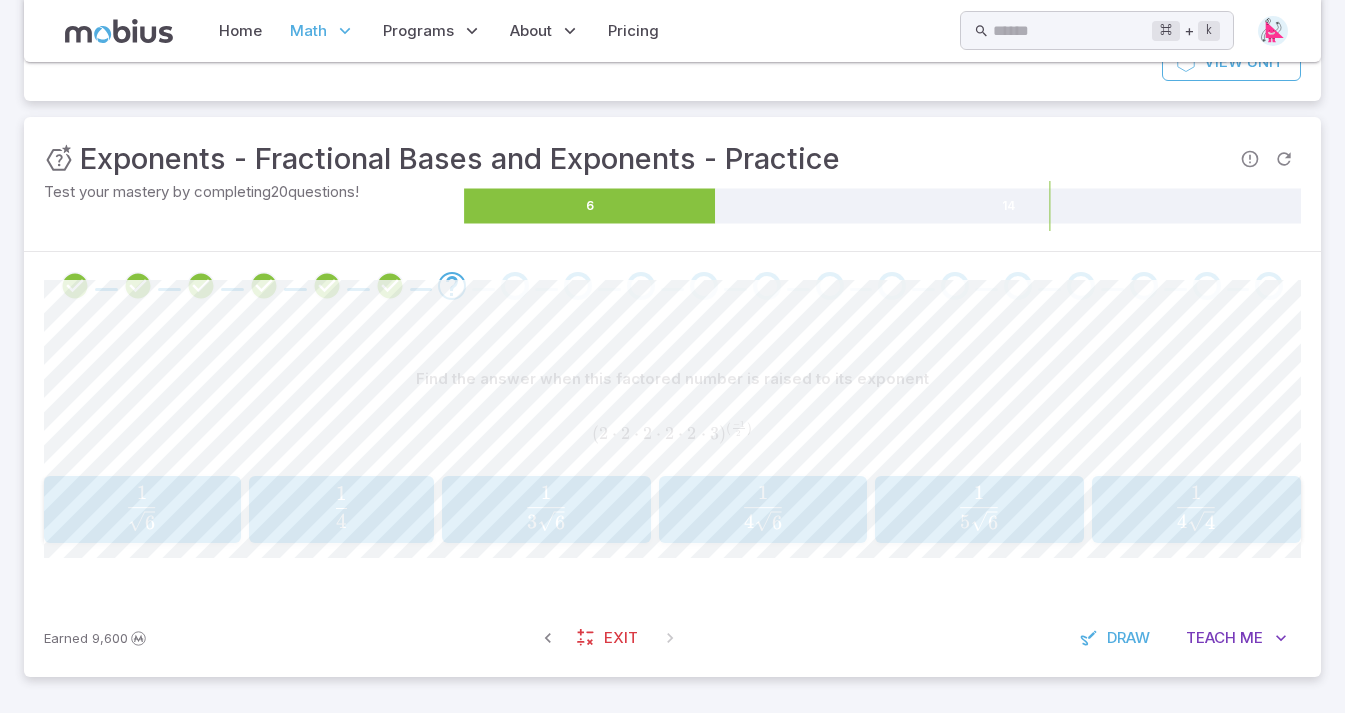 click on "3 6 ​ 1 ​" at bounding box center (546, 508) 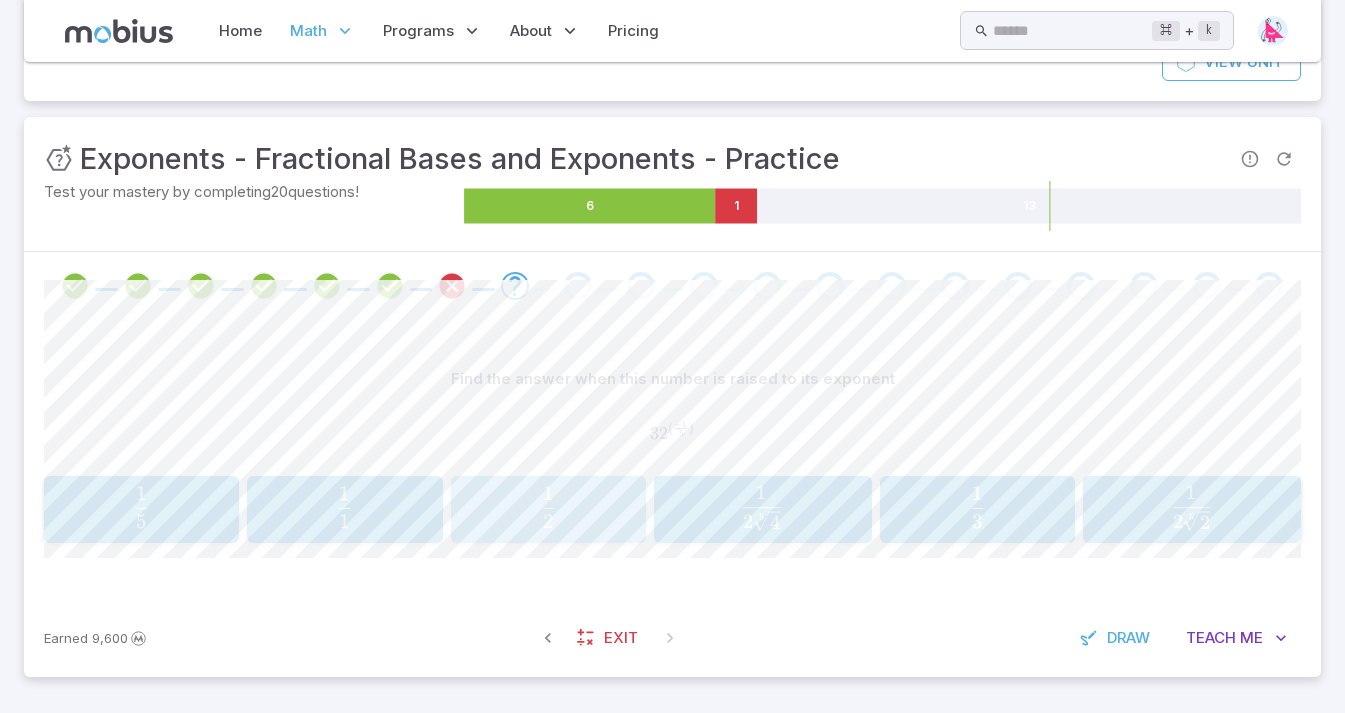 click on "2 1 ​" at bounding box center [548, 507] 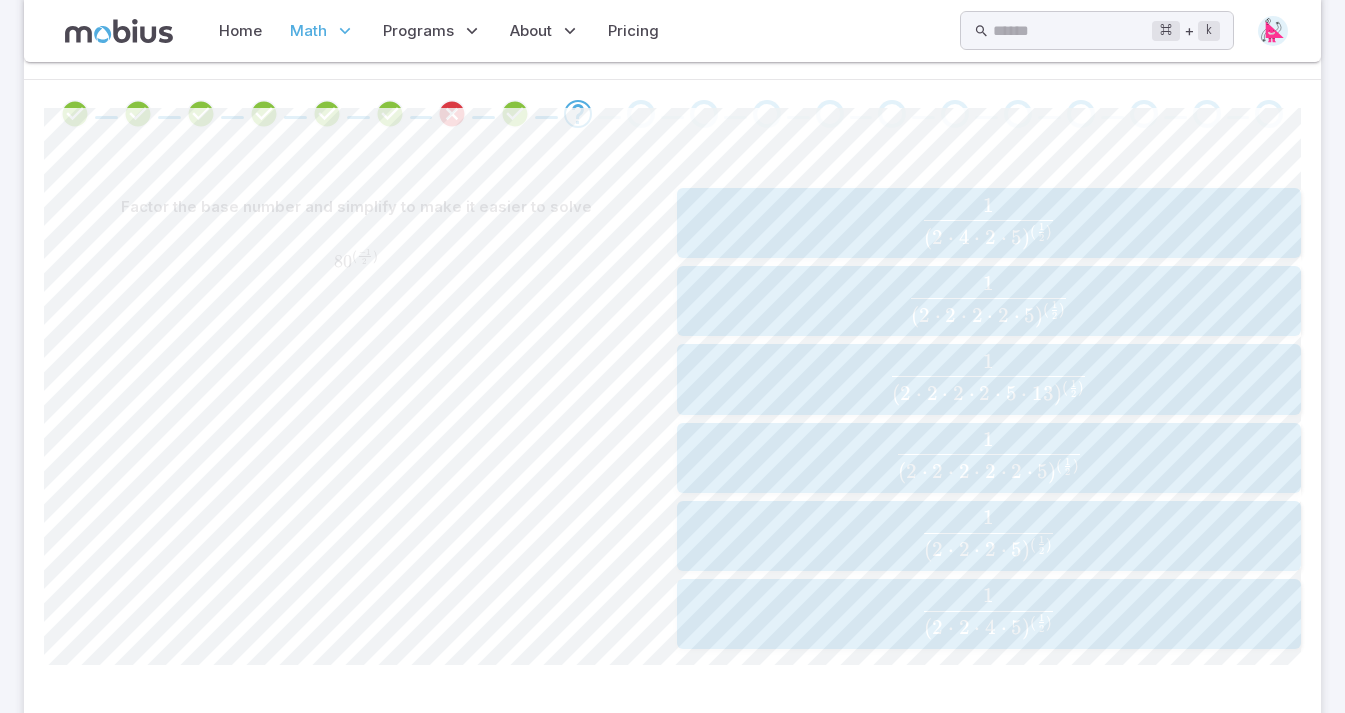 scroll, scrollTop: 485, scrollLeft: 0, axis: vertical 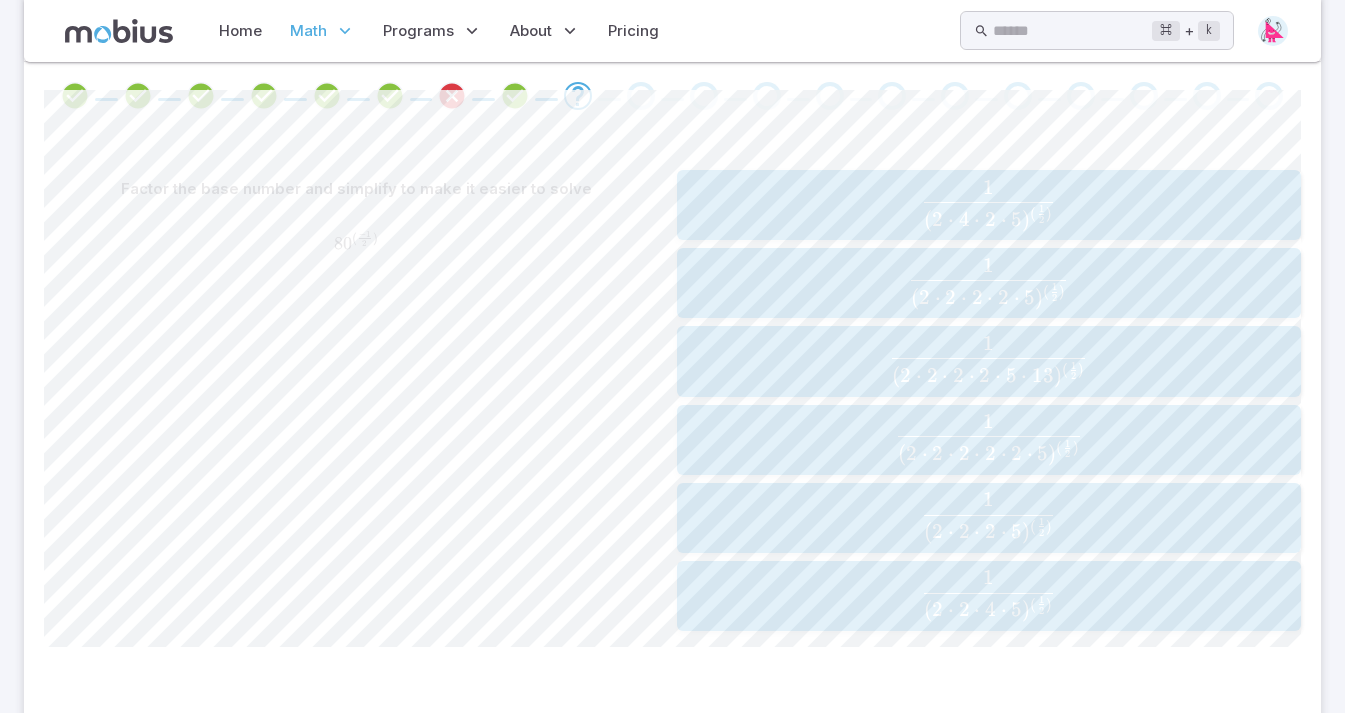 click on "1" at bounding box center (988, 421) 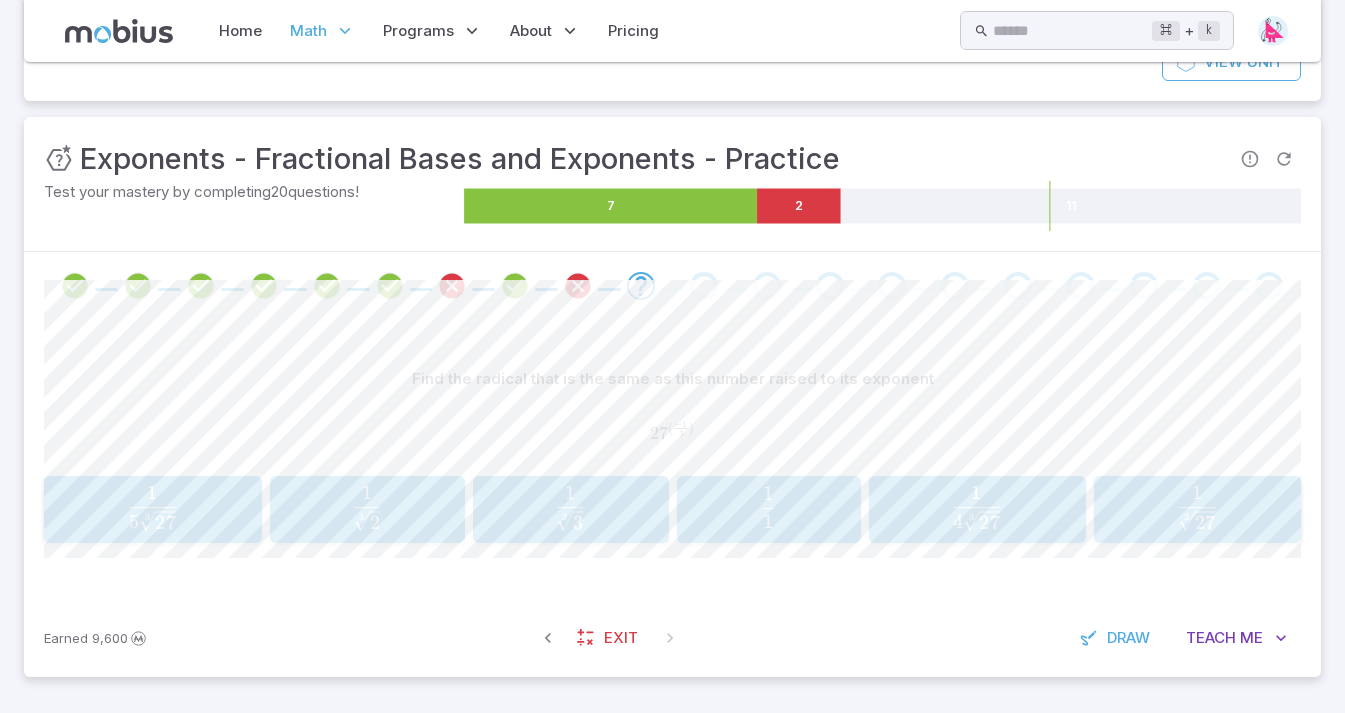 click on "1 1 \frac{1}{1} 1 1 ​" at bounding box center [769, 509] 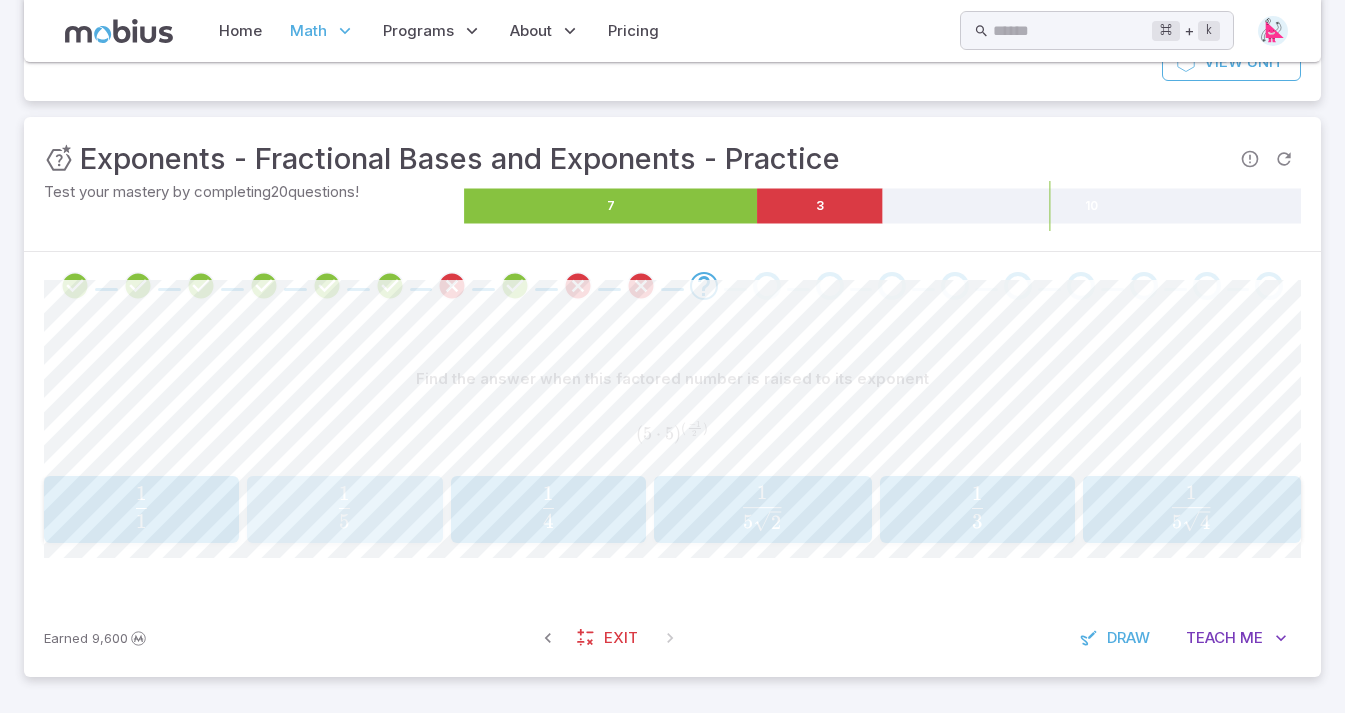 click on "5 1 ​" at bounding box center (345, 507) 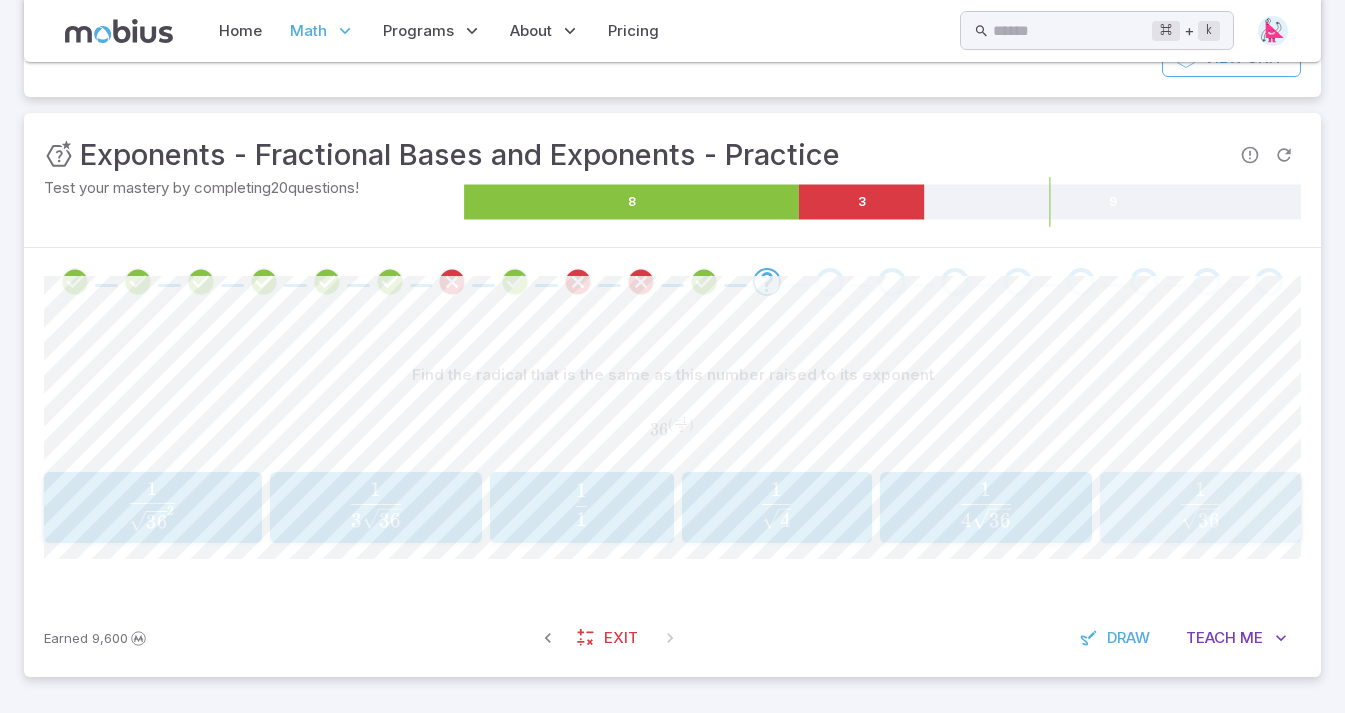 click on "36 ​ 1 ​" at bounding box center (1200, 505) 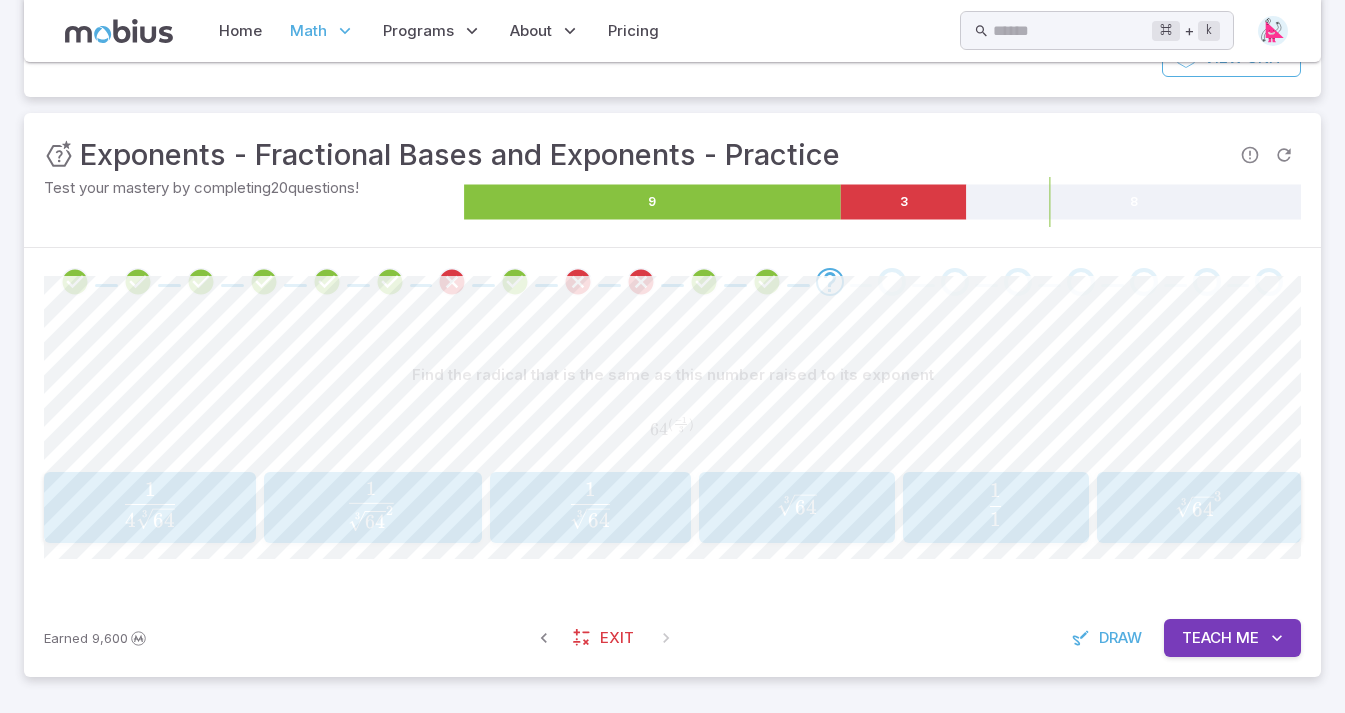 click on "3 64 ​ 1 ​" at bounding box center (590, 505) 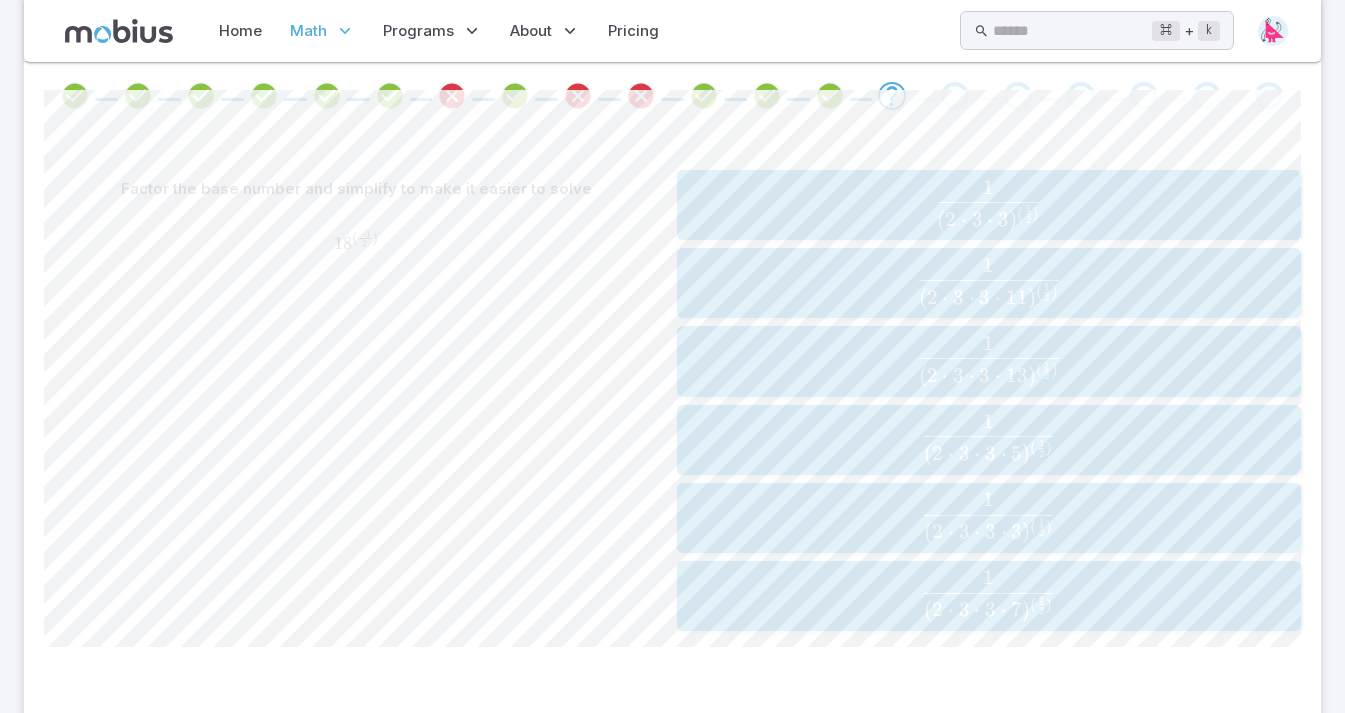 click on "( 2 ⋅ 3 ⋅ 3 ) ( 2 1 ​ ) 1 ​" at bounding box center [989, 205] 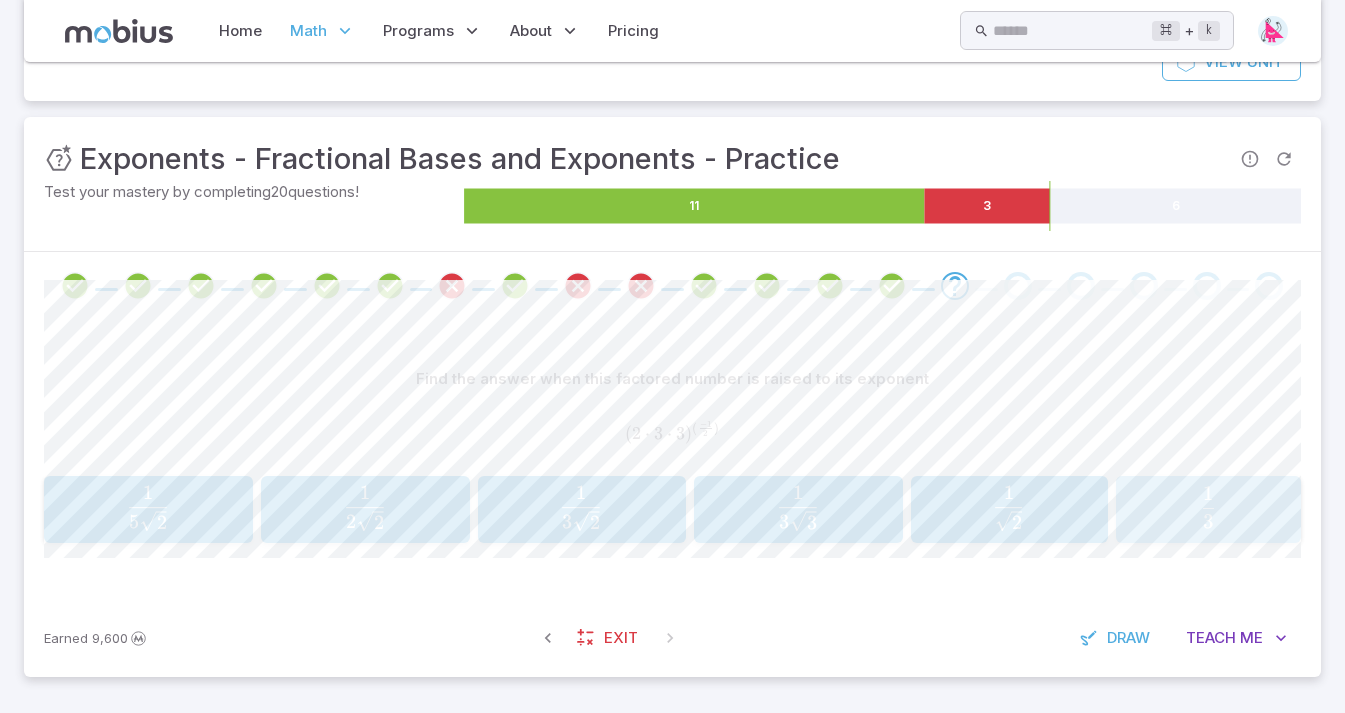 click on "3 1 ​" at bounding box center [1209, 507] 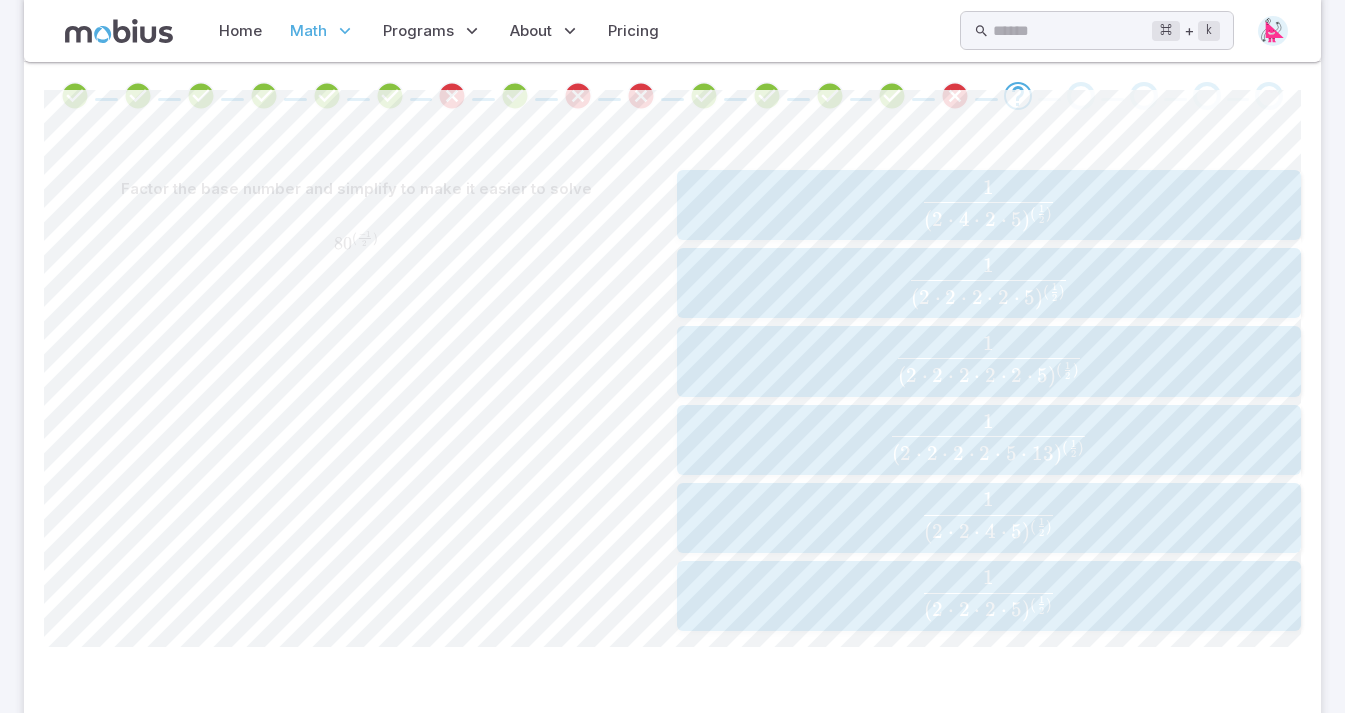 click at bounding box center (988, 218) 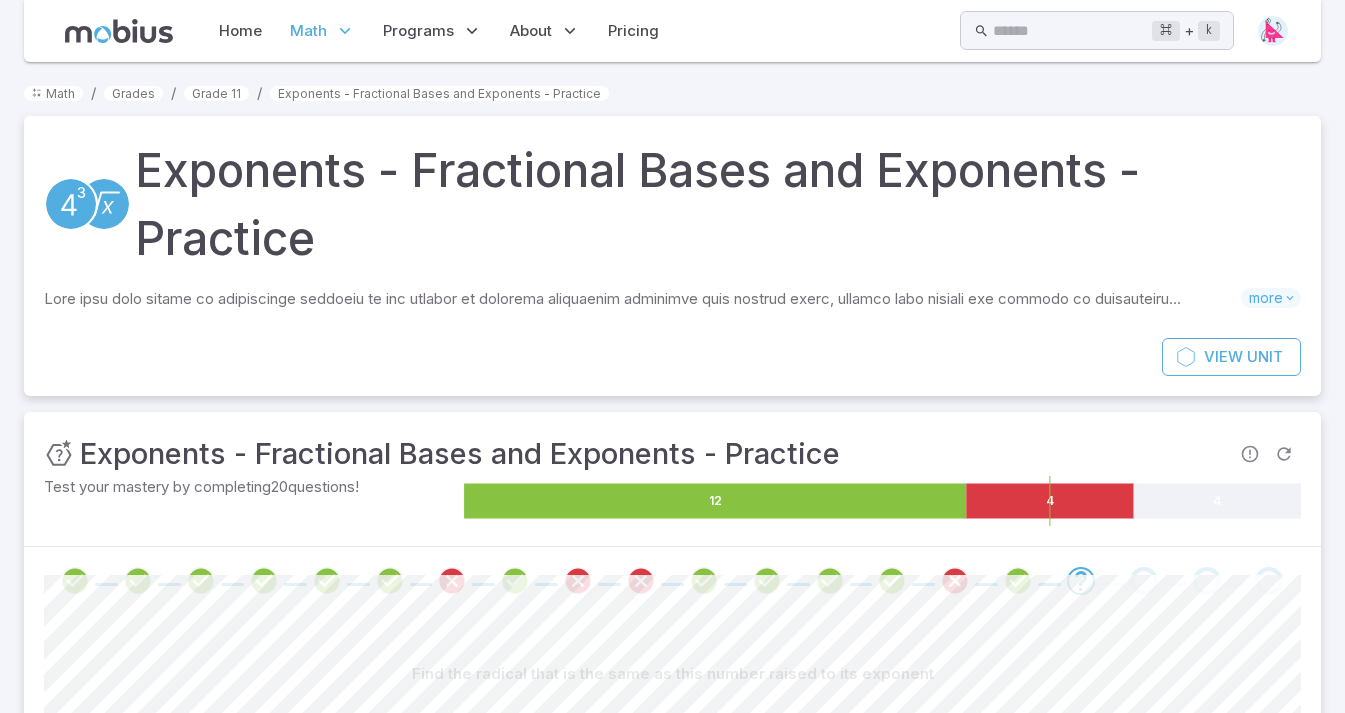 scroll, scrollTop: 485, scrollLeft: 0, axis: vertical 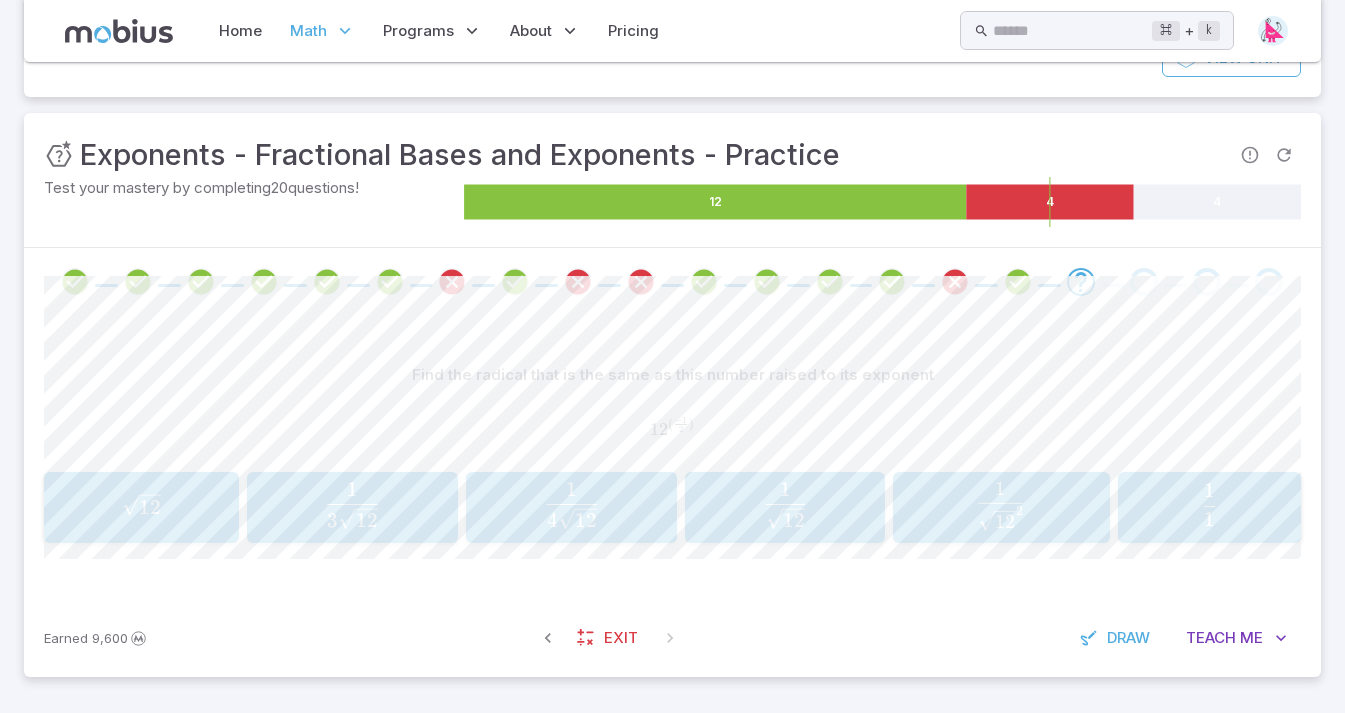 click on "12 ​ 1 ​" at bounding box center [785, 505] 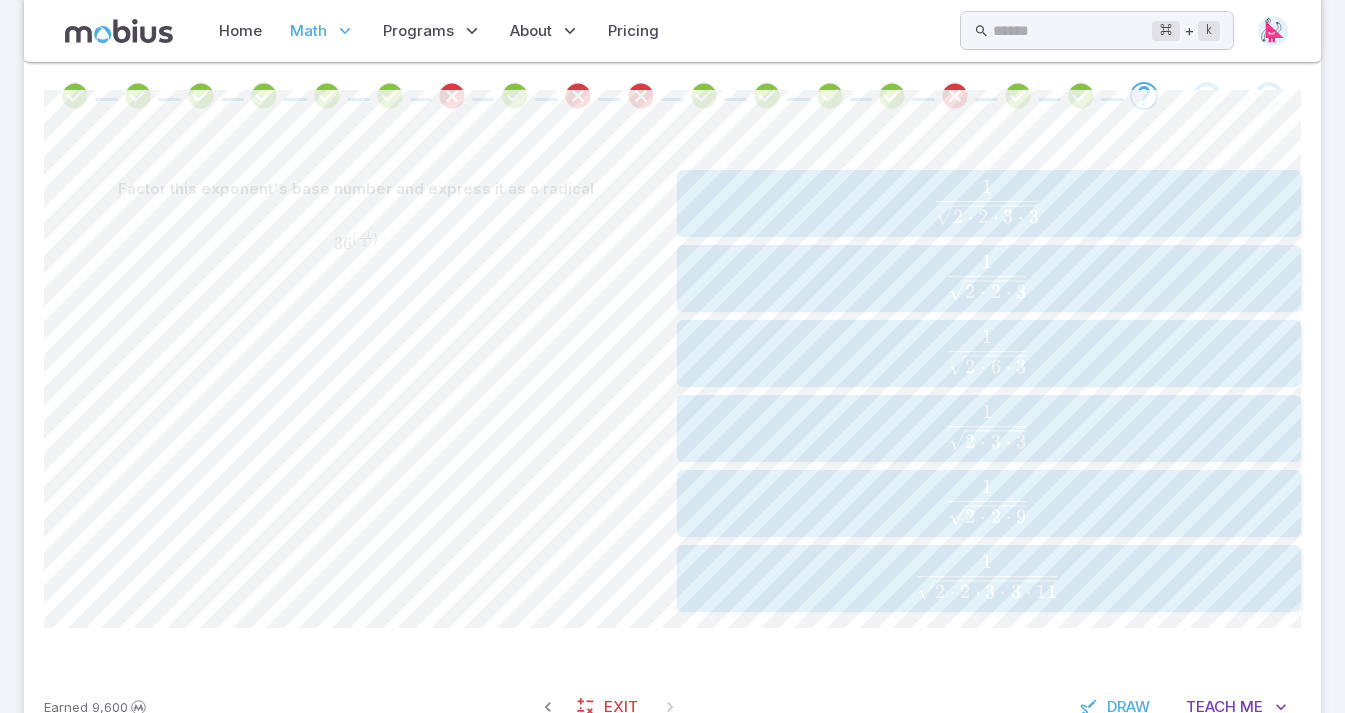 click on "2 ⋅ 2 ⋅ 3 ⋅ 3 ​ 1 ​" at bounding box center [987, 202] 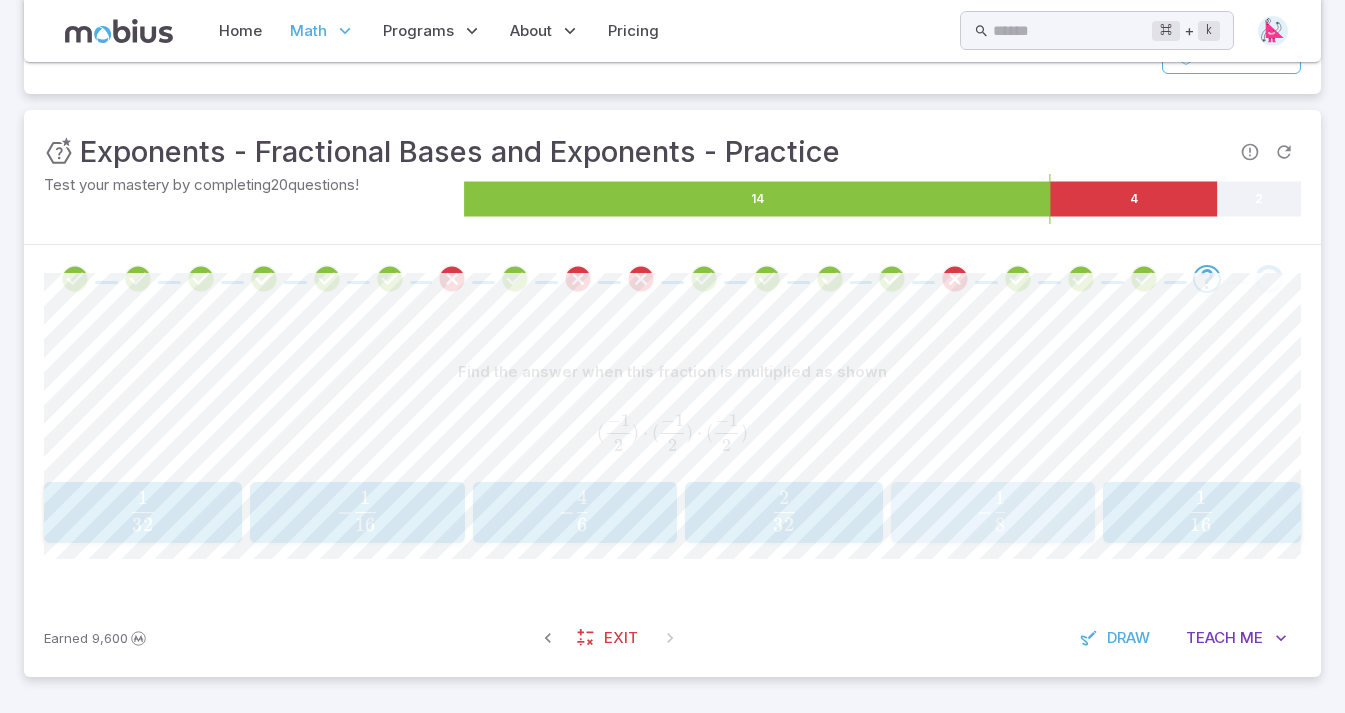 click on "− 8 1 ​" at bounding box center (992, 511) 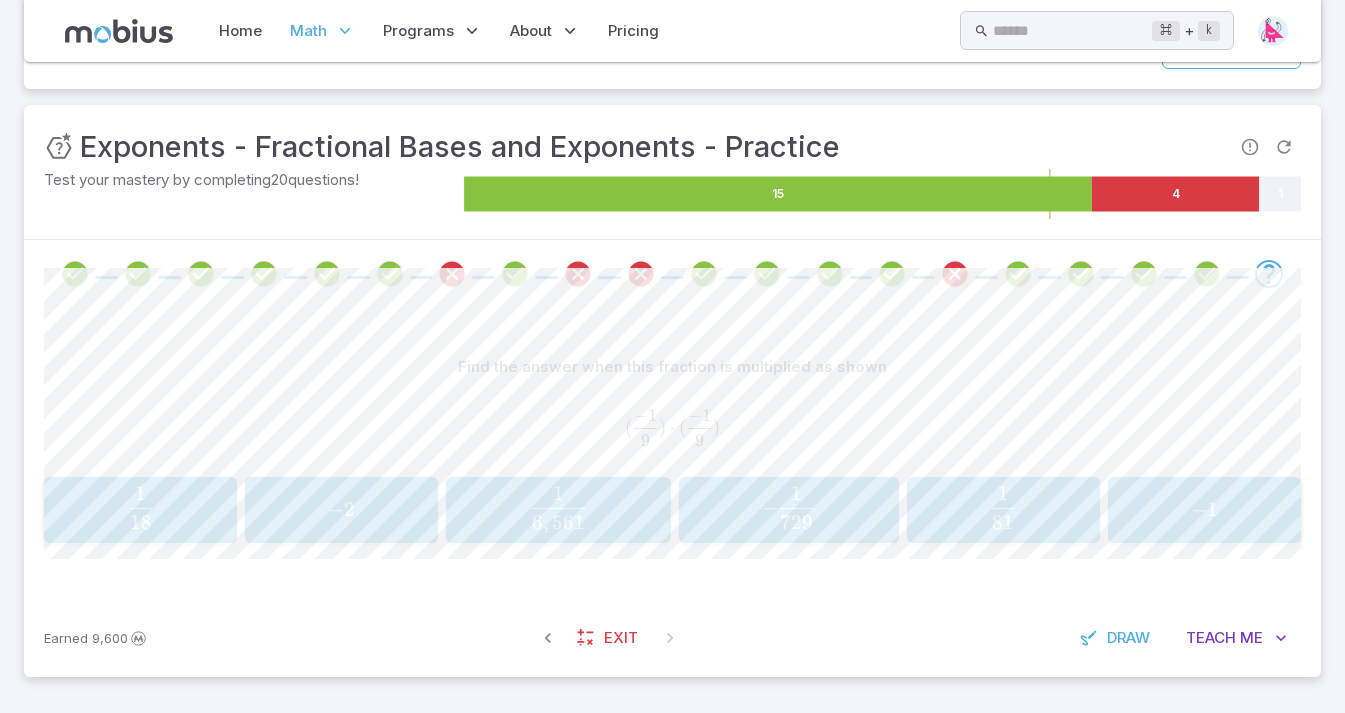 click on "18 1 ​" at bounding box center (140, 507) 